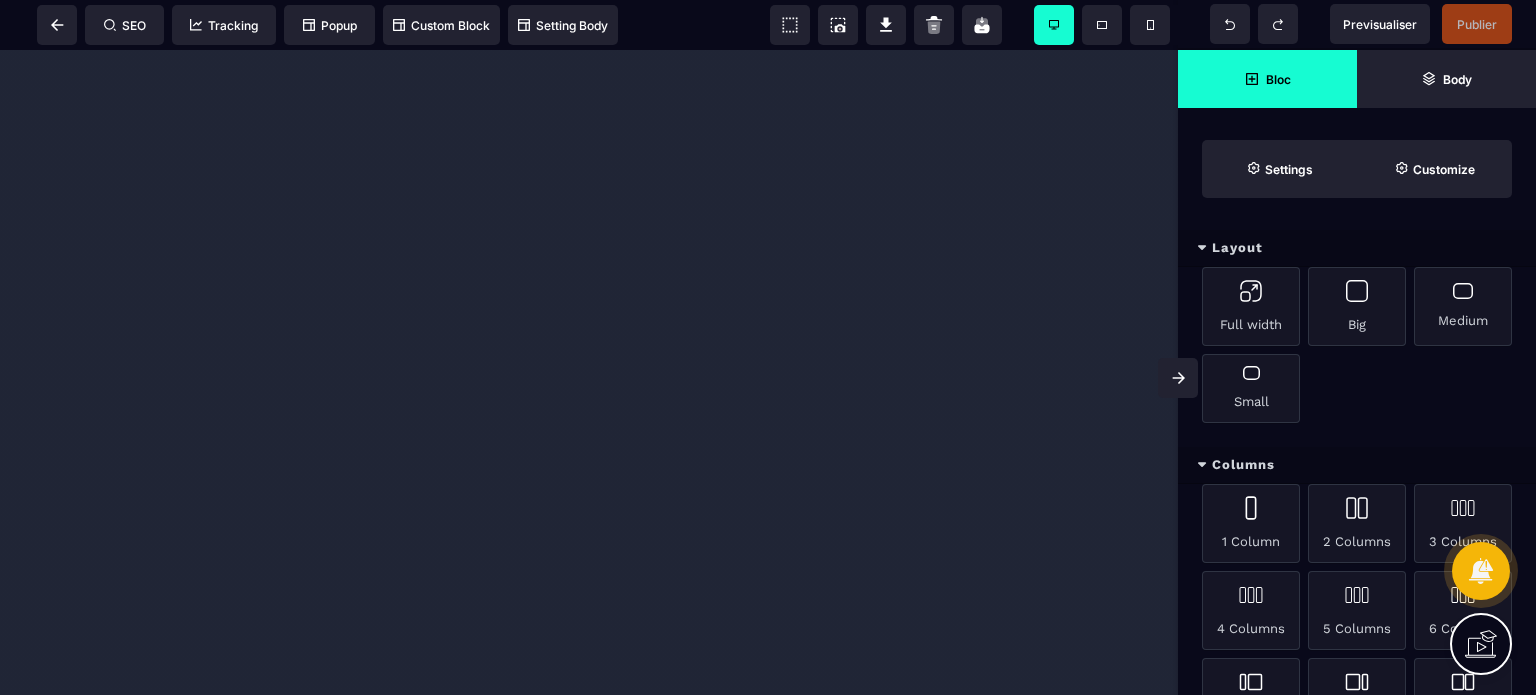 scroll, scrollTop: 0, scrollLeft: 0, axis: both 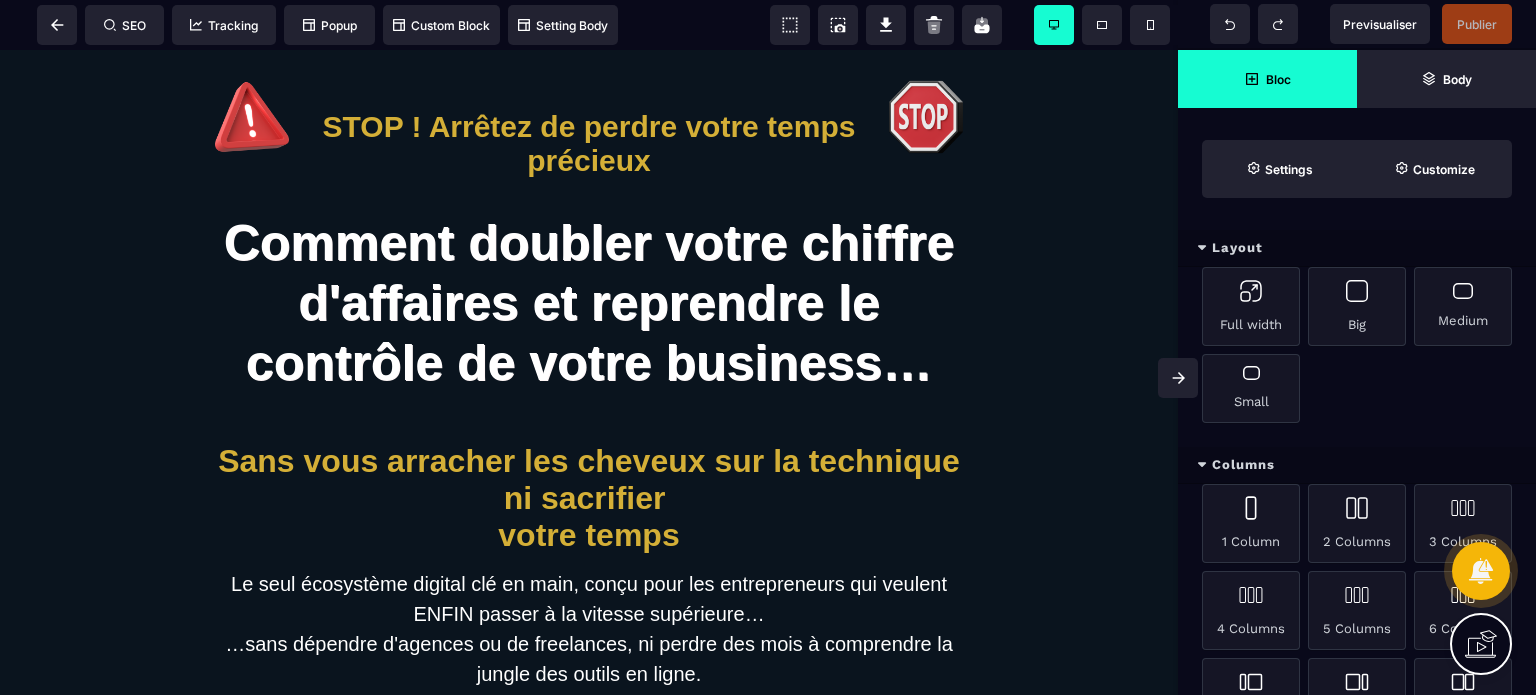 click 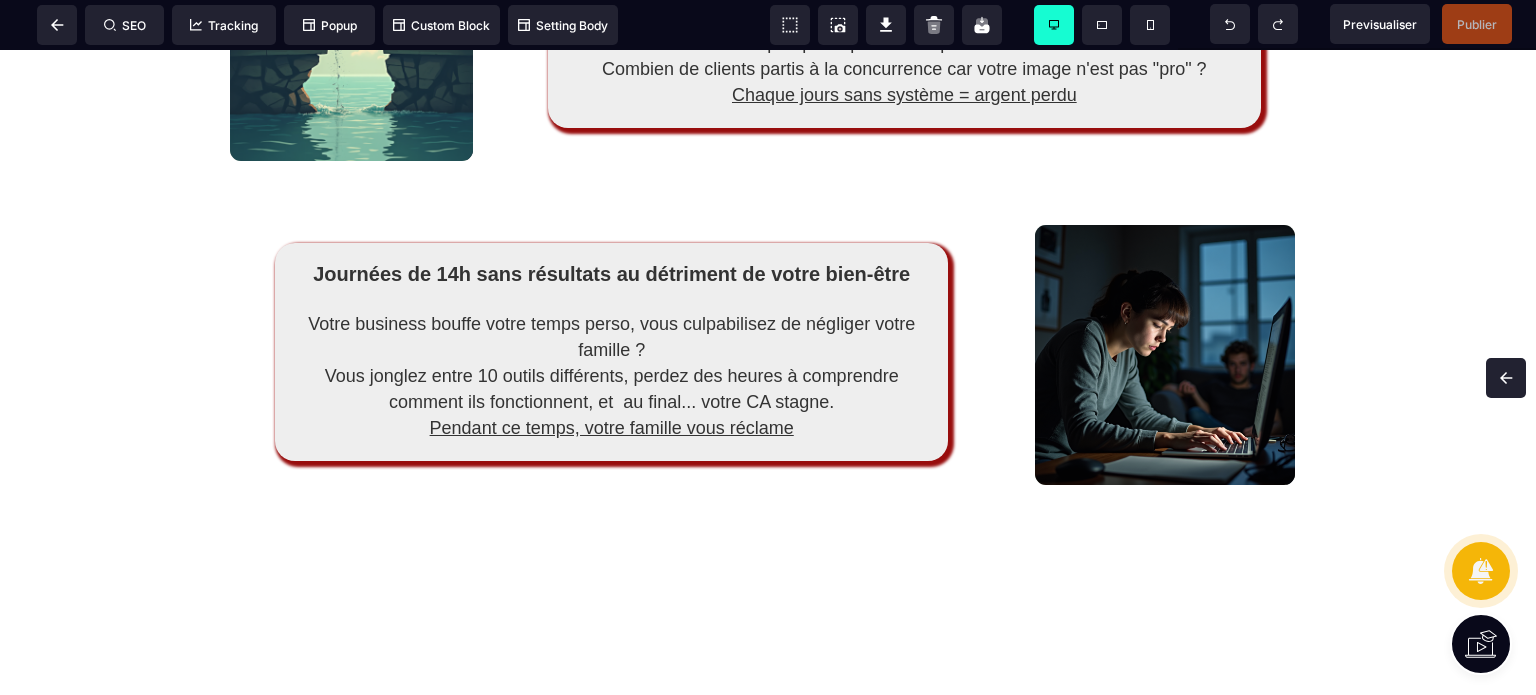scroll, scrollTop: 2268, scrollLeft: 0, axis: vertical 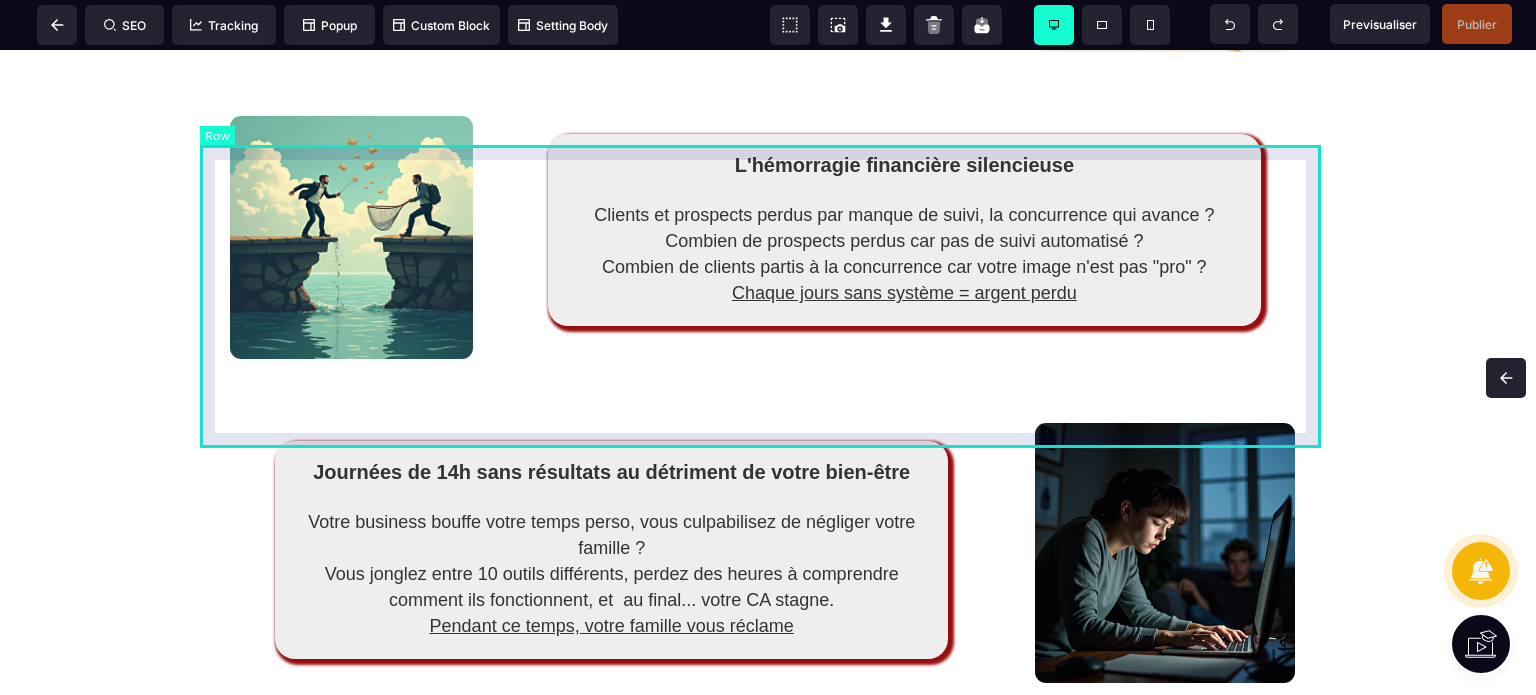 click on "L'hémorragie financière silencieuse Clients et prospects perdus par manque de suivi, la concurrence qui avance ? Combien de prospects perdus car pas de suivi automatisé ? Combien de clients partis à la concurrence car votre image n'est pas "pro" ? Chaque jours sans système = argent perdu" at bounding box center (768, 239) 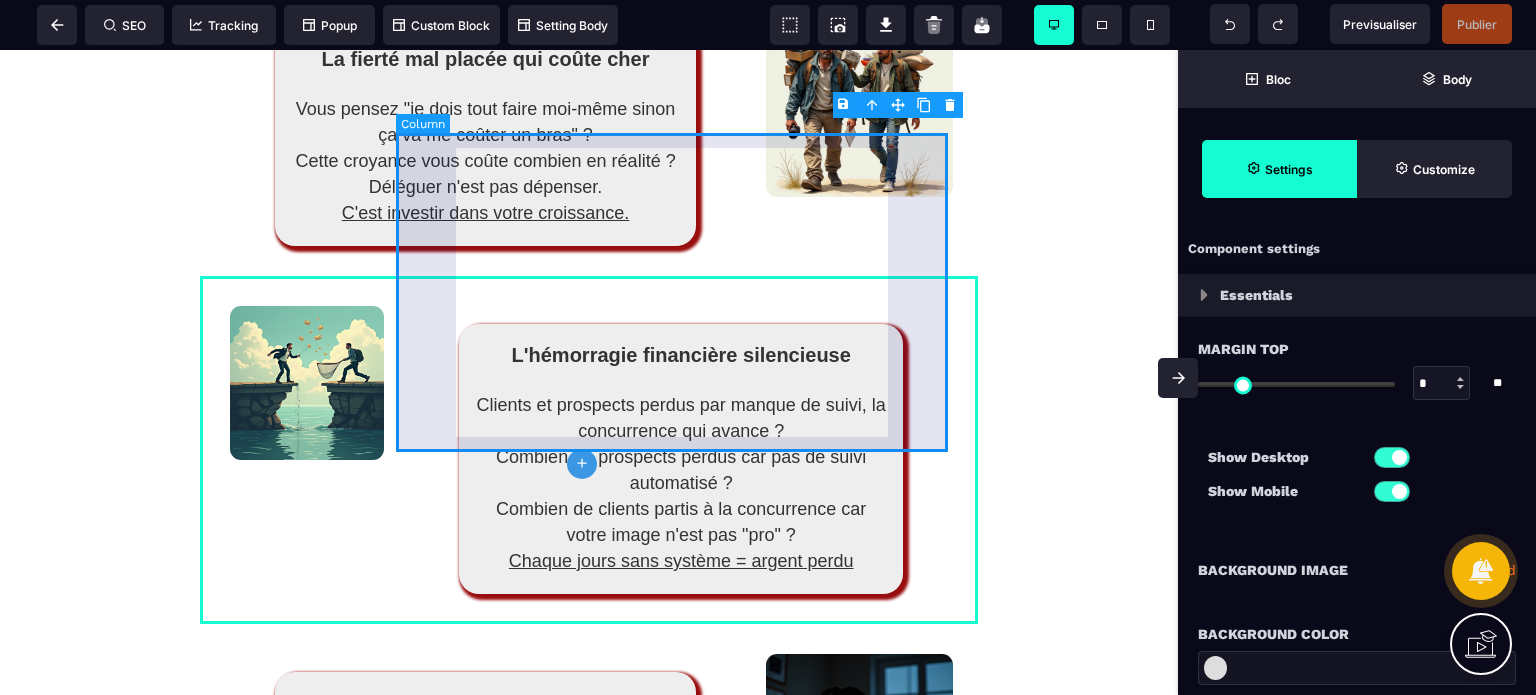 type on "*" 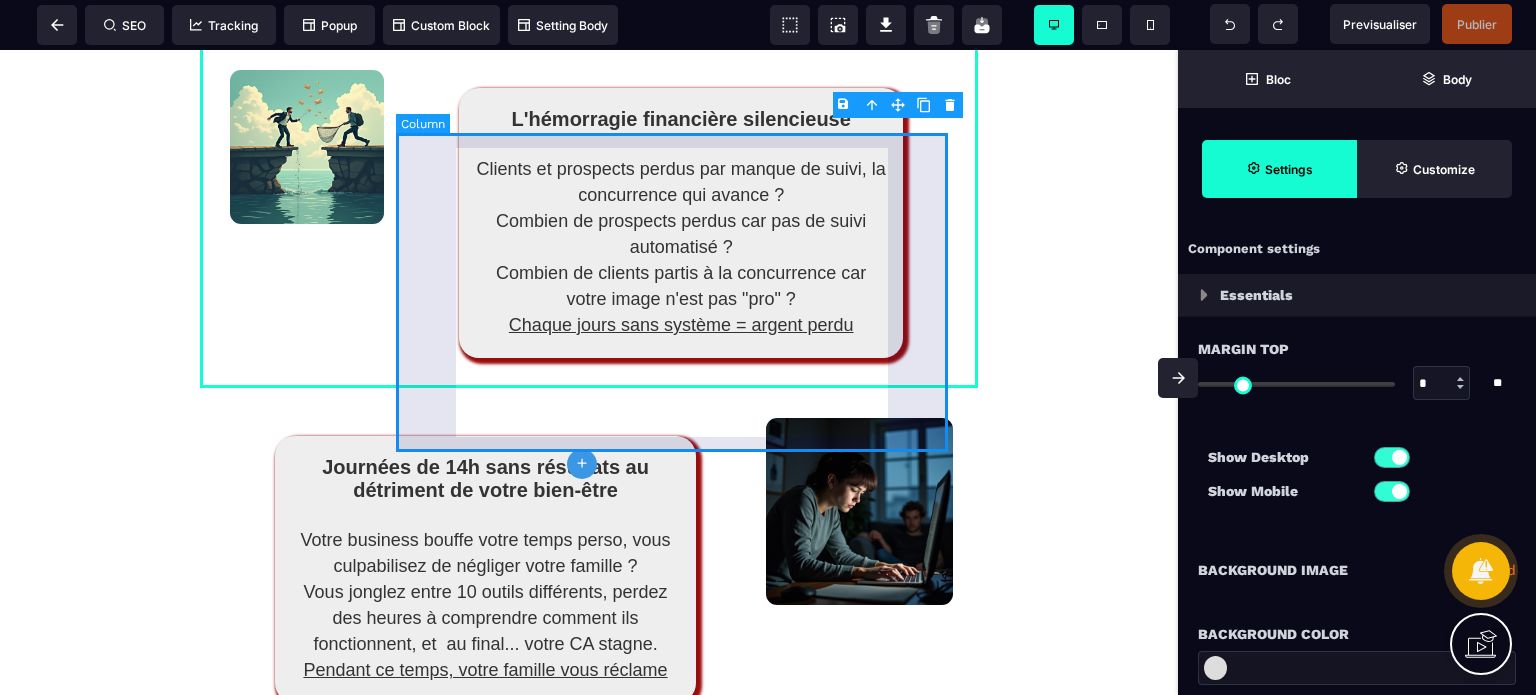 select 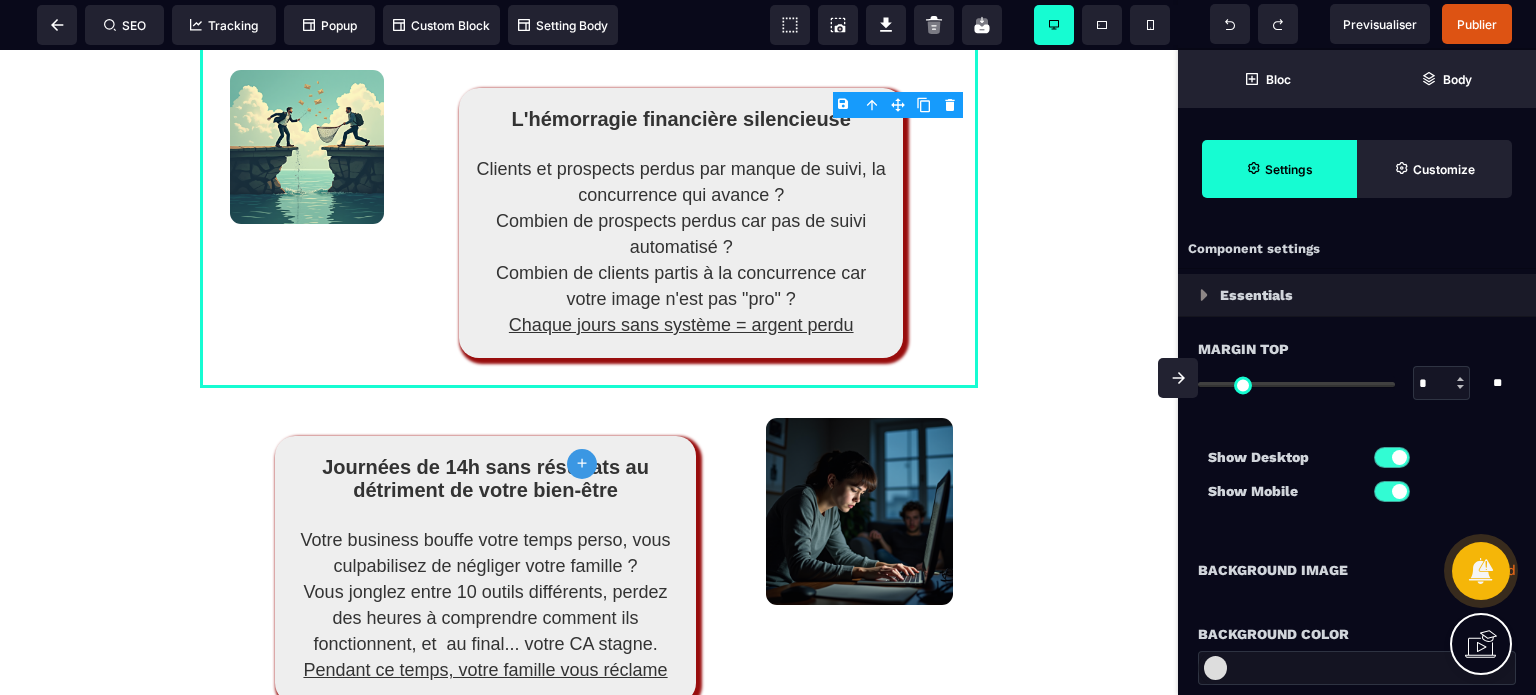 click 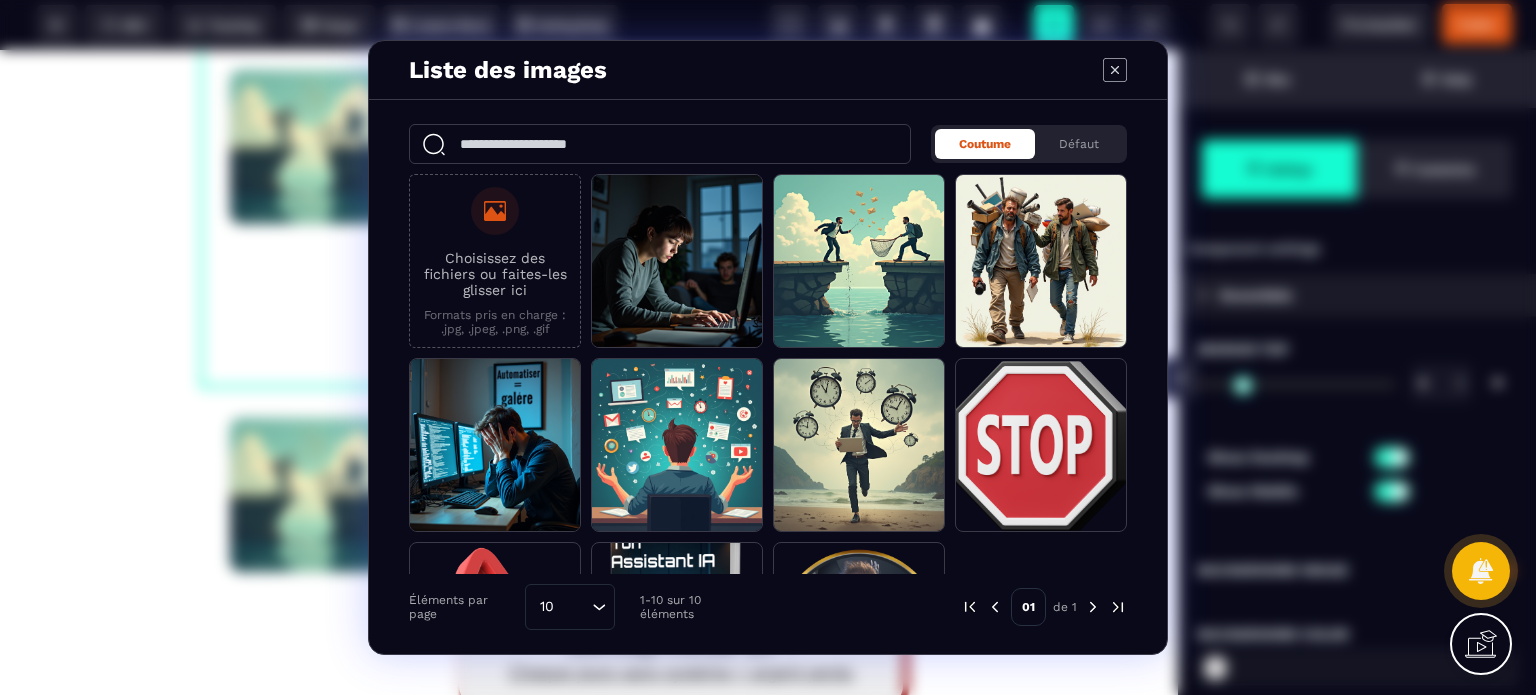 click 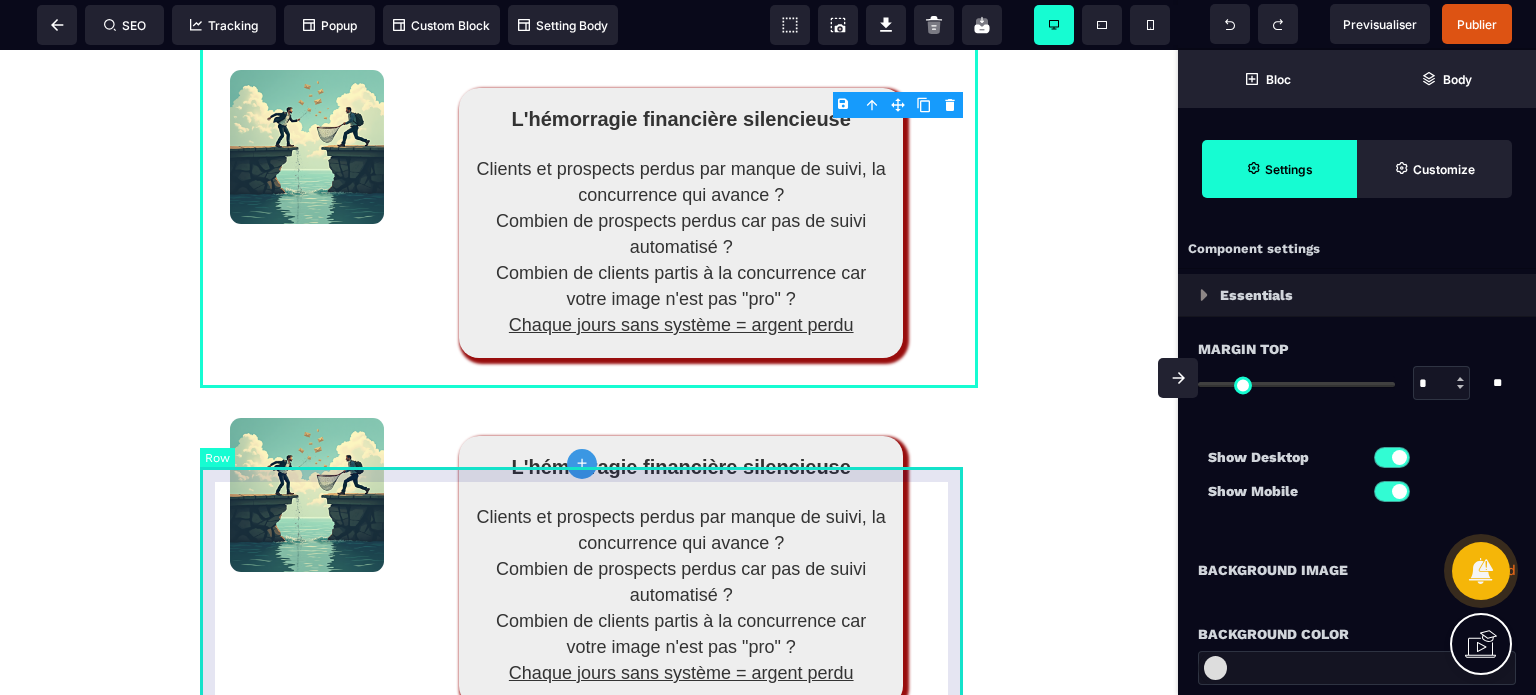click on "L'hémorragie financière silencieuse Clients et prospects perdus par manque de suivi, la concurrence qui avance ? Combien de prospects perdus car pas de suivi automatisé ? Combien de clients partis à la concurrence car votre image n'est pas "pro" ? Chaque jours sans système = argent perdu" at bounding box center (589, 562) 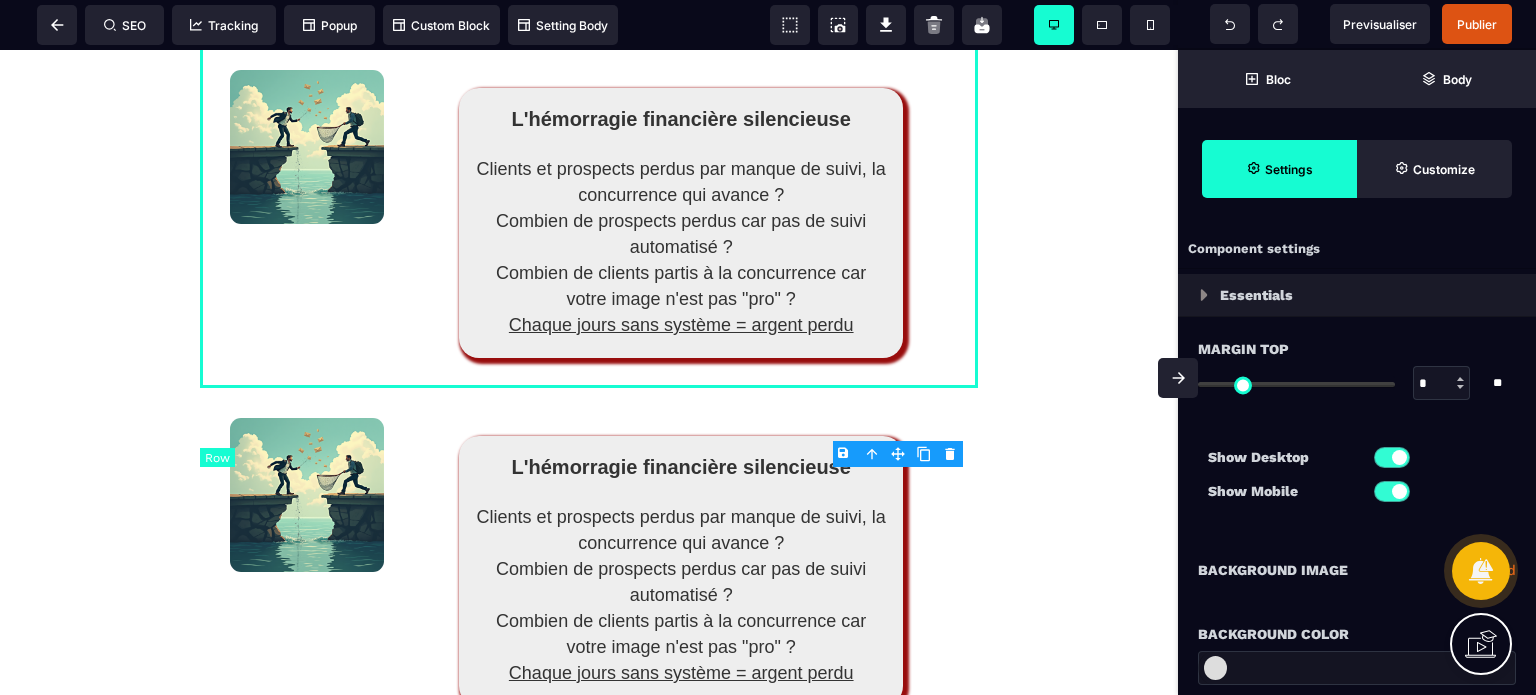 type on "*" 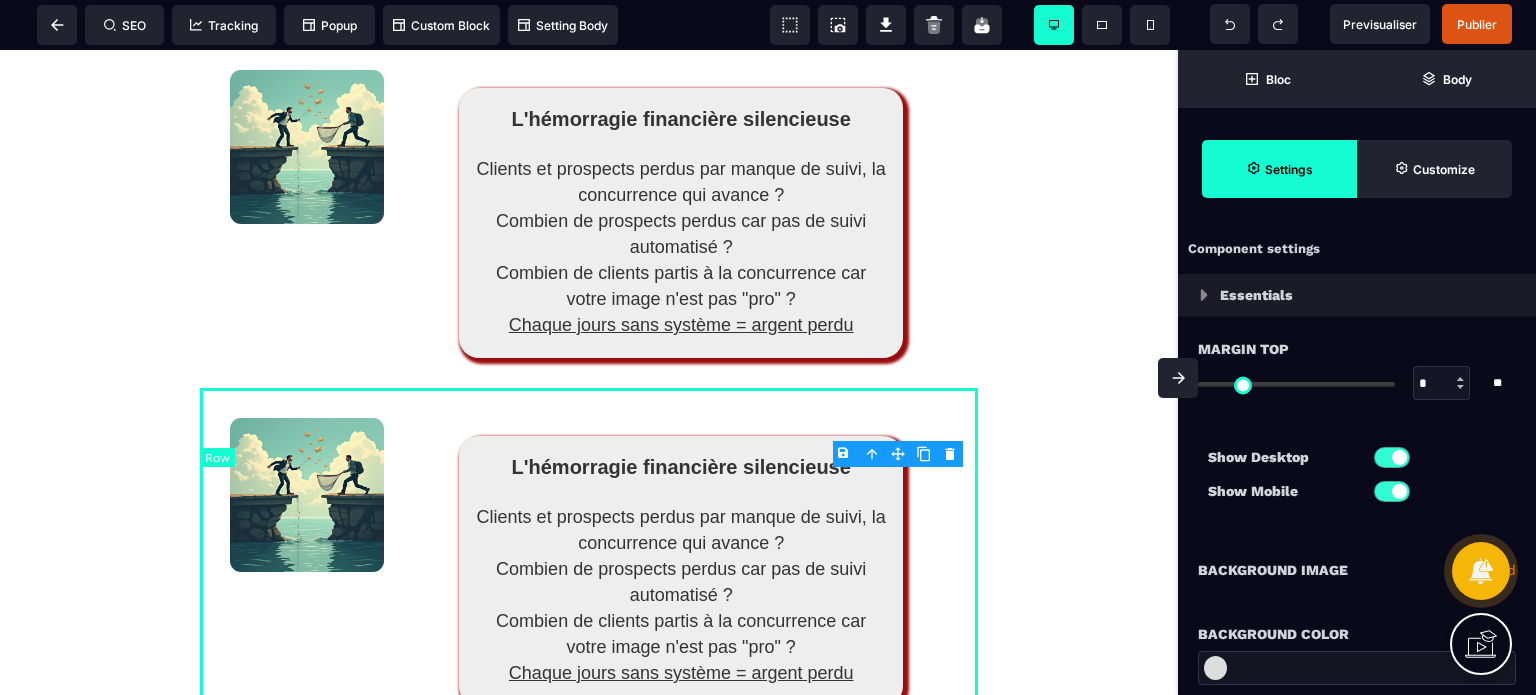 select 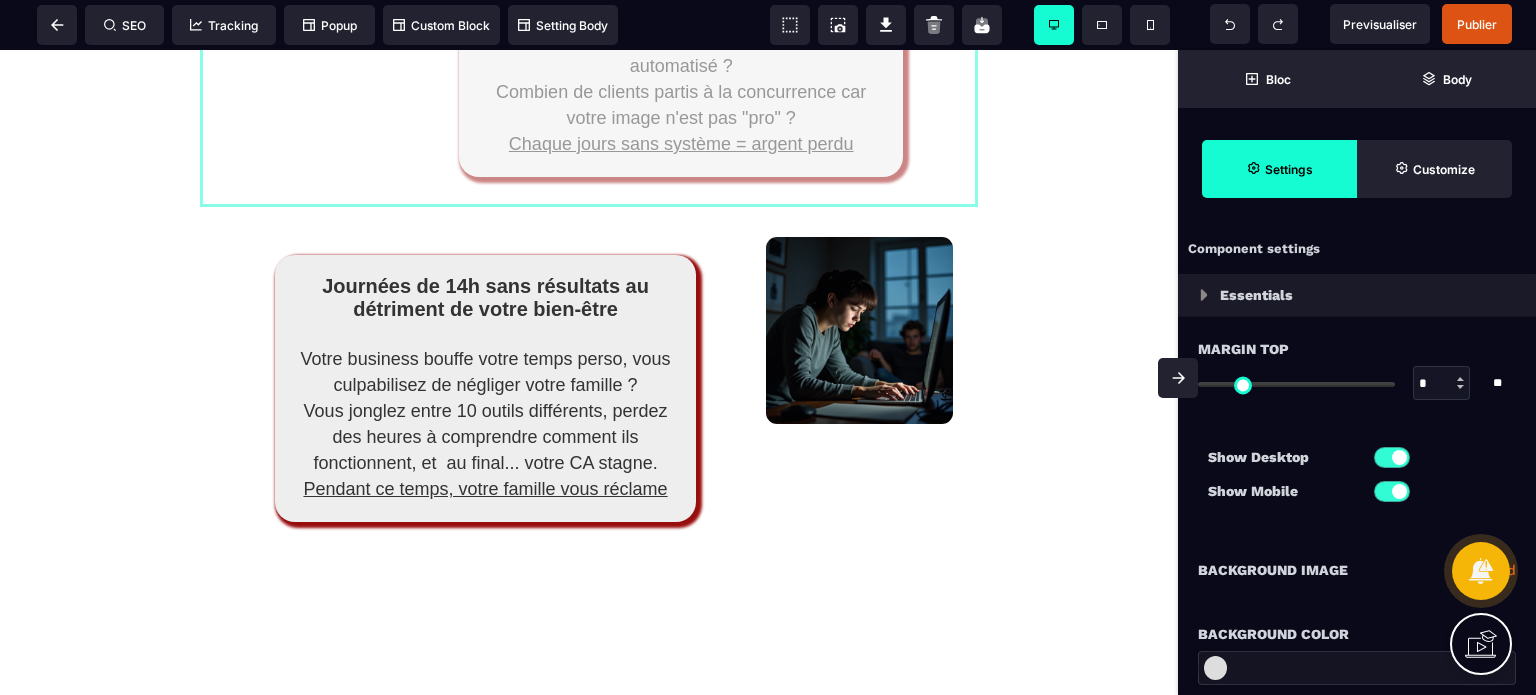 scroll, scrollTop: 3016, scrollLeft: 0, axis: vertical 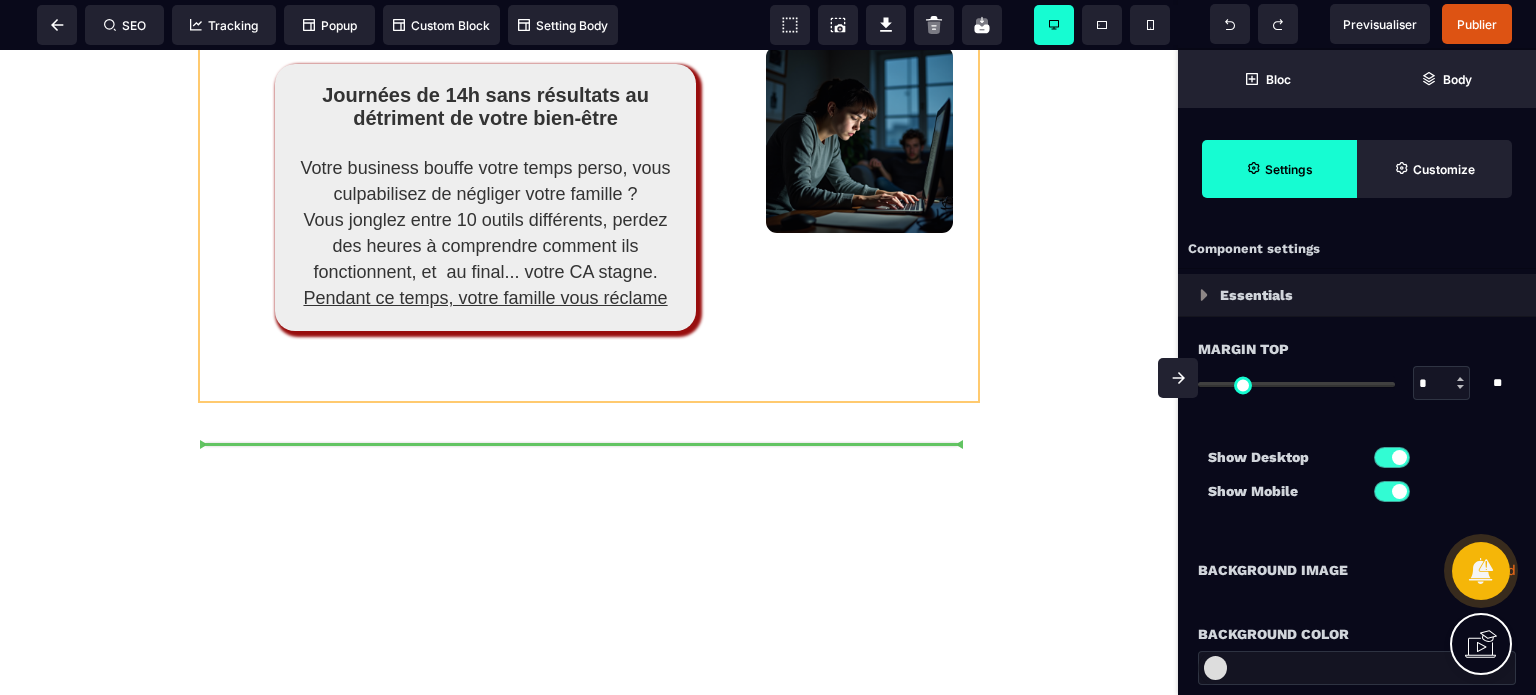 drag, startPoint x: 897, startPoint y: 506, endPoint x: 765, endPoint y: 440, distance: 147.58049 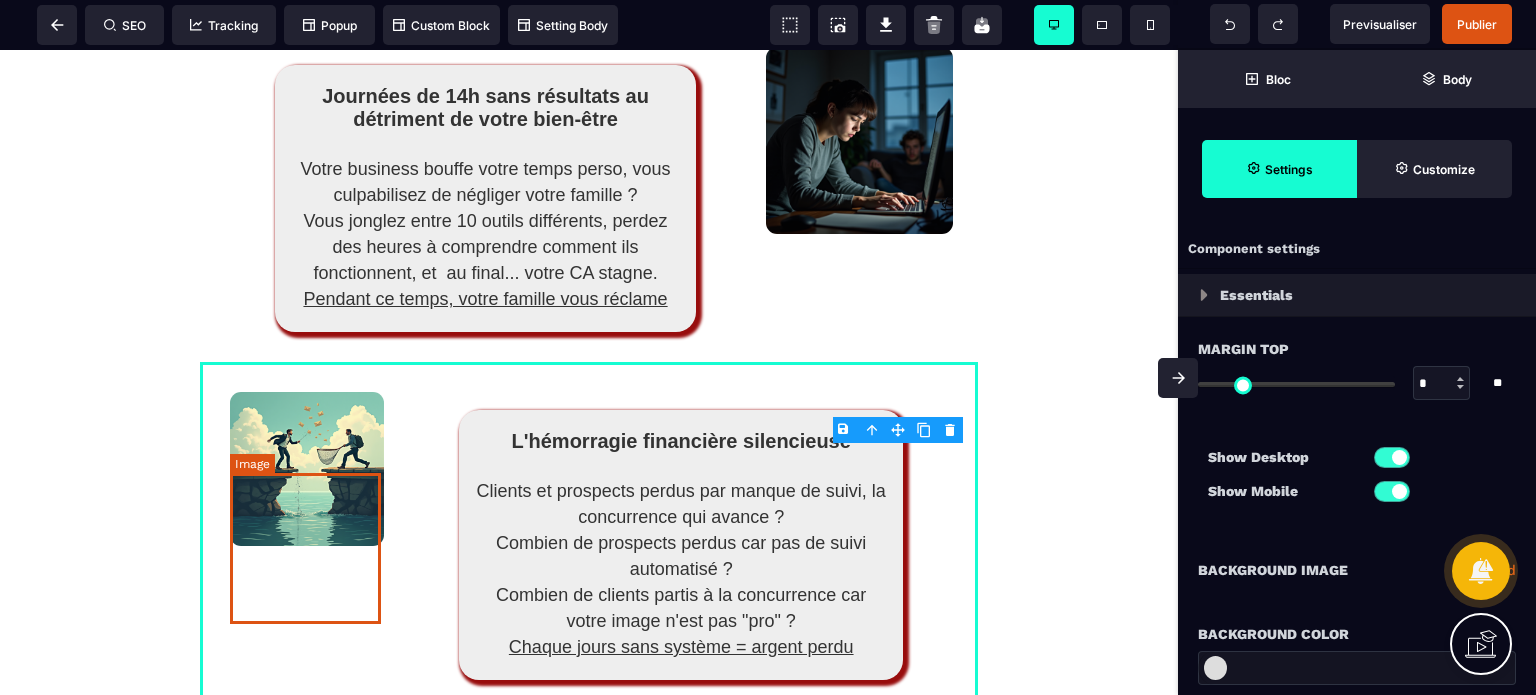 click at bounding box center (307, 469) 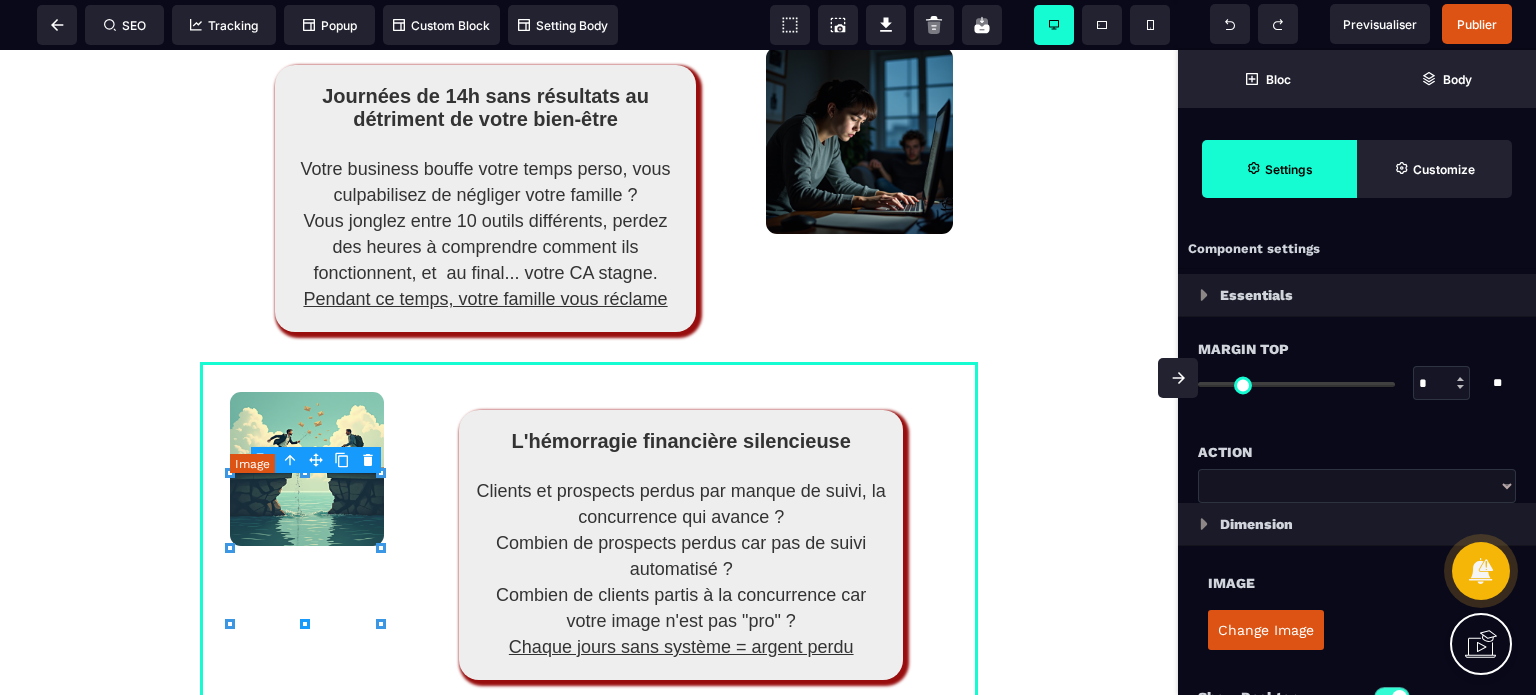 type on "***" 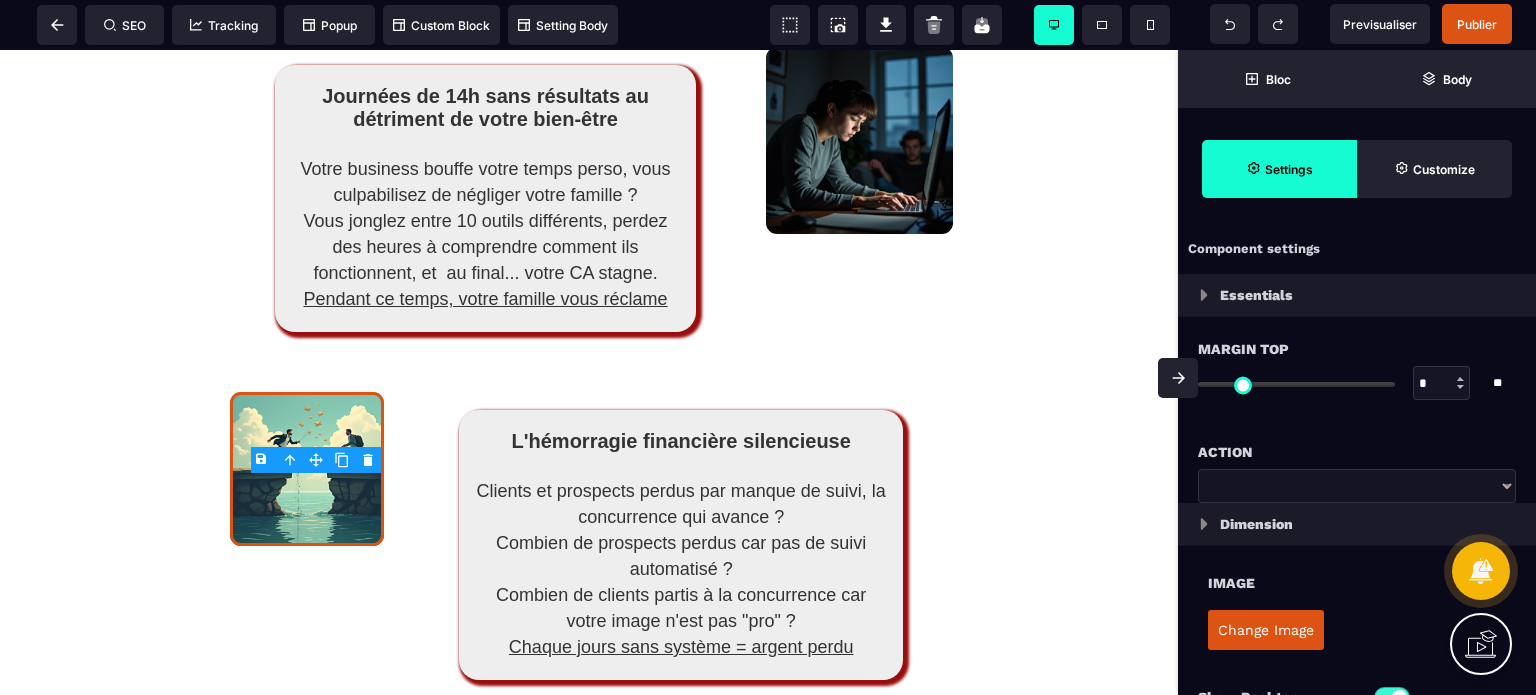 click on "Change Image" at bounding box center (1266, 630) 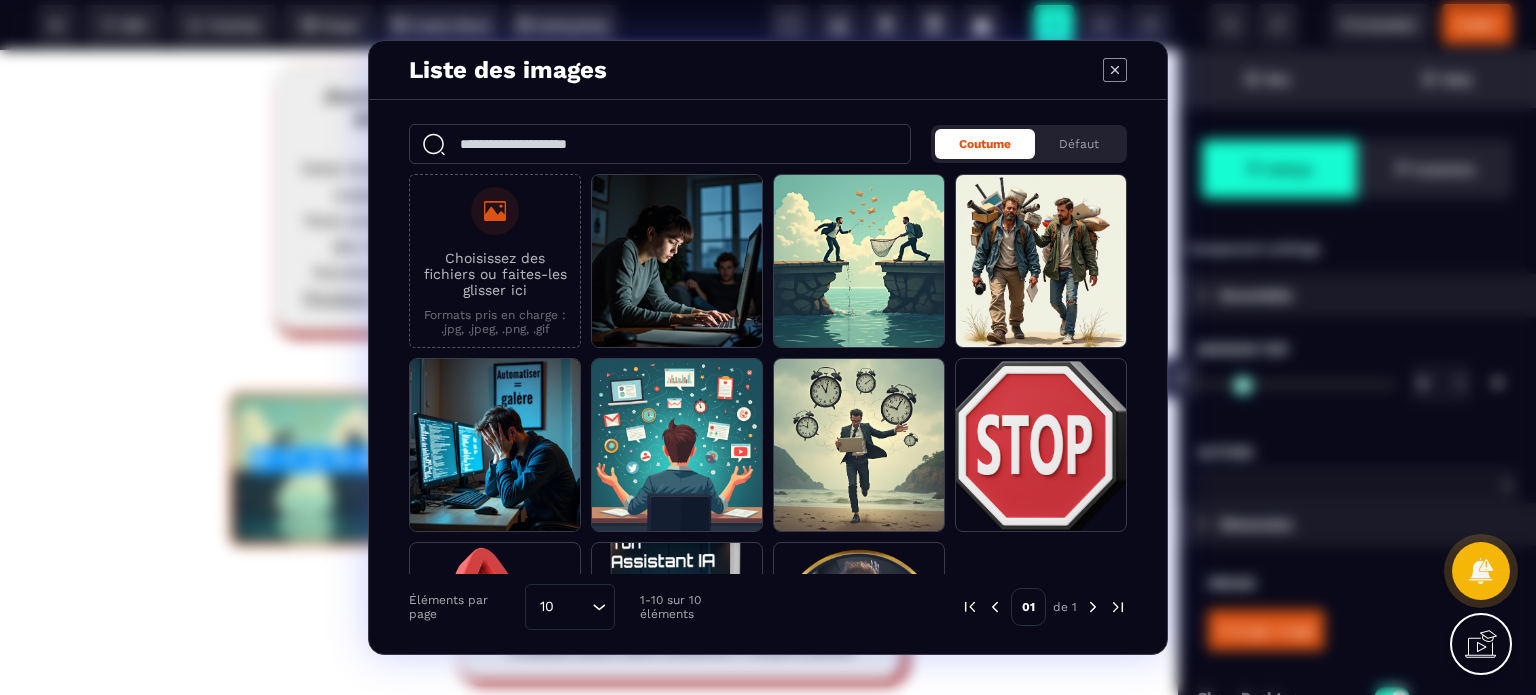 click on "Choisissez des fichiers ou faites-les glisser ici Formats pris en charge : .jpg, .jpeg, .png, .gif" at bounding box center (495, 261) 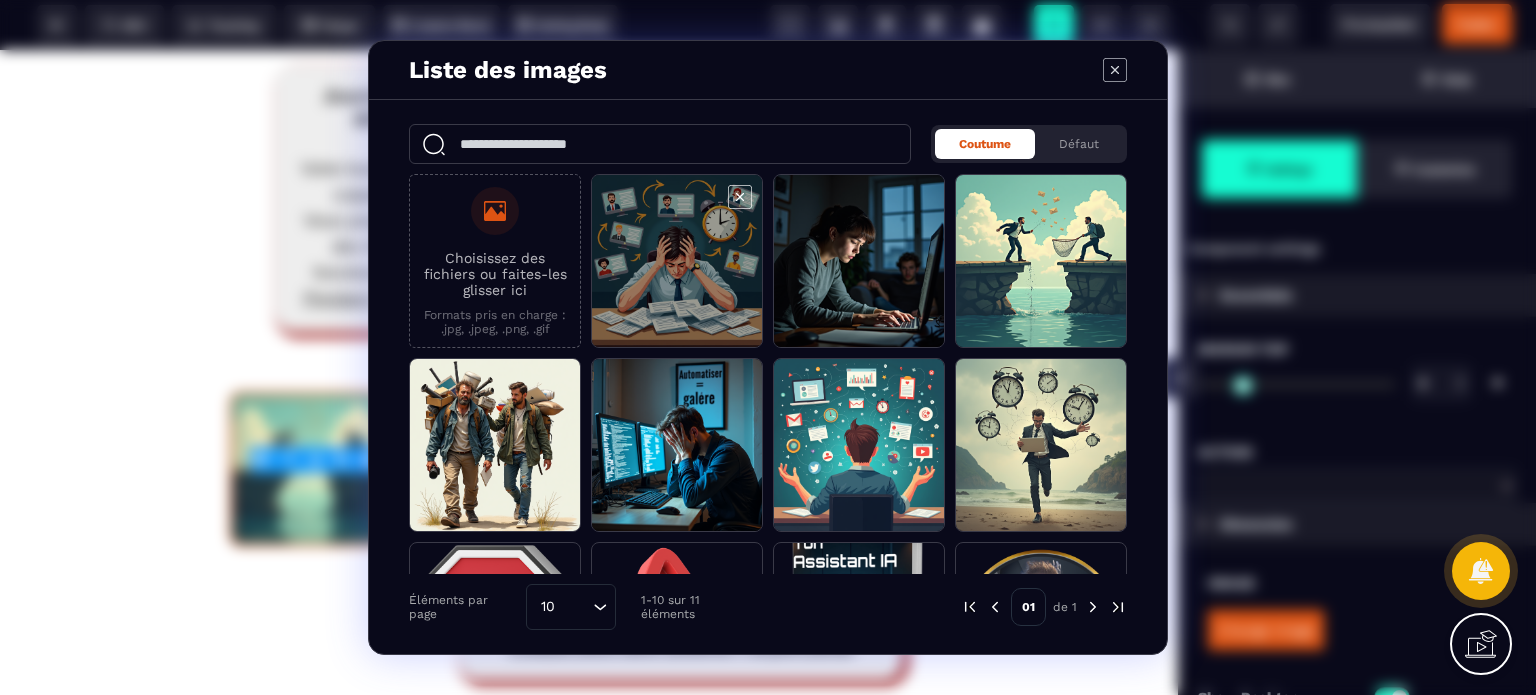 click at bounding box center (677, 262) 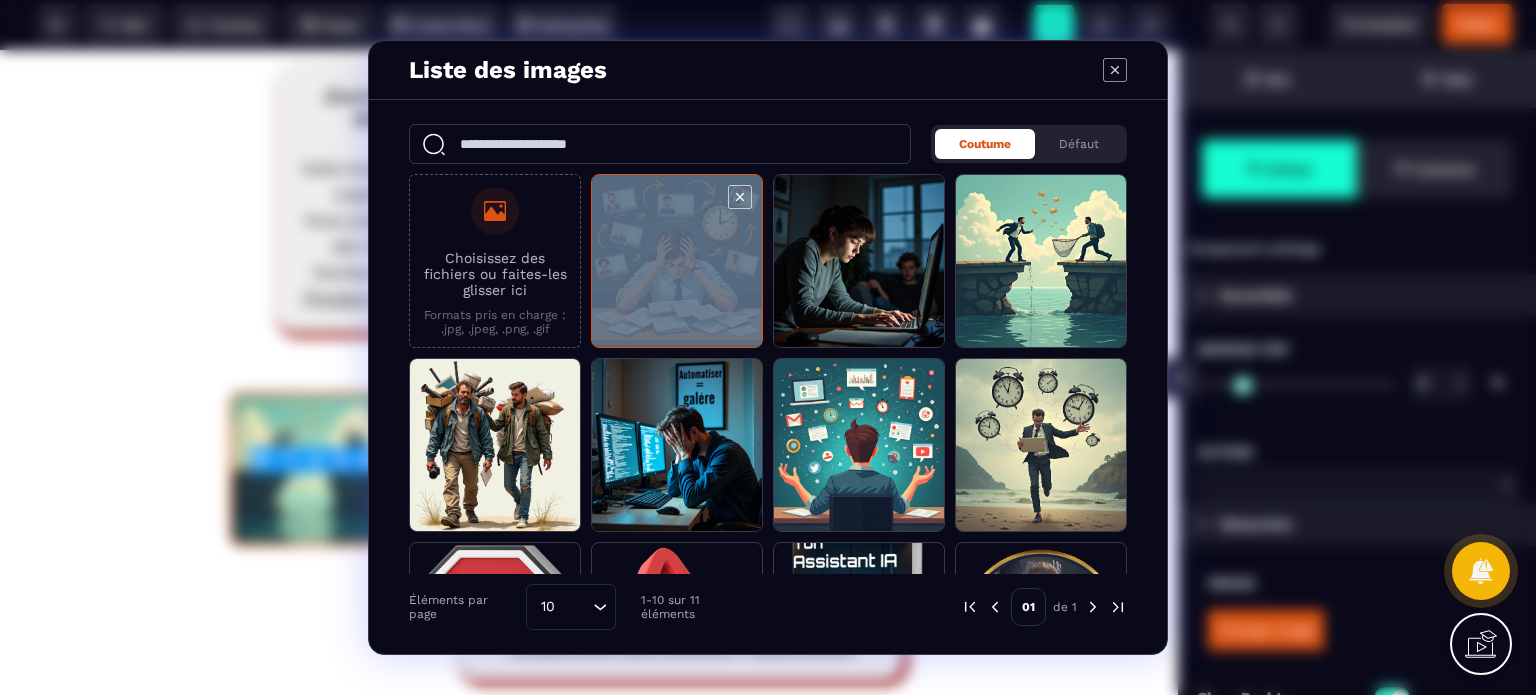 click at bounding box center [677, 262] 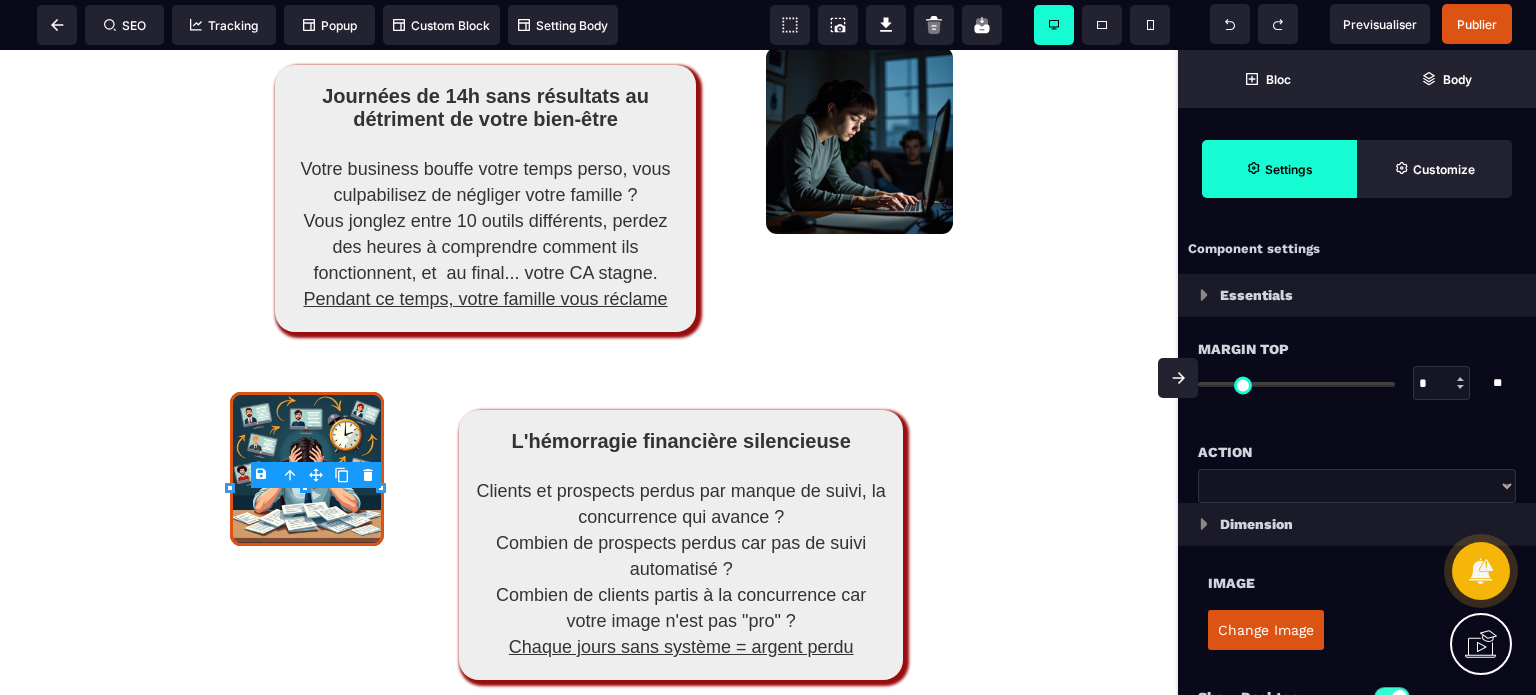 click at bounding box center [1178, 378] 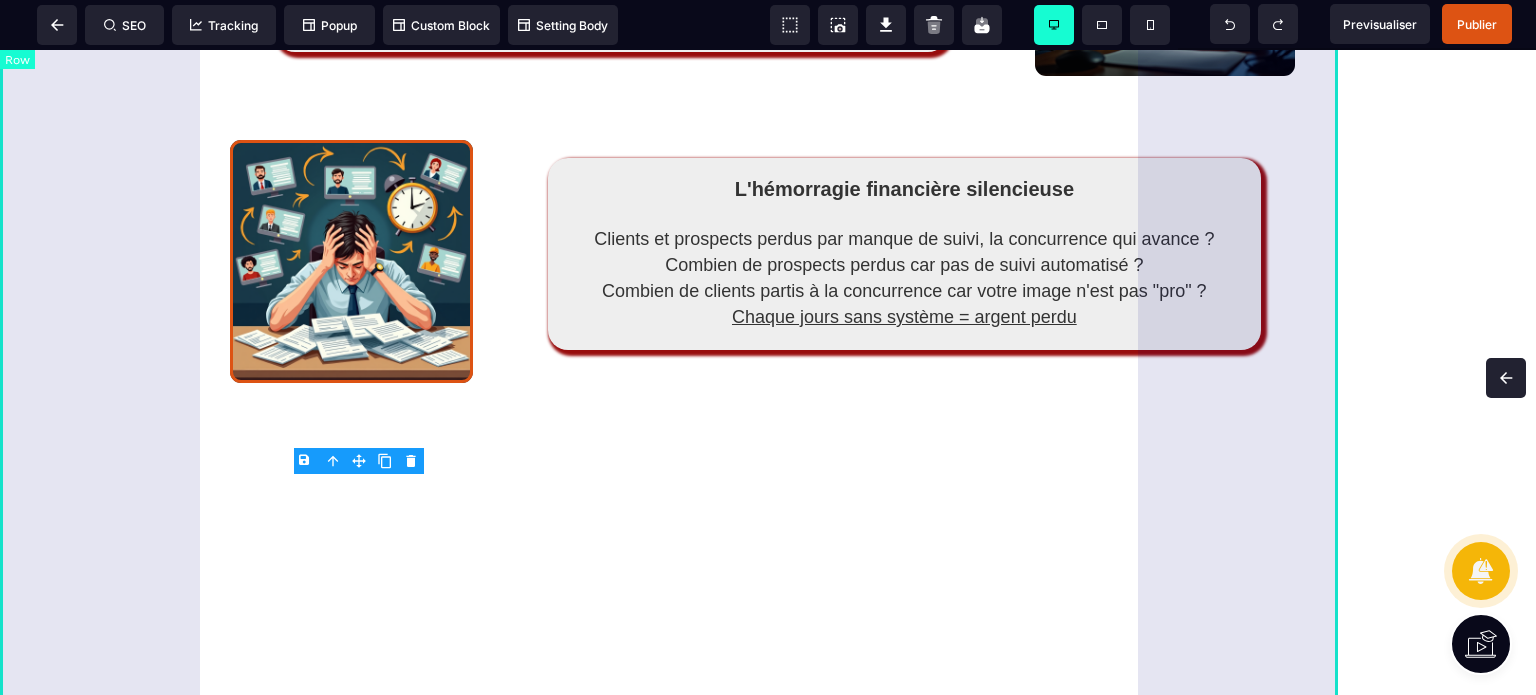 scroll, scrollTop: 2412, scrollLeft: 0, axis: vertical 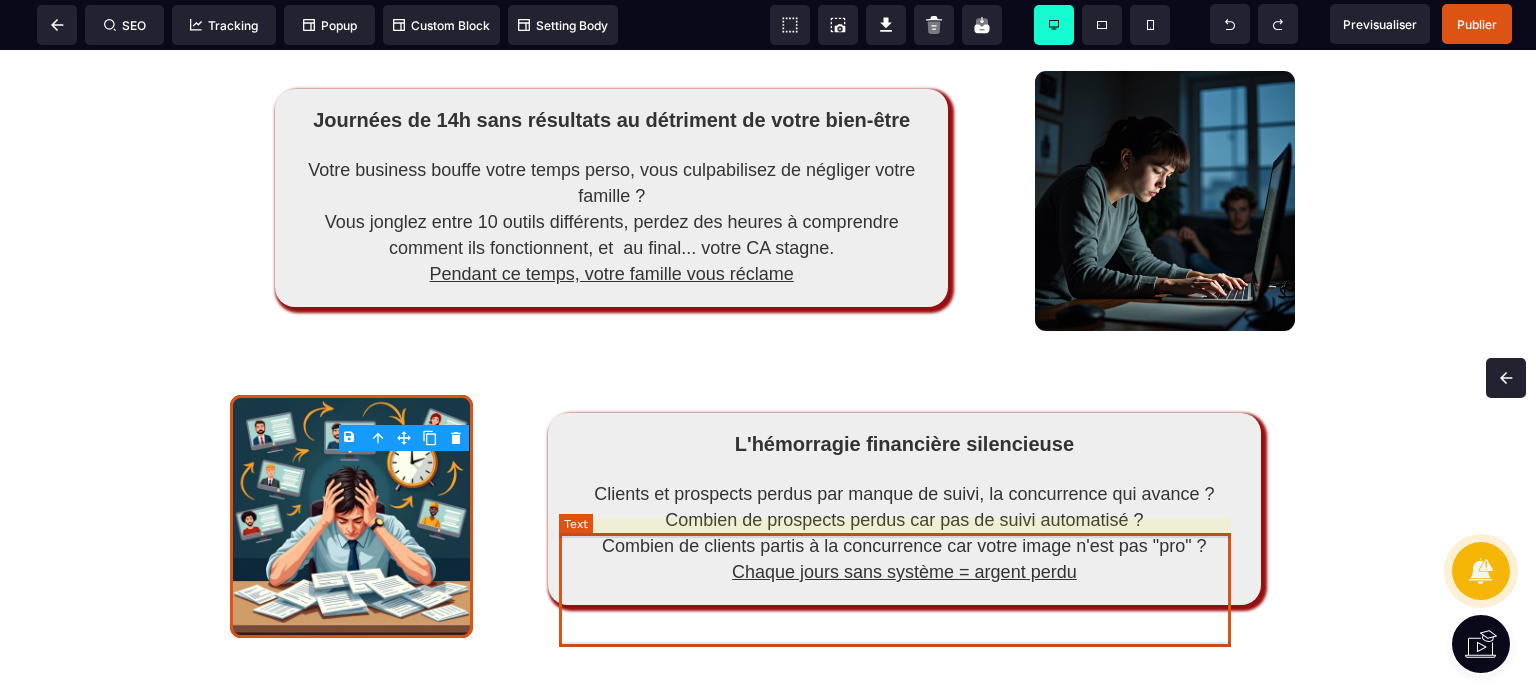 click on "Clients et prospects perdus par manque de suivi, la concurrence qui avance ? Combien de prospects perdus car pas de suivi automatisé ? Combien de clients partis à la concurrence car votre image n'est pas "pro" ? Chaque jours sans système = argent perdu" at bounding box center (904, 533) 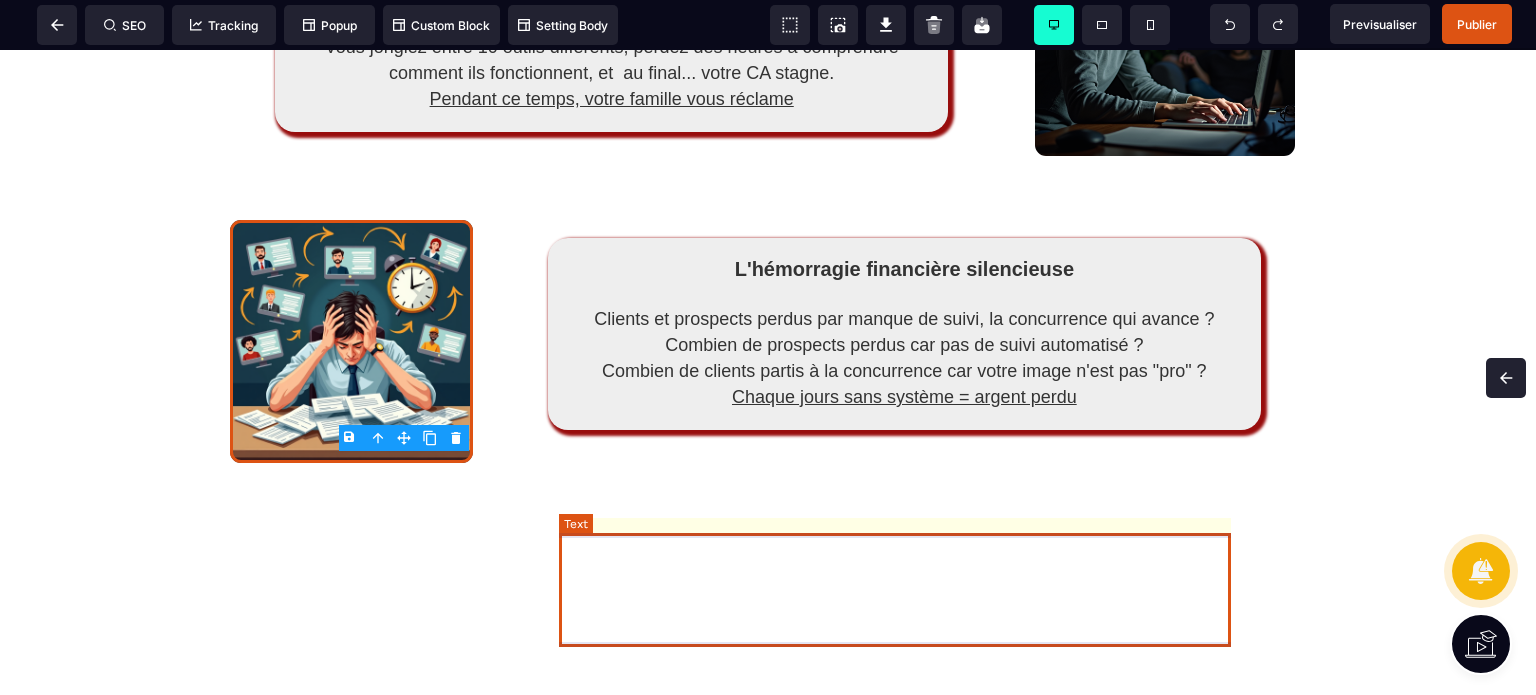 select on "*******" 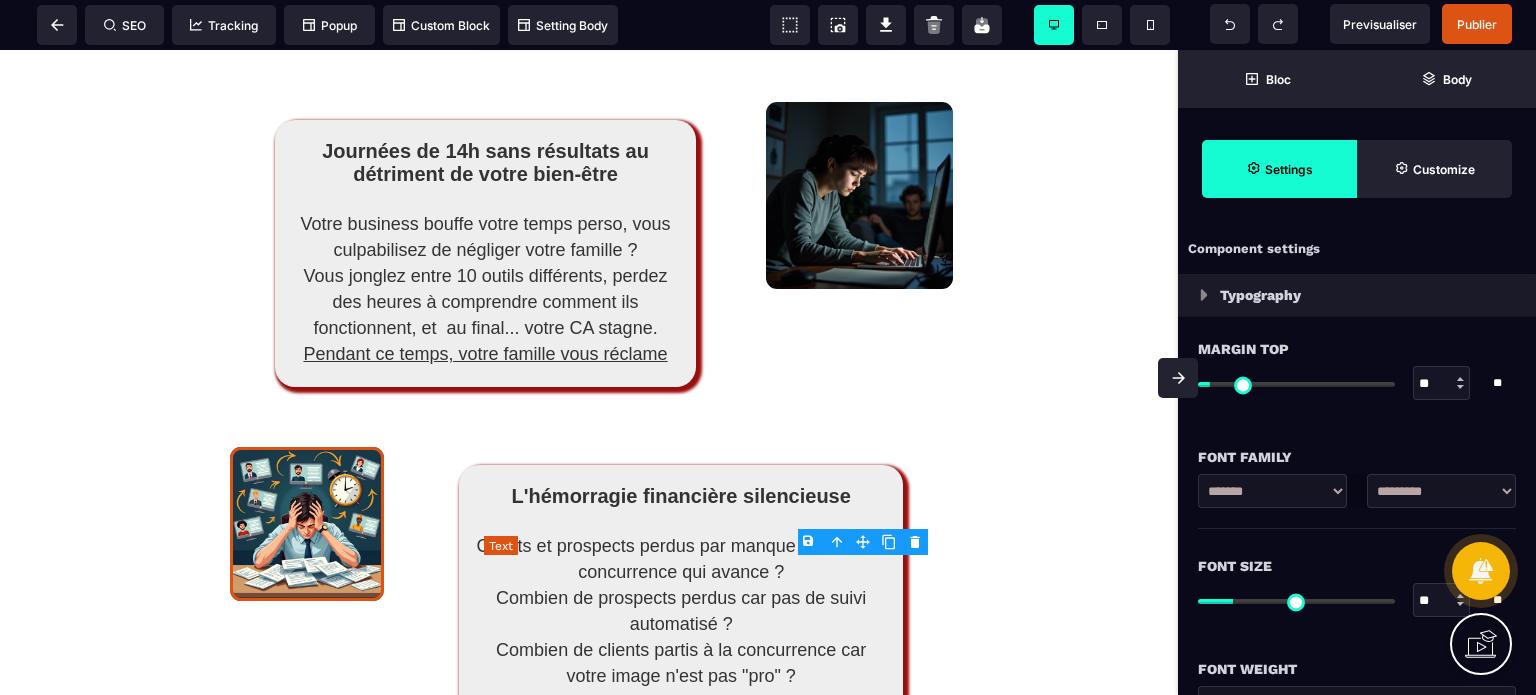 type on "*" 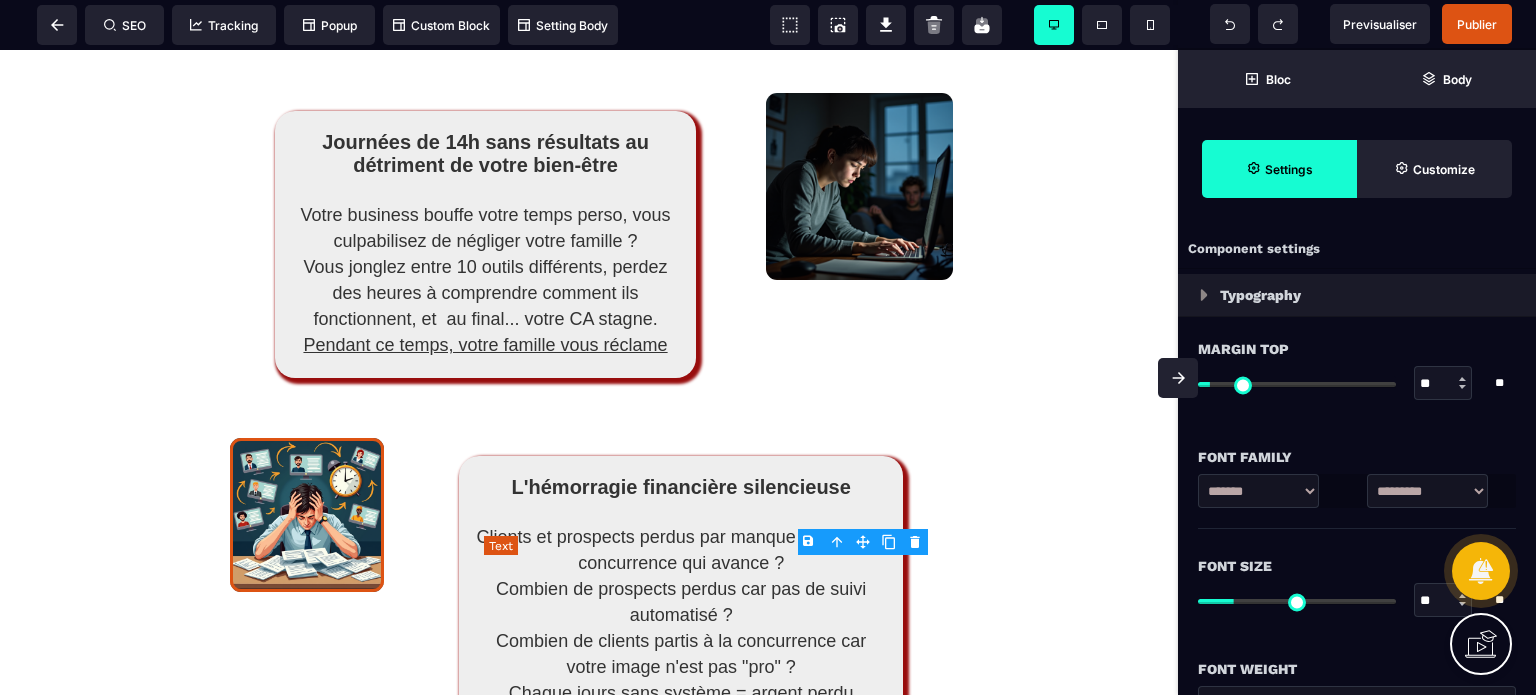 type on "***" 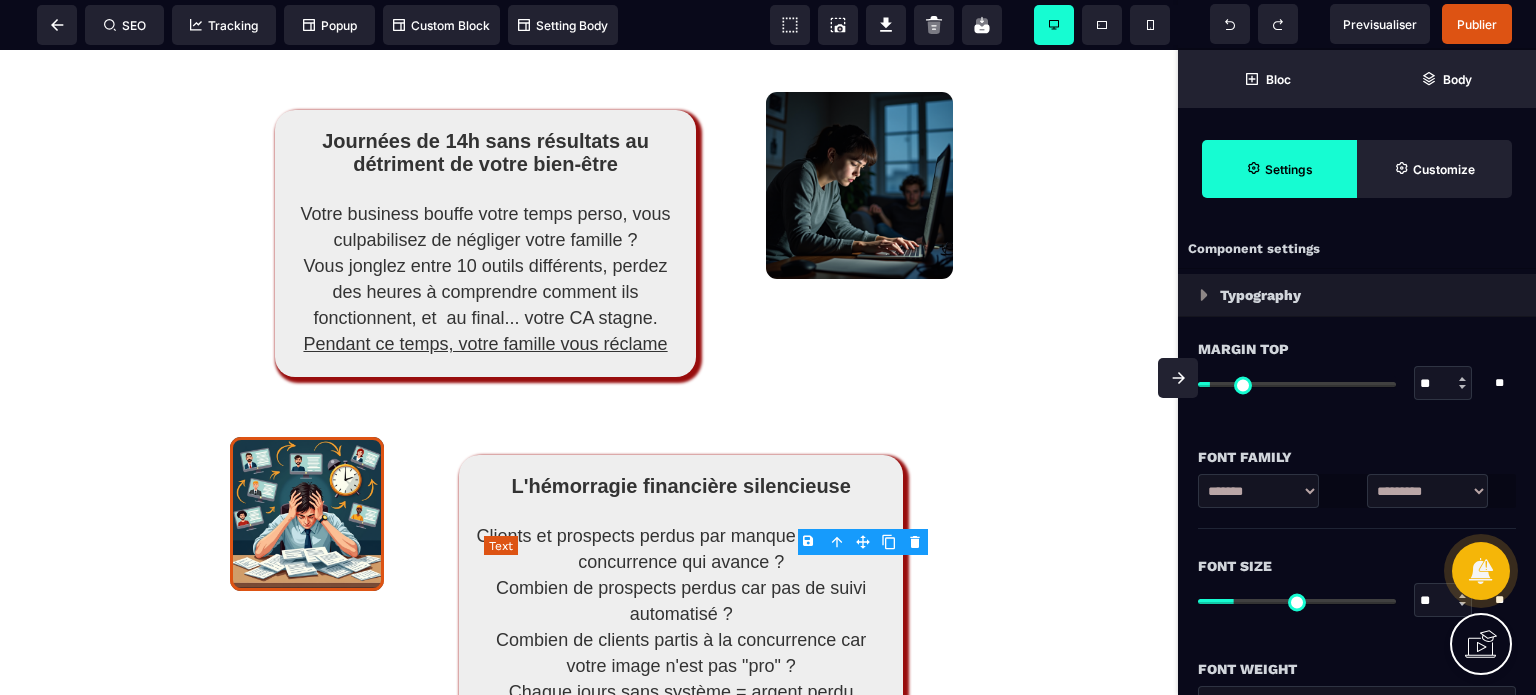 type on "***" 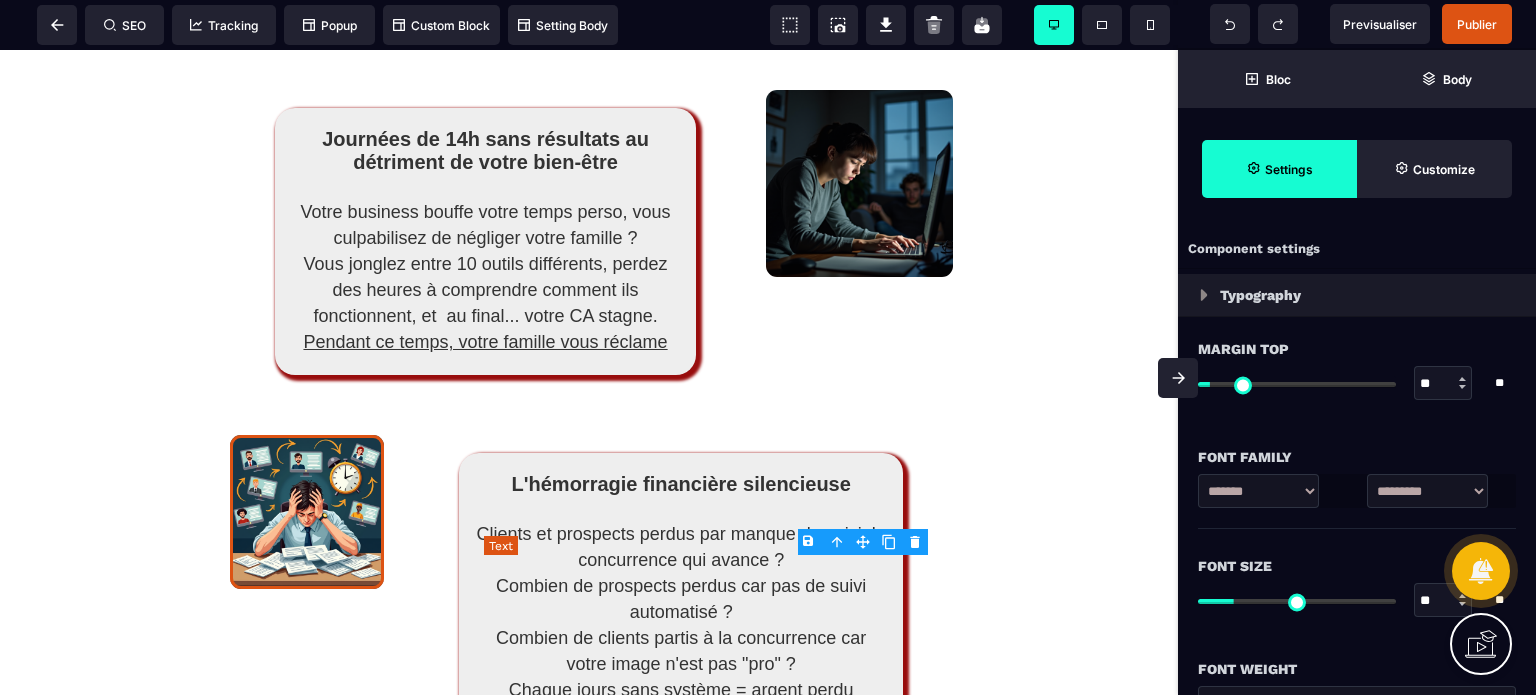 type on "*" 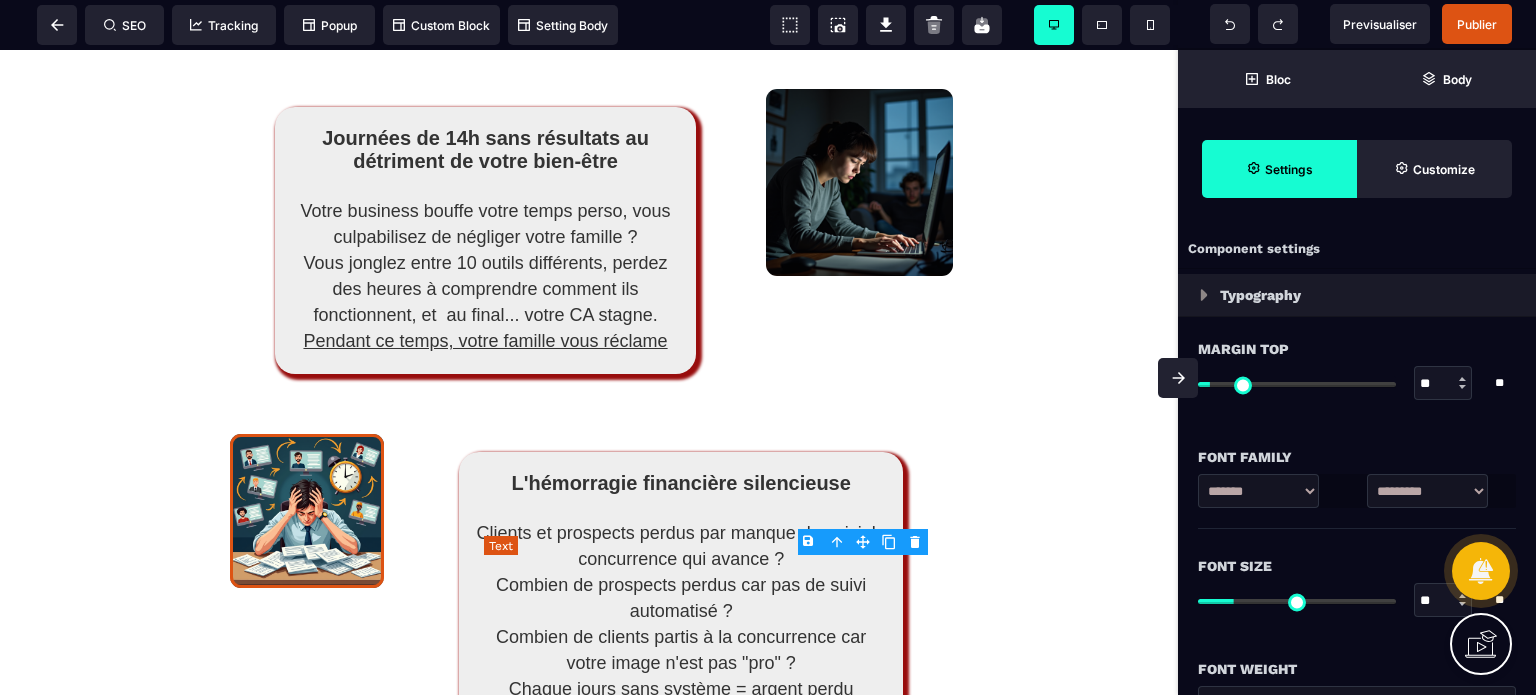 type on "*" 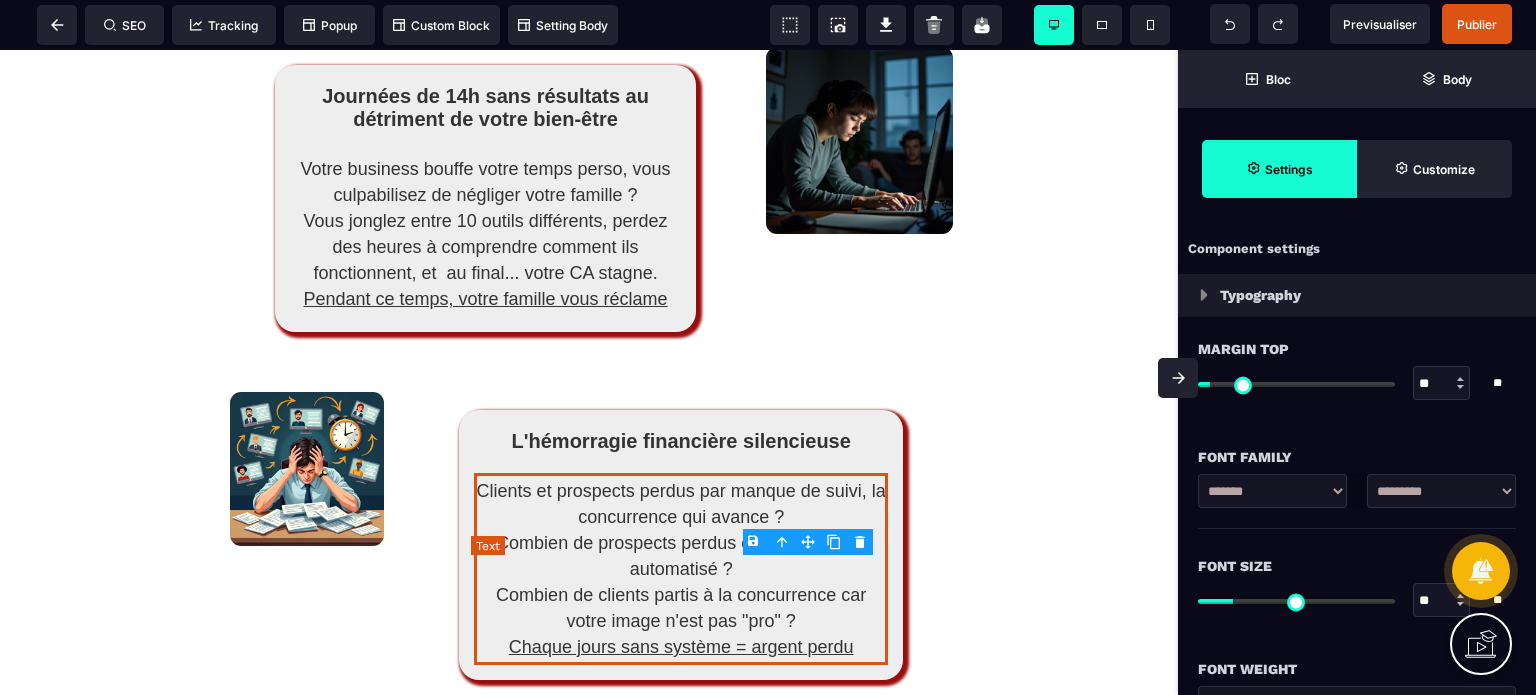 click on "Clients et prospects perdus par manque de suivi, la concurrence qui avance ? Combien de prospects perdus car pas de suivi automatisé ? Combien de clients partis à la concurrence car votre image n'est pas "pro" ? Chaque jours sans système = argent perdu" at bounding box center (681, 569) 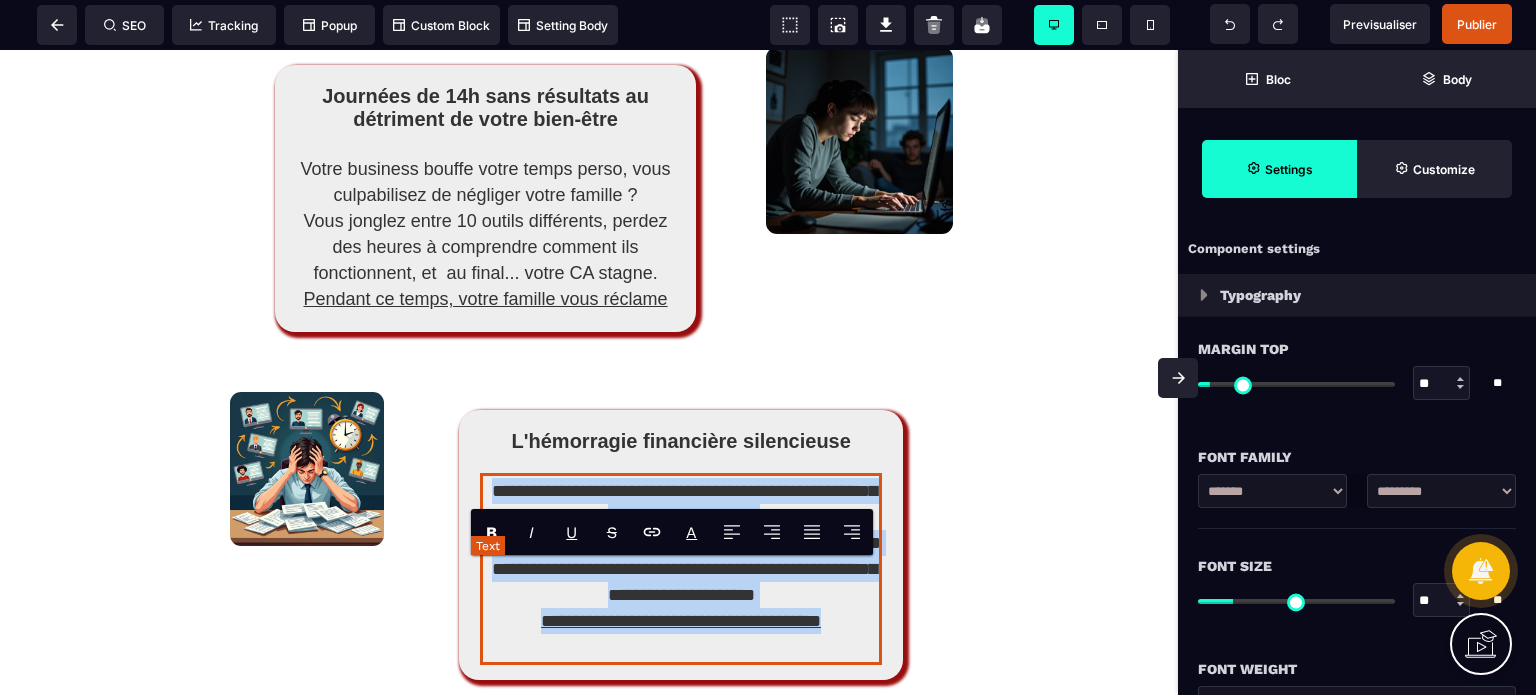 type 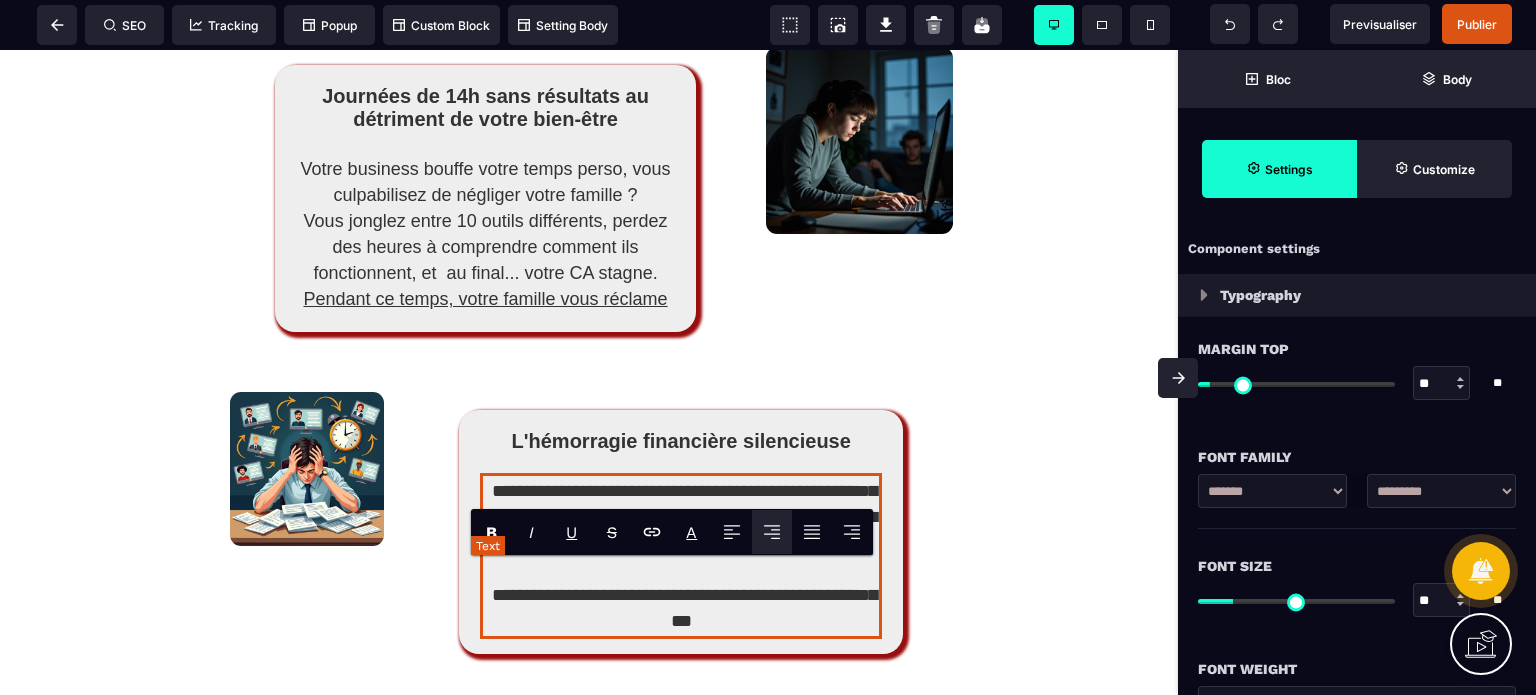click on "**********" at bounding box center (681, 556) 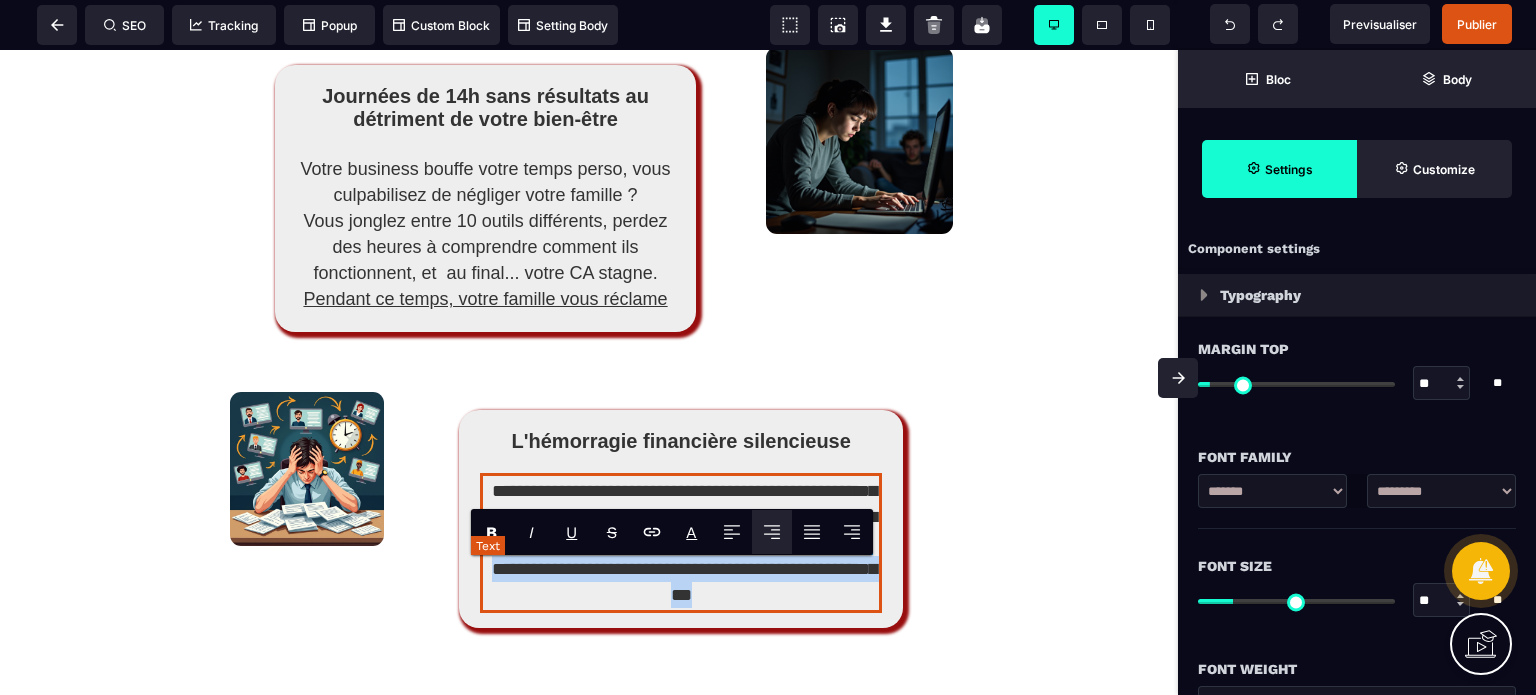 drag, startPoint x: 738, startPoint y: 672, endPoint x: 484, endPoint y: 645, distance: 255.43102 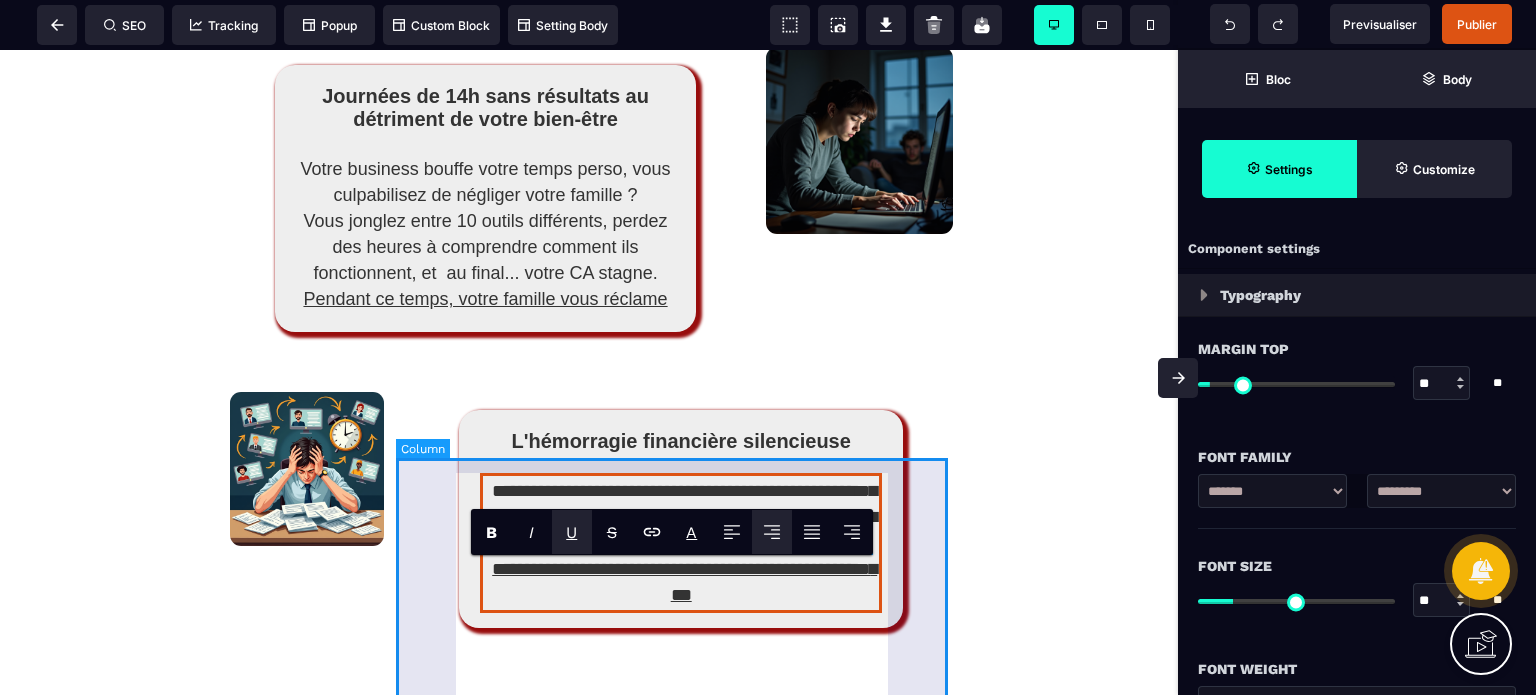 click on "**********" at bounding box center (681, 510) 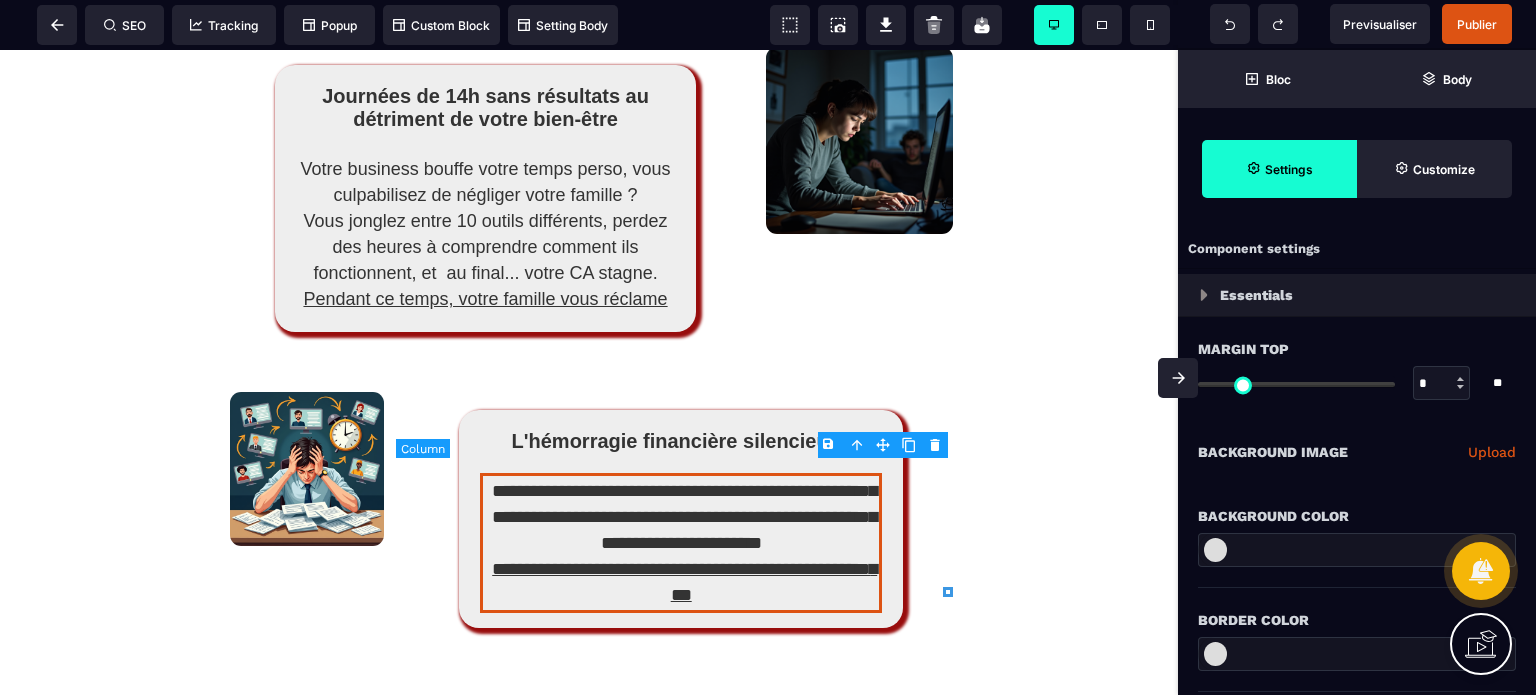 type on "*" 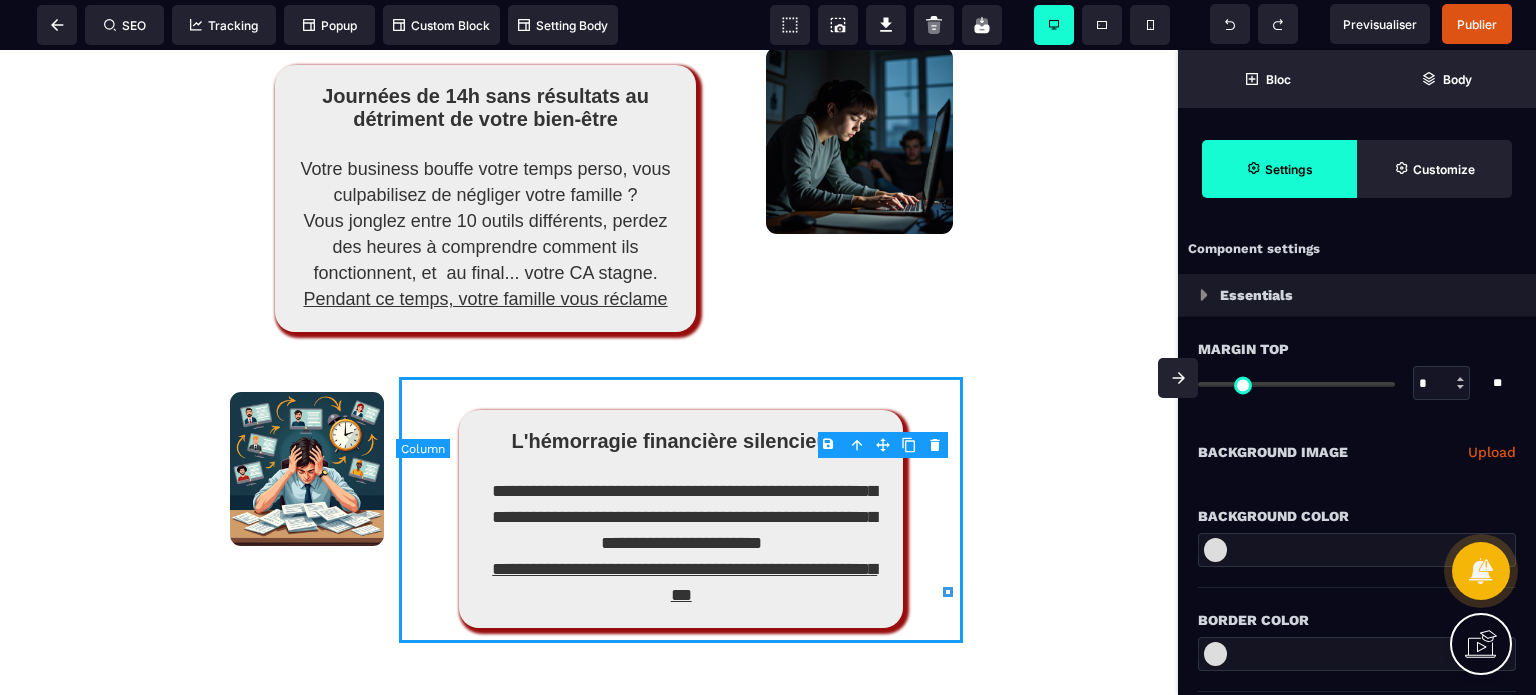 select on "**" 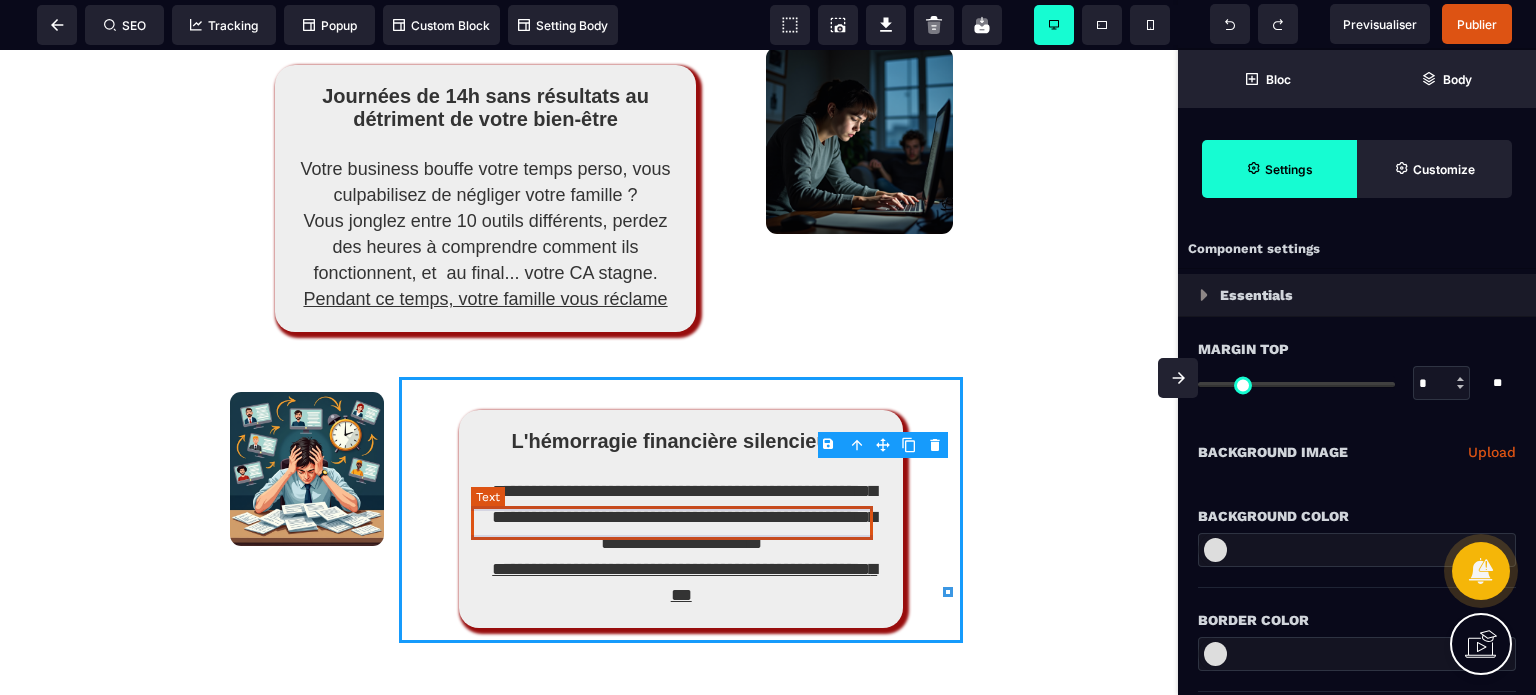 click on "L'hémorragie financière silencieuse" at bounding box center (681, 441) 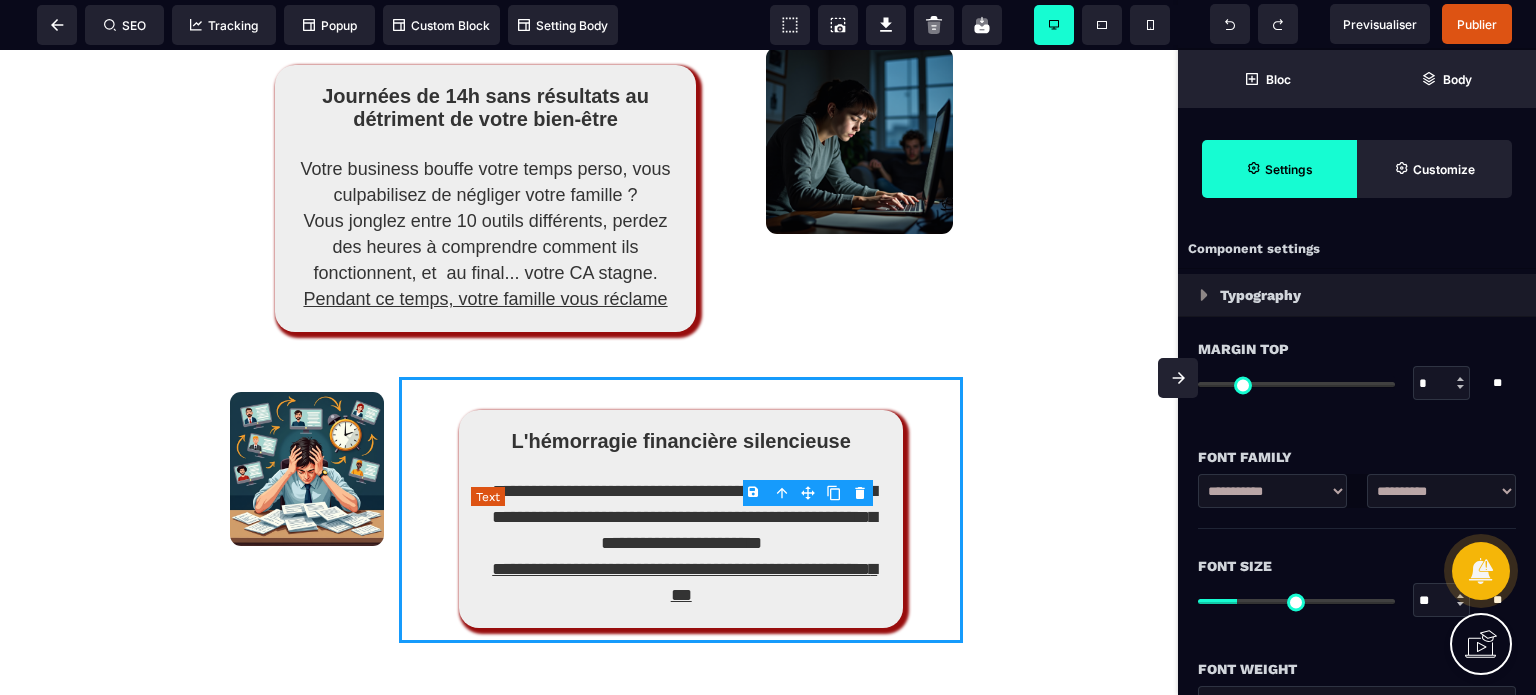 type on "*" 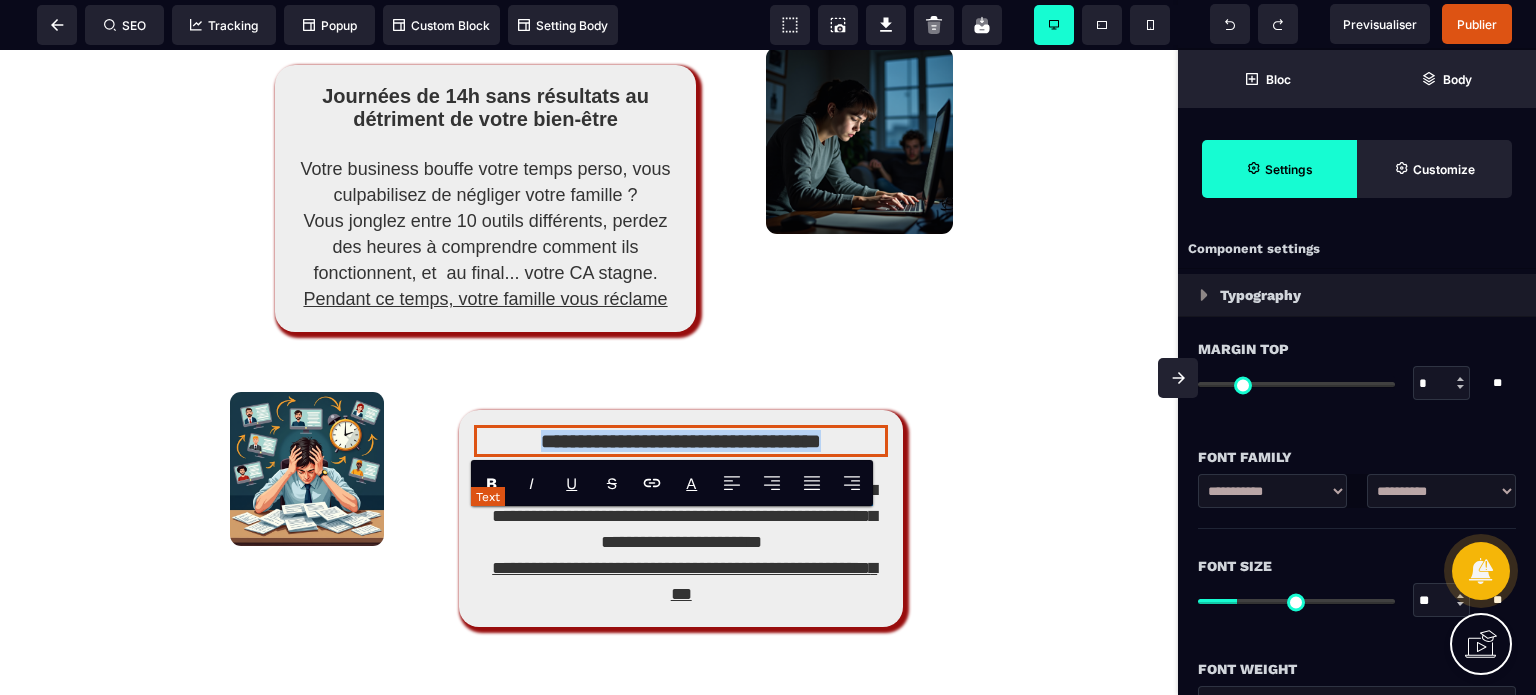 type 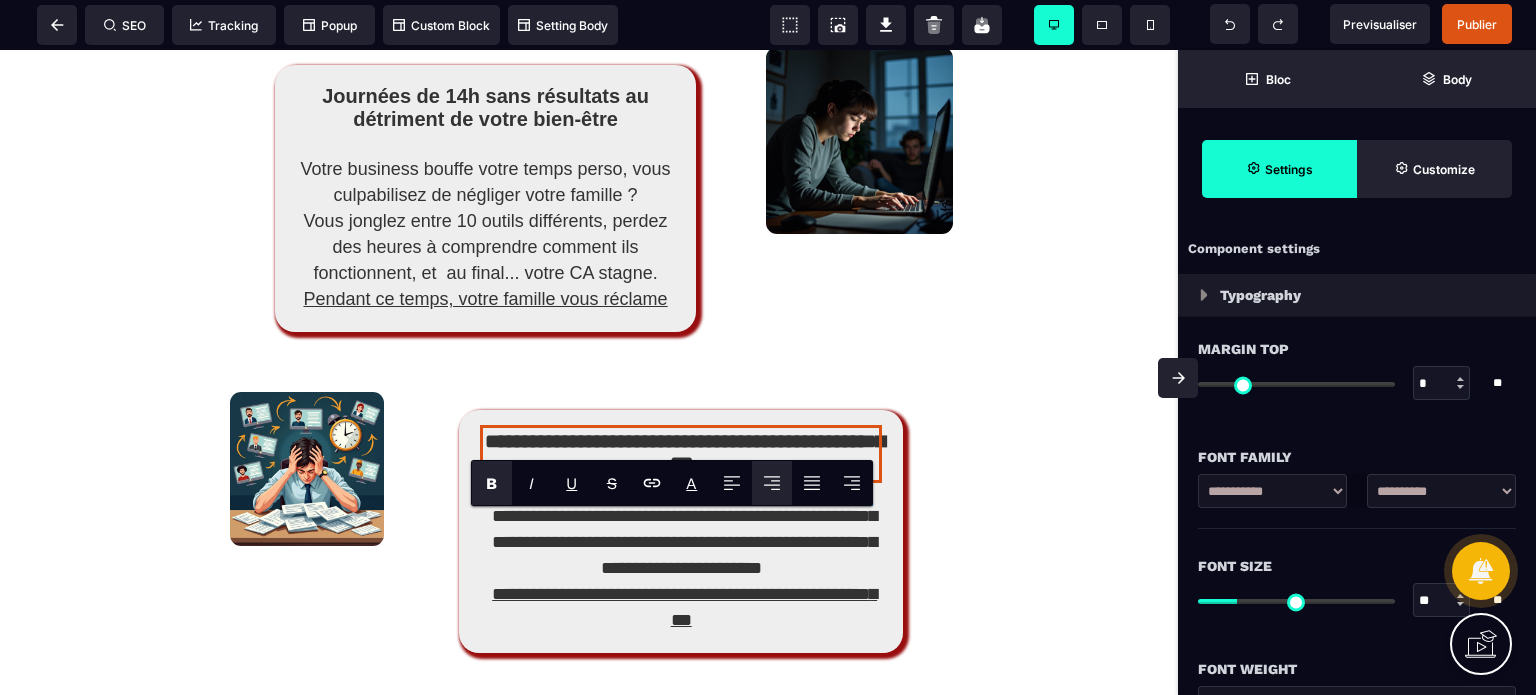 click at bounding box center [1178, 378] 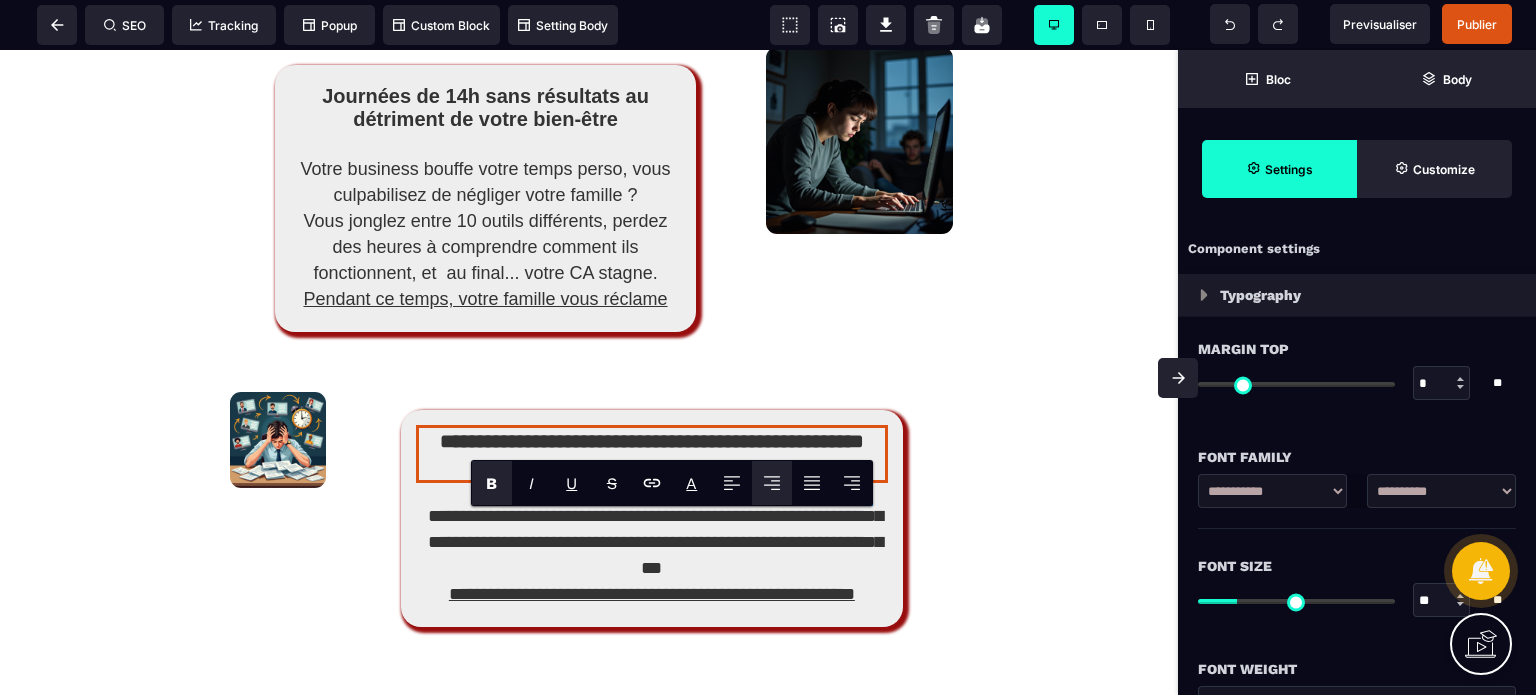 scroll, scrollTop: 2458, scrollLeft: 0, axis: vertical 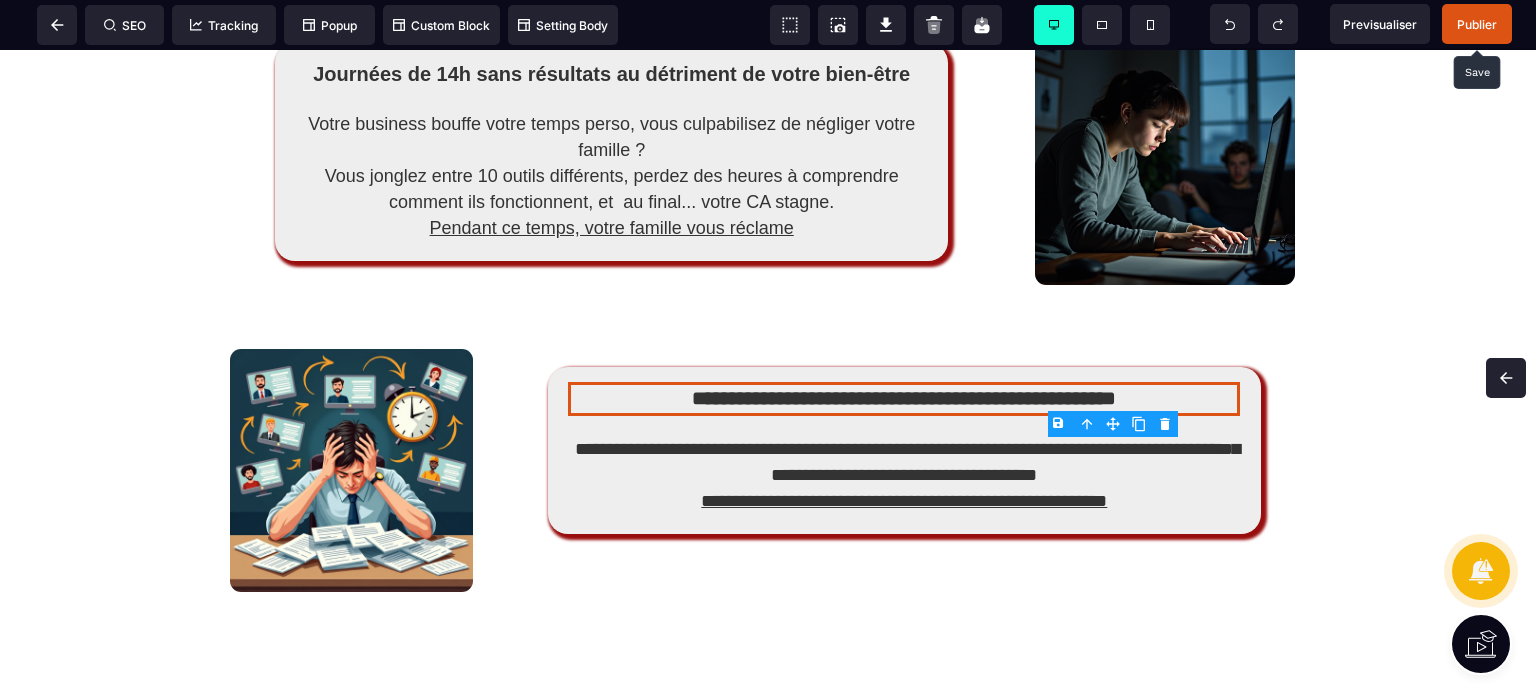 click on "Publier" at bounding box center (1477, 24) 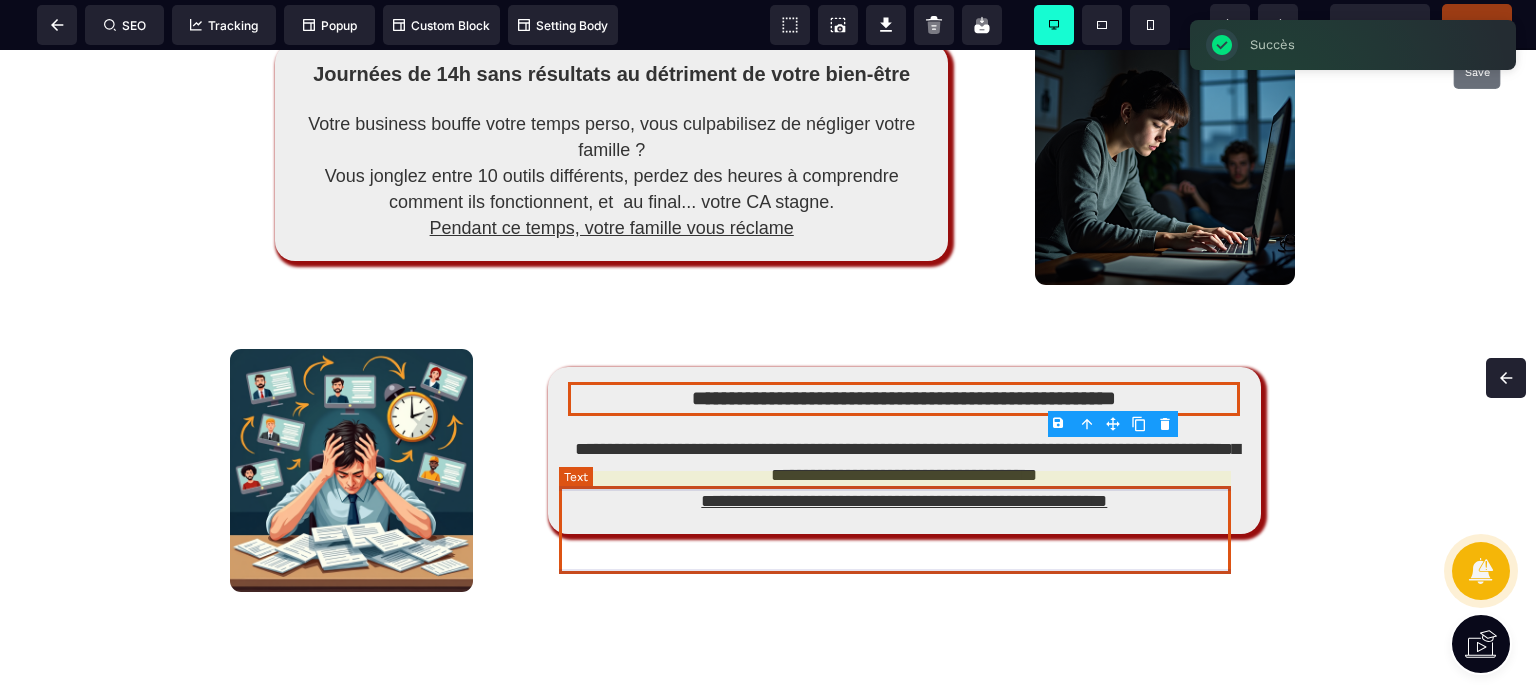 click on "**********" at bounding box center [904, 475] 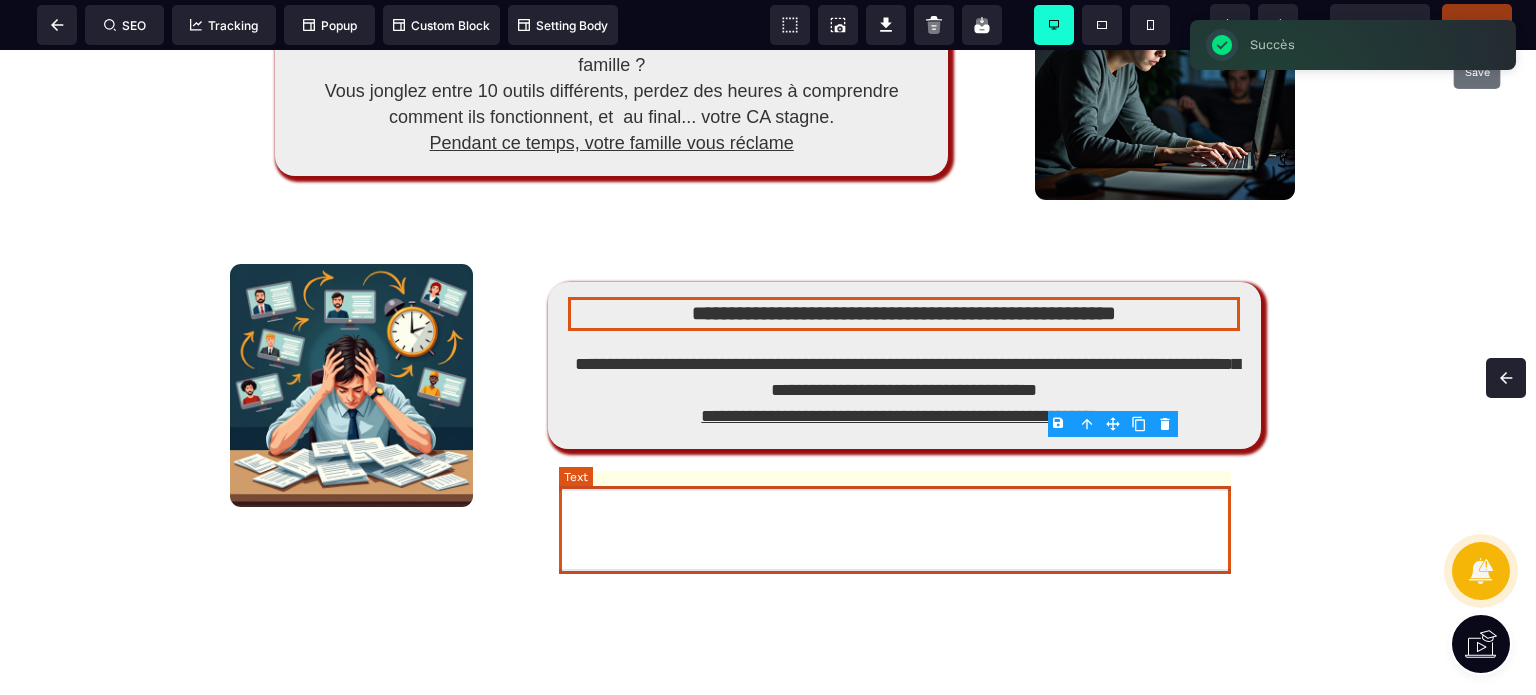 select on "*******" 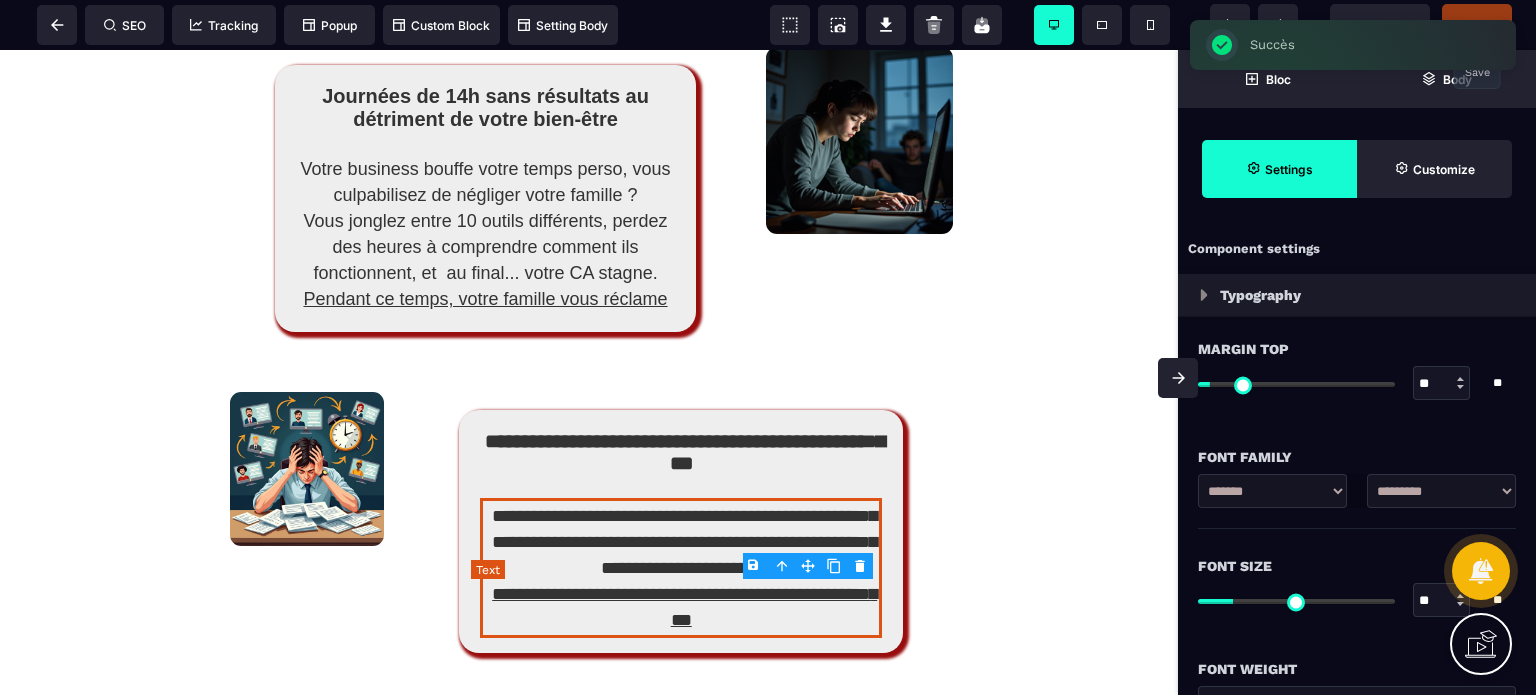 click on "**********" at bounding box center (681, 568) 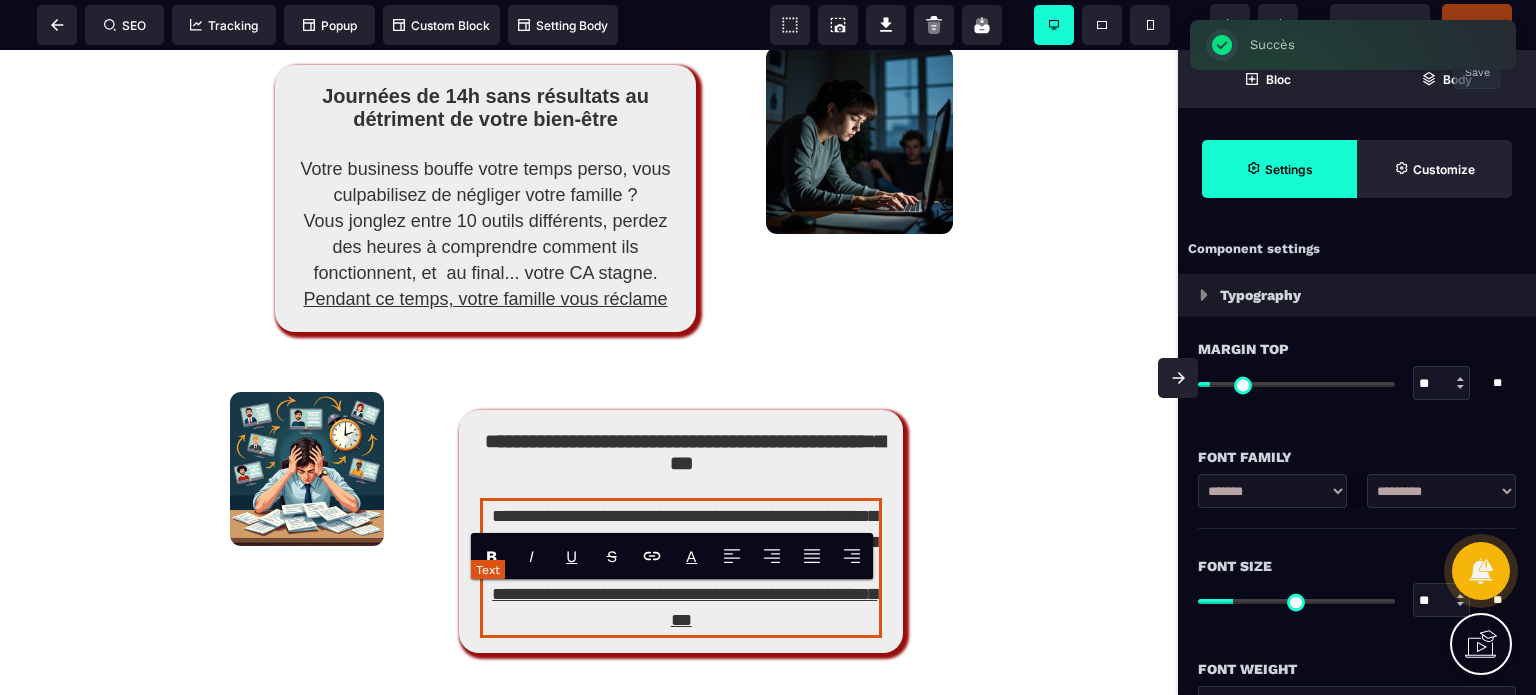 click on "**********" at bounding box center (681, 568) 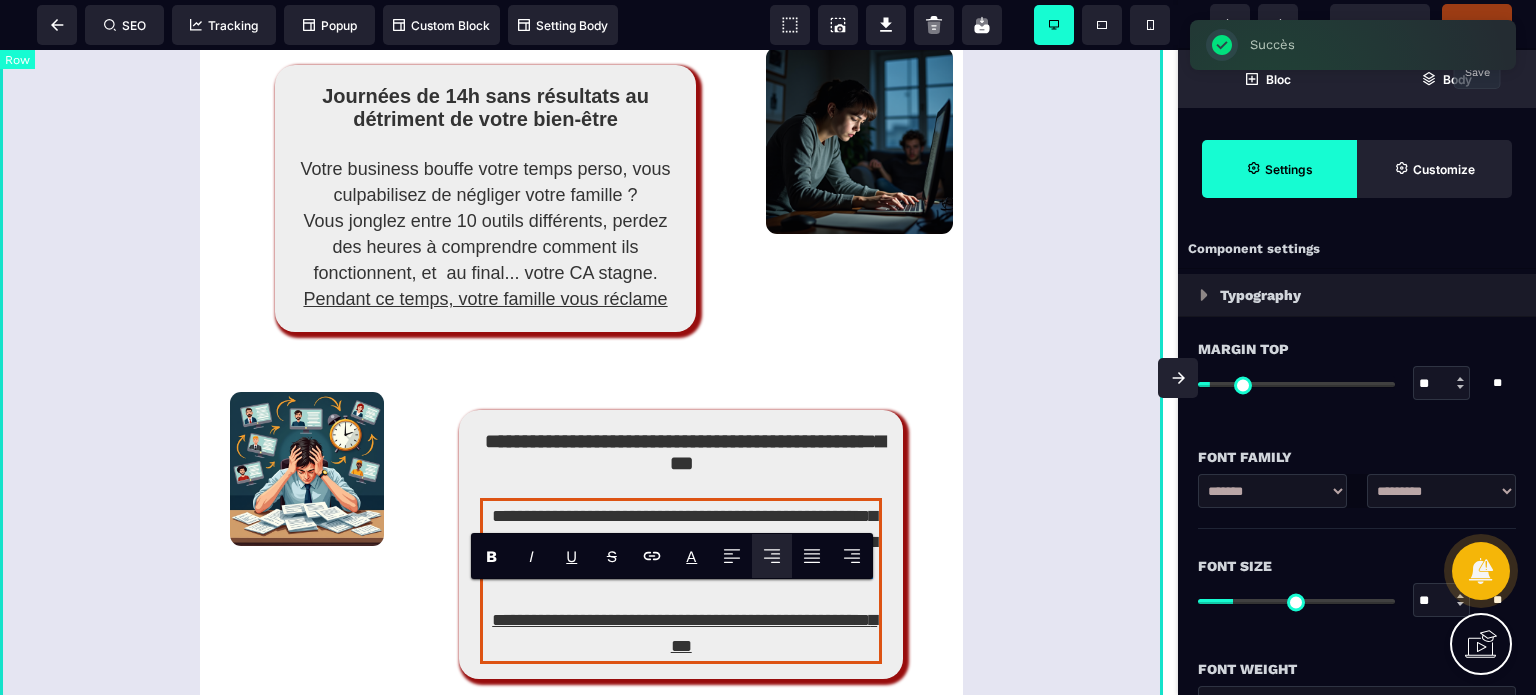 click on "Vous en êtes sûrement là... Zéro temps pour votre zone de génie Manque de temps, journées à rallonge, sentiment de courir partout ? Vous êtes expert dans votre domaine, mais vous passez votre temps à faire le technicien. Vos talents sont gâchés sur des tâches qui ne rapportent rien . "Je suis complètement largué(e)" Outils/formations achetés, mais rien n'est vraiment automatisé ? Landing page, CRM, automatisation, pixel... C'est du chinois ! Vous avez l'impression que tout le monde maîtrise sauf VOUS.  Résultat : Vous procrastinez et perdez des opportunités Le cercle vicieux de la procrastination La technique vous bloque ou vous fait procrastiner… Trop compliqué ➡ Je remets à demain ➡ Je perds des clients ➡ J'ai moins d'argent ➡ Je ne peux pas déléguer ➡ Trop compliqué ... Ca vous parle ? La fierté mal placée qui coûte cher Vous pensez "je dois tout faire moi-même sinon ça va me coûter un bras" ? Cette croyance vous coûte combien en réalité ?" at bounding box center [589, -479] 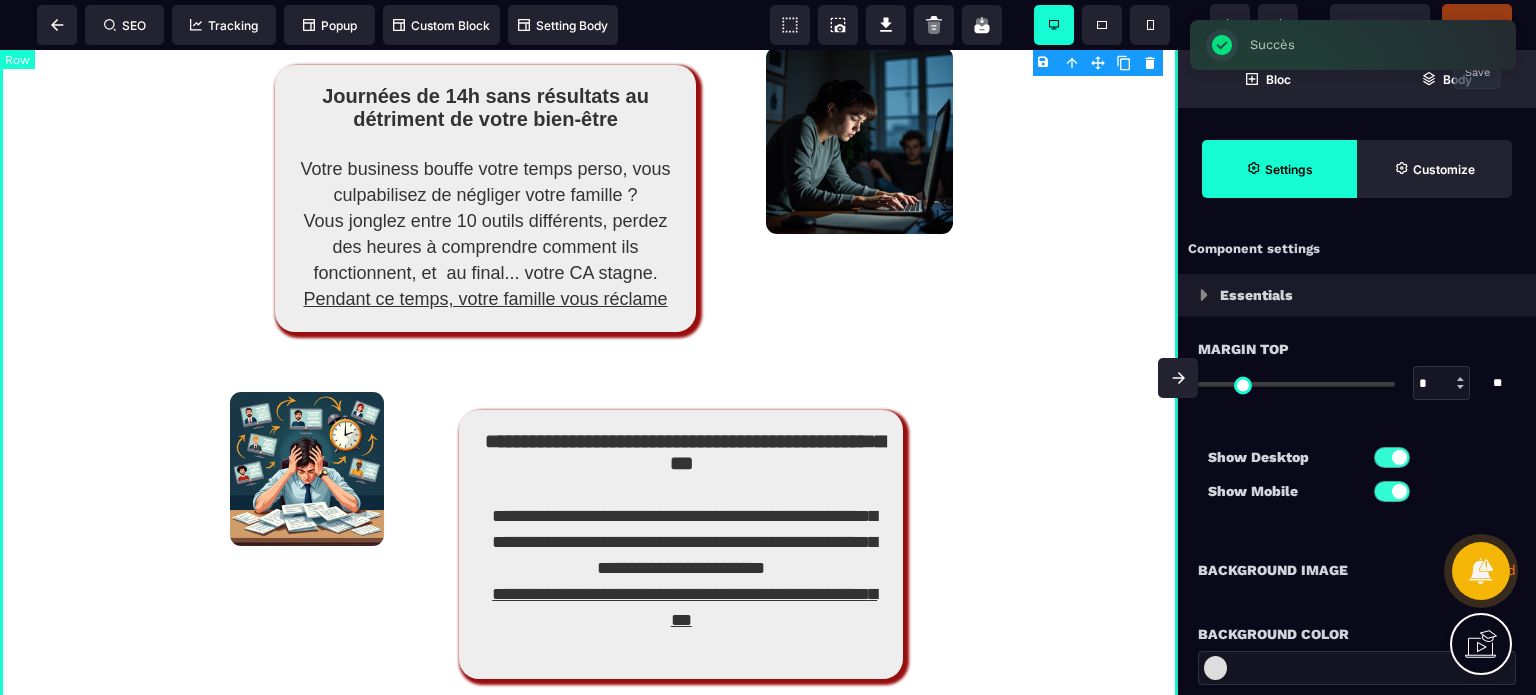 type on "*" 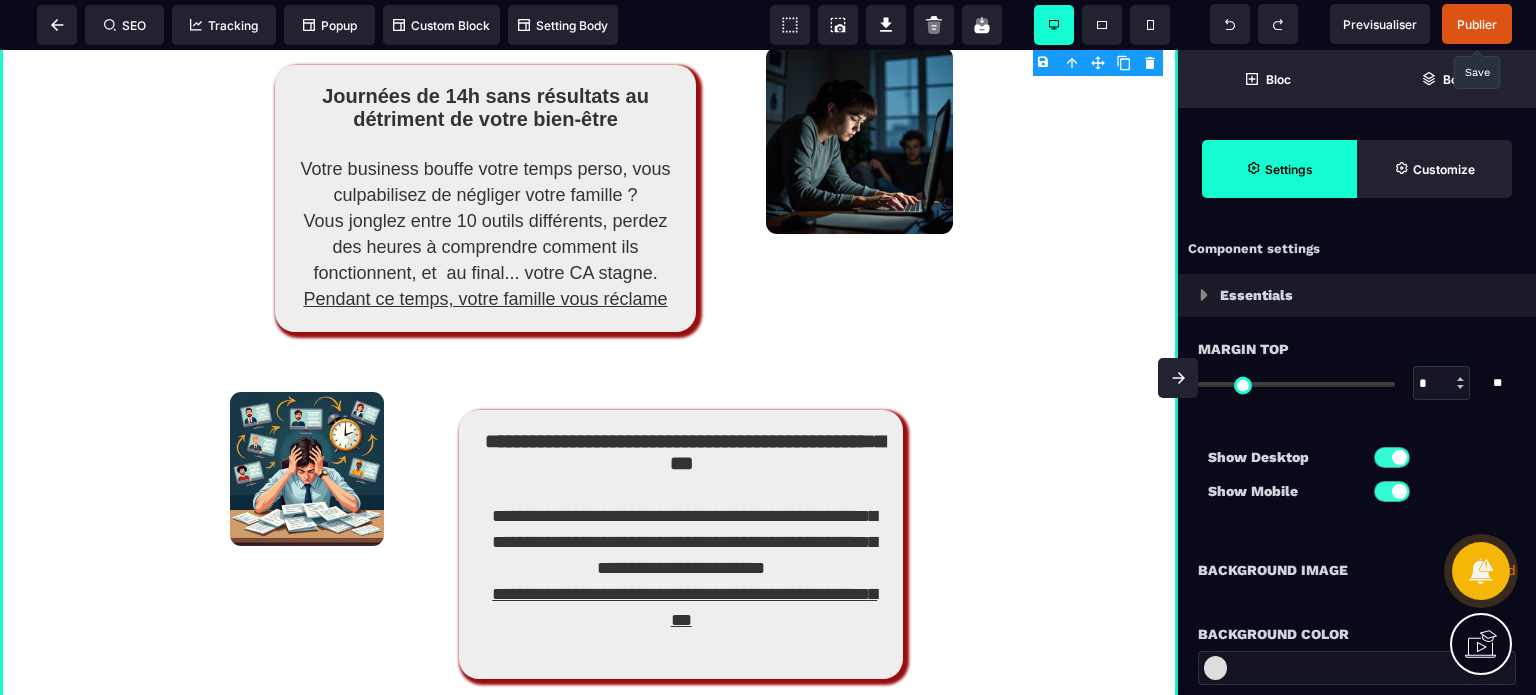 click 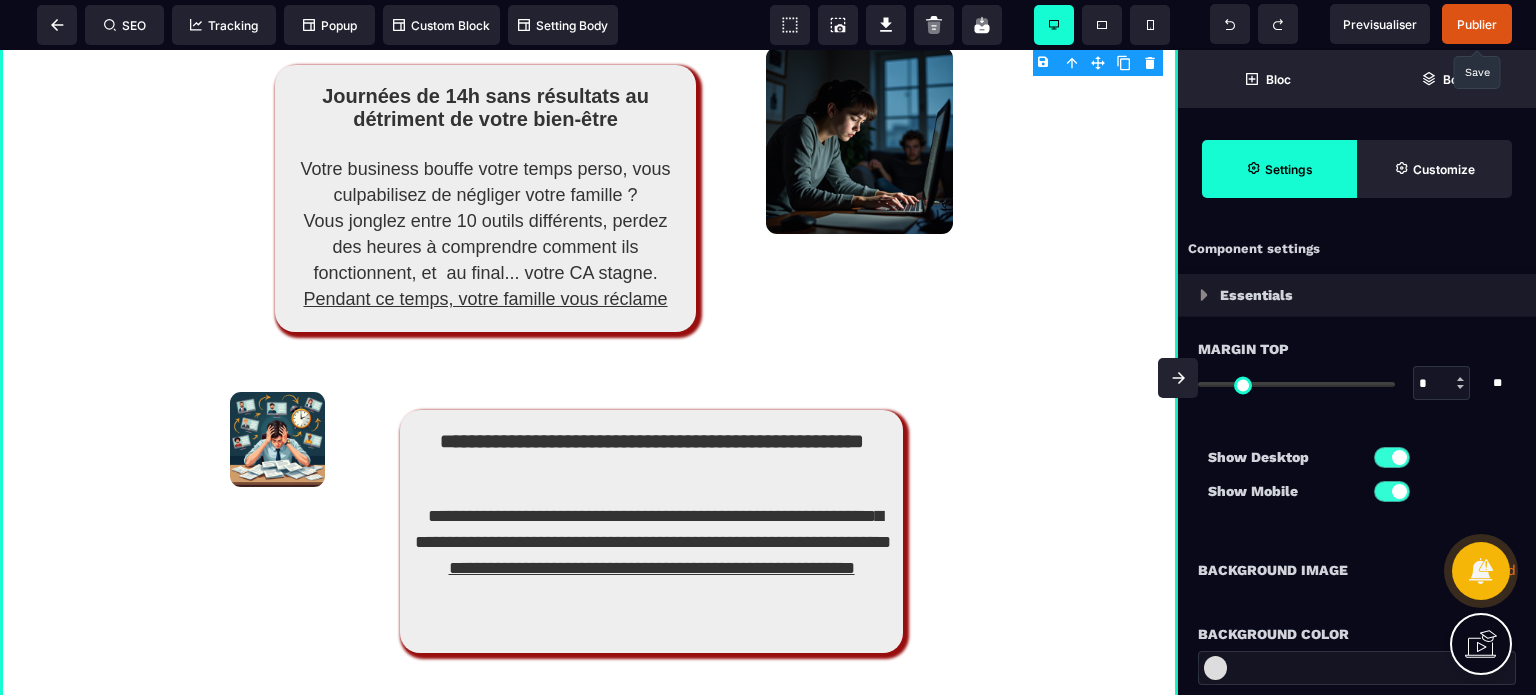 scroll, scrollTop: 2458, scrollLeft: 0, axis: vertical 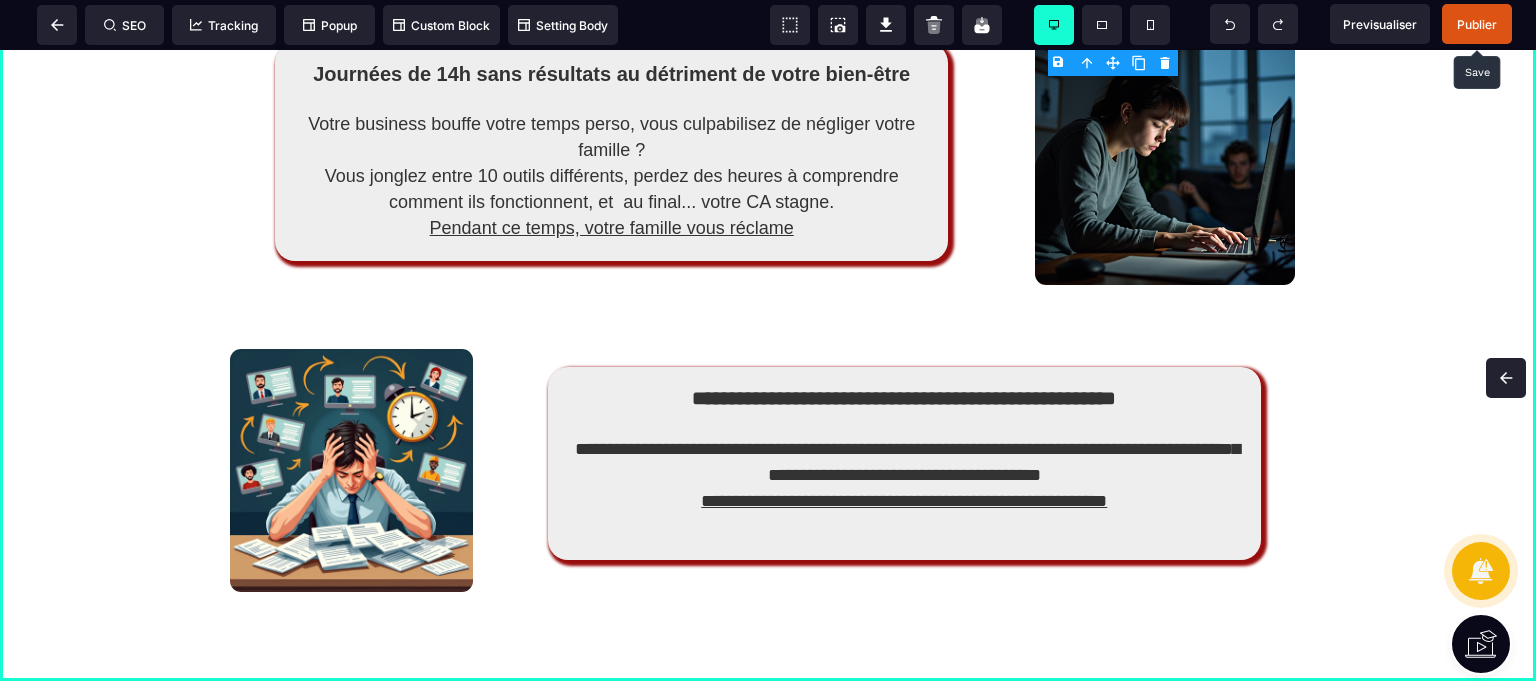click on "Publier" at bounding box center [1477, 24] 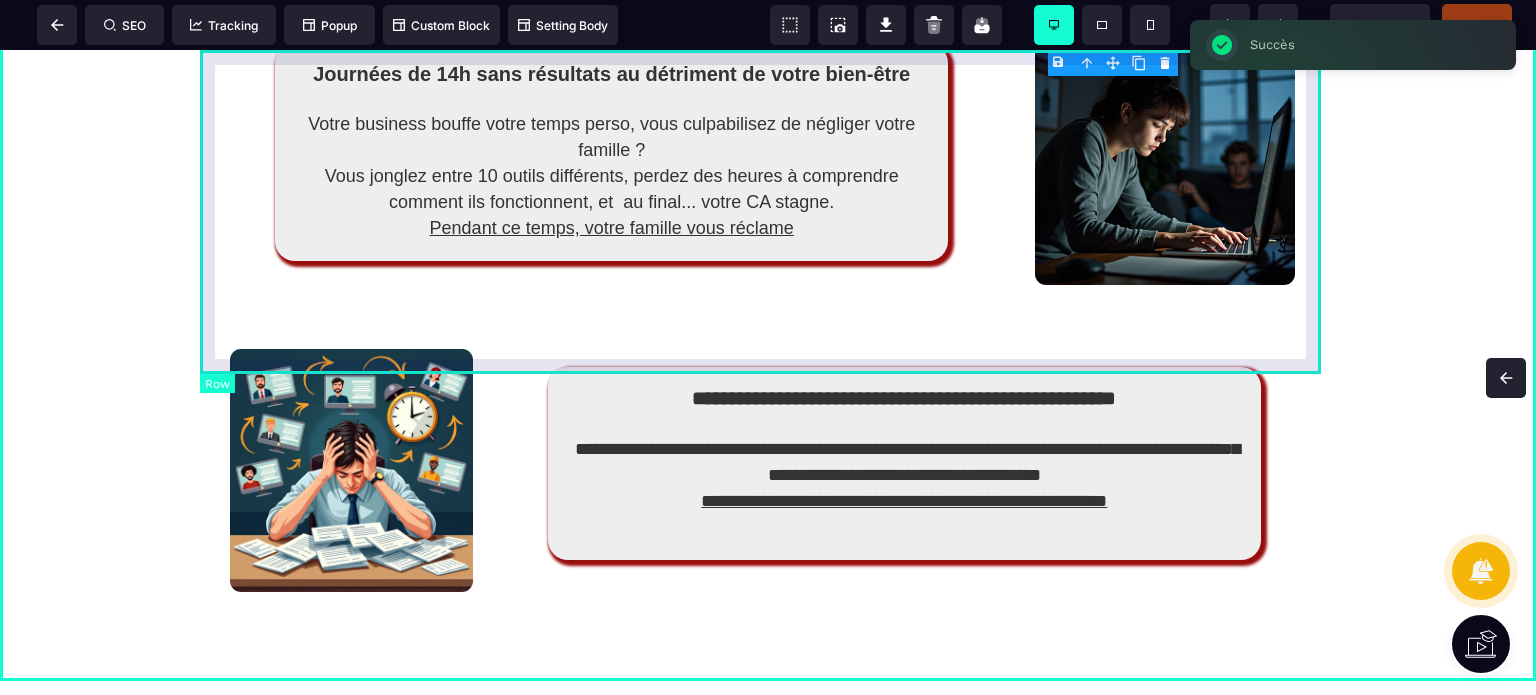 click on "Journées de 14h sans résultats au détriment de votre bien-être Votre business bouffe votre temps perso, vous culpabilisez de négliger votre famille ? Vous jonglez entre 10 outils différents, perdez des heures à comprendre comment ils fonctionnent, et  au final... votre CA stagne. Pendant ce temps, votre famille vous réclame" at bounding box center (768, 157) 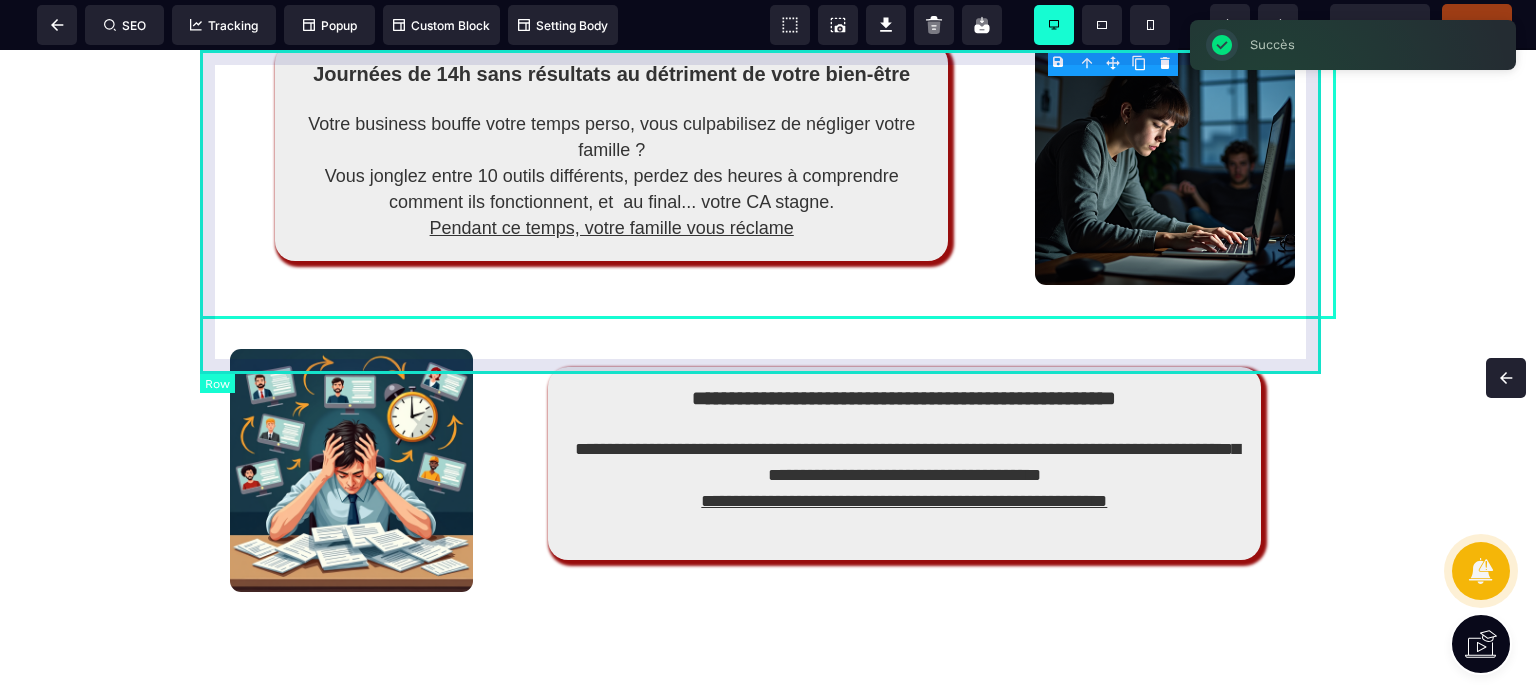 select on "*" 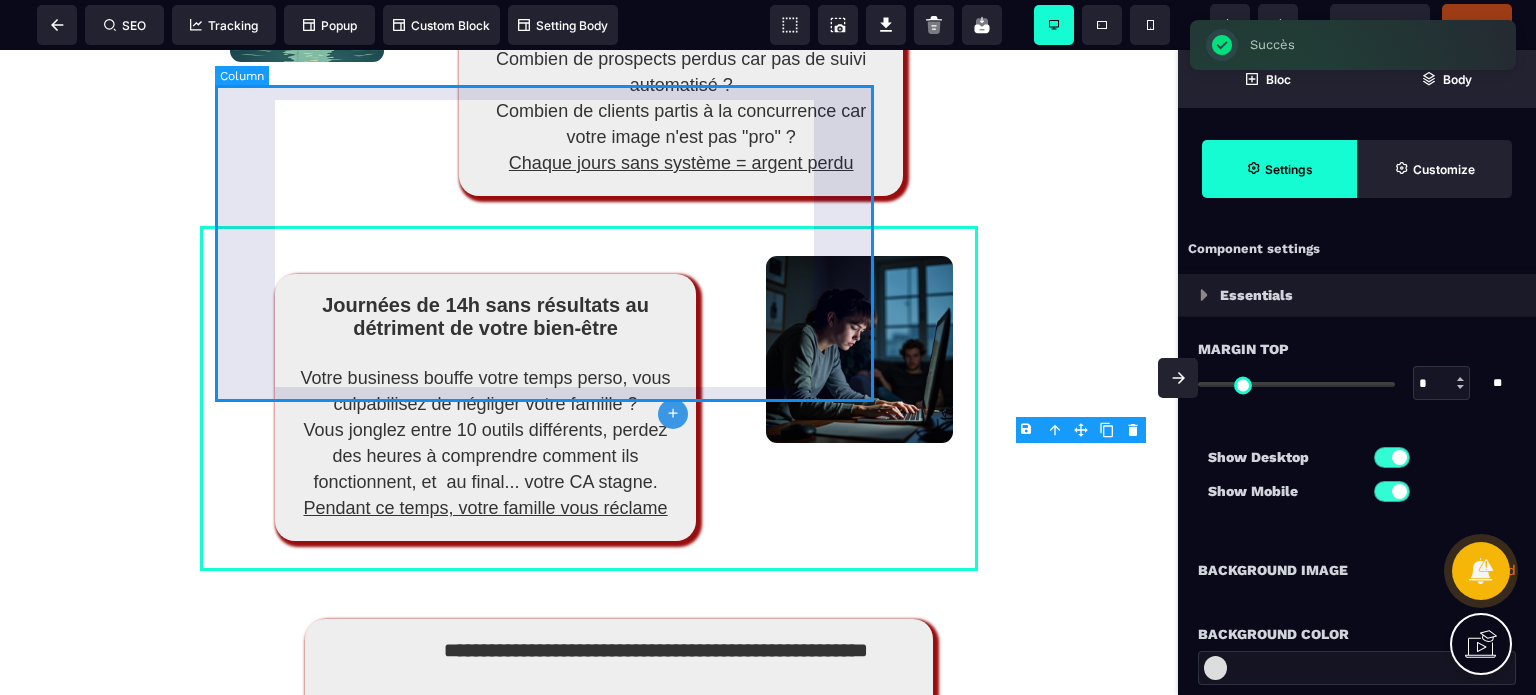 scroll, scrollTop: 2667, scrollLeft: 0, axis: vertical 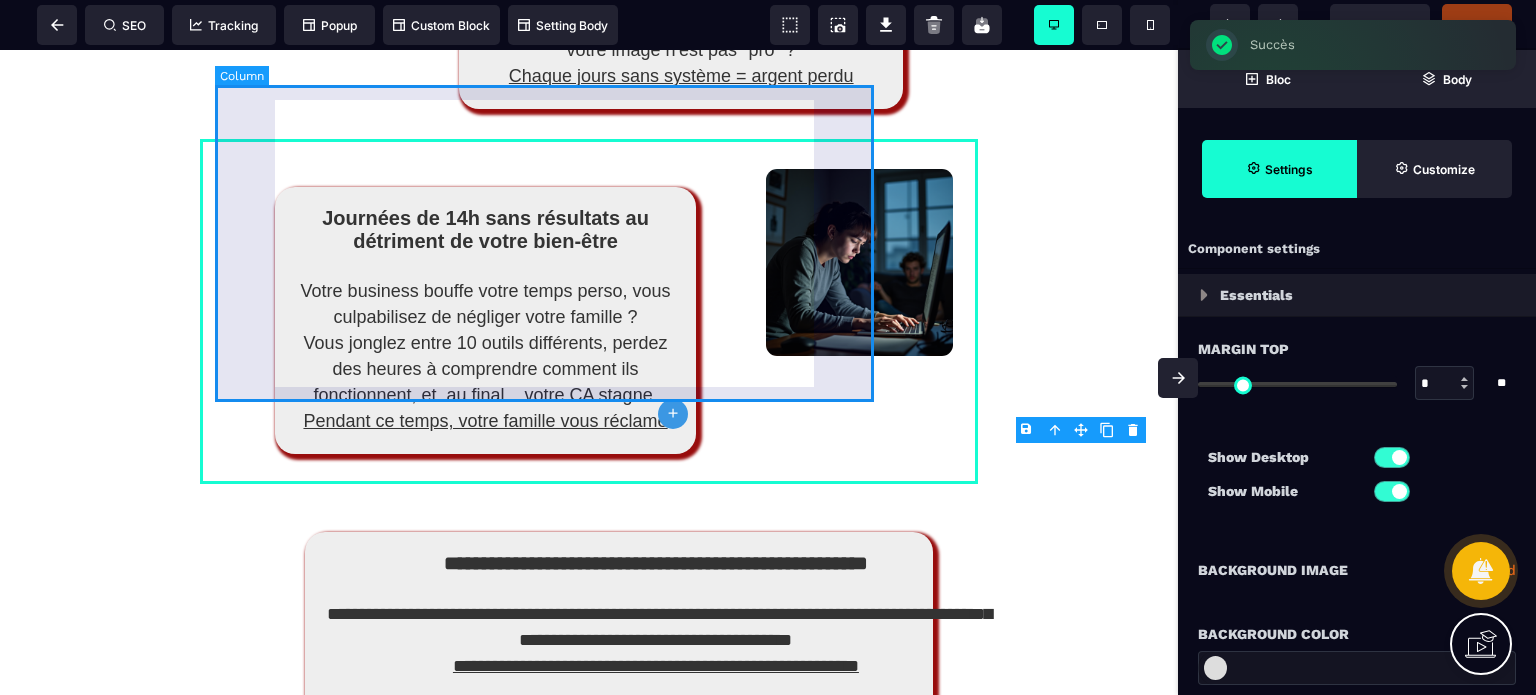 type on "*" 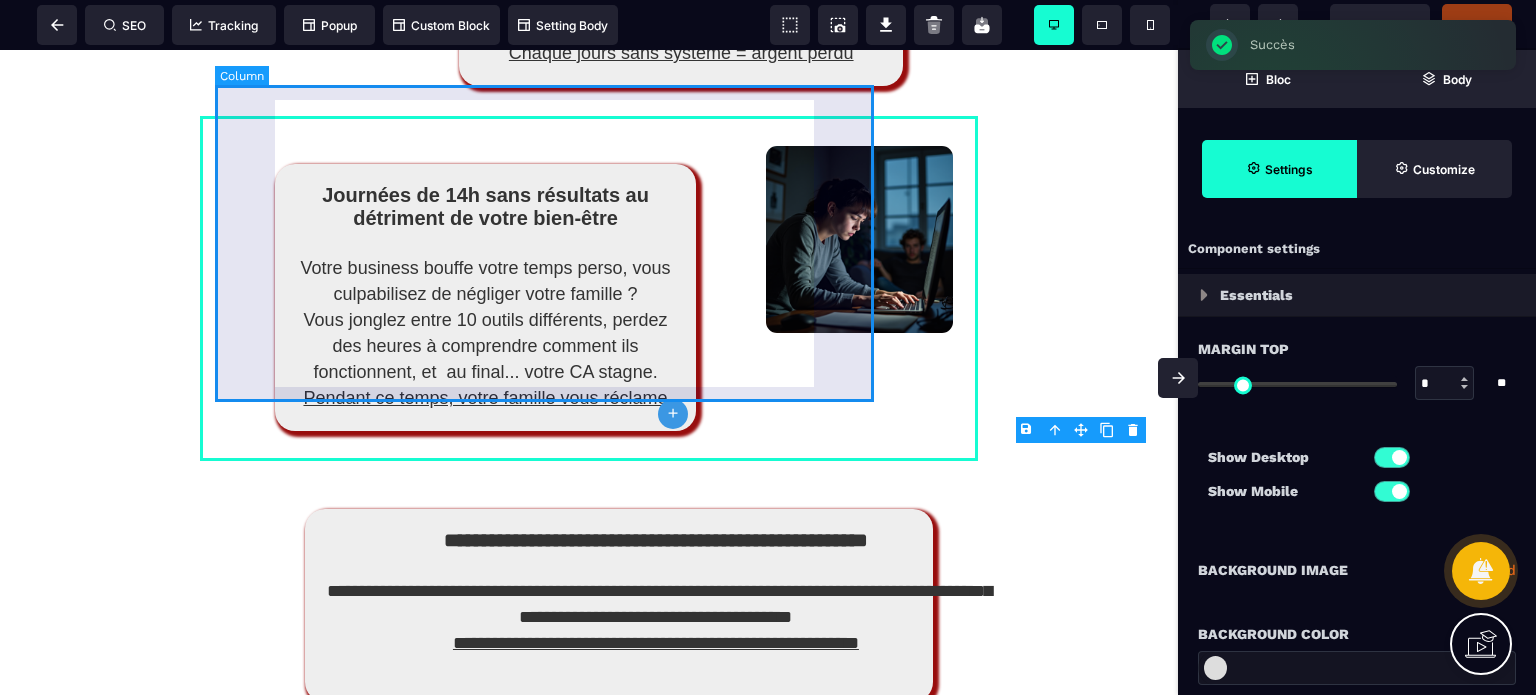type on "***" 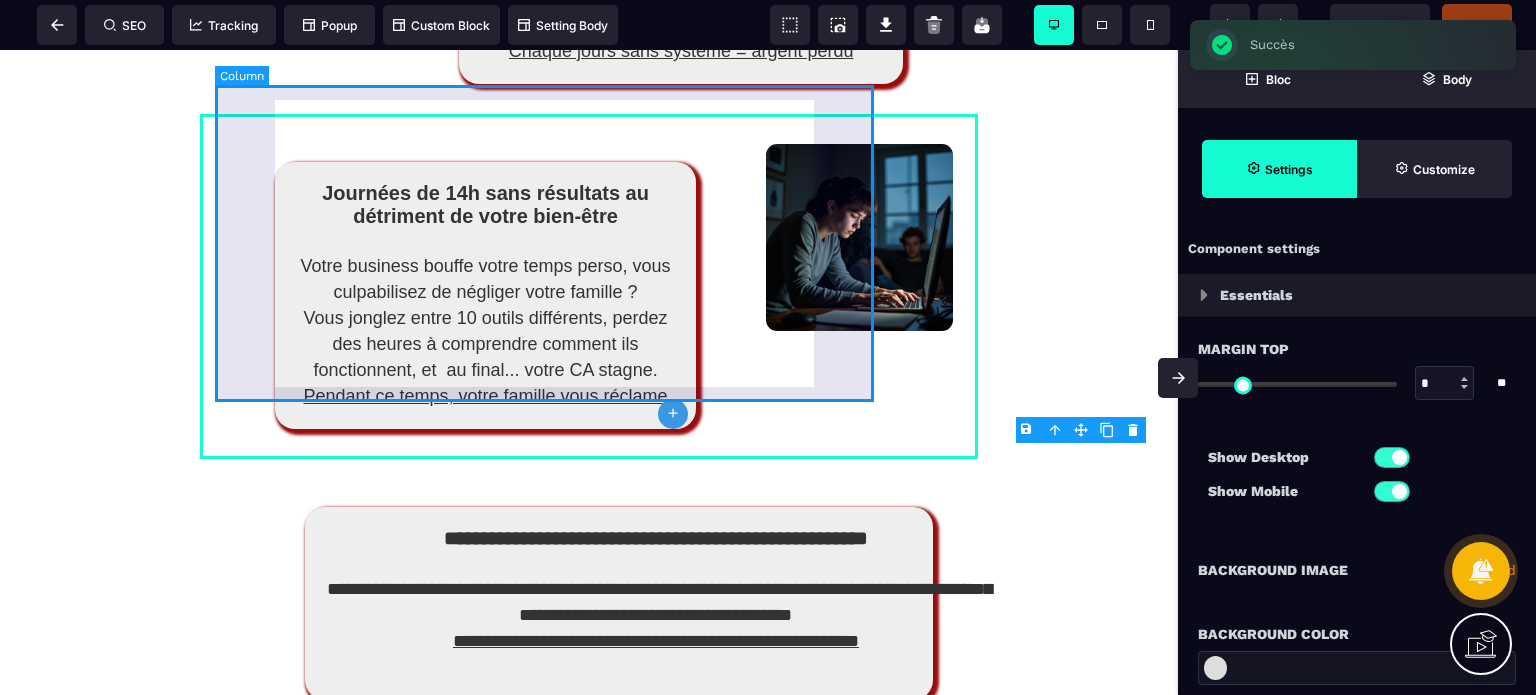 type on "***" 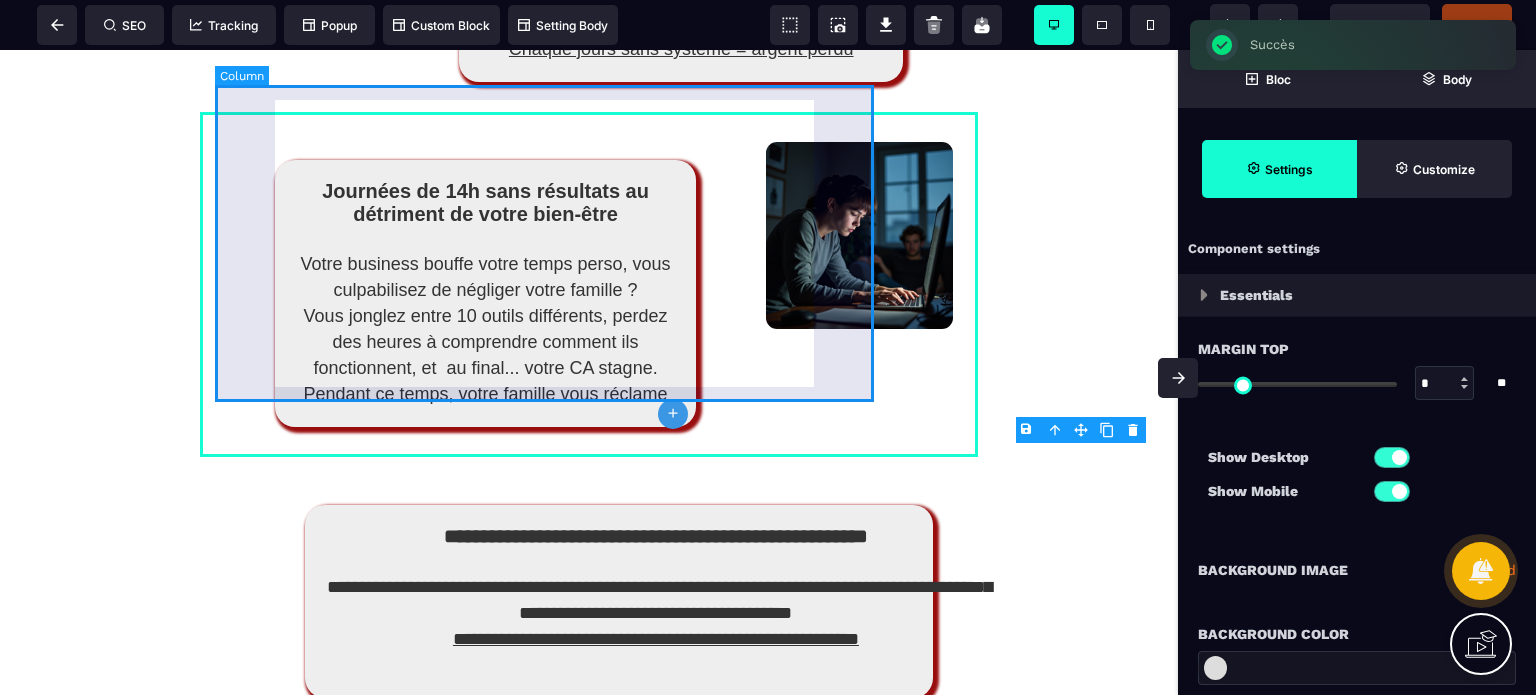 type on "***" 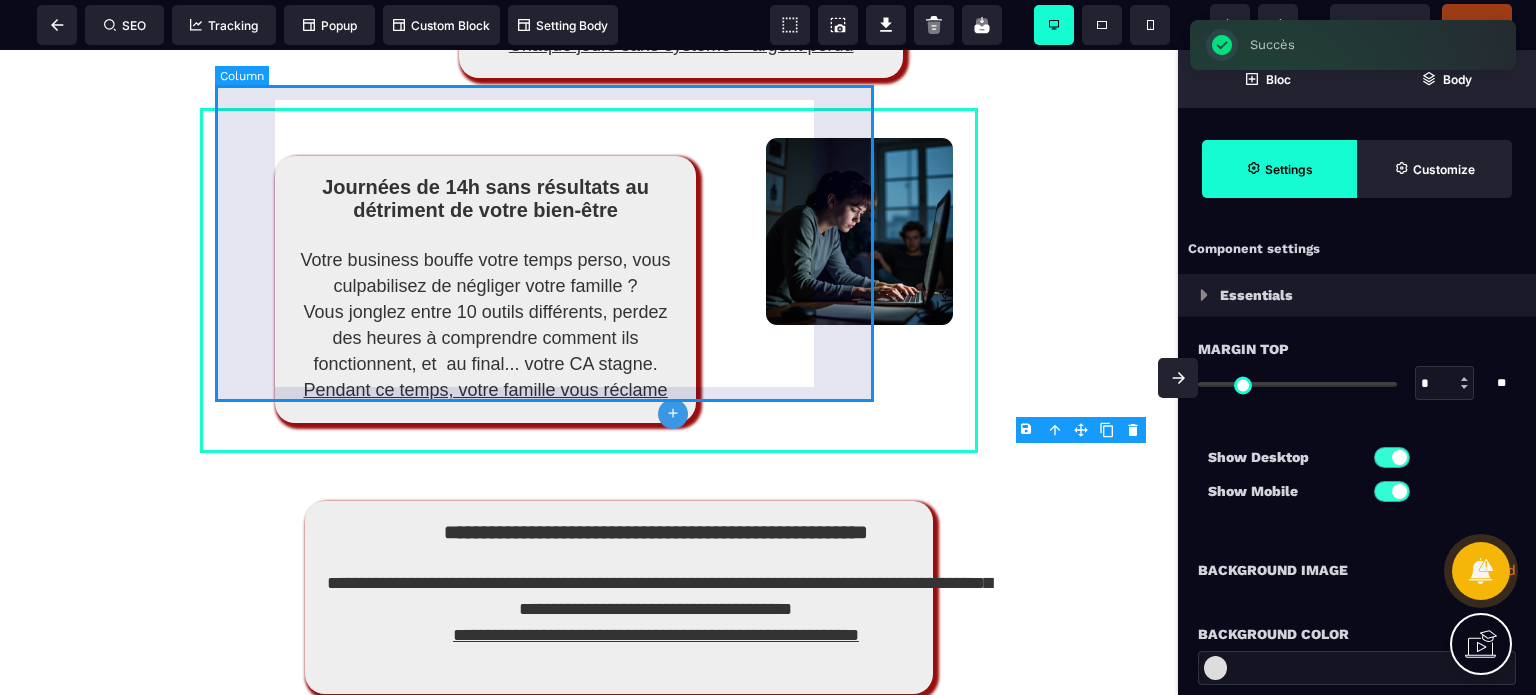 type on "***" 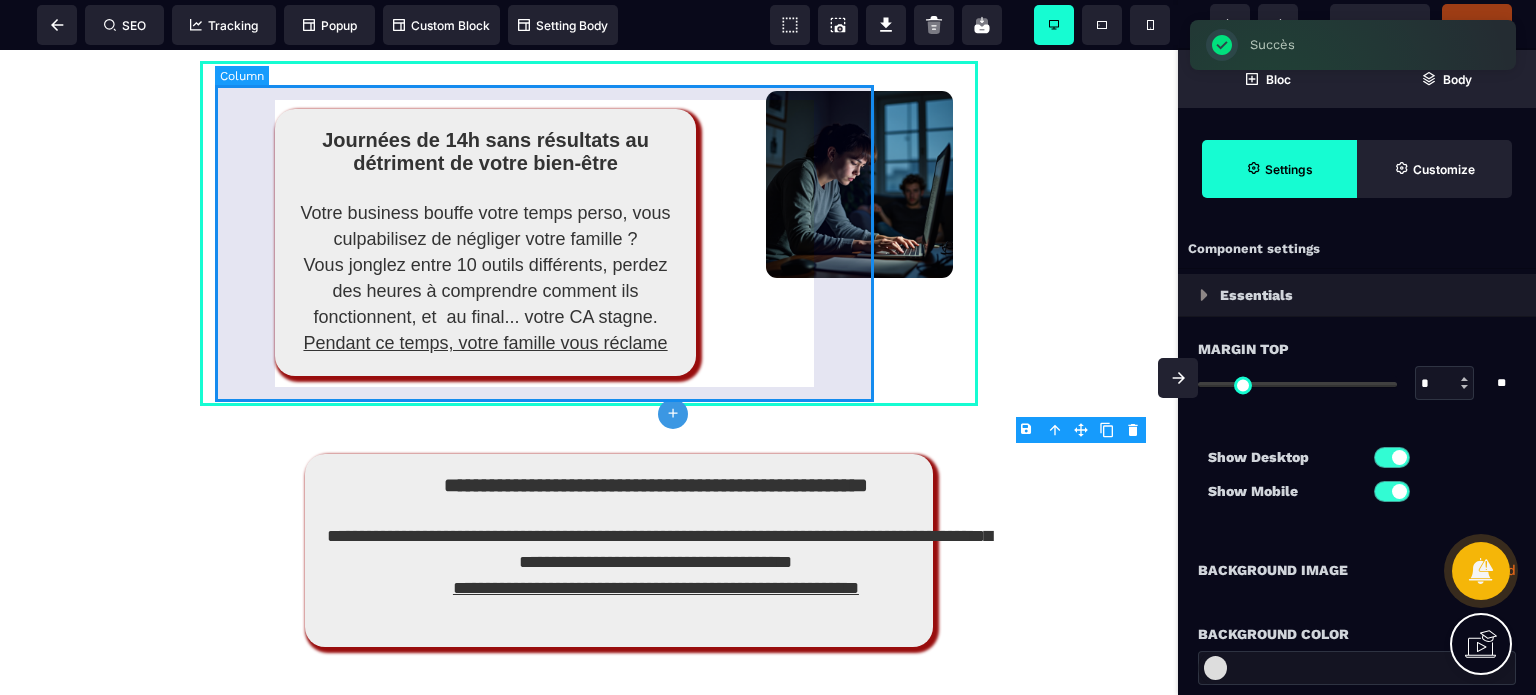 type on "*" 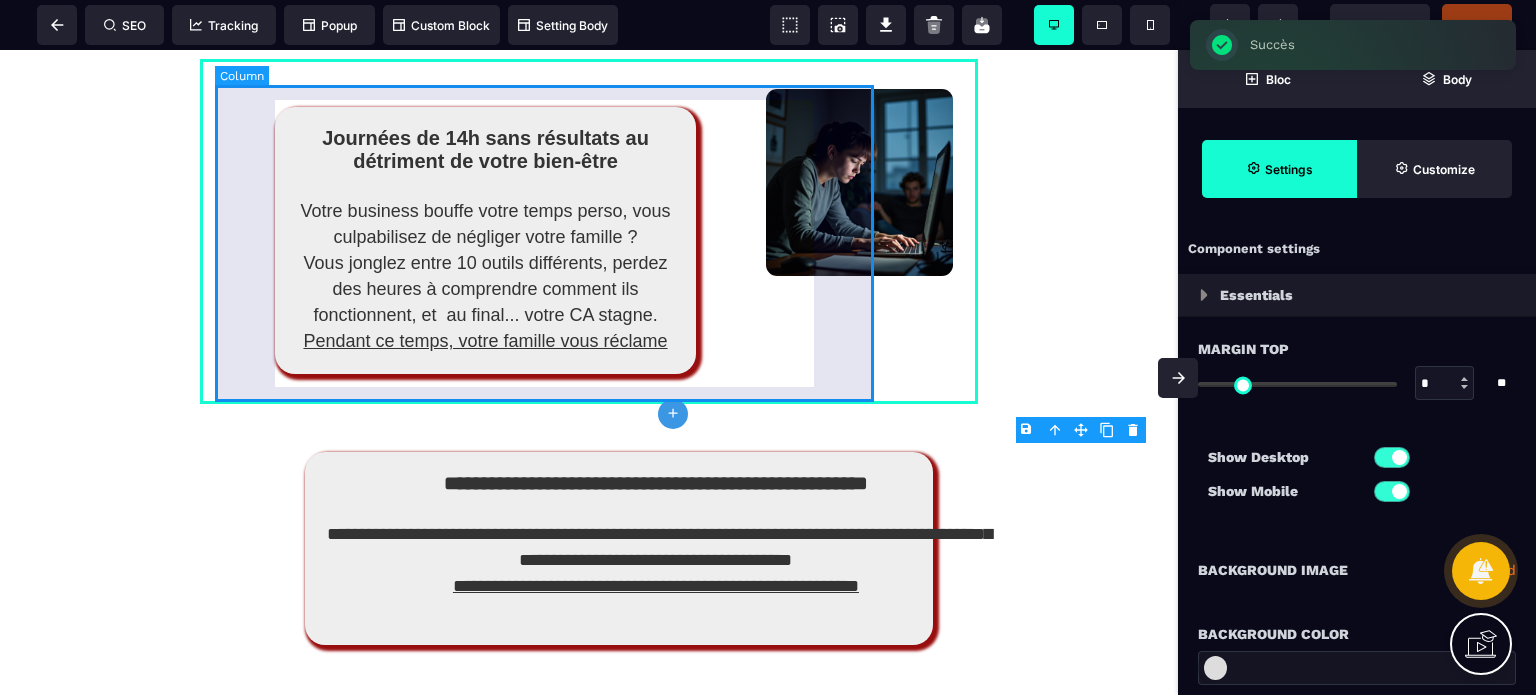 type on "*" 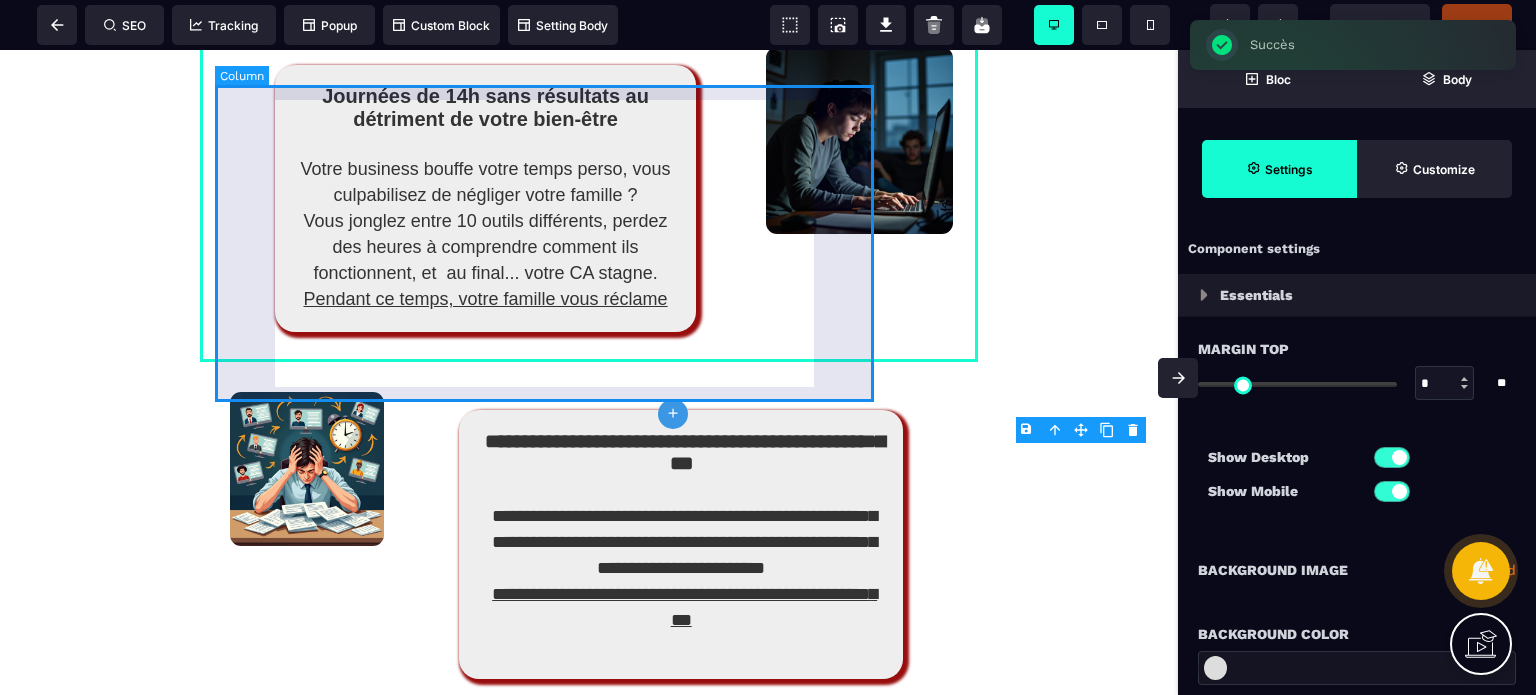 select on "*" 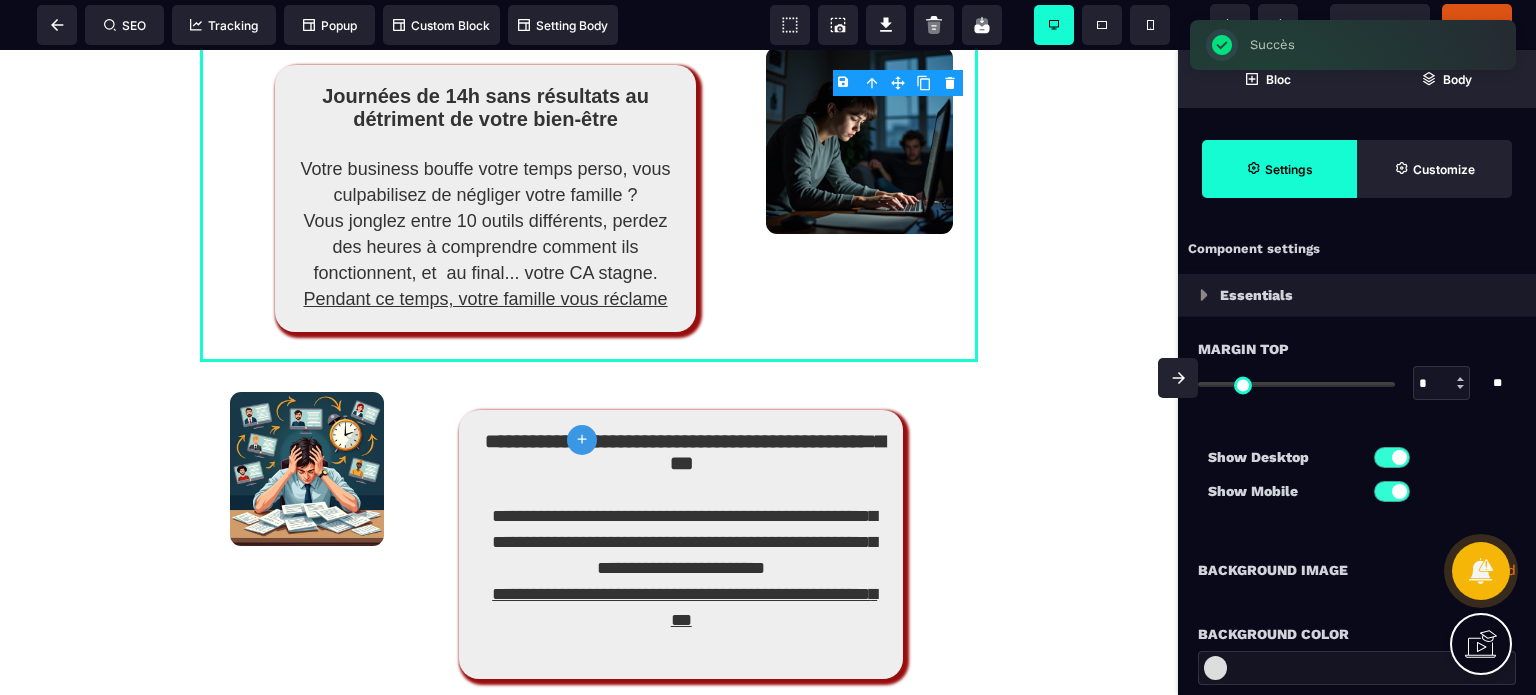click 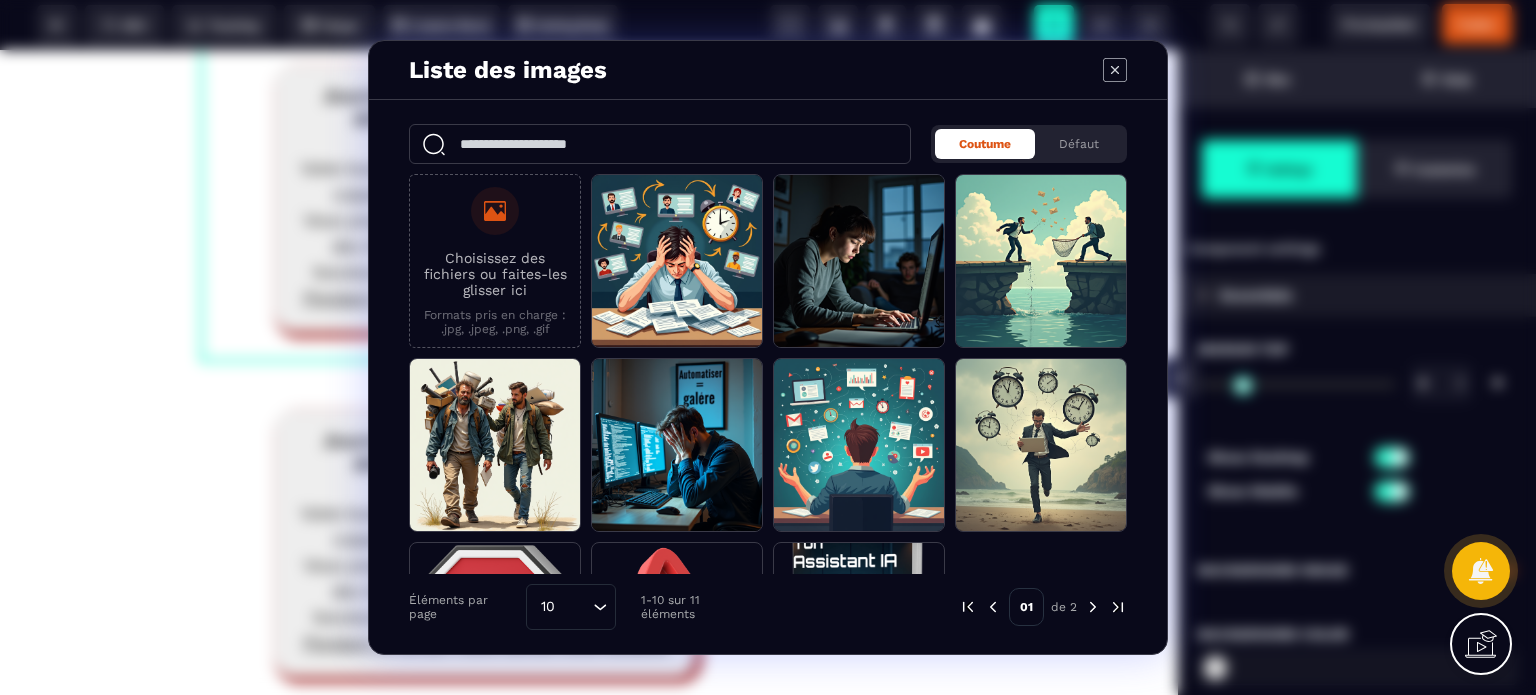 click 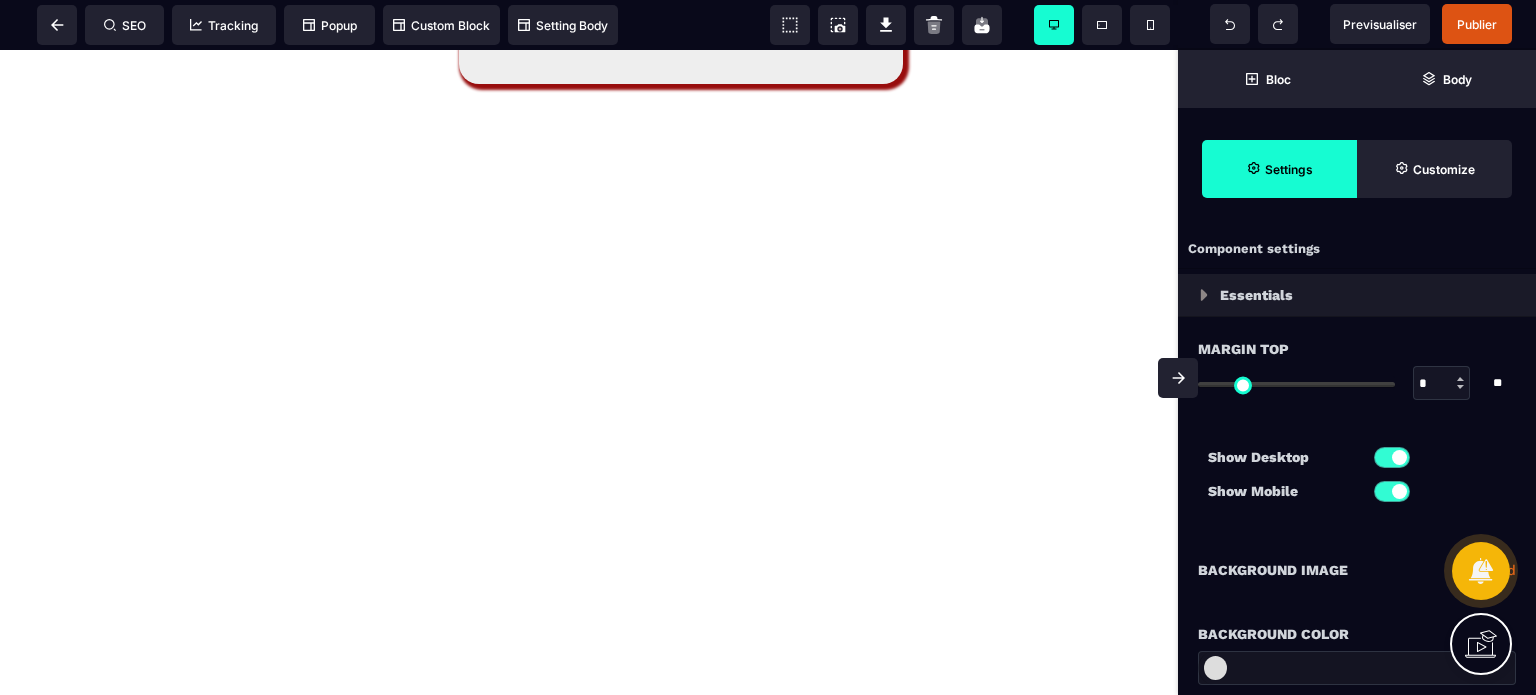 scroll, scrollTop: 3635, scrollLeft: 0, axis: vertical 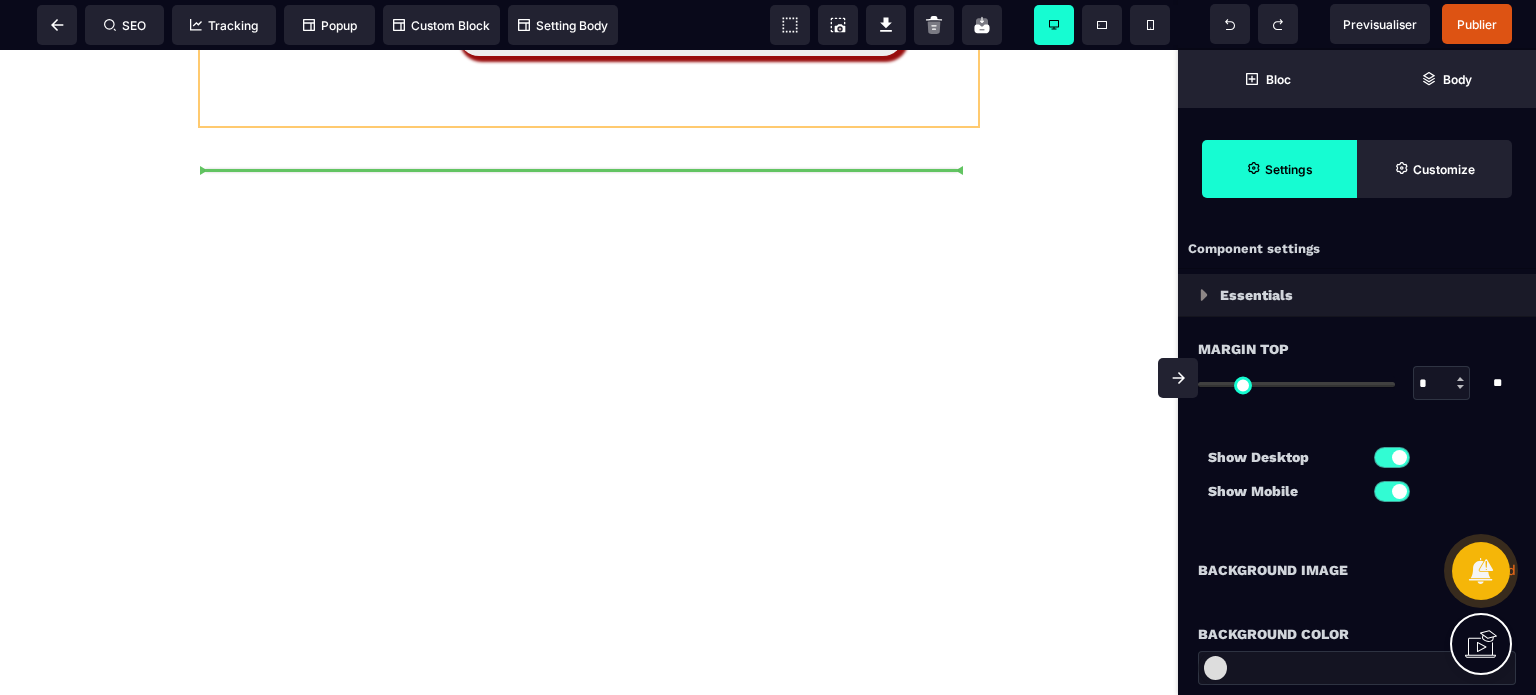 drag, startPoint x: 892, startPoint y: 133, endPoint x: 788, endPoint y: 198, distance: 122.641754 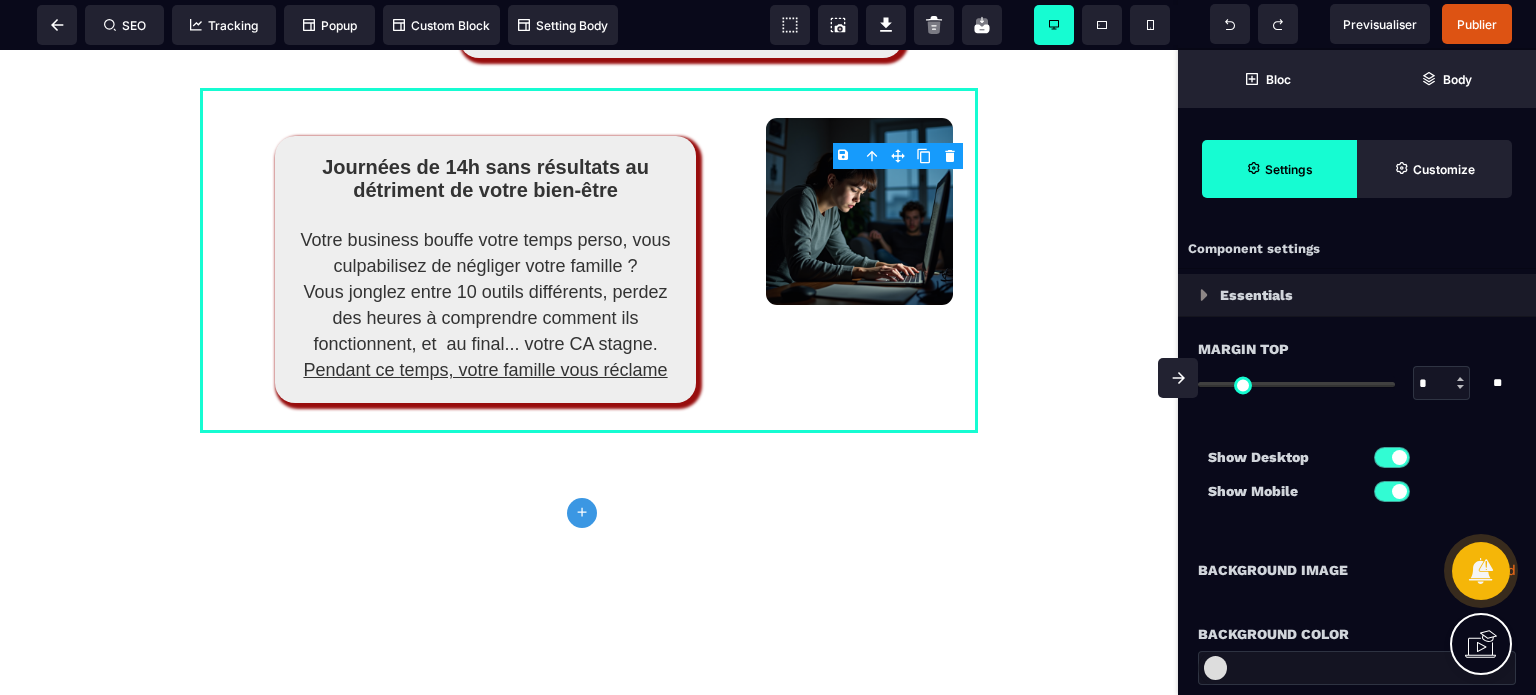 click at bounding box center [1178, 378] 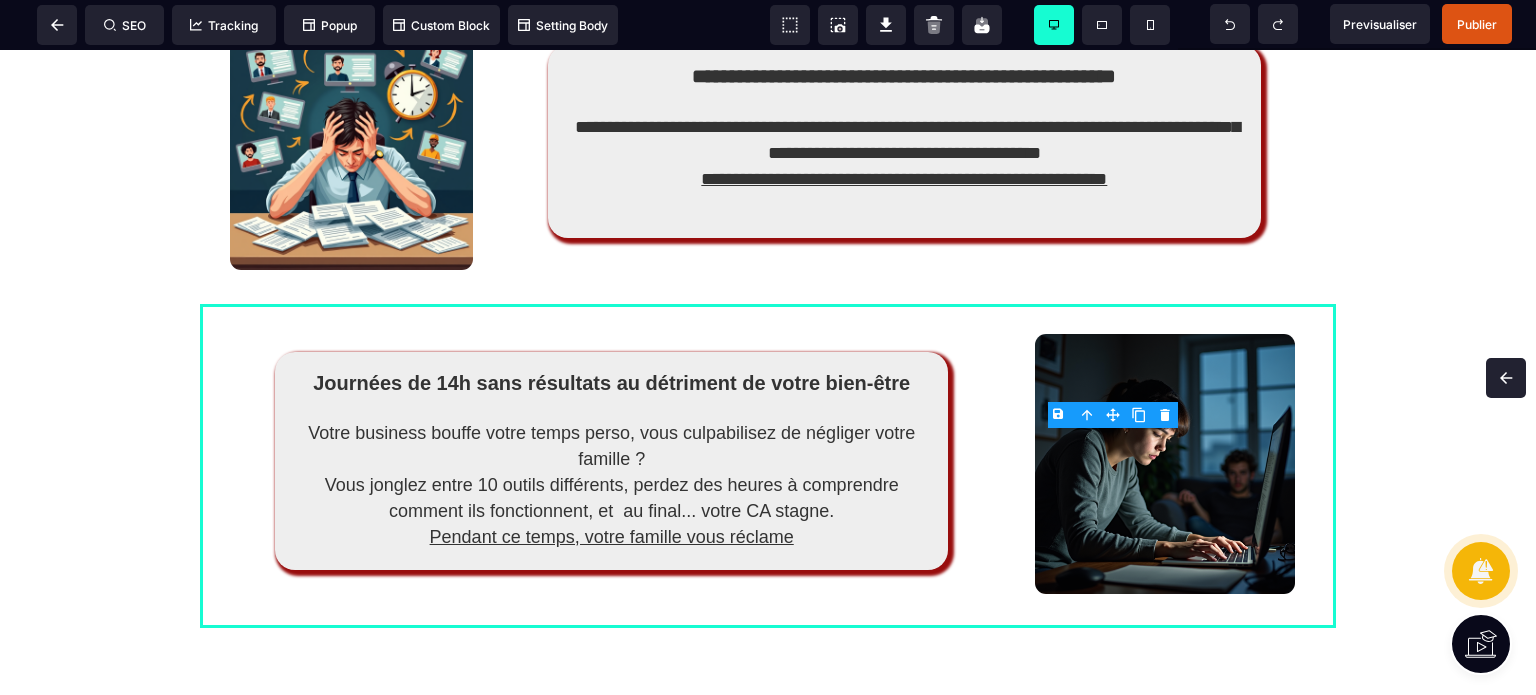 scroll, scrollTop: 2824, scrollLeft: 0, axis: vertical 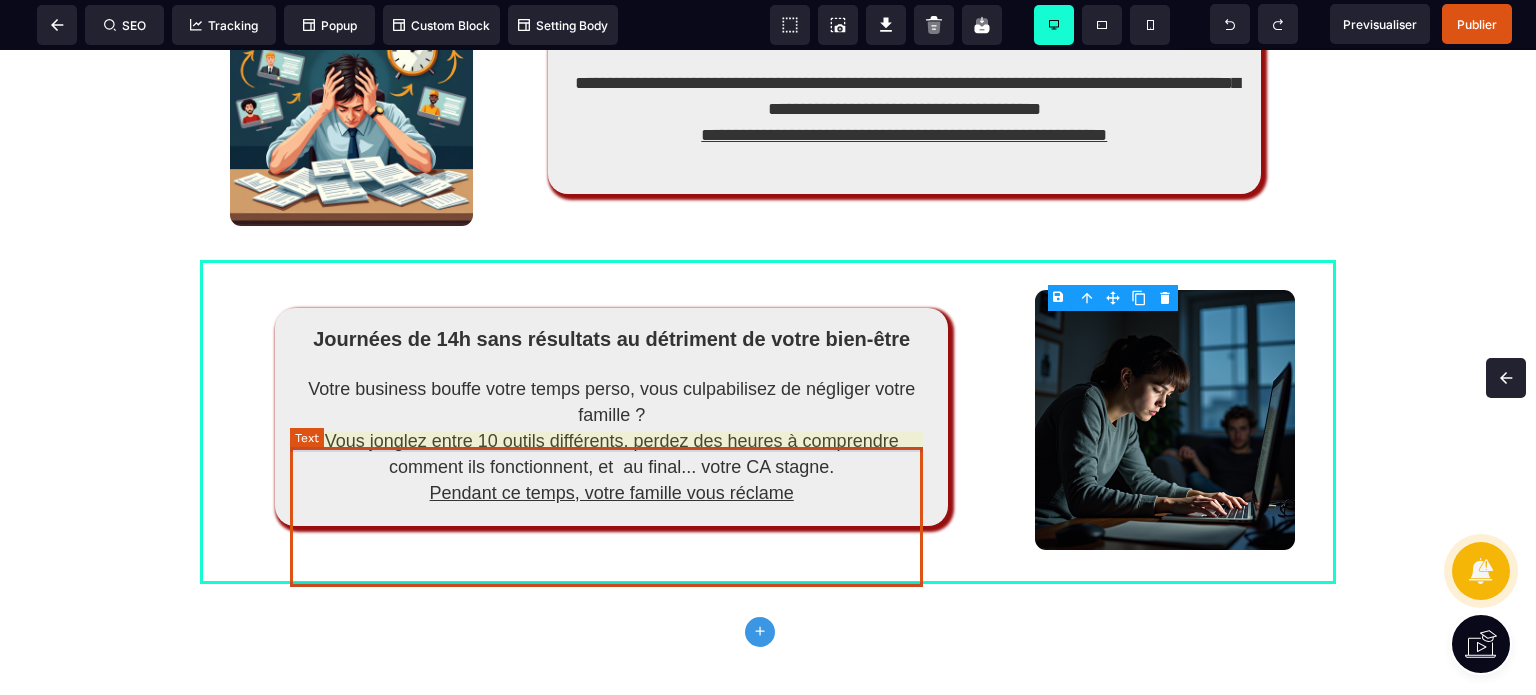 click on "Votre business bouffe votre temps perso, vous culpabilisez de négliger votre famille ? Vous jonglez entre 10 outils différents, perdez des heures à comprendre comment ils fonctionnent, et  au final... votre CA stagne. Pendant ce temps, votre famille vous réclame" at bounding box center (611, 441) 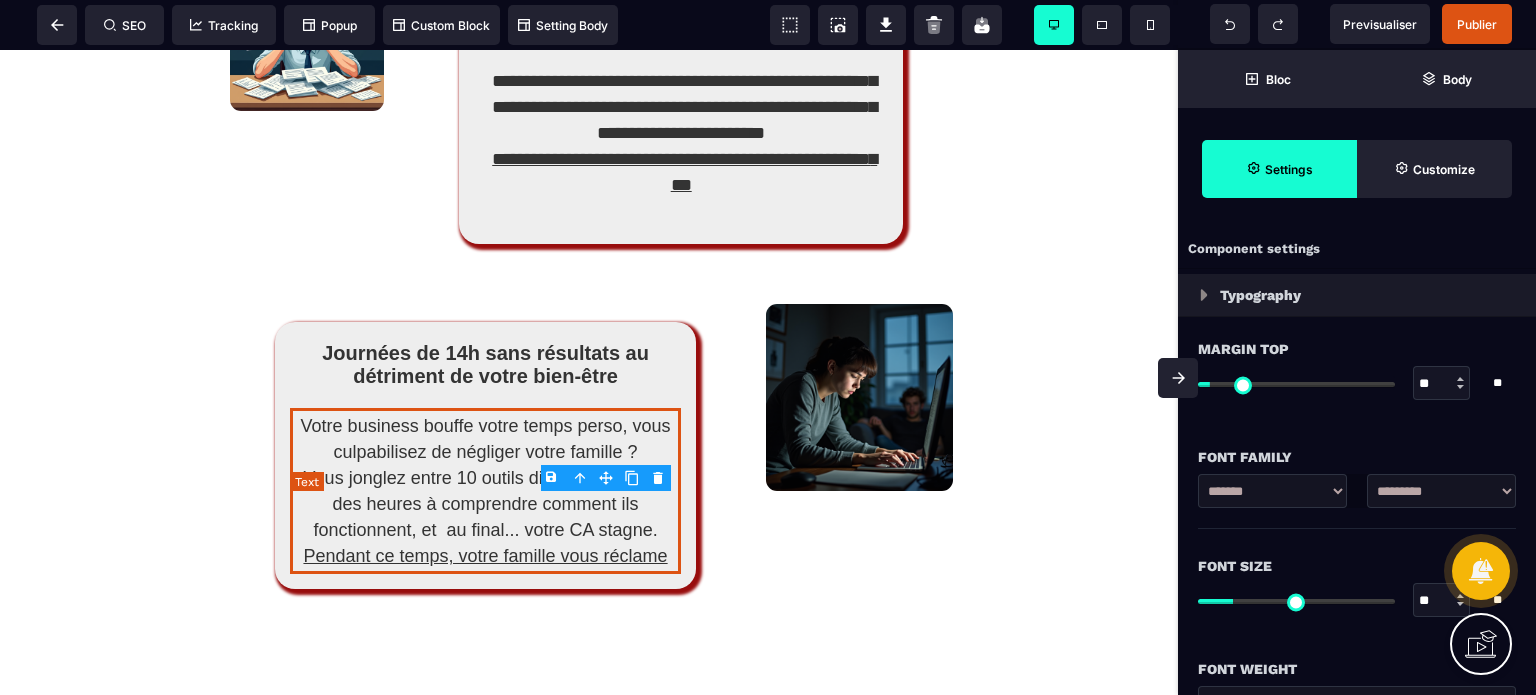 click on "Votre business bouffe votre temps perso, vous culpabilisez de négliger votre famille ? Vous jonglez entre 10 outils différents, perdez des heures à comprendre comment ils fonctionnent, et  au final... votre CA stagne. Pendant ce temps, votre famille vous réclame" at bounding box center (485, 491) 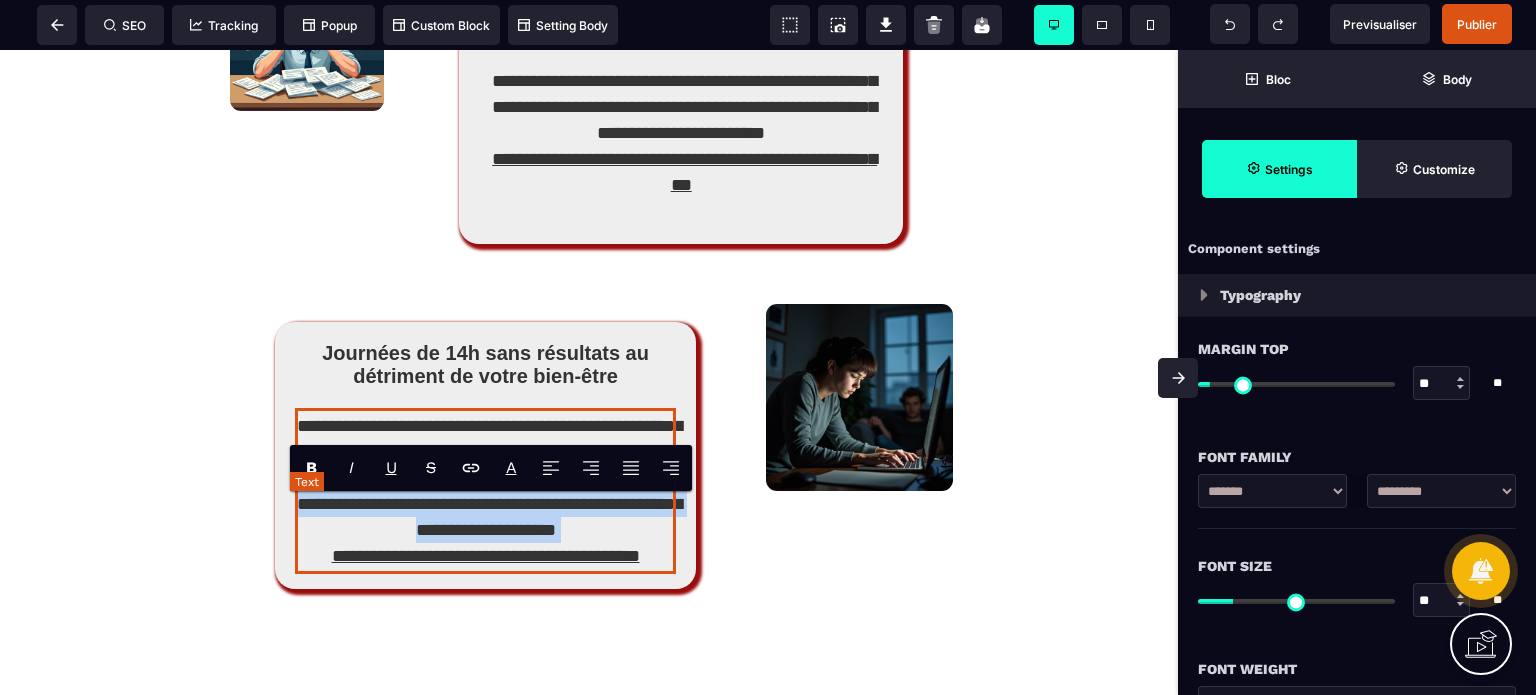 click on "**********" at bounding box center (485, 491) 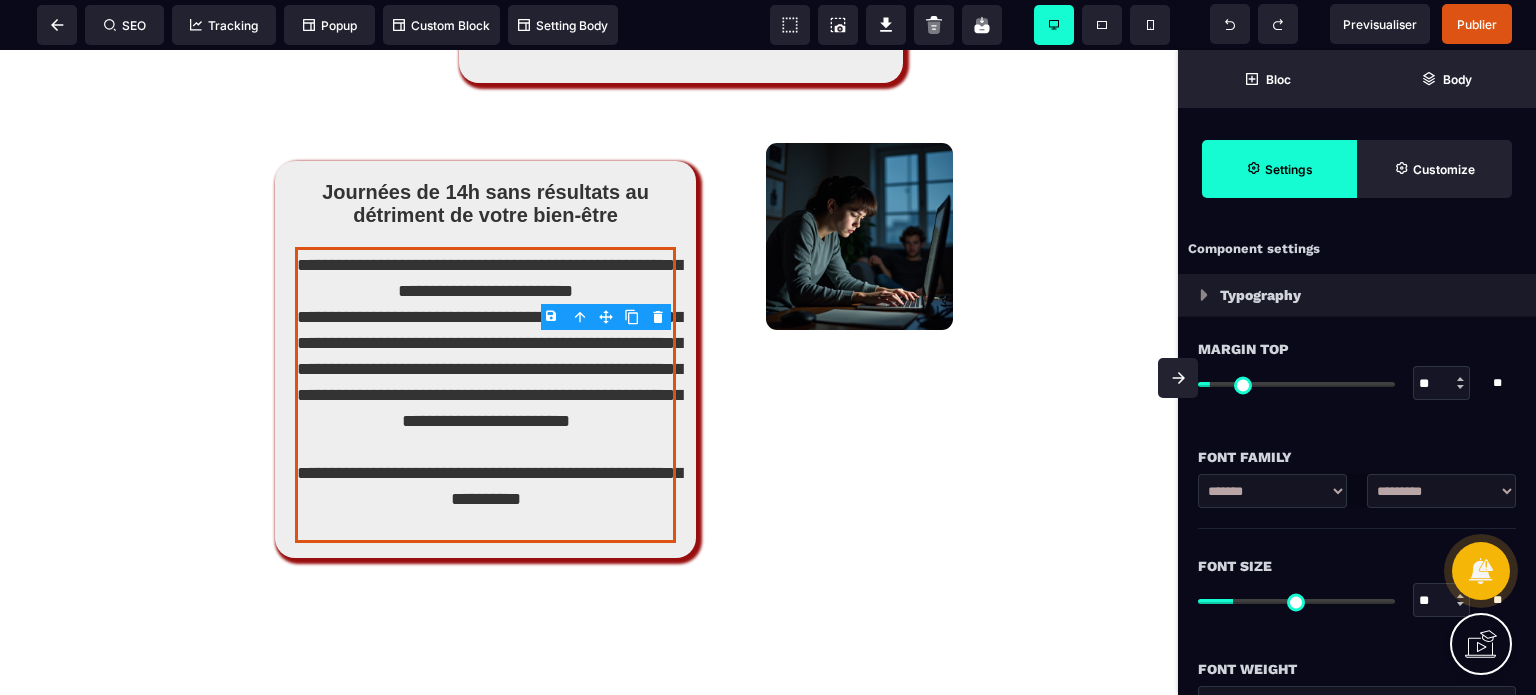 scroll, scrollTop: 3251, scrollLeft: 0, axis: vertical 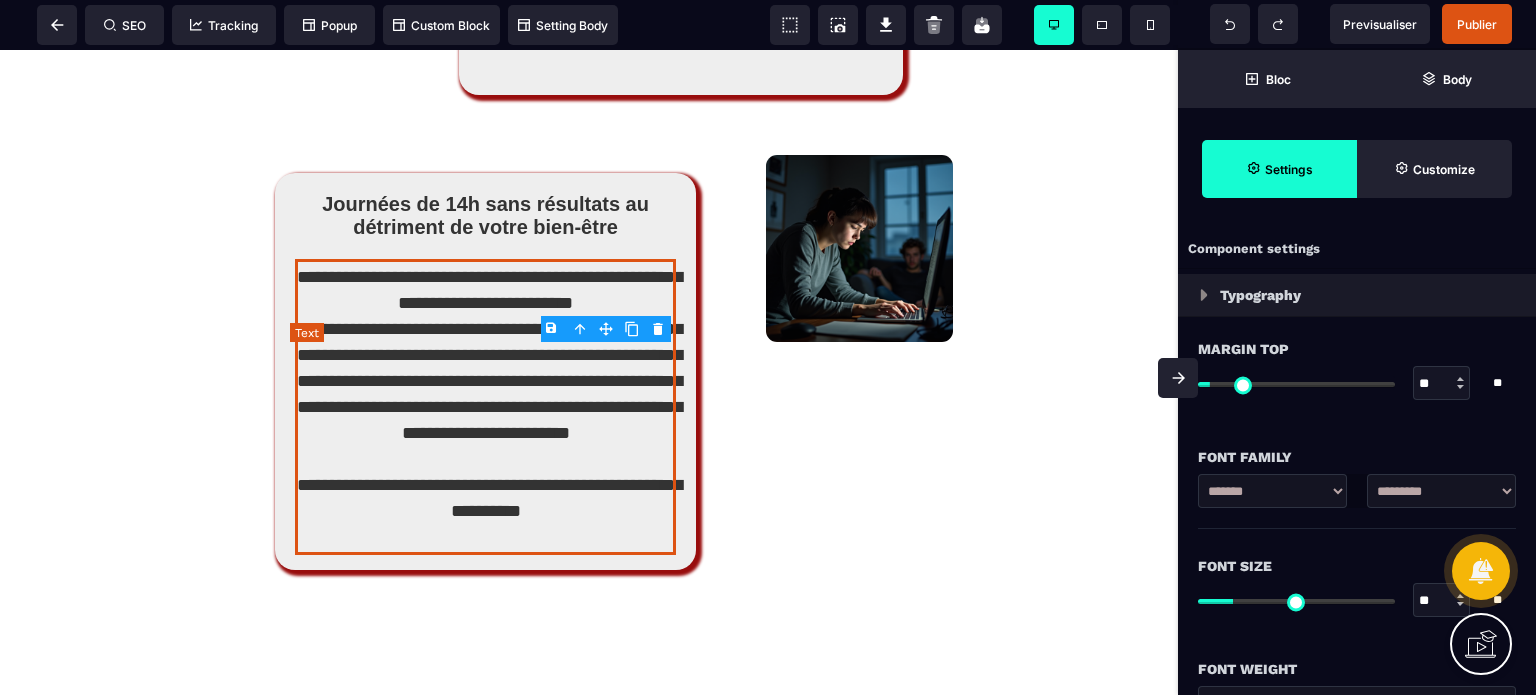 click on "**********" at bounding box center [485, 407] 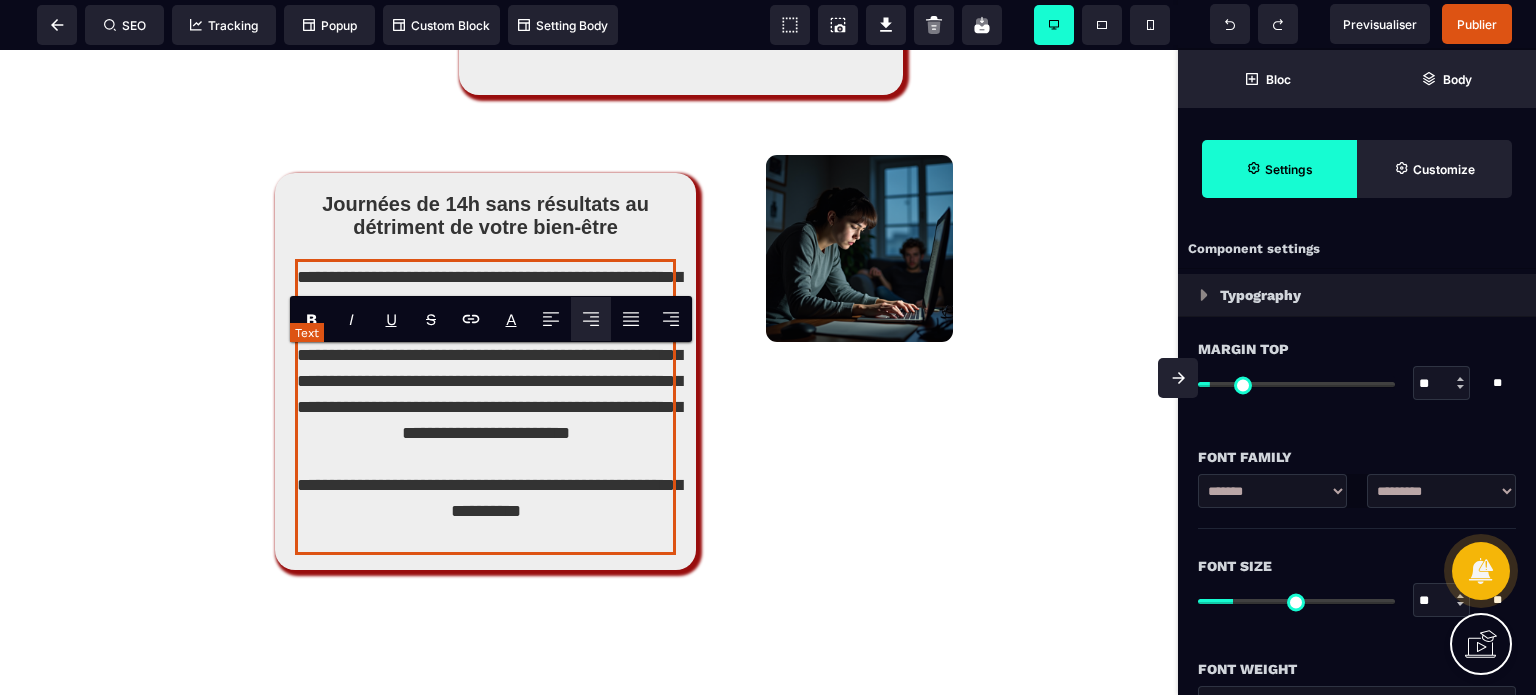 click on "**********" at bounding box center (485, 407) 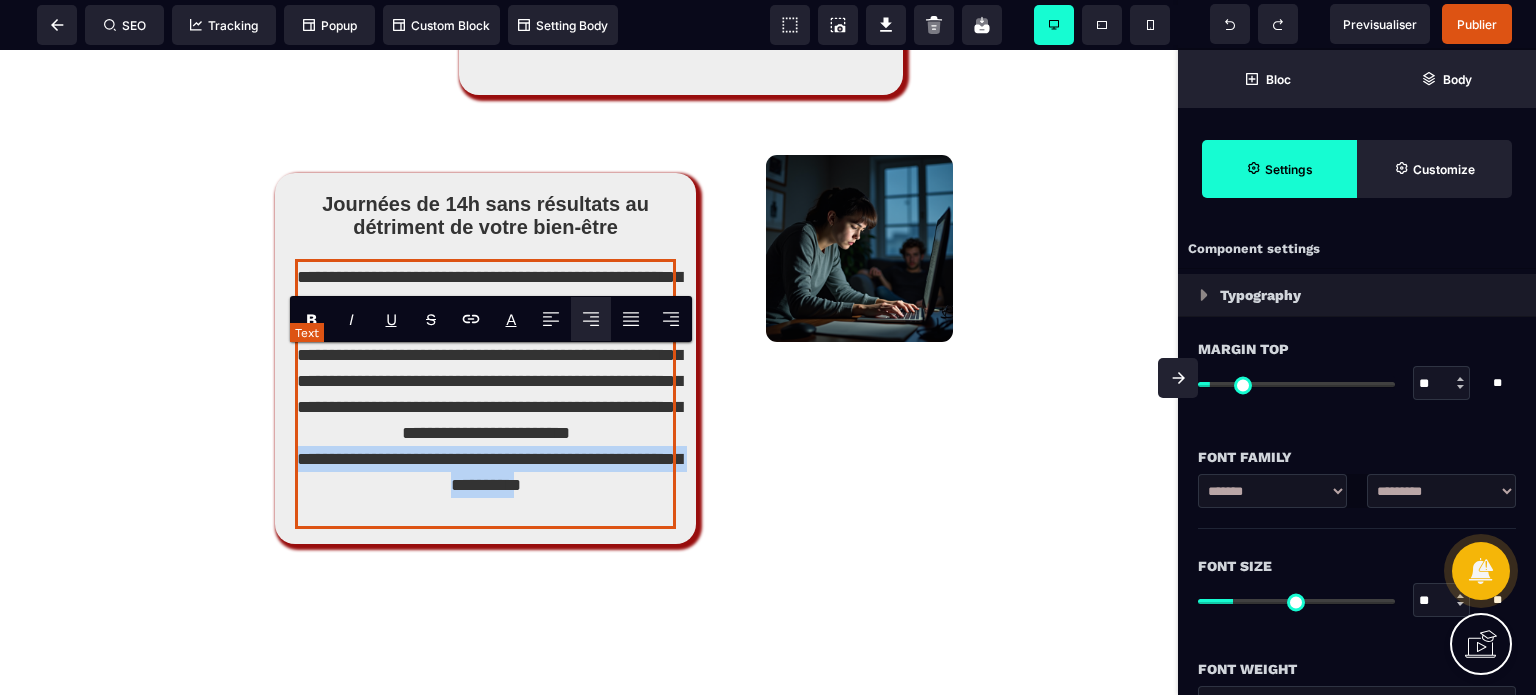 drag, startPoint x: 553, startPoint y: 599, endPoint x: 297, endPoint y: 566, distance: 258.1182 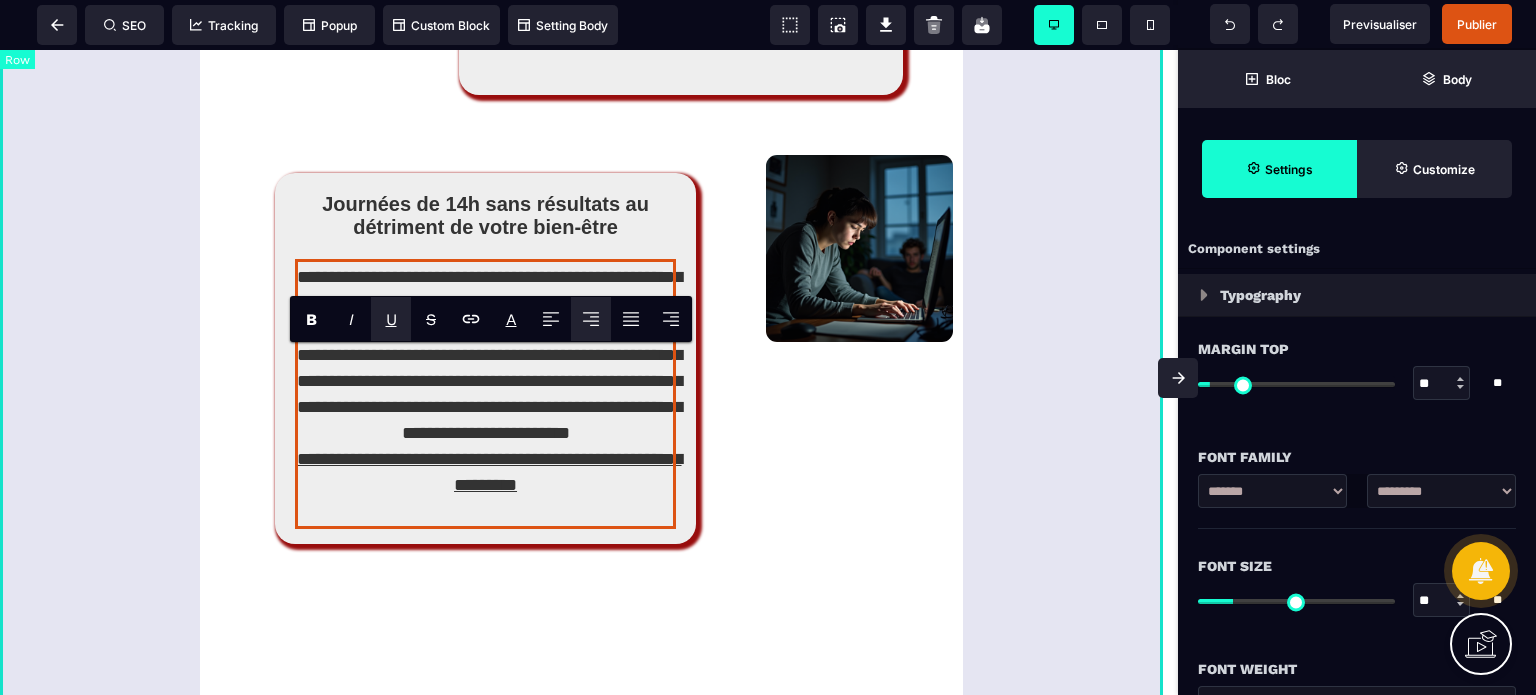 click on "Vous en êtes sûrement là... Zéro temps pour votre zone de génie Manque de temps, journées à rallonge, sentiment de courir partout ? Vous êtes expert dans votre domaine, mais vous passez votre temps à faire le technicien. Vos talents sont gâchés sur des tâches qui ne rapportent rien . "Je suis complètement largué(e)" Outils/formations achetés, mais rien n'est vraiment automatisé ? Landing page, CRM, automatisation, pixel... C'est du chinois ! Vous avez l'impression que tout le monde maîtrise sauf VOUS.  Résultat : Vous procrastinez et perdez des opportunités Le cercle vicieux de la procrastination La technique vous bloque ou vous fait procrastiner… Trop compliqué ➡ Je remets à demain ➡ Je perds des clients ➡ J'ai moins d'argent ➡ Je ne peux pas déléguer ➡ Trop compliqué ... Ca vous parle ? La fierté mal placée qui coûte cher Vous pensez "je dois tout faire moi-même sinon ça va me coûter un bras" ? Cette croyance vous coûte combien en réalité ? *" at bounding box center (589, -839) 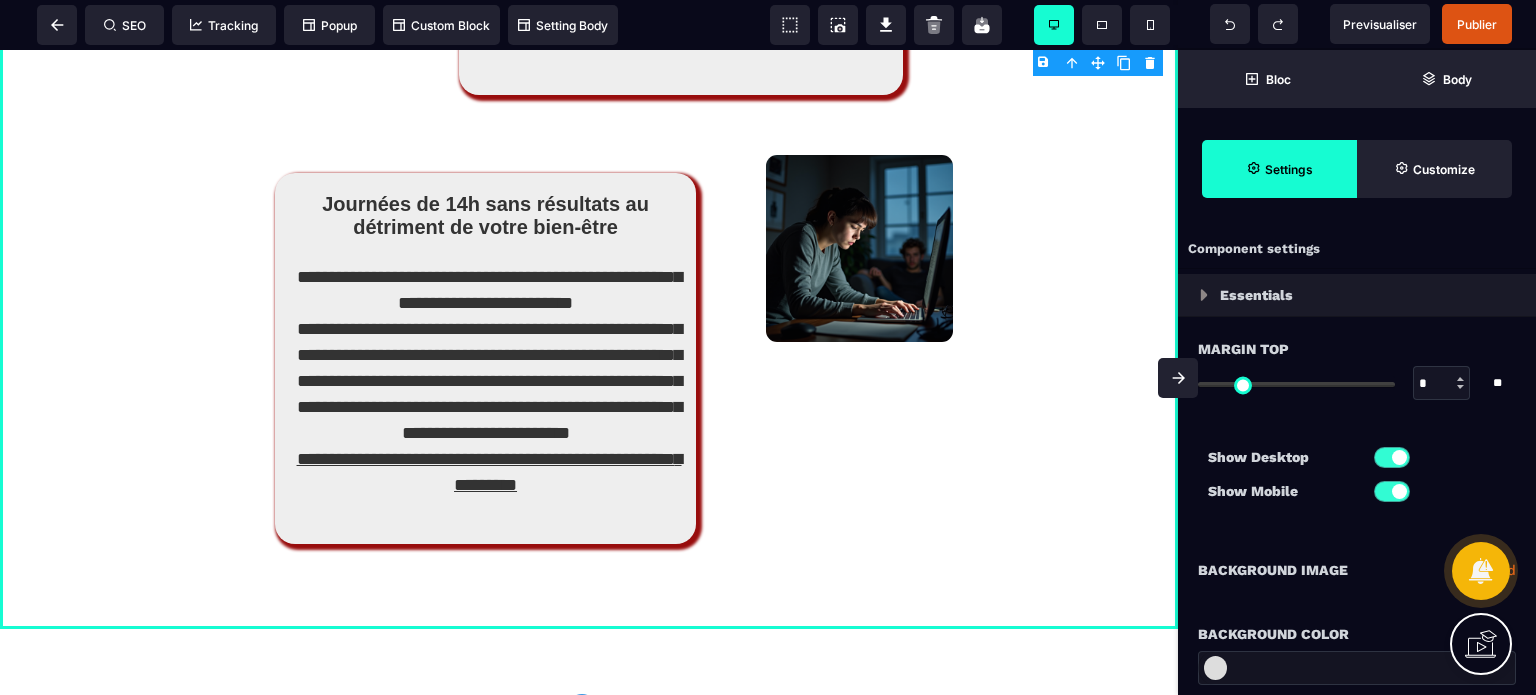 click 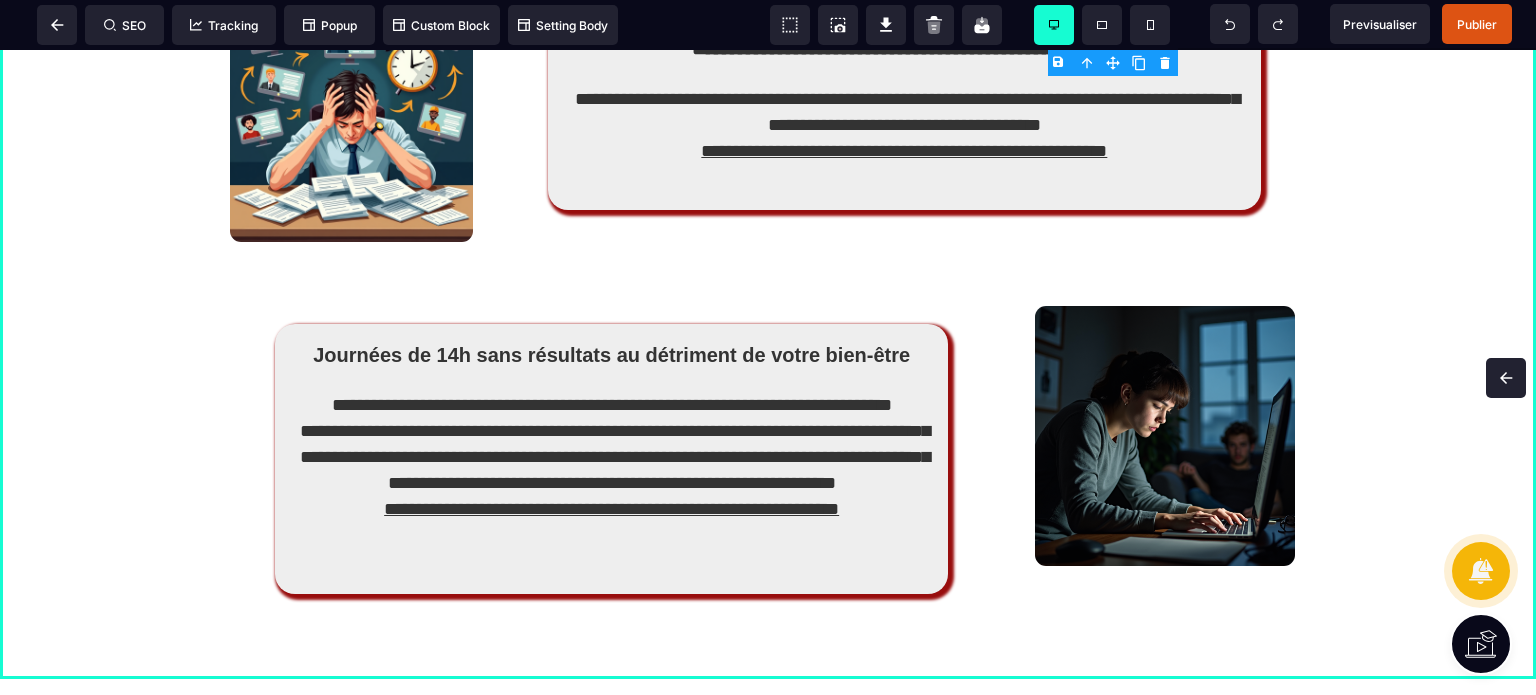scroll, scrollTop: 2752, scrollLeft: 0, axis: vertical 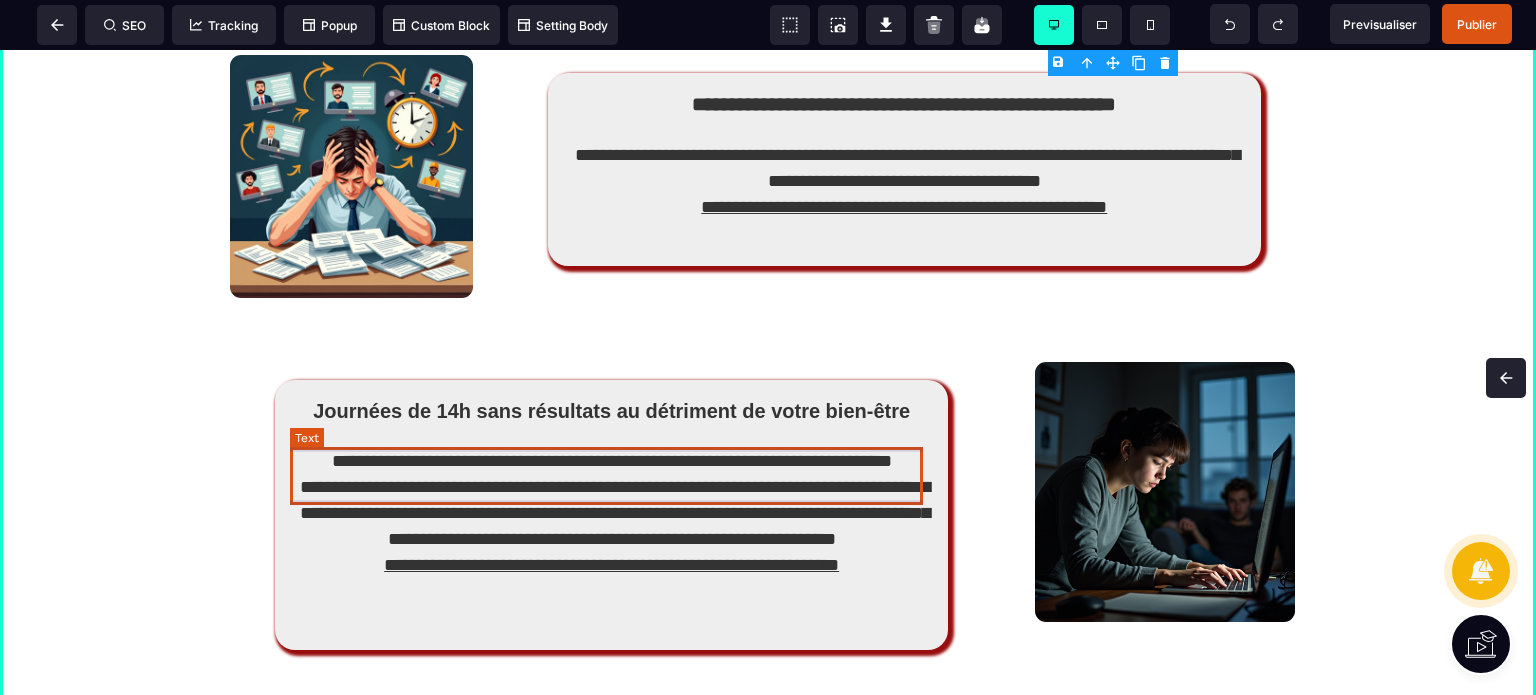 click on "Journées de 14h sans résultats au détriment de votre bien-être" at bounding box center (611, 411) 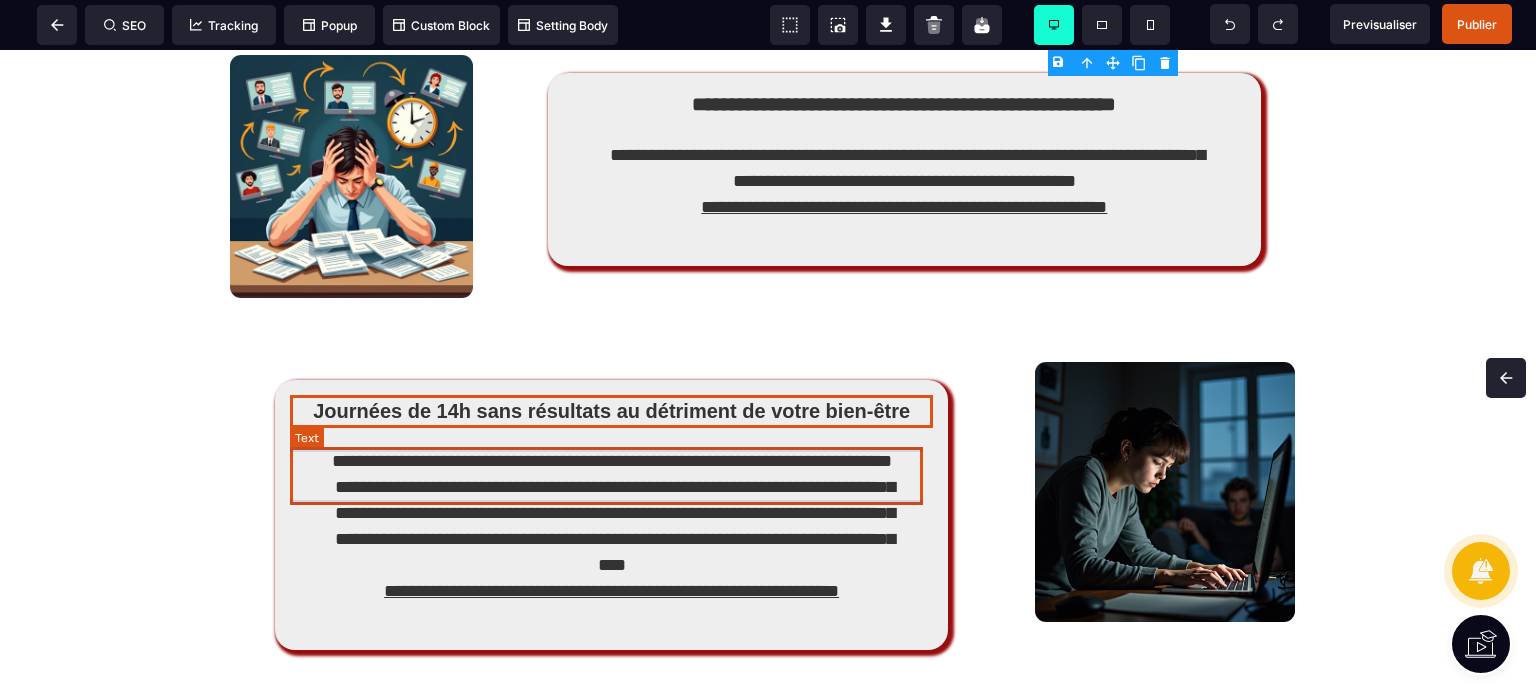 scroll, scrollTop: 3006, scrollLeft: 0, axis: vertical 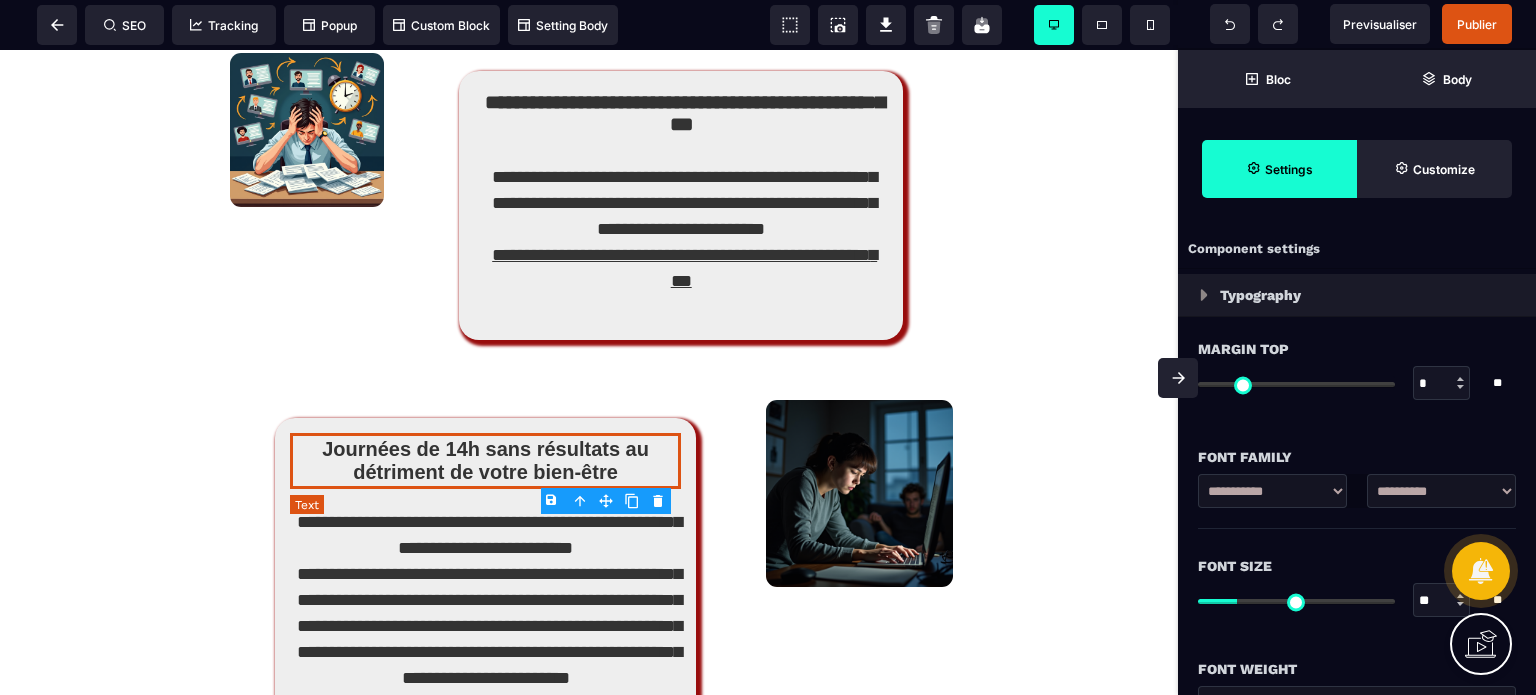 click on "Journées de 14h sans résultats au détriment de votre bien-être" at bounding box center [485, 461] 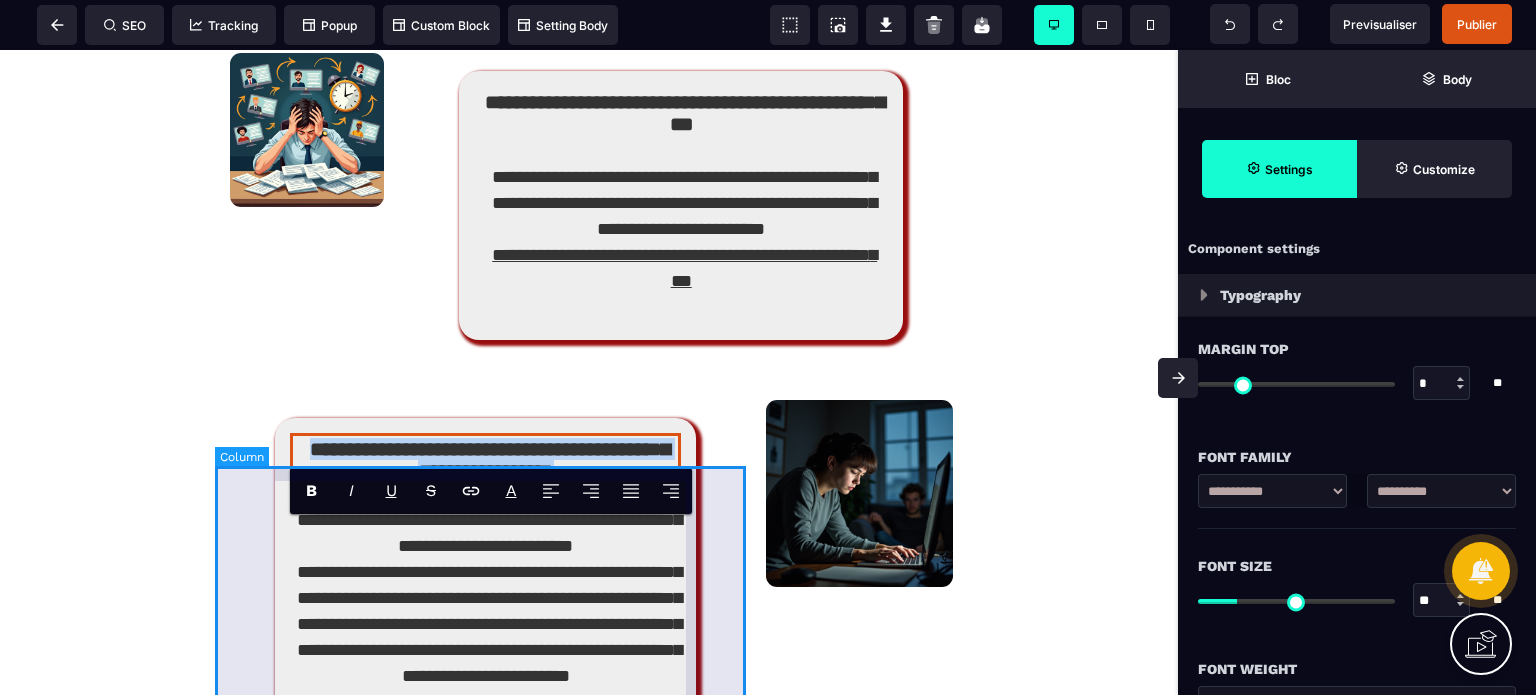 paste 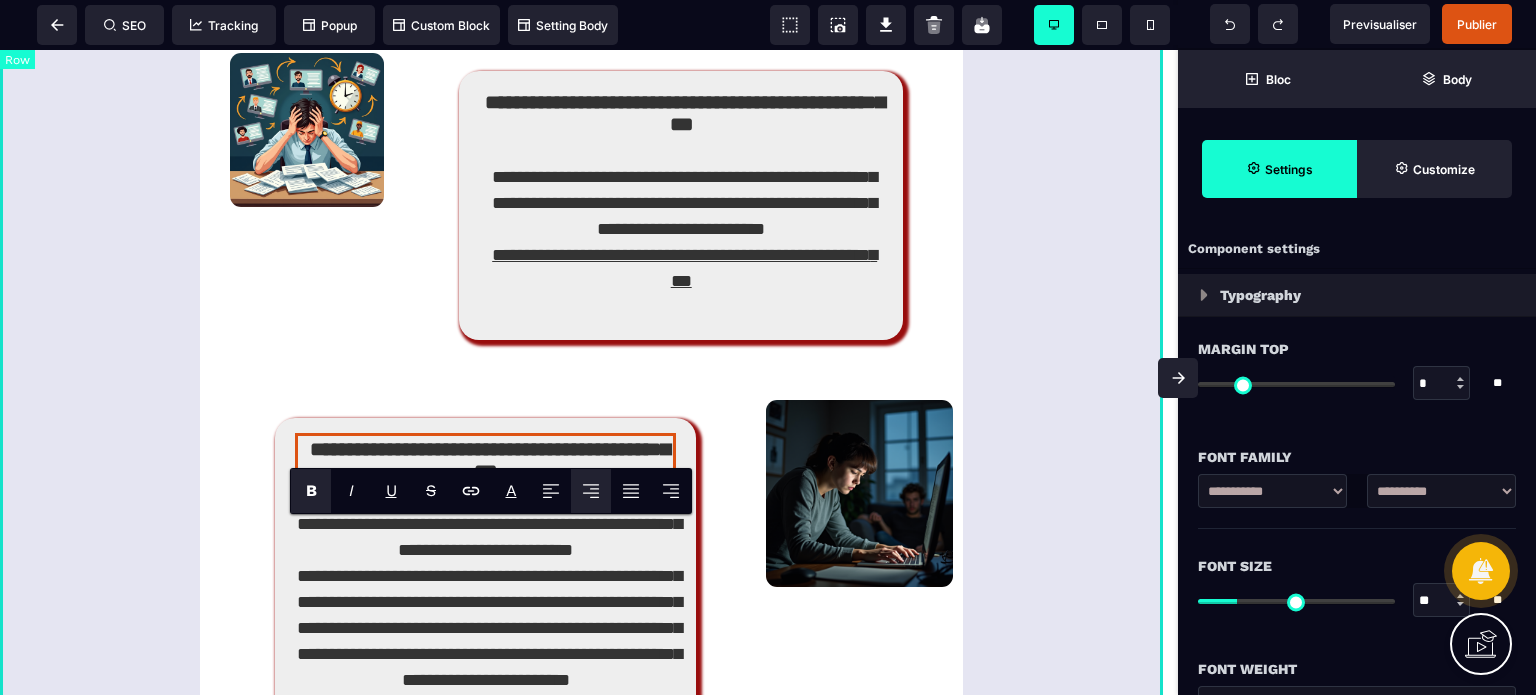 click on "Vous en êtes sûrement là... Zéro temps pour votre zone de génie Manque de temps, journées à rallonge, sentiment de courir partout ? Vous êtes expert dans votre domaine, mais vous passez votre temps à faire le technicien. Vos talents sont gâchés sur des tâches qui ne rapportent rien . "Je suis complètement largué(e)" Outils/formations achetés, mais rien n'est vraiment automatisé ? Landing page, CRM, automatisation, pixel... C'est du chinois ! Vous avez l'impression que tout le monde maîtrise sauf VOUS.  Résultat : Vous procrastinez et perdez des opportunités Le cercle vicieux de la procrastination La technique vous bloque ou vous fait procrastiner… Trop compliqué ➡ Je remets à demain ➡ Je perds des clients ➡ J'ai moins d'argent ➡ Je ne peux pas déléguer ➡ Trop compliqué ... Ca vous parle ? La fierté mal placée qui coûte cher Vous pensez "je dois tout faire moi-même sinon ça va me coûter un bras" ? Cette croyance vous coûte combien en réalité ? *" at bounding box center [589, -593] 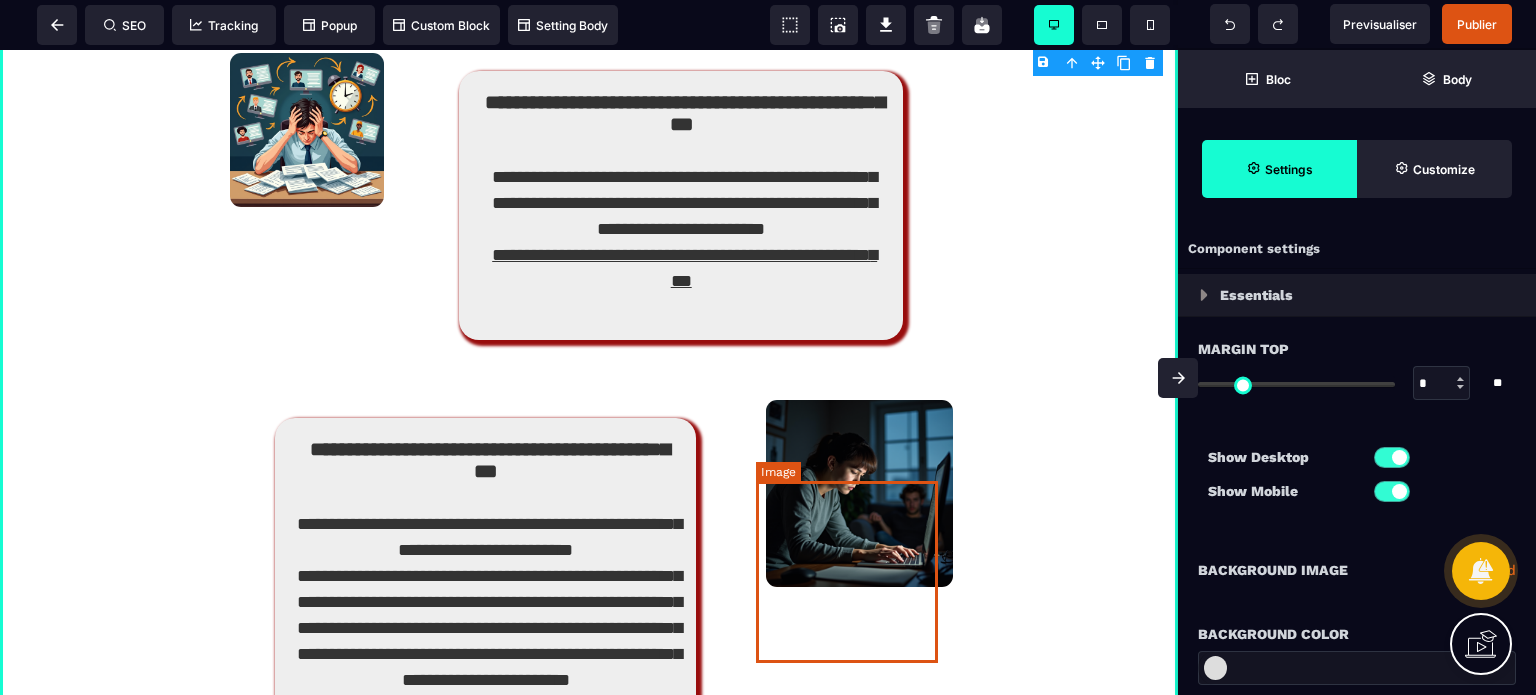click at bounding box center (859, 493) 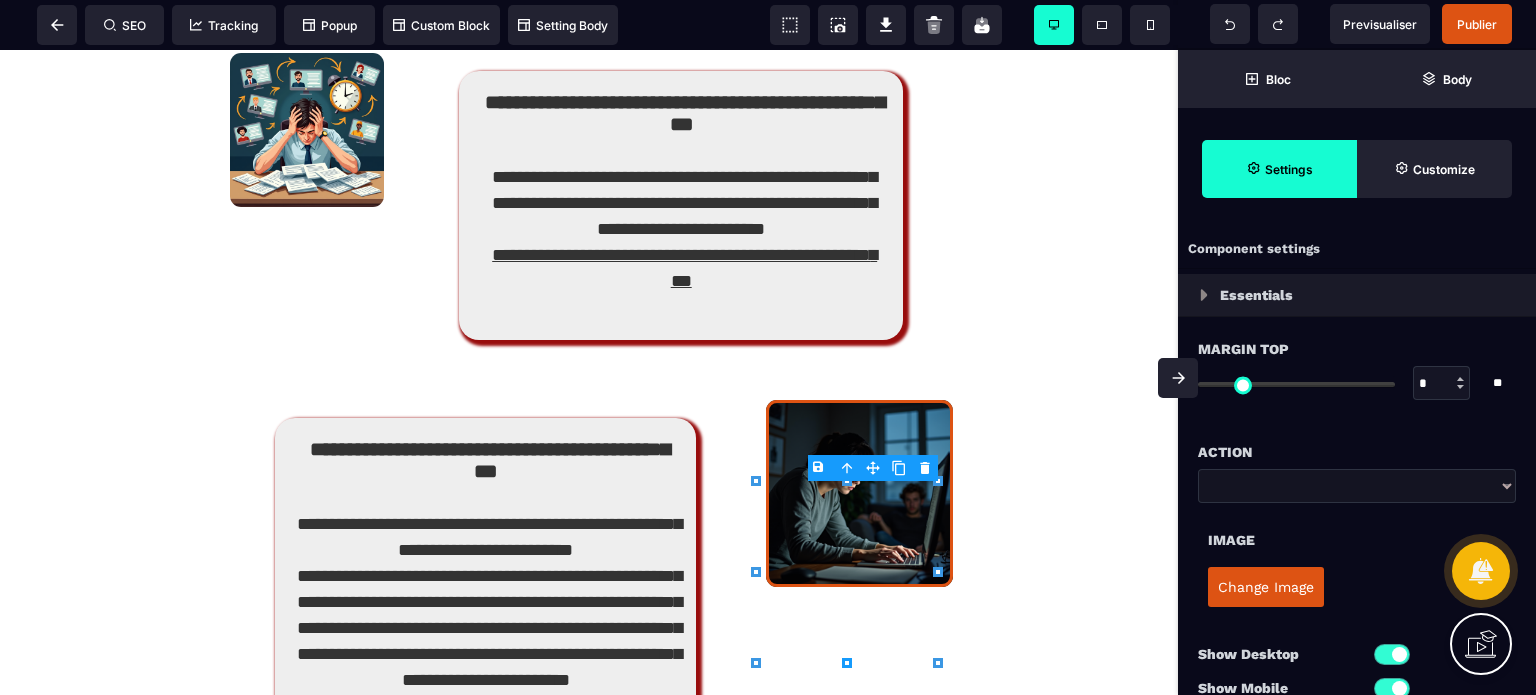 click on "Change Image" at bounding box center [1266, 587] 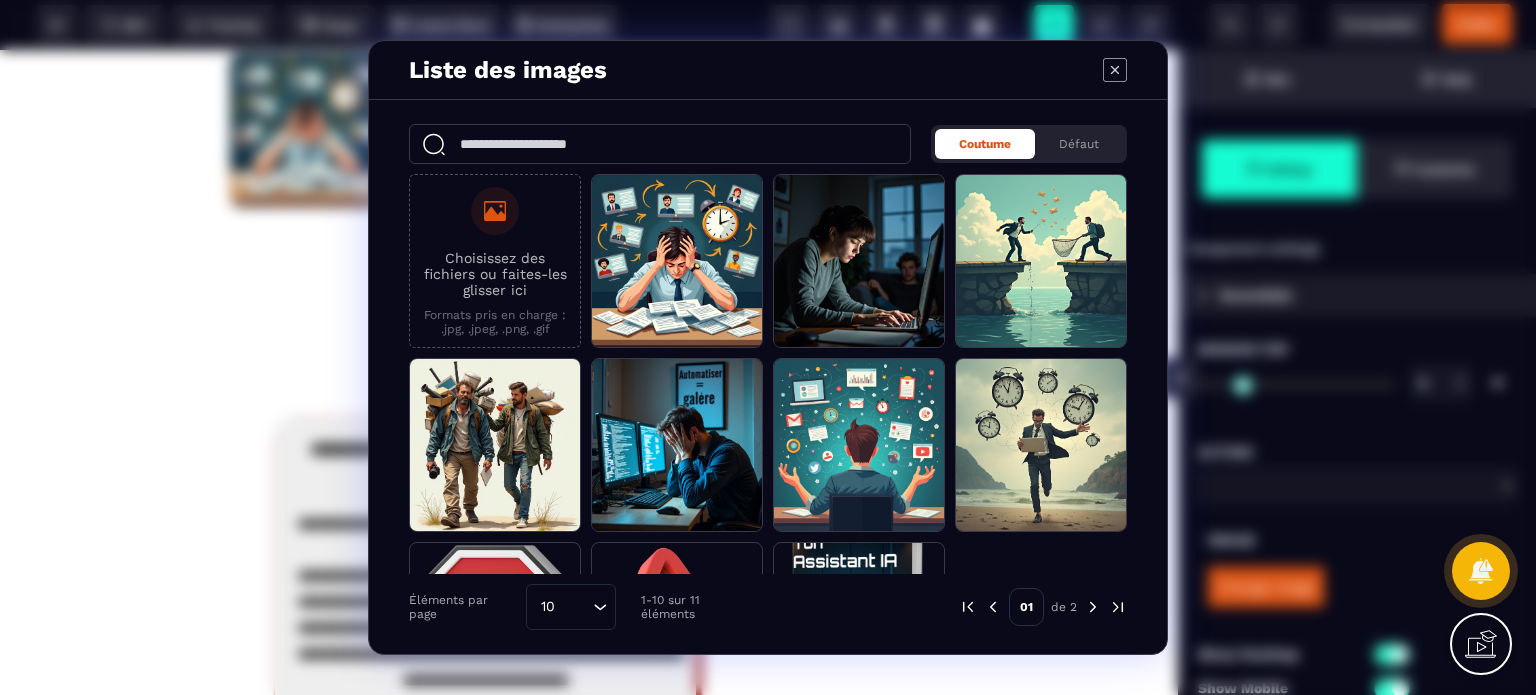 click on "Choisissez des fichiers ou faites-les glisser ici" at bounding box center (495, 274) 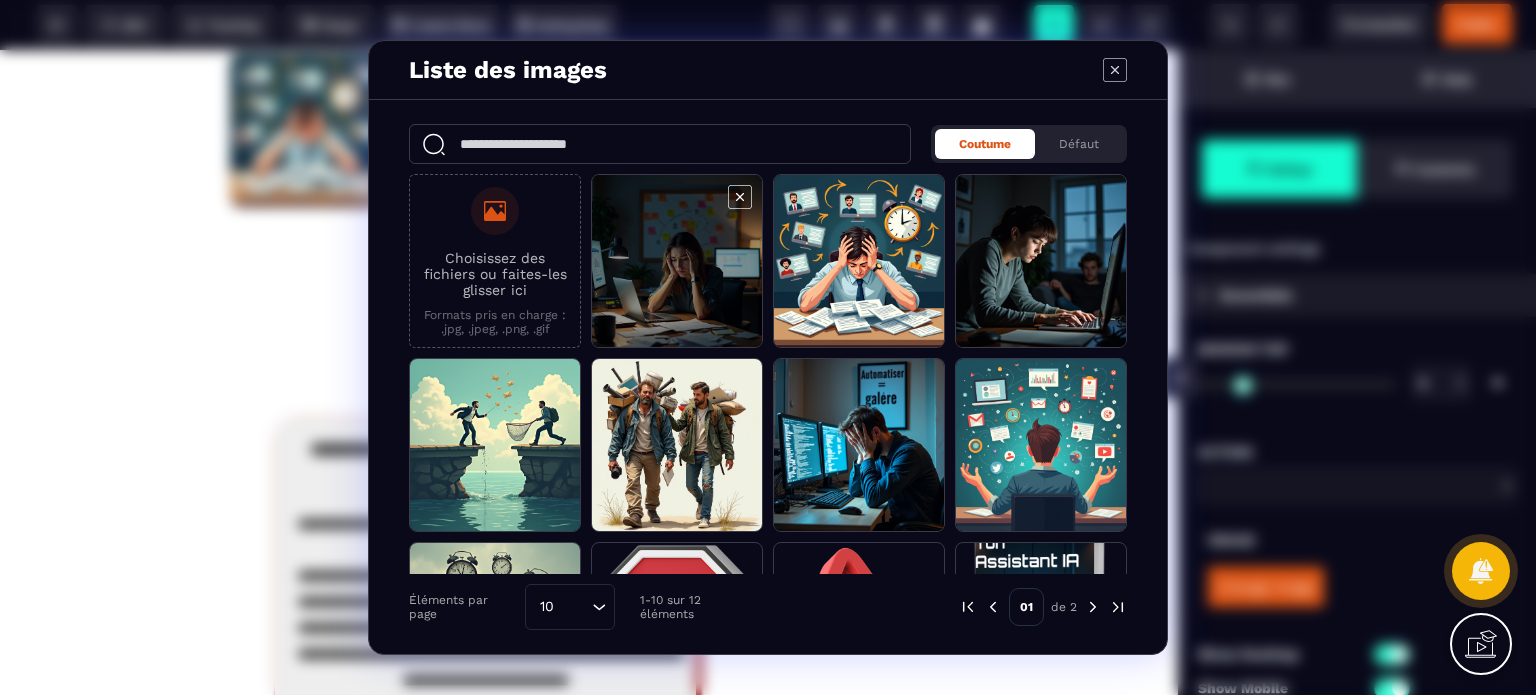 click at bounding box center (677, 262) 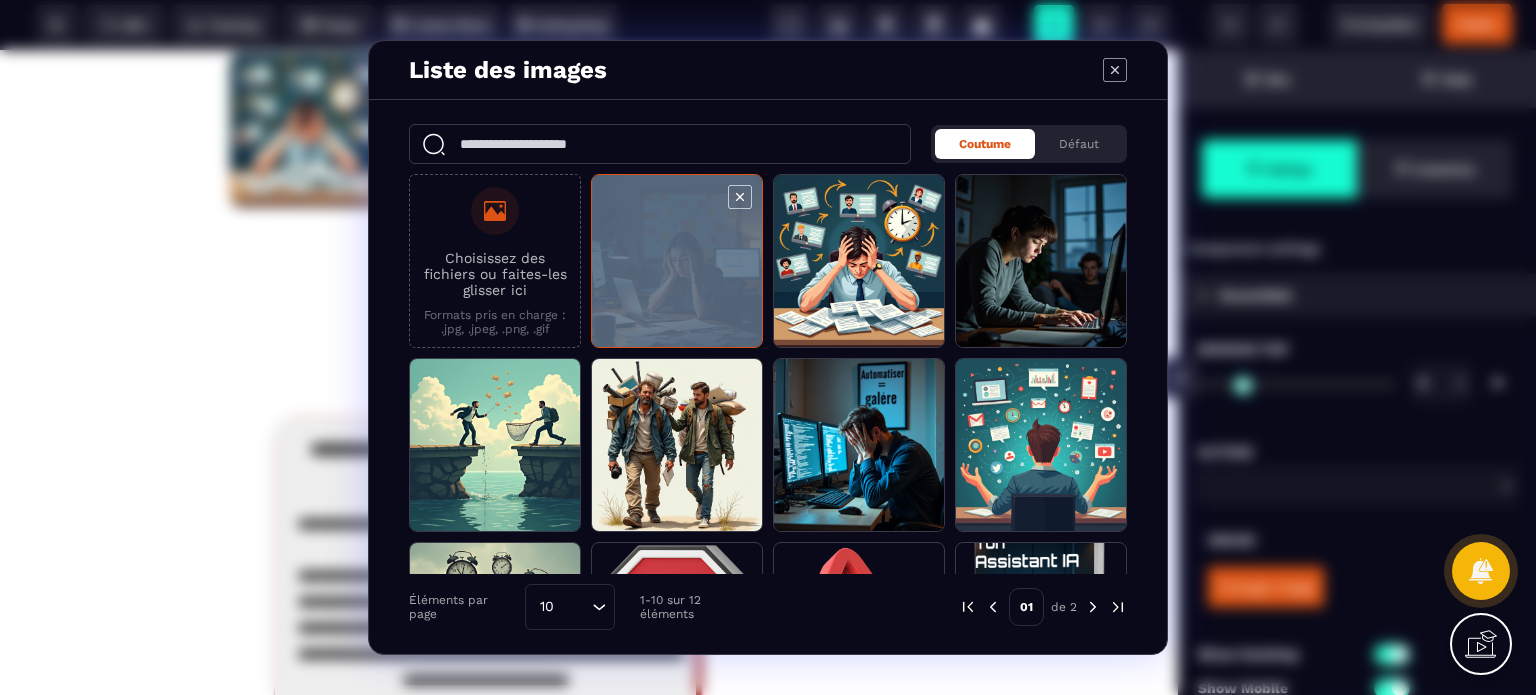 click at bounding box center [677, 262] 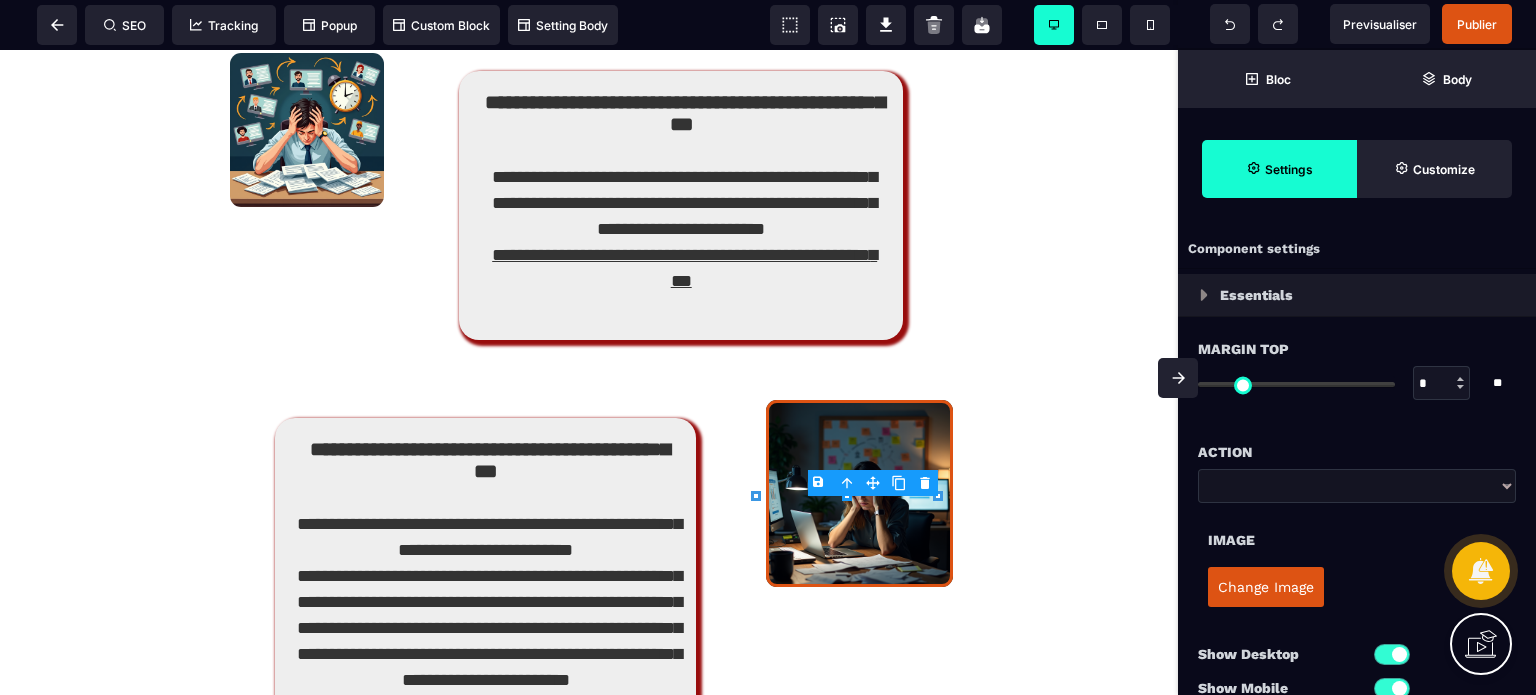 click 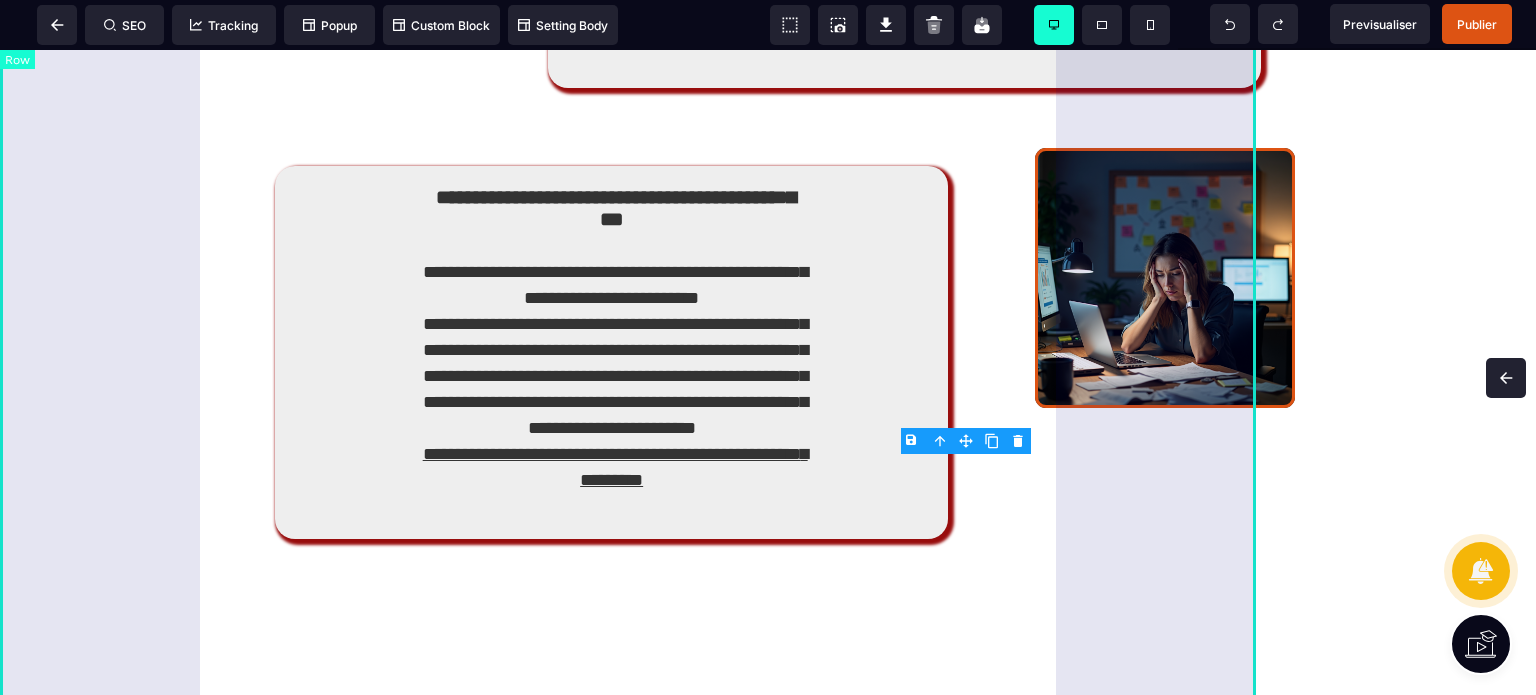 scroll, scrollTop: 2726, scrollLeft: 0, axis: vertical 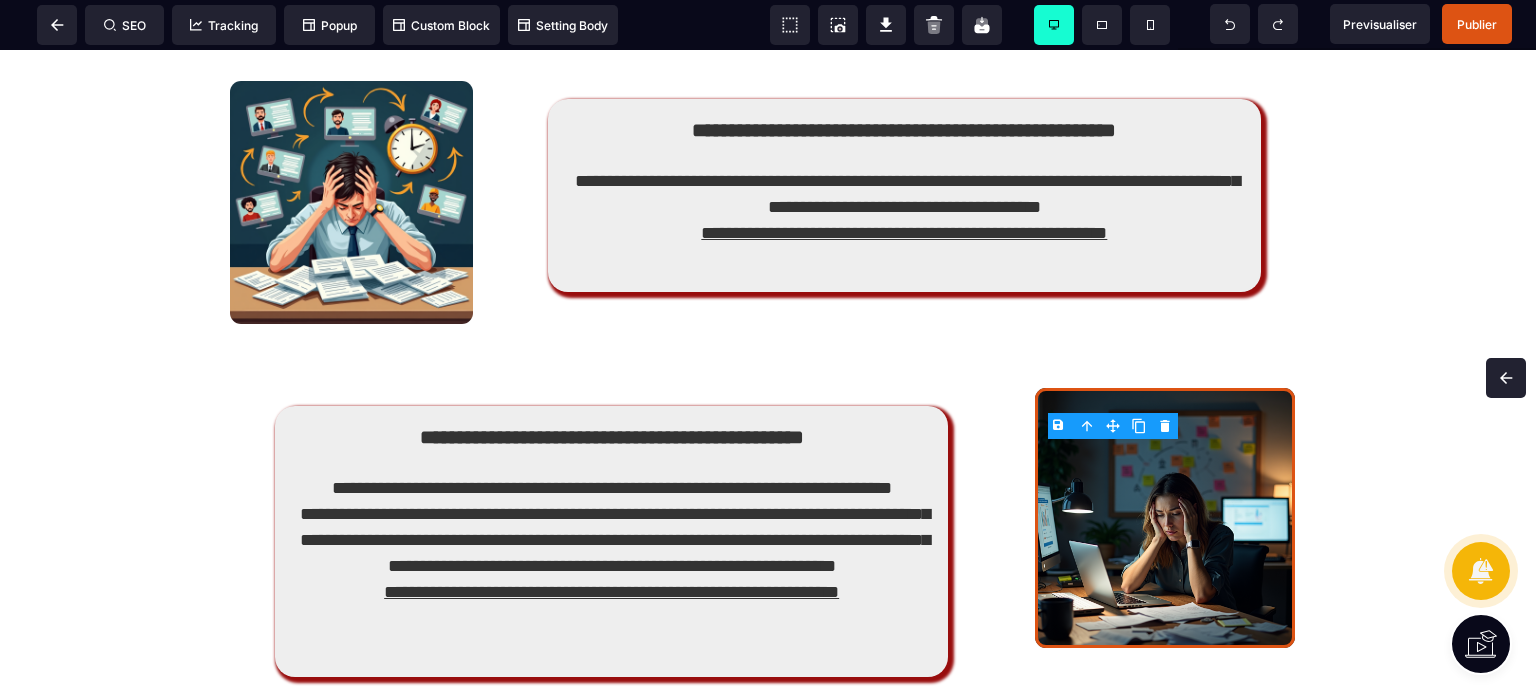 click on "Previsualiser Publier" at bounding box center [1361, 24] 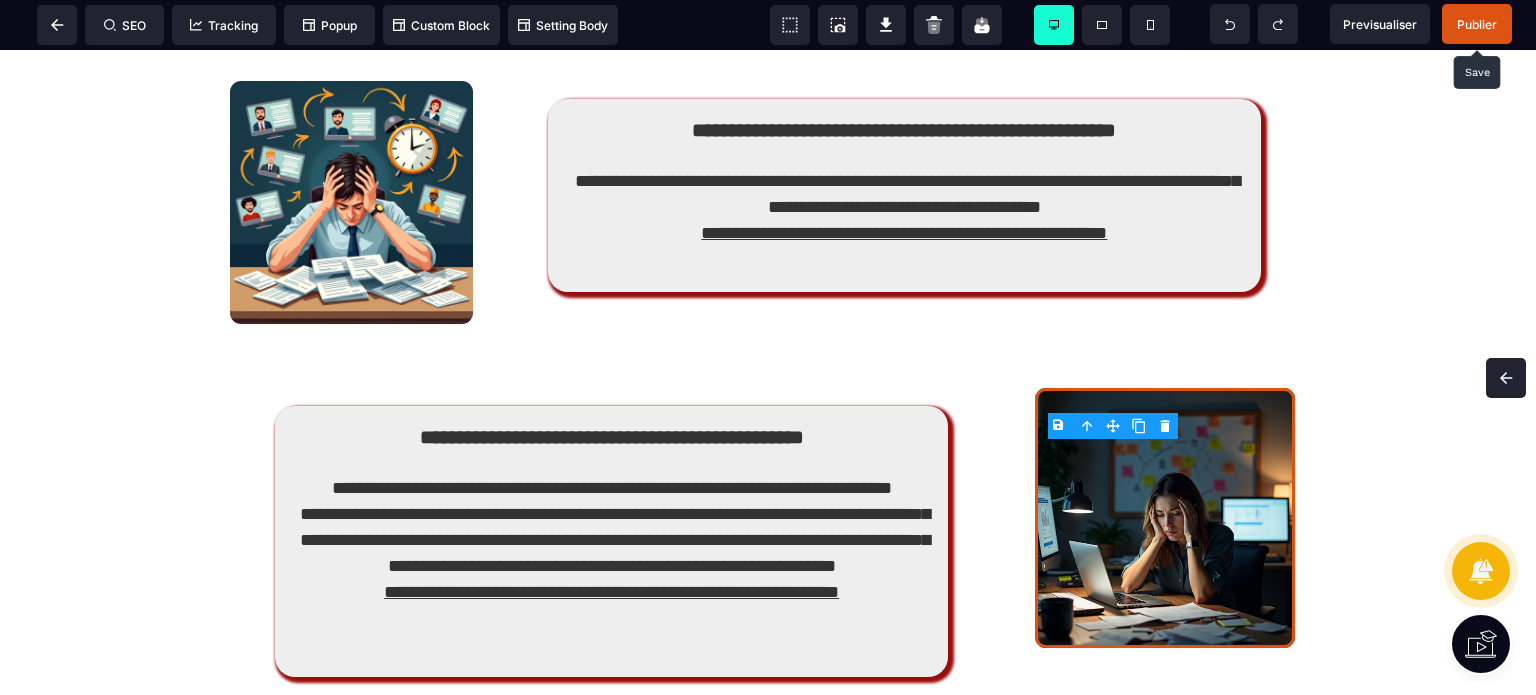 click on "Publier" at bounding box center [1477, 24] 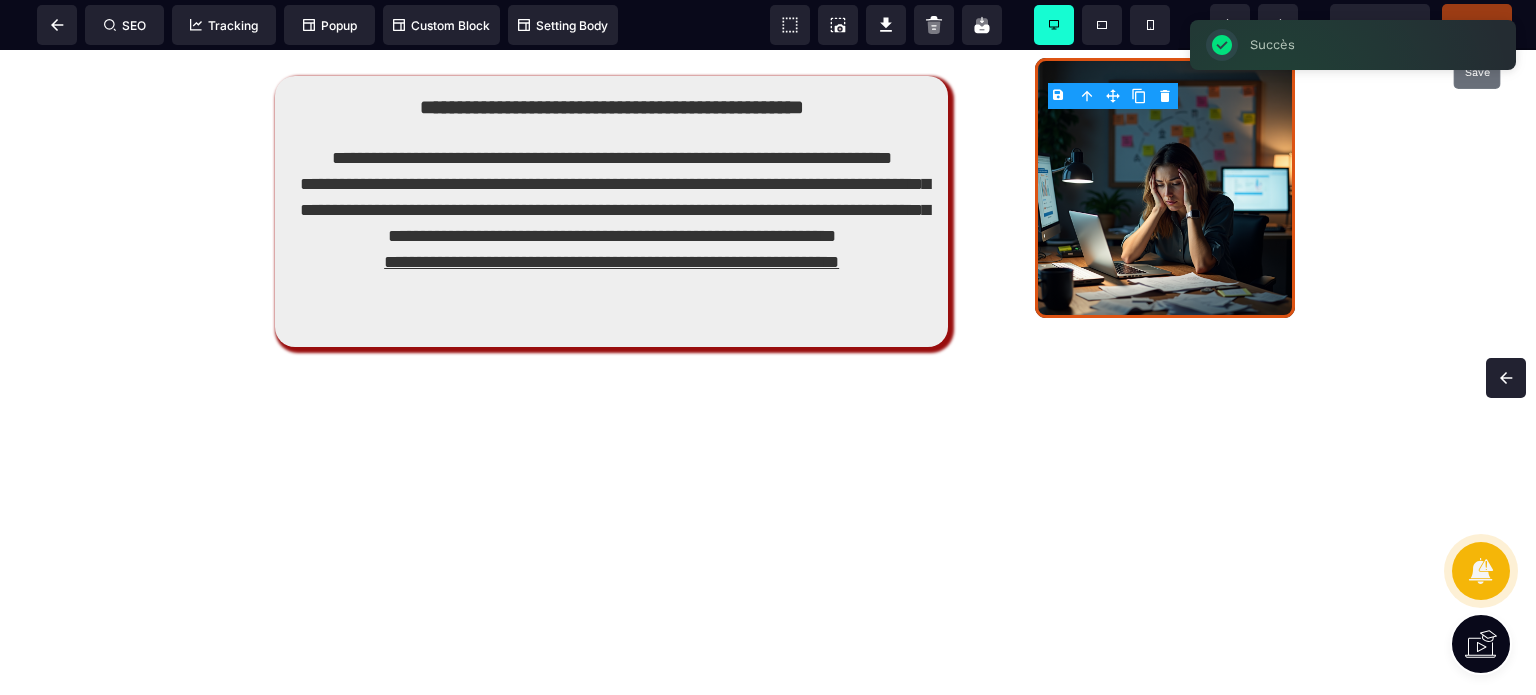 scroll, scrollTop: 3040, scrollLeft: 0, axis: vertical 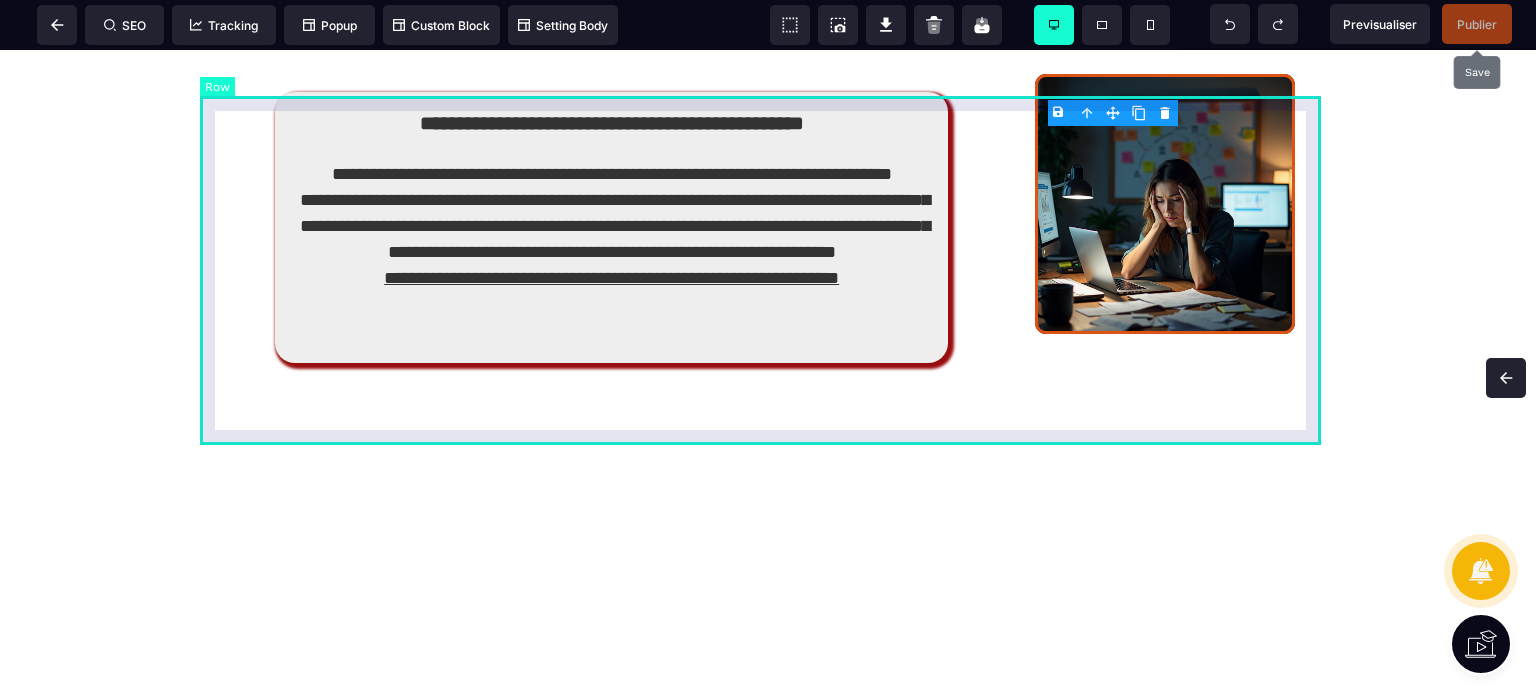 click on "**********" at bounding box center [768, 218] 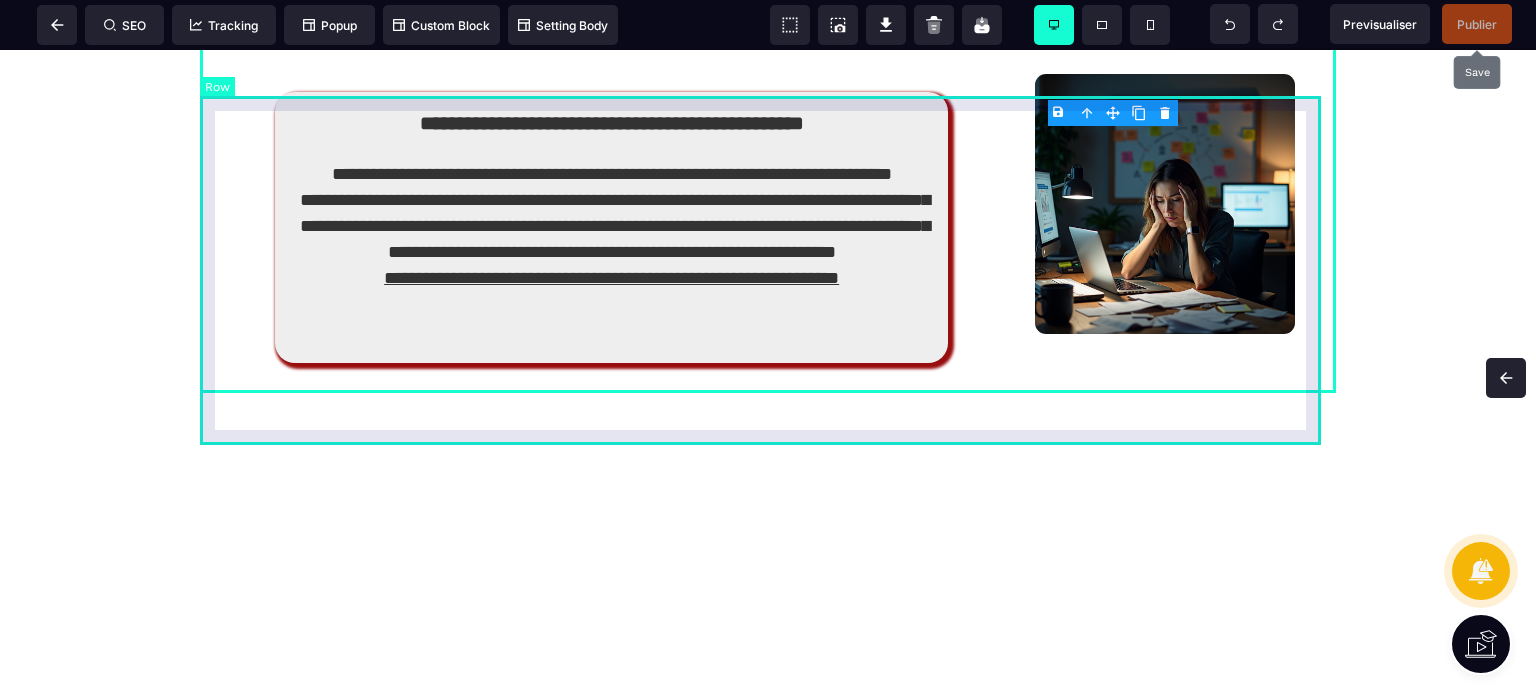scroll, scrollTop: 3317, scrollLeft: 0, axis: vertical 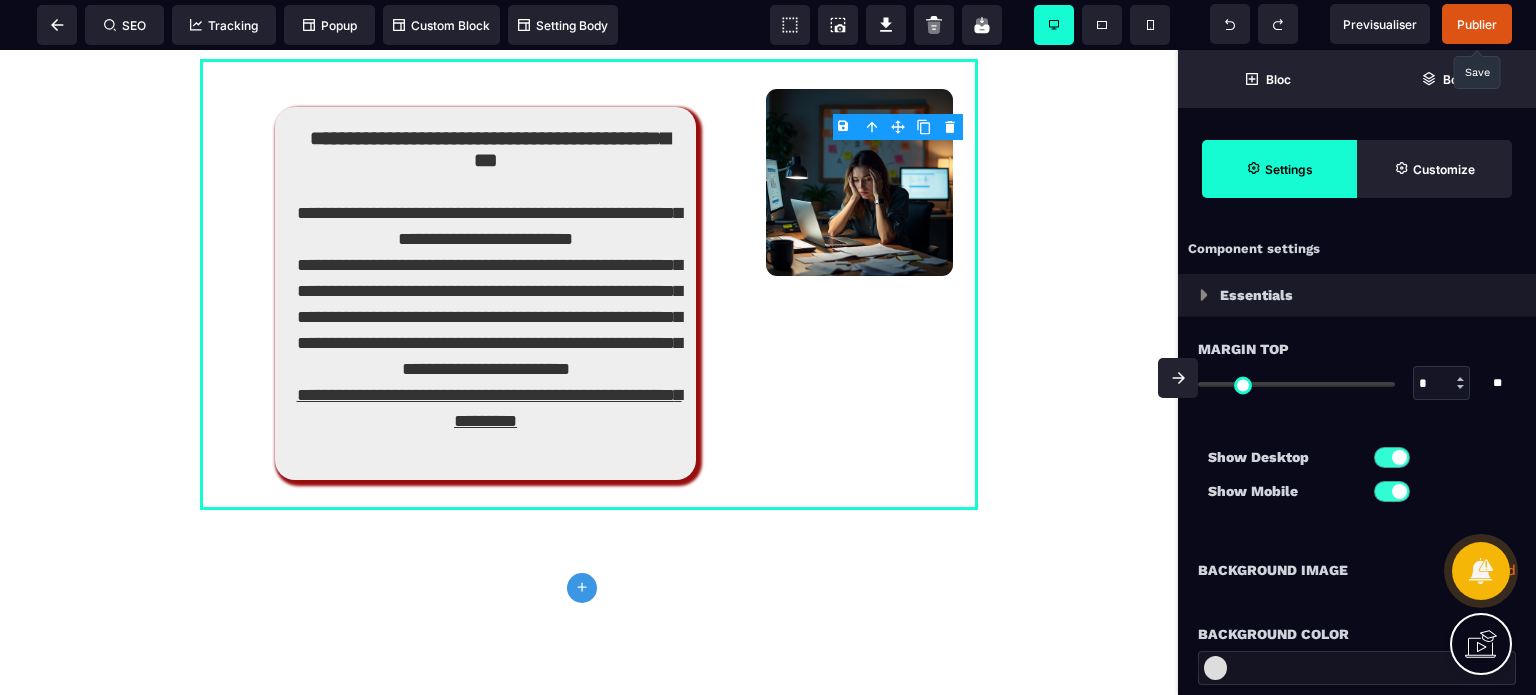 click 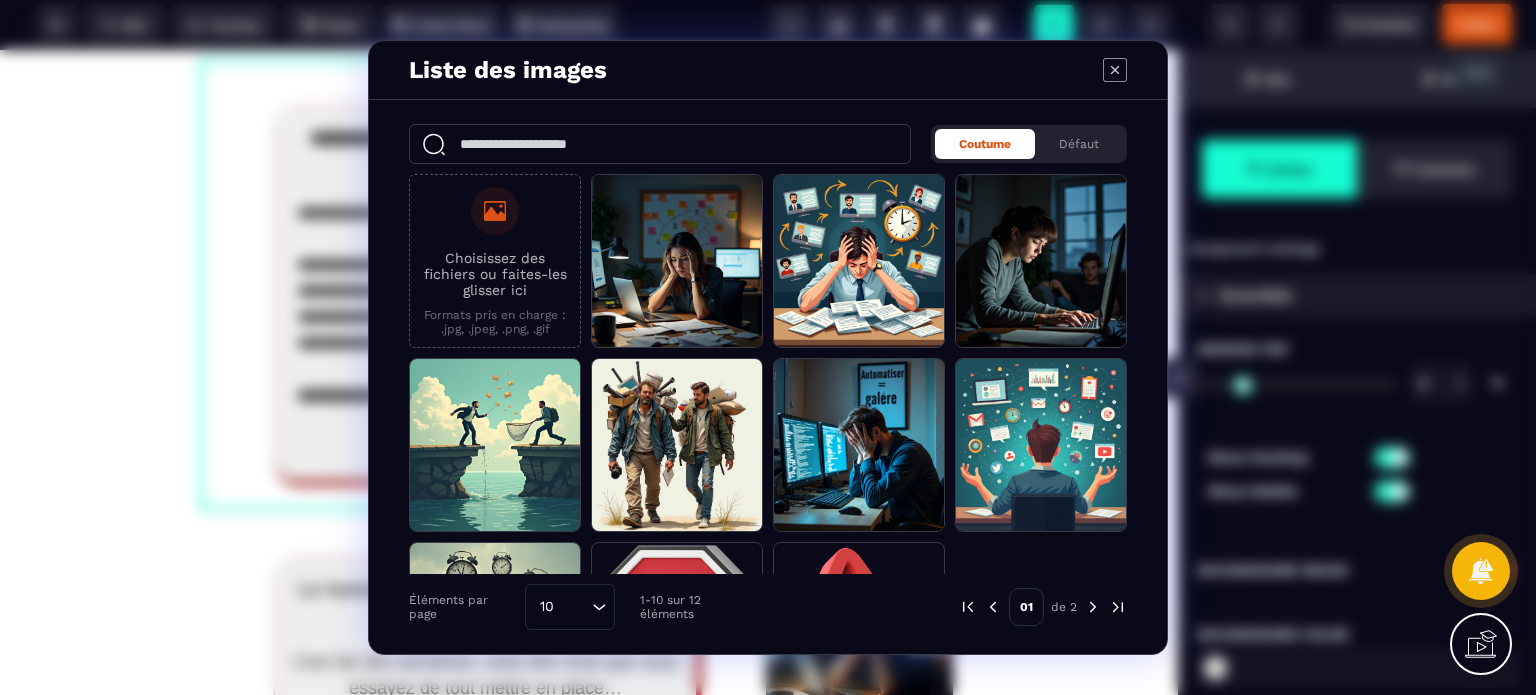 click 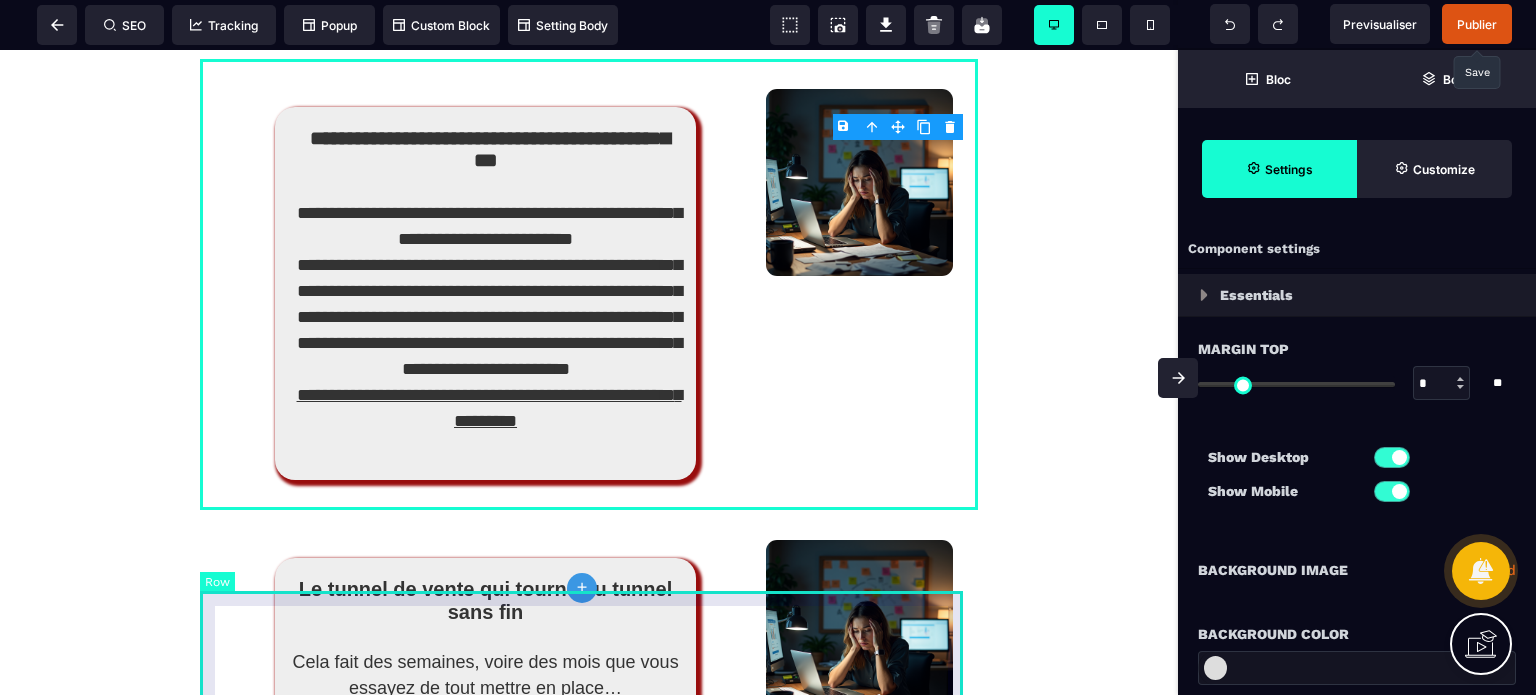 click on "Le tunnel de vente qui tourne au tunnel sans fin Cela fait des semaines, voire des mois que vous essayez de tout mettre en place… Mais entre le lead magnet, les pages, les séquences mails et les outils à connecter, vous êtes perdue(e). Rien ne fonctionne comme vous voulez, ça bug, ça vous démotive. Vous ne savez même plus si les résultats arrivent, ni comment les mesurer. Chaque jour, vous vous éloignez peu à peu de votre zone de génie ." at bounding box center (589, 734) 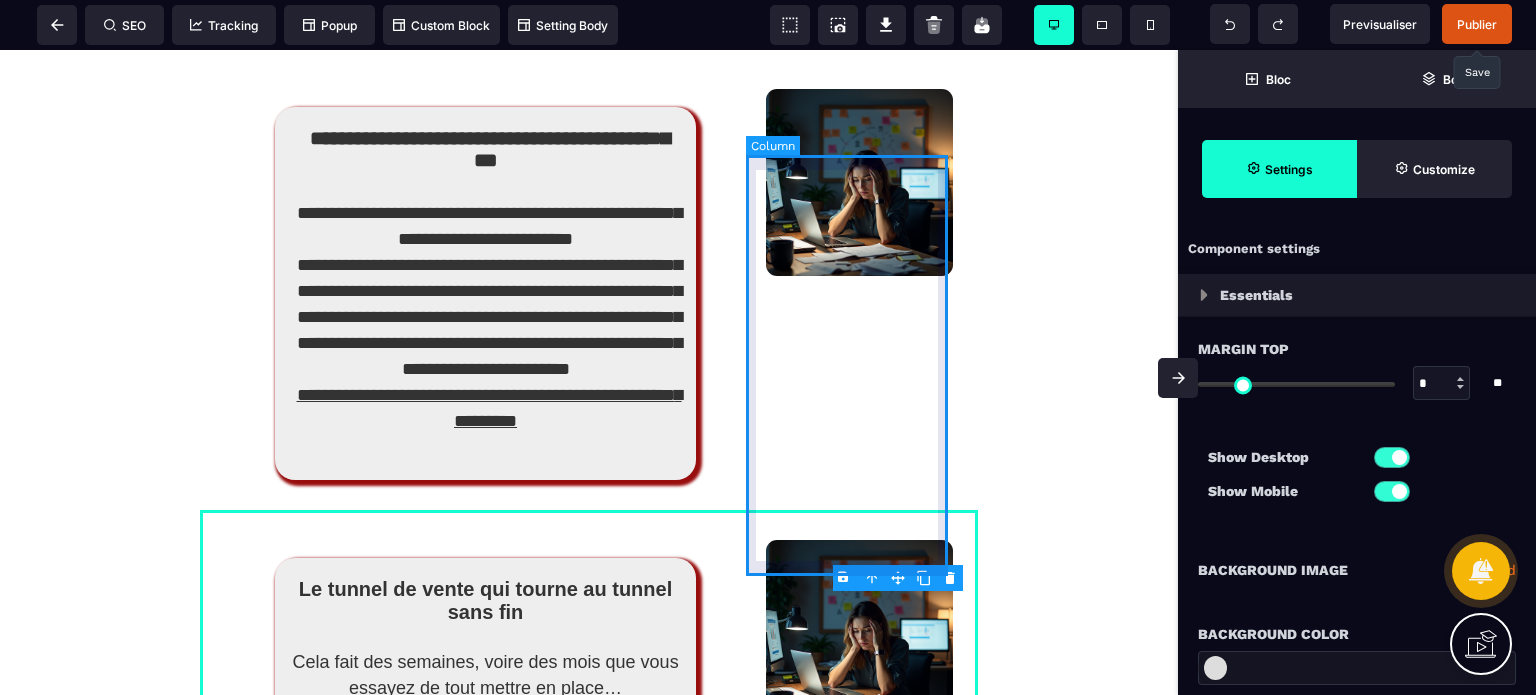 click at bounding box center [859, 284] 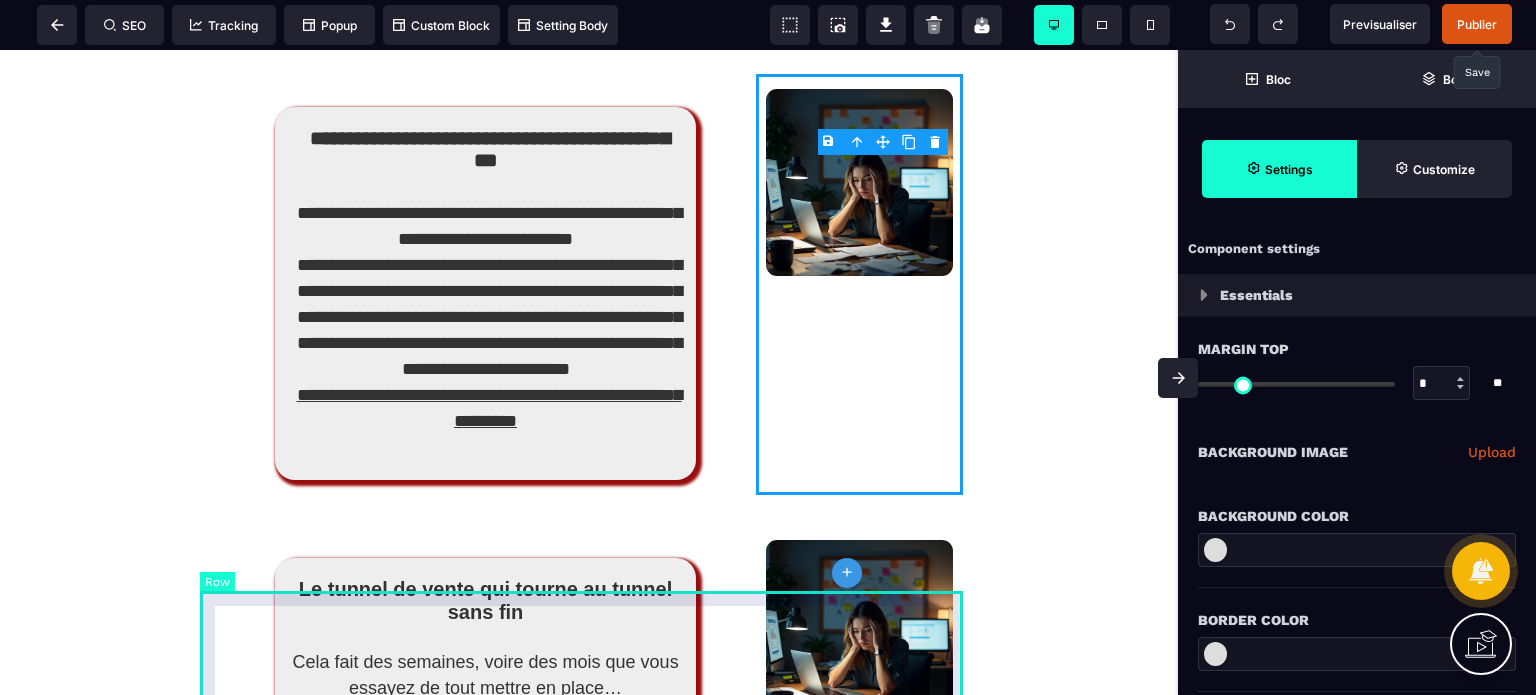 click on "Le tunnel de vente qui tourne au tunnel sans fin Cela fait des semaines, voire des mois que vous essayez de tout mettre en place… Mais entre le lead magnet, les pages, les séquences mails et les outils à connecter, vous êtes perdue(e). Rien ne fonctionne comme vous voulez, ça bug, ça vous démotive. Vous ne savez même plus si les résultats arrivent, ni comment les mesurer. Chaque jour, vous vous éloignez peu à peu de votre zone de génie ." at bounding box center (589, 734) 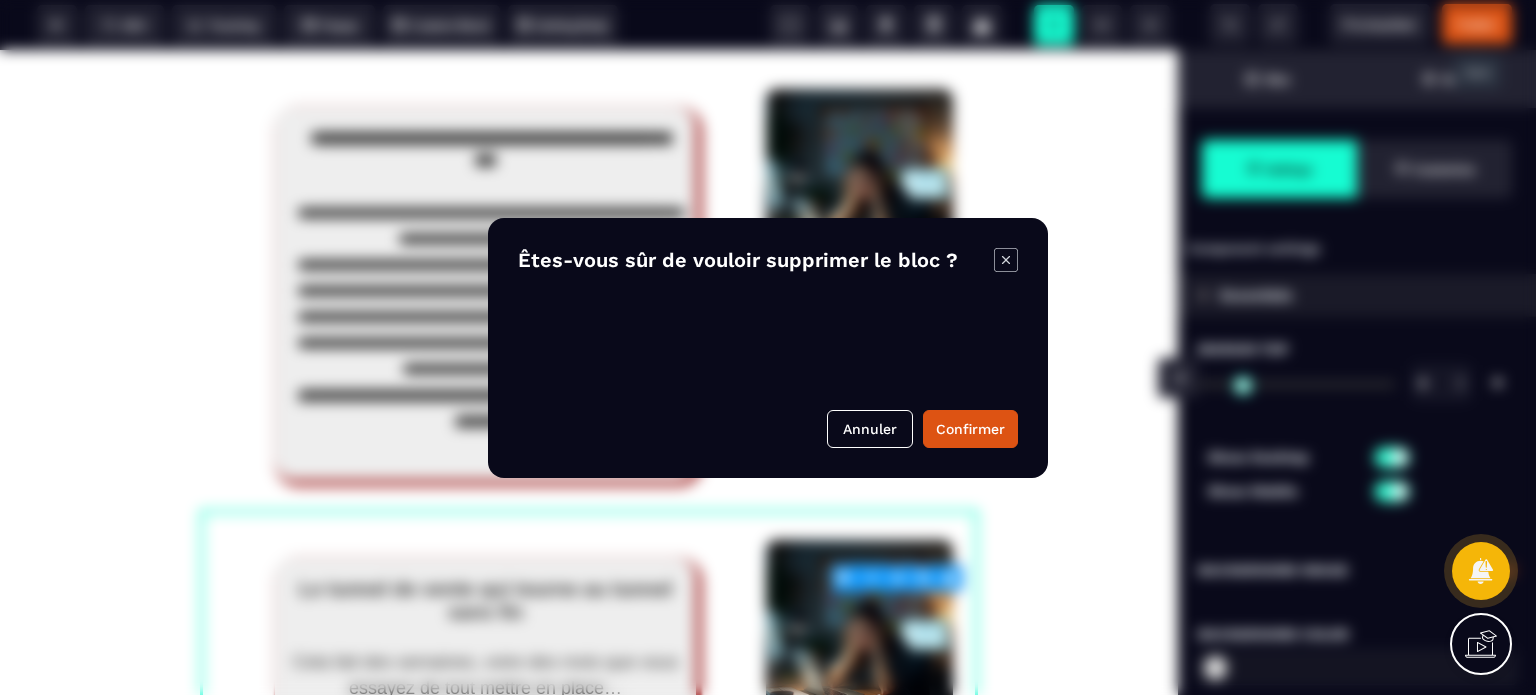click on "B I U S
A *******
plus
Row
SEO
Big" at bounding box center [768, 347] 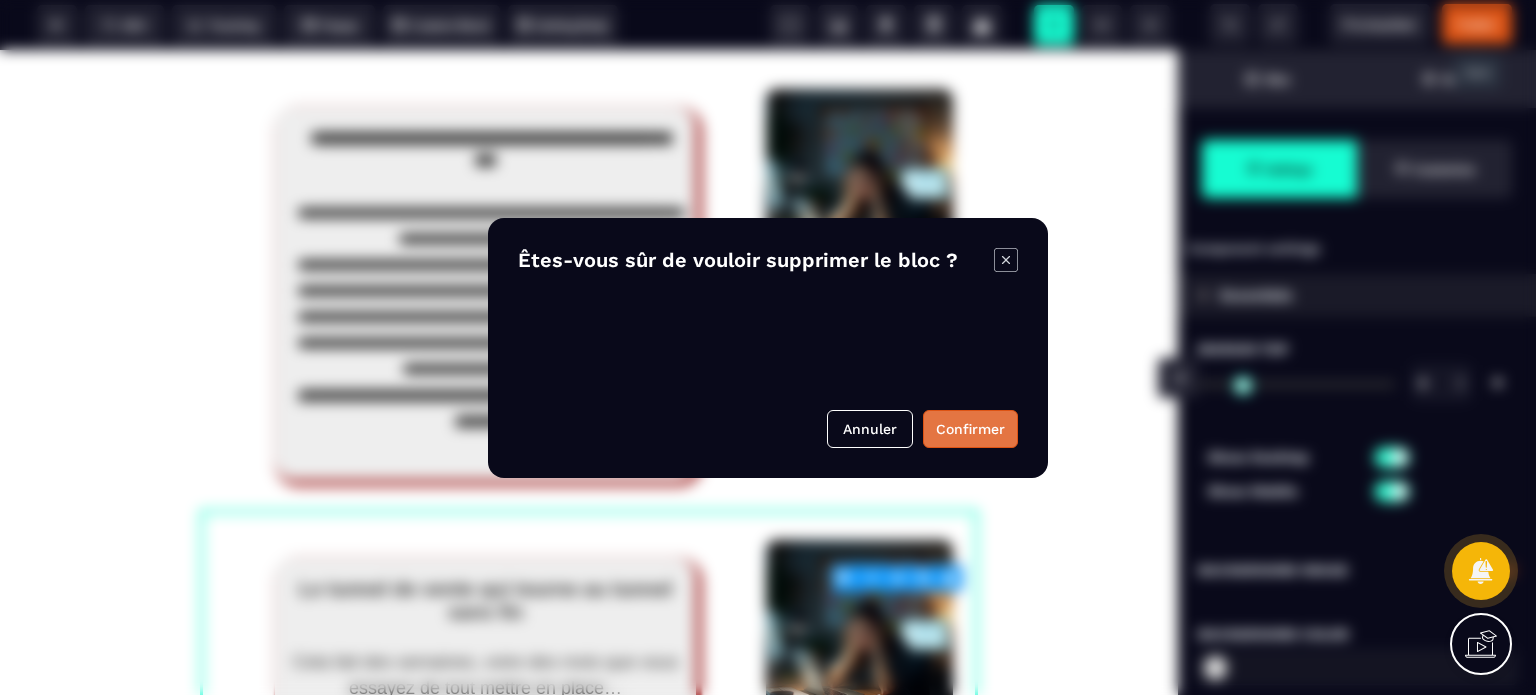 click on "Confirmer" at bounding box center (970, 429) 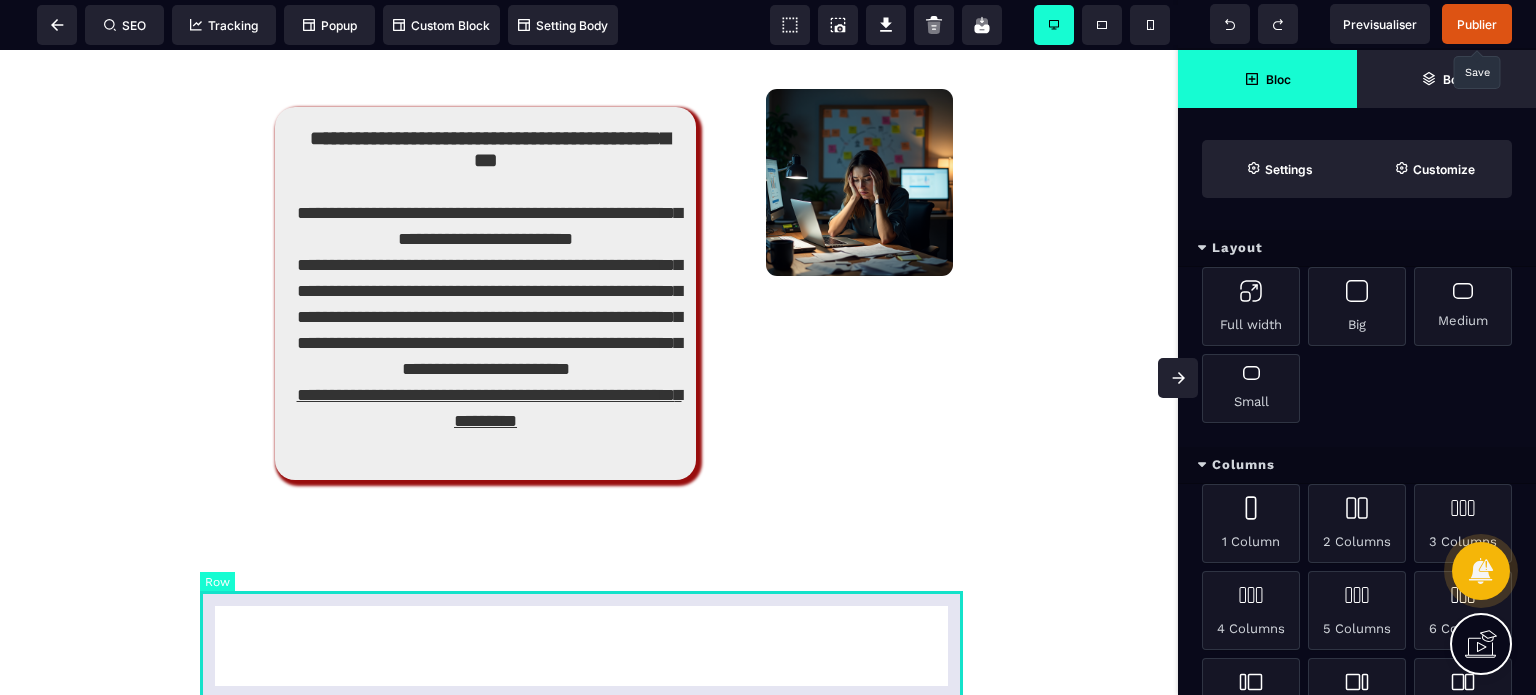 click at bounding box center (589, 565) 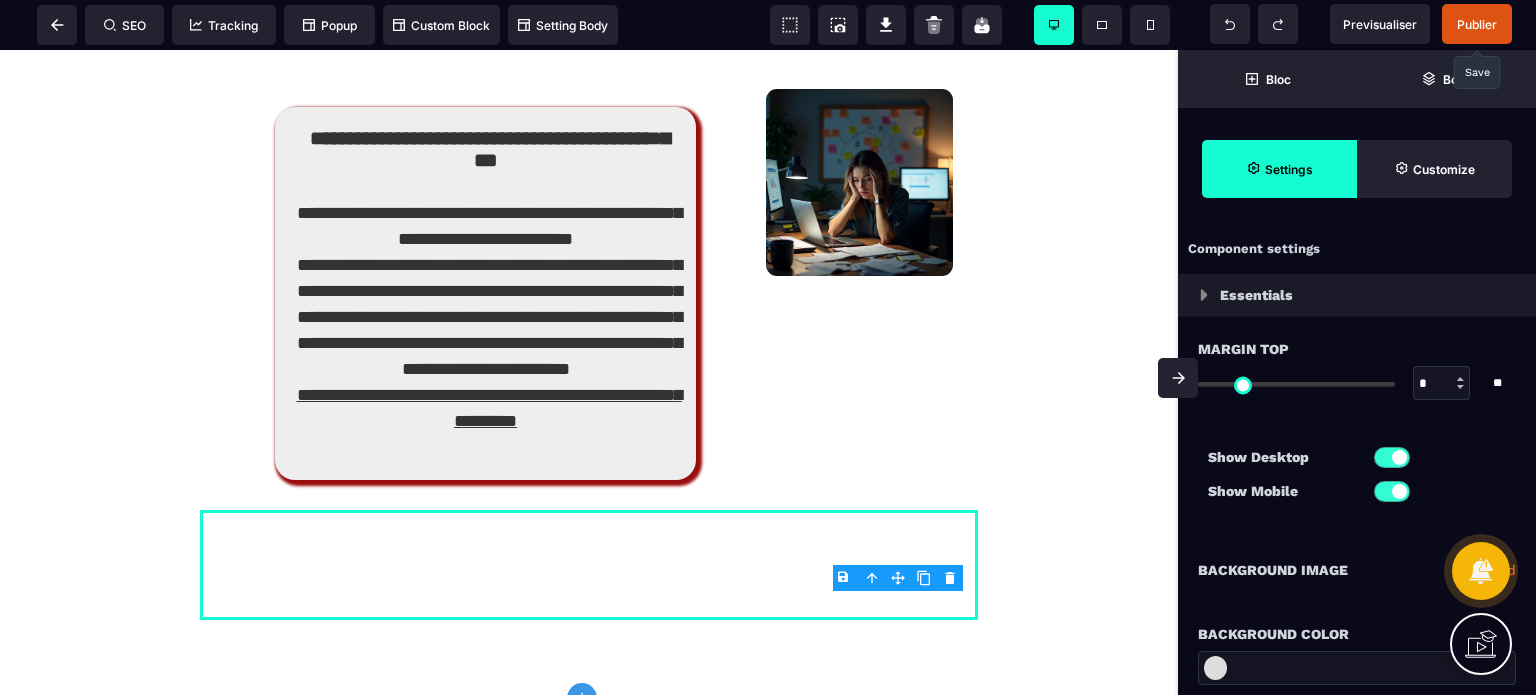 click on "*" at bounding box center (1442, 384) 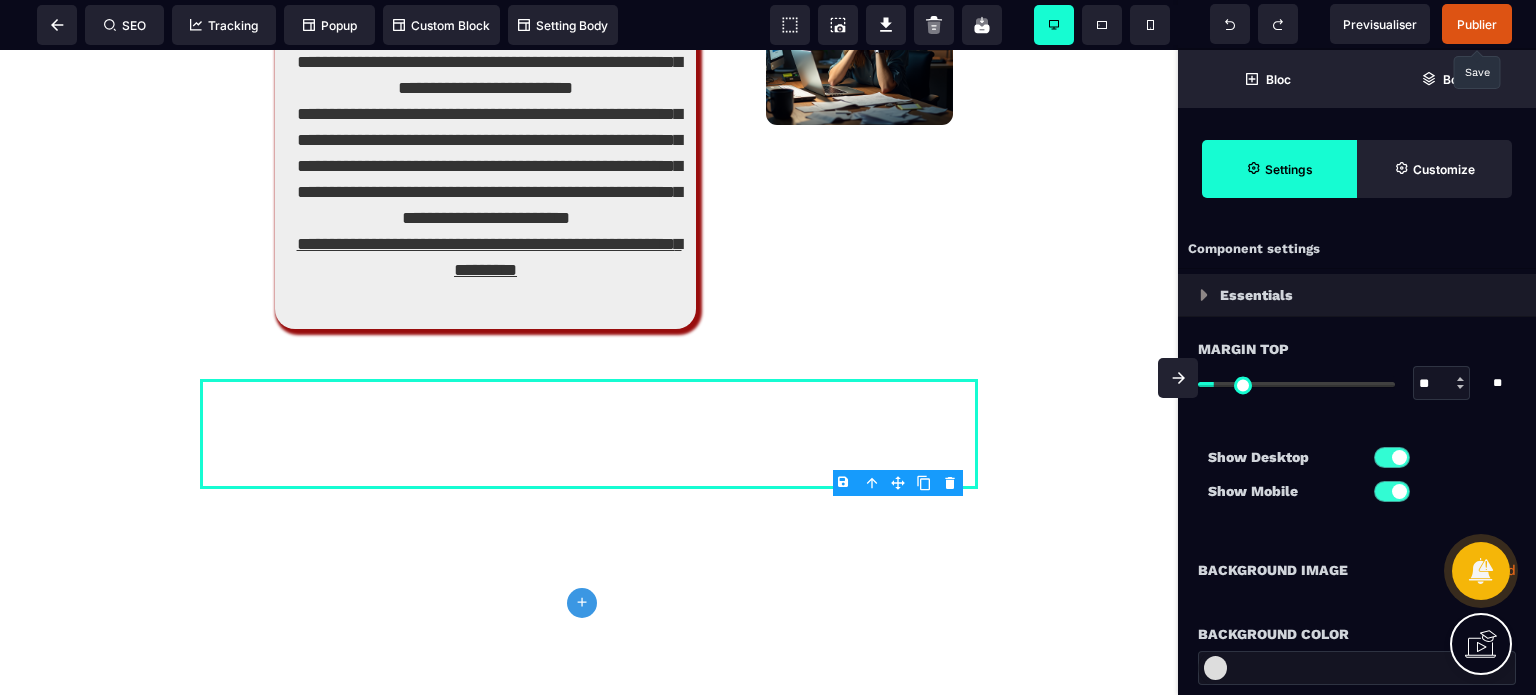 scroll, scrollTop: 3517, scrollLeft: 0, axis: vertical 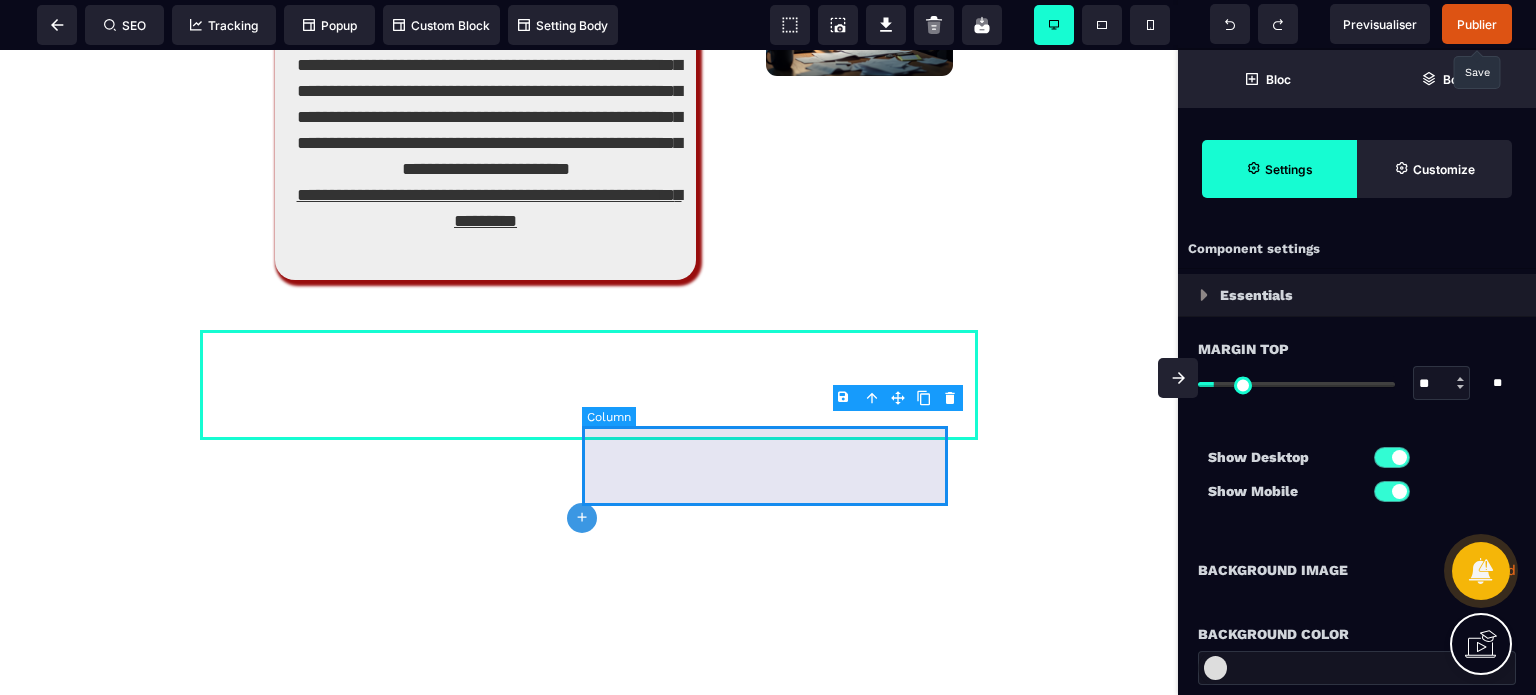 click at bounding box center (776, 385) 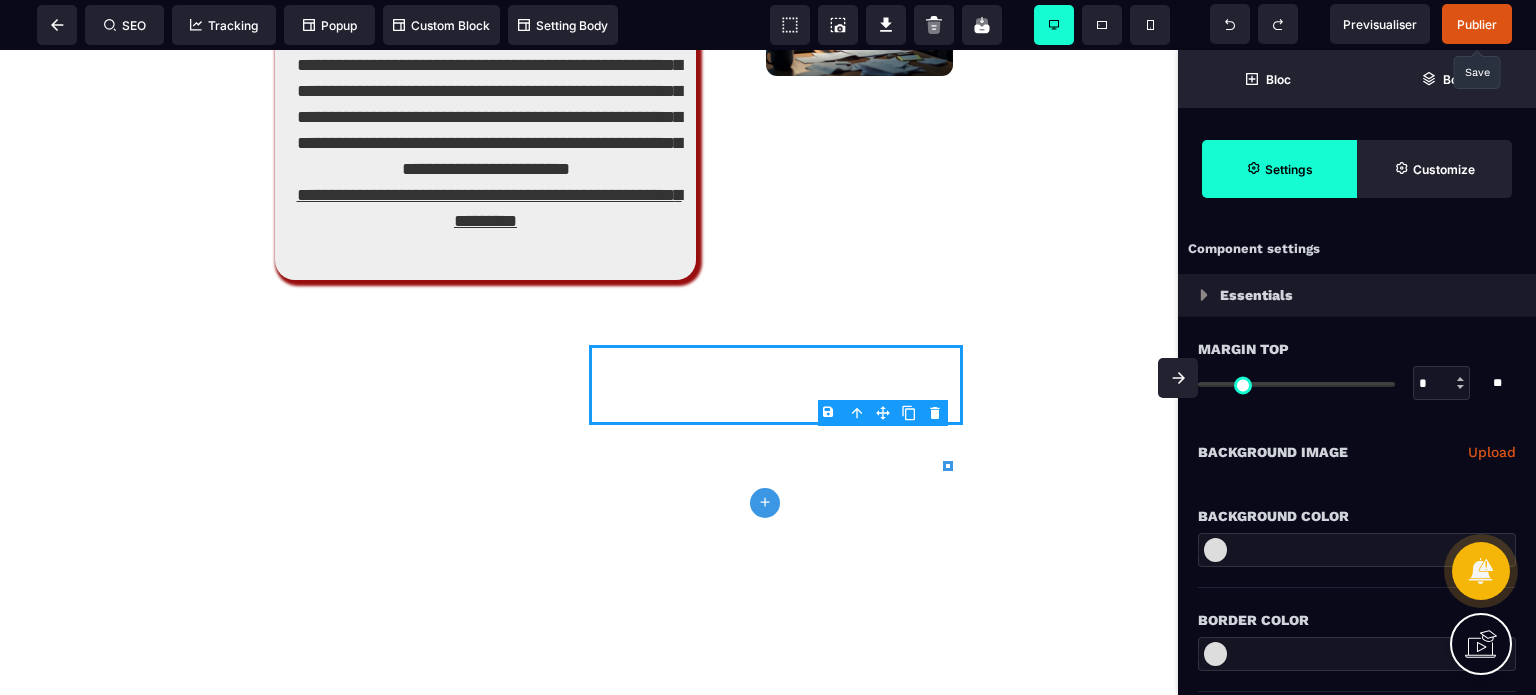 click on "B I U S
A *******
plus
Column
SEO" at bounding box center [768, 347] 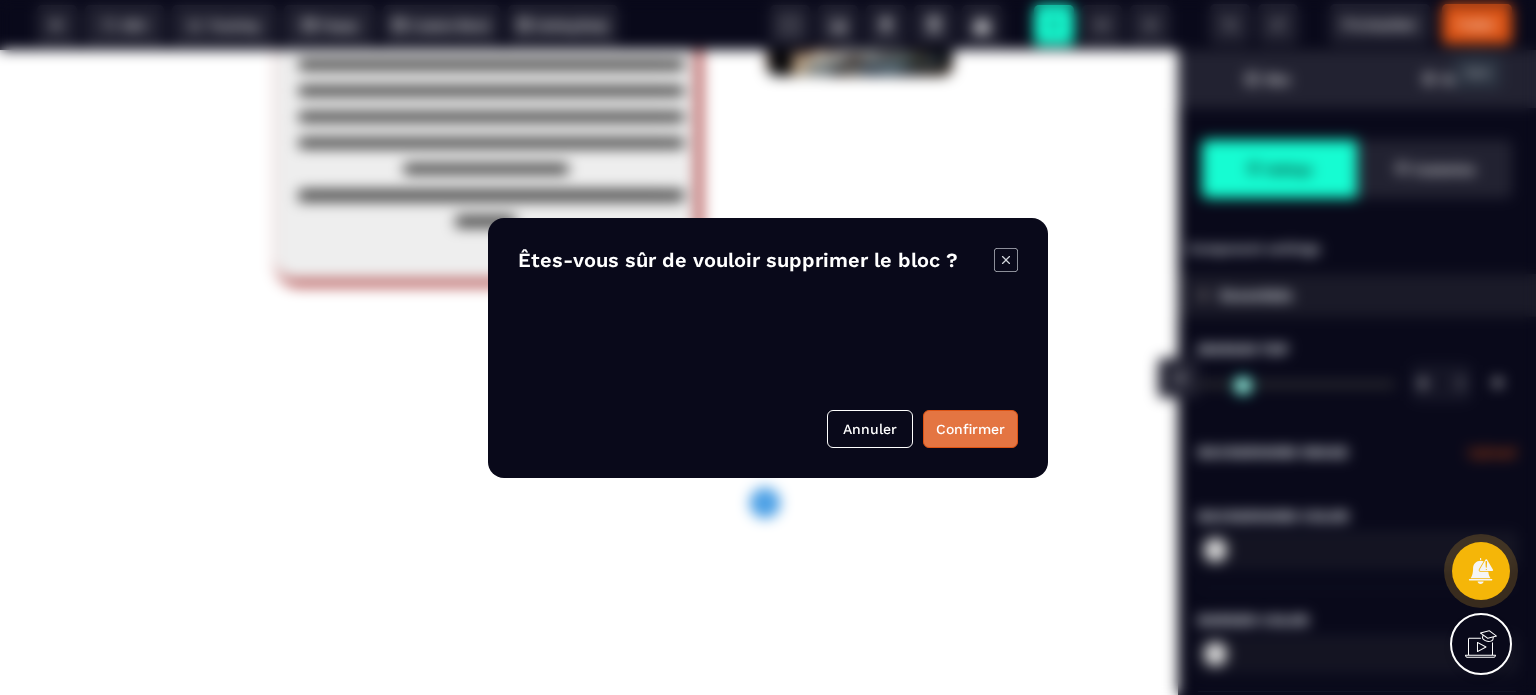 click on "Confirmer" at bounding box center [970, 429] 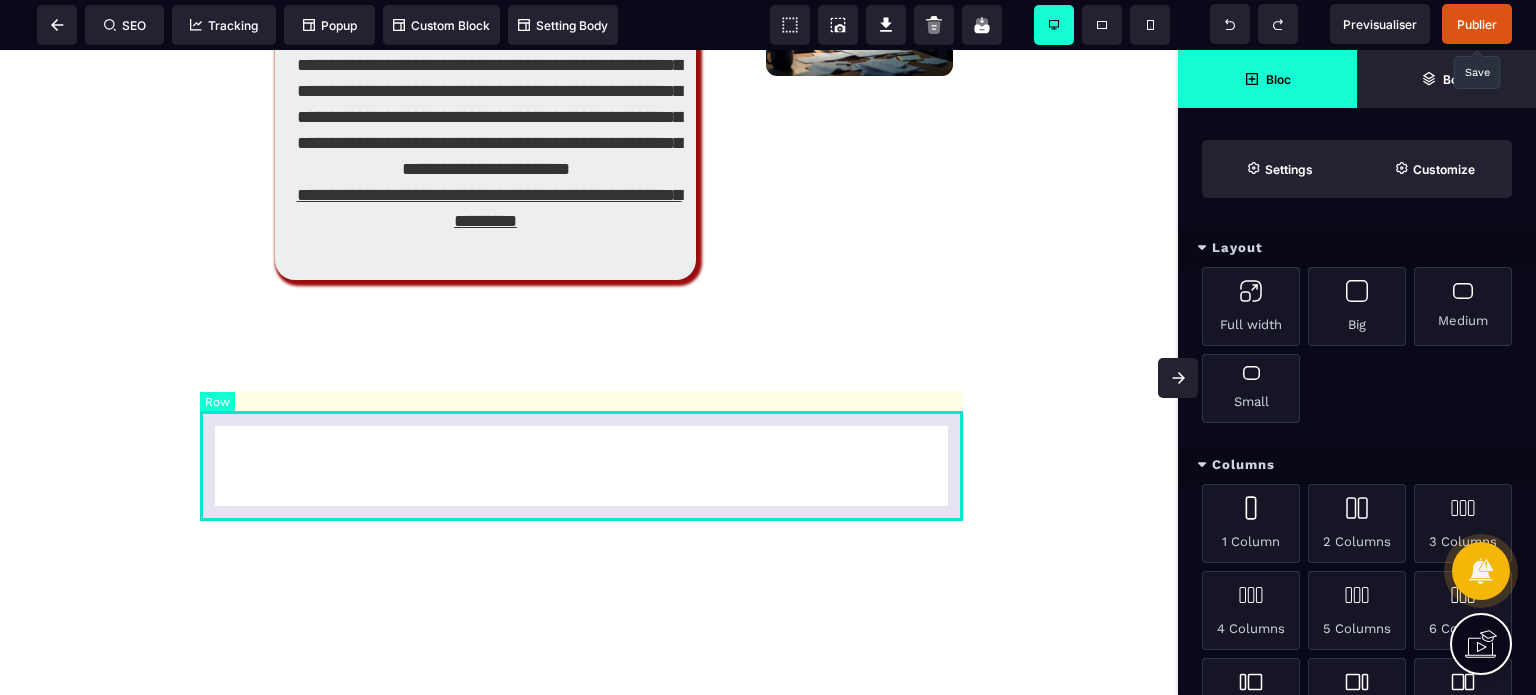 click at bounding box center (589, 385) 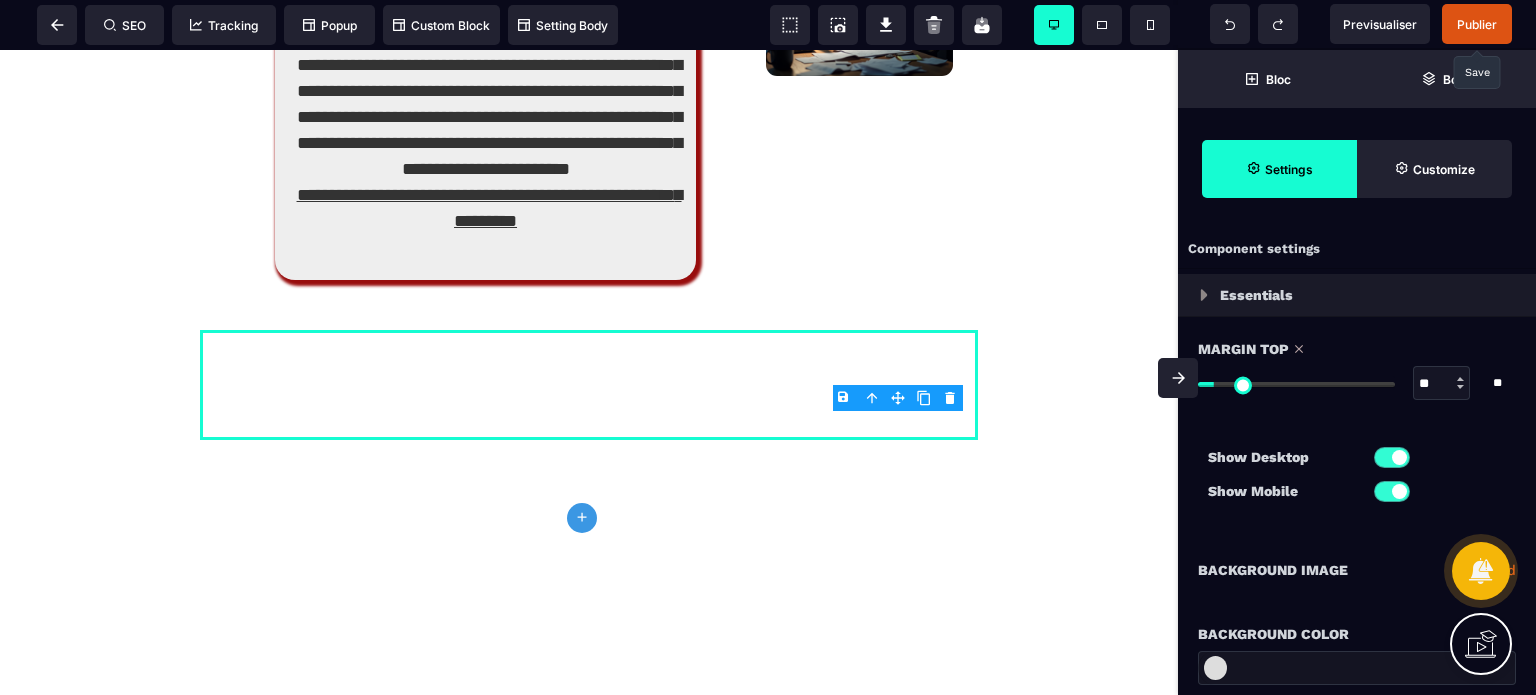 click at bounding box center [1357, 668] 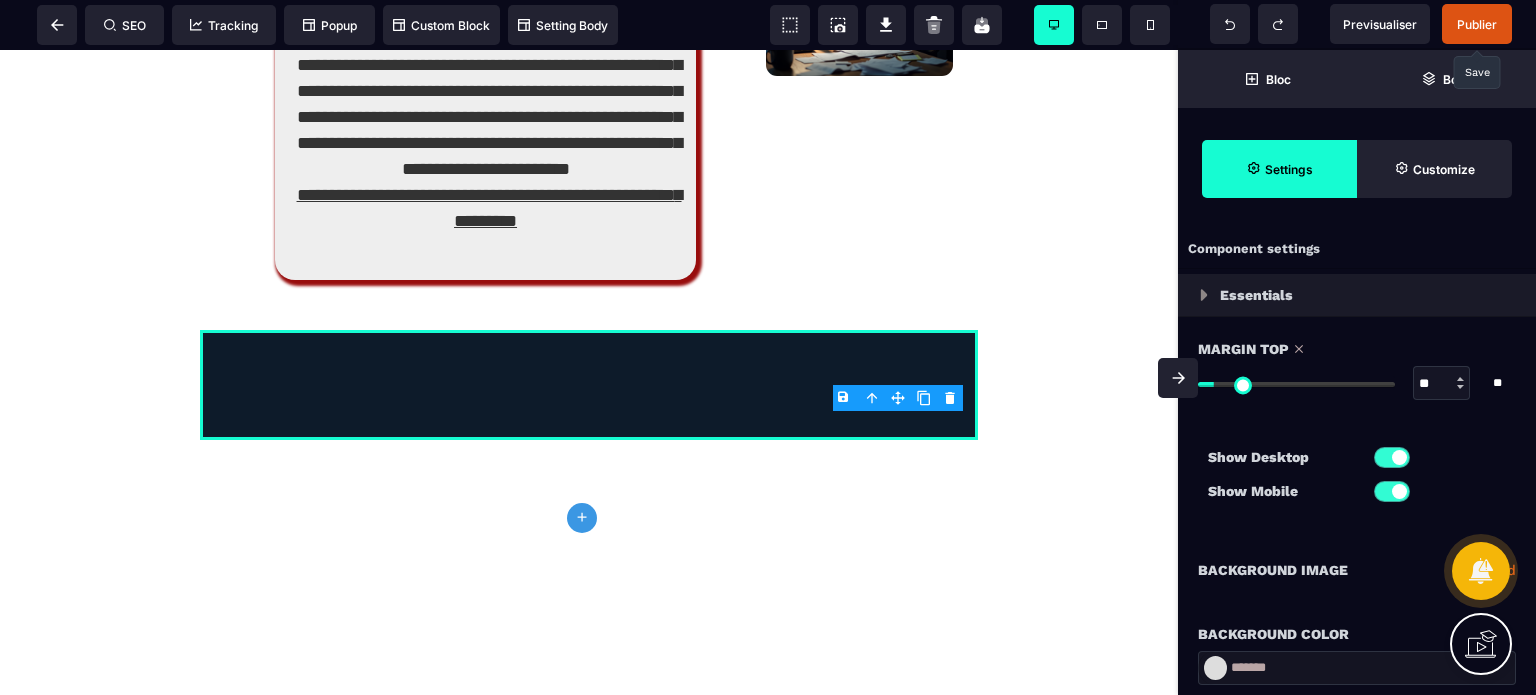 click on "Background Color" at bounding box center [1357, 624] 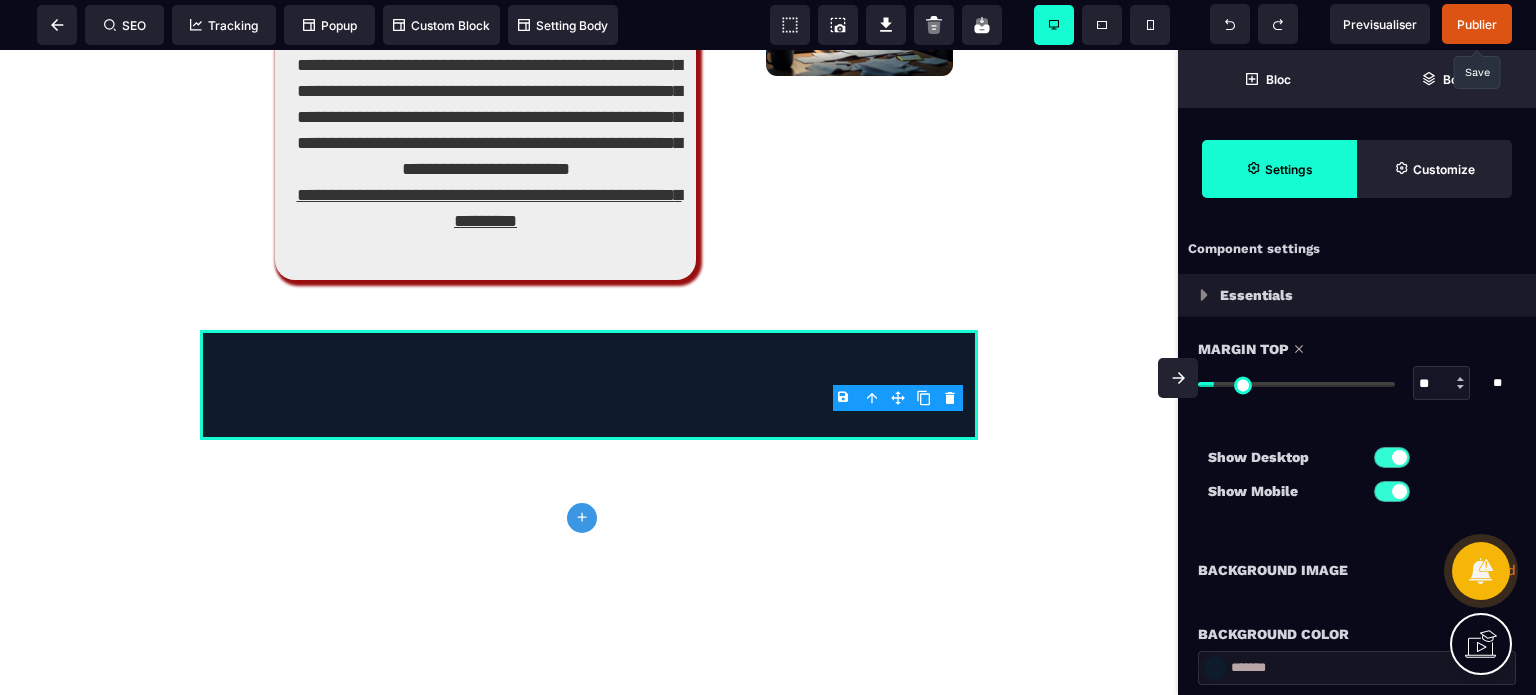 click on "**********" at bounding box center [1357, 570] 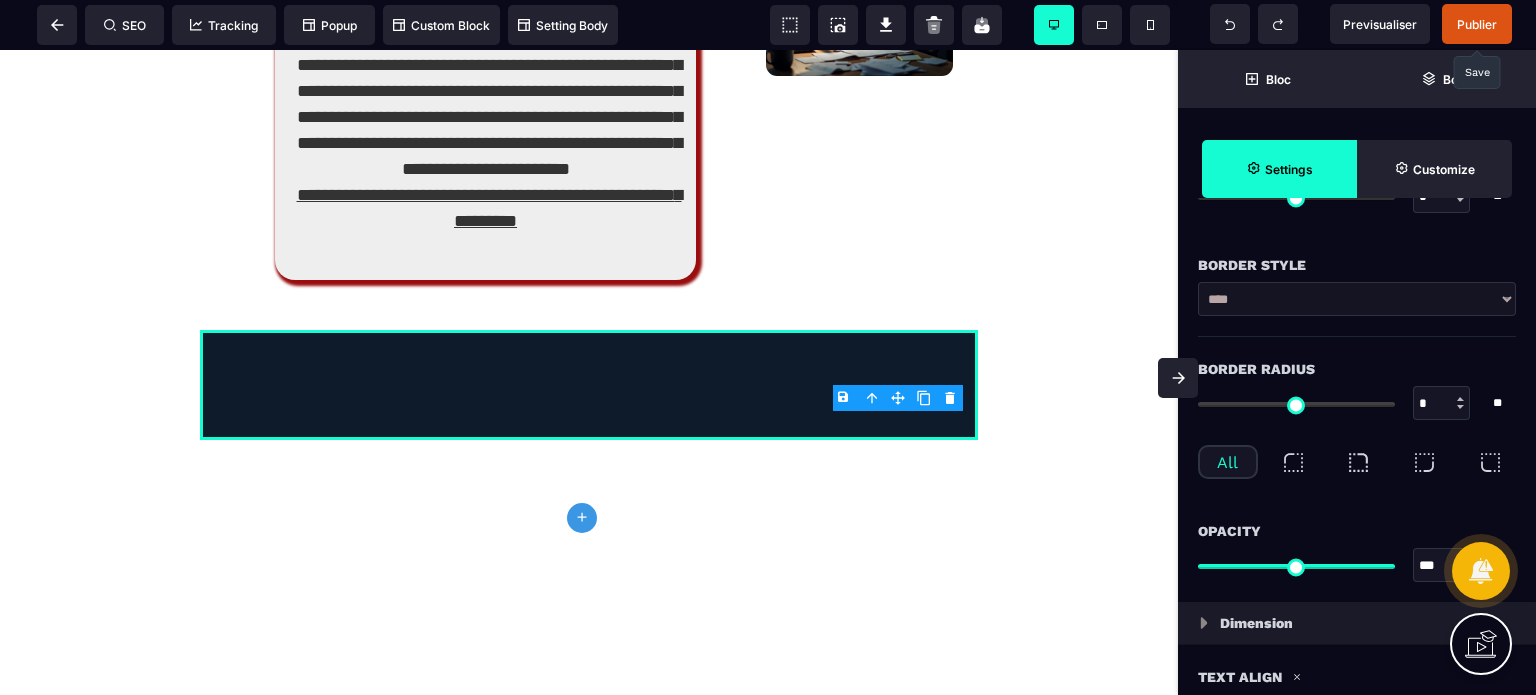 scroll, scrollTop: 720, scrollLeft: 0, axis: vertical 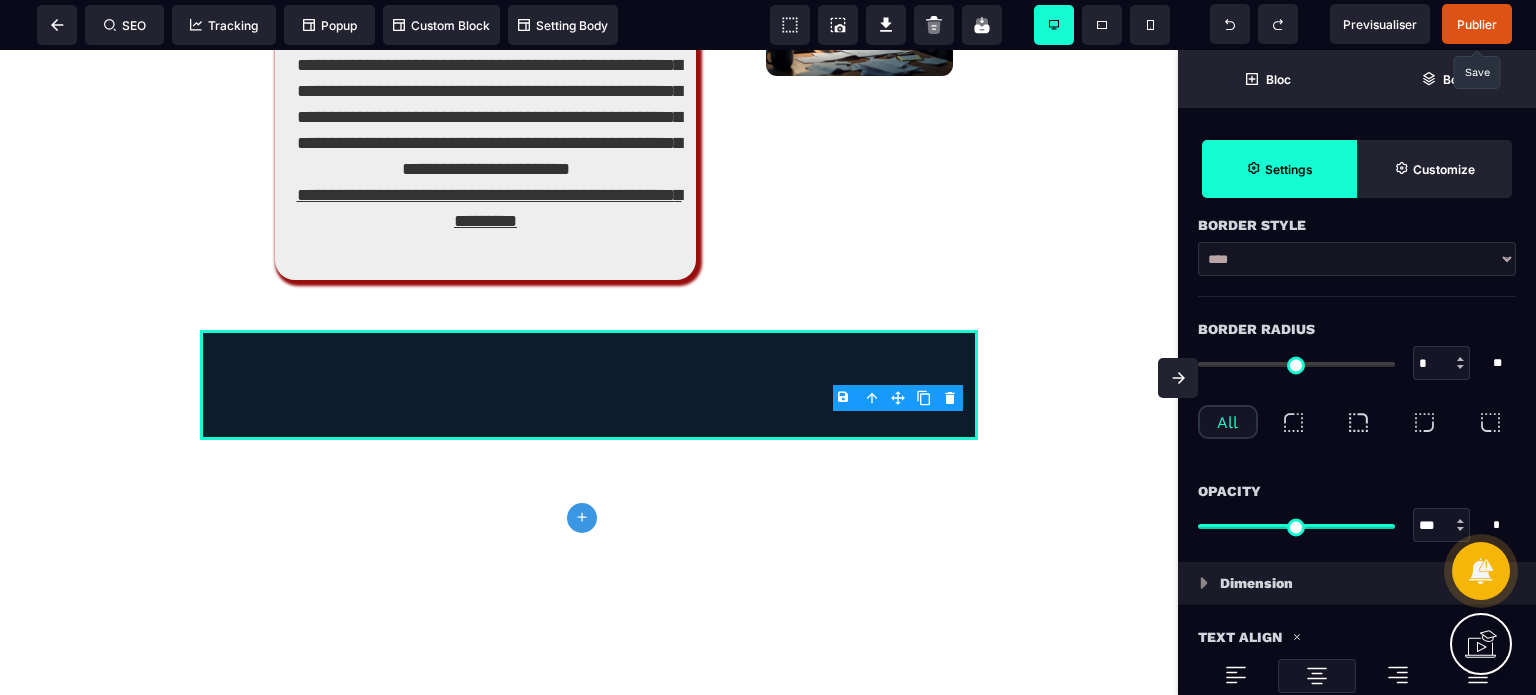 click on "*" at bounding box center (1442, 364) 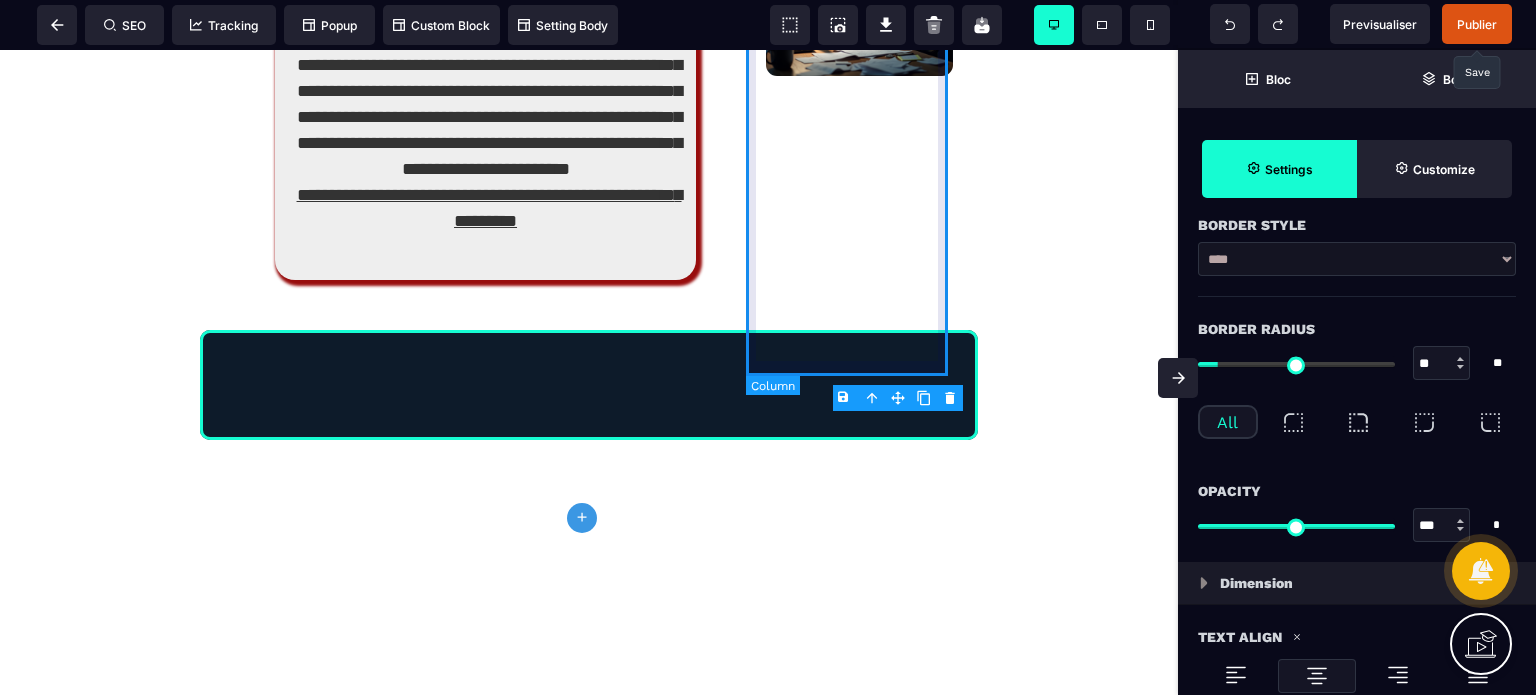click at bounding box center (859, 84) 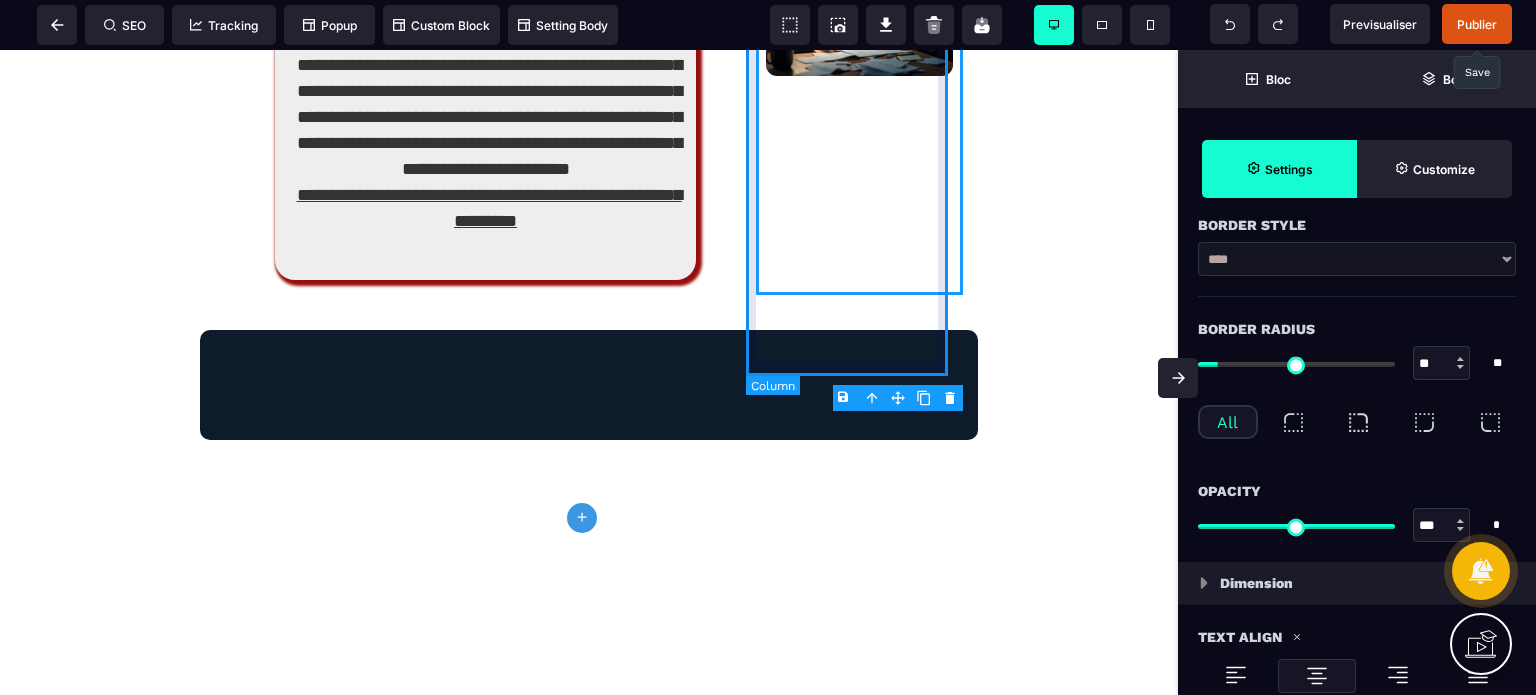 scroll, scrollTop: 0, scrollLeft: 0, axis: both 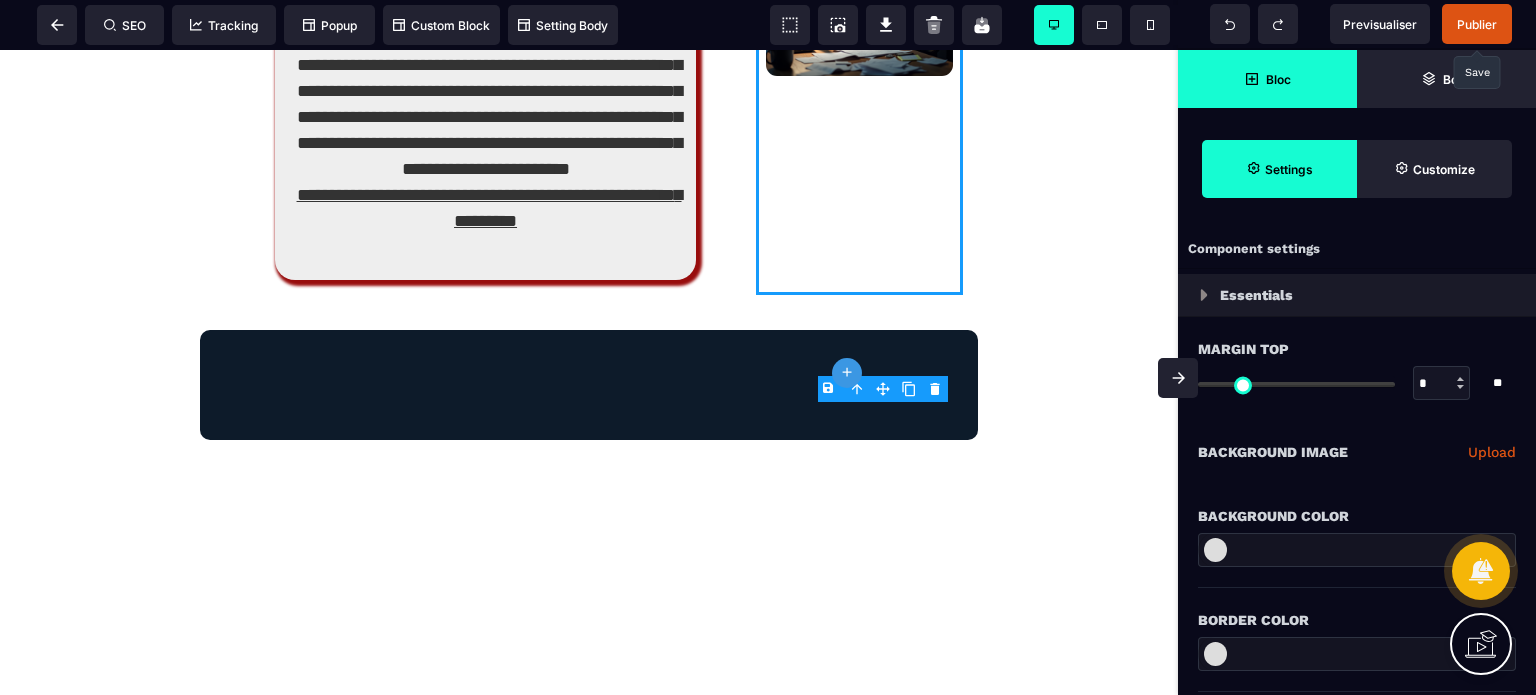 click on "Bloc" at bounding box center (1278, 79) 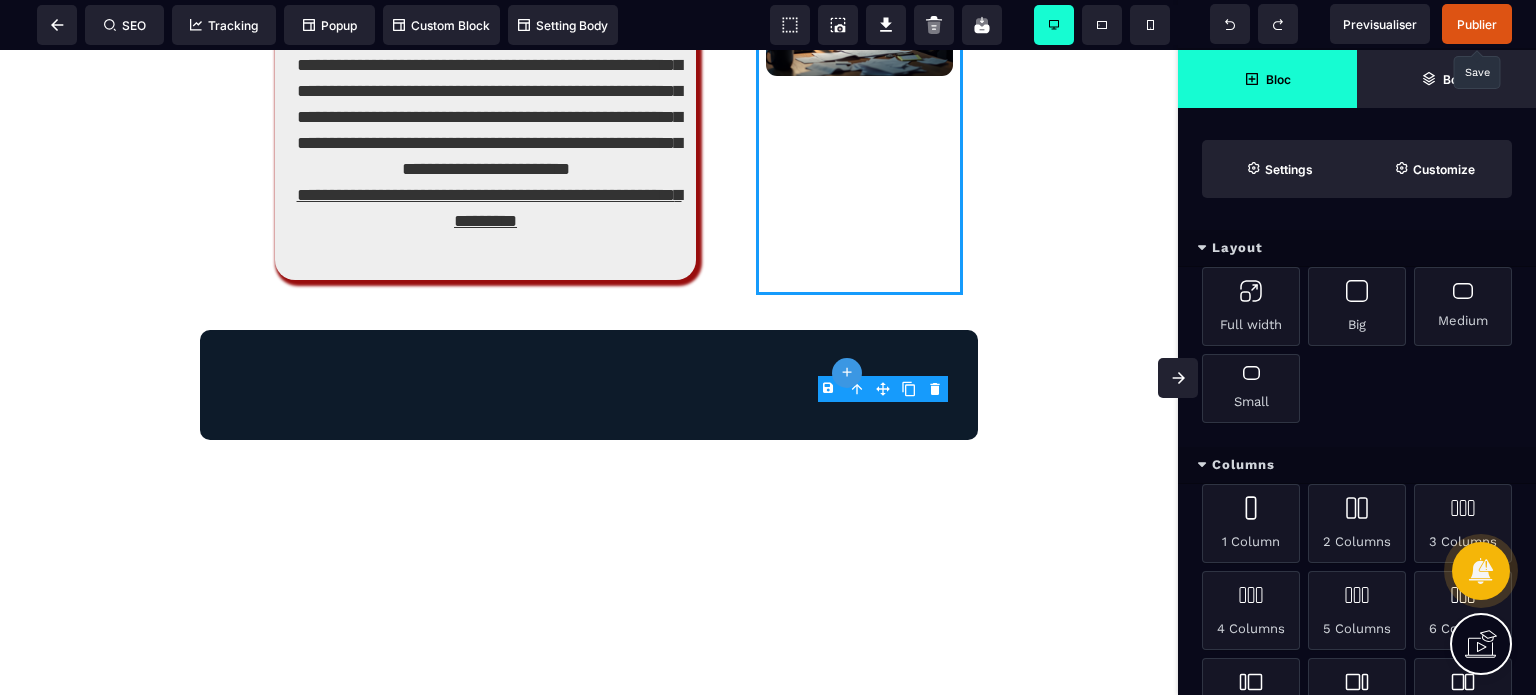 click on "Columns" at bounding box center (1357, 465) 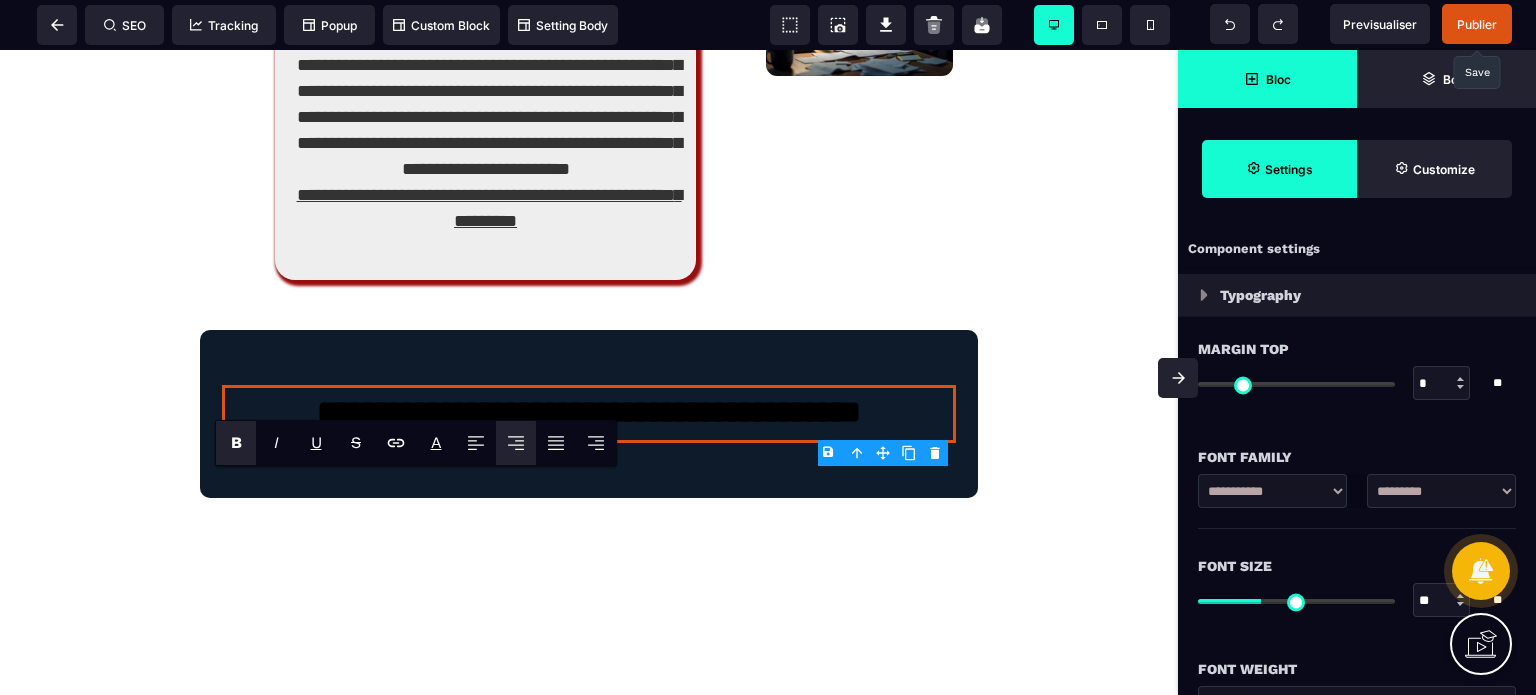 click on "**********" at bounding box center (1441, 491) 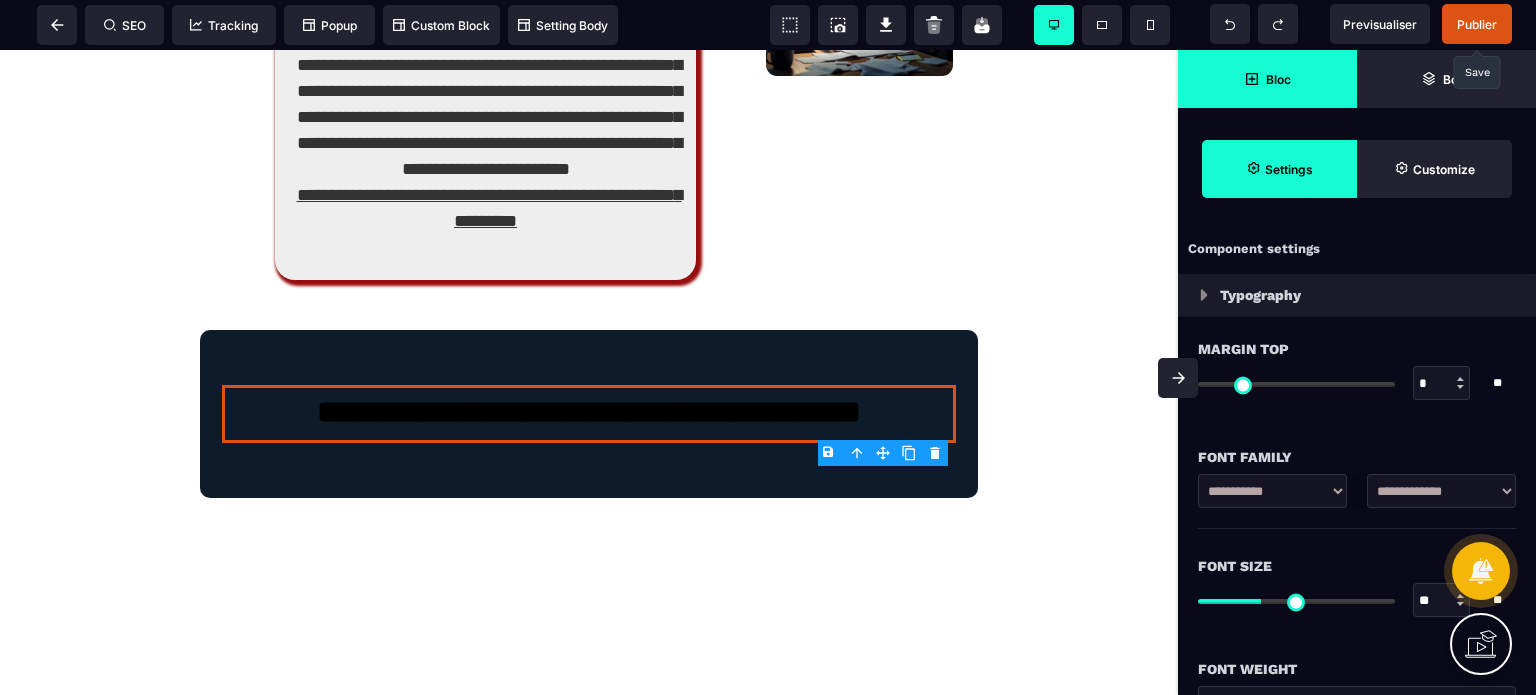 click on "**********" at bounding box center [1441, 491] 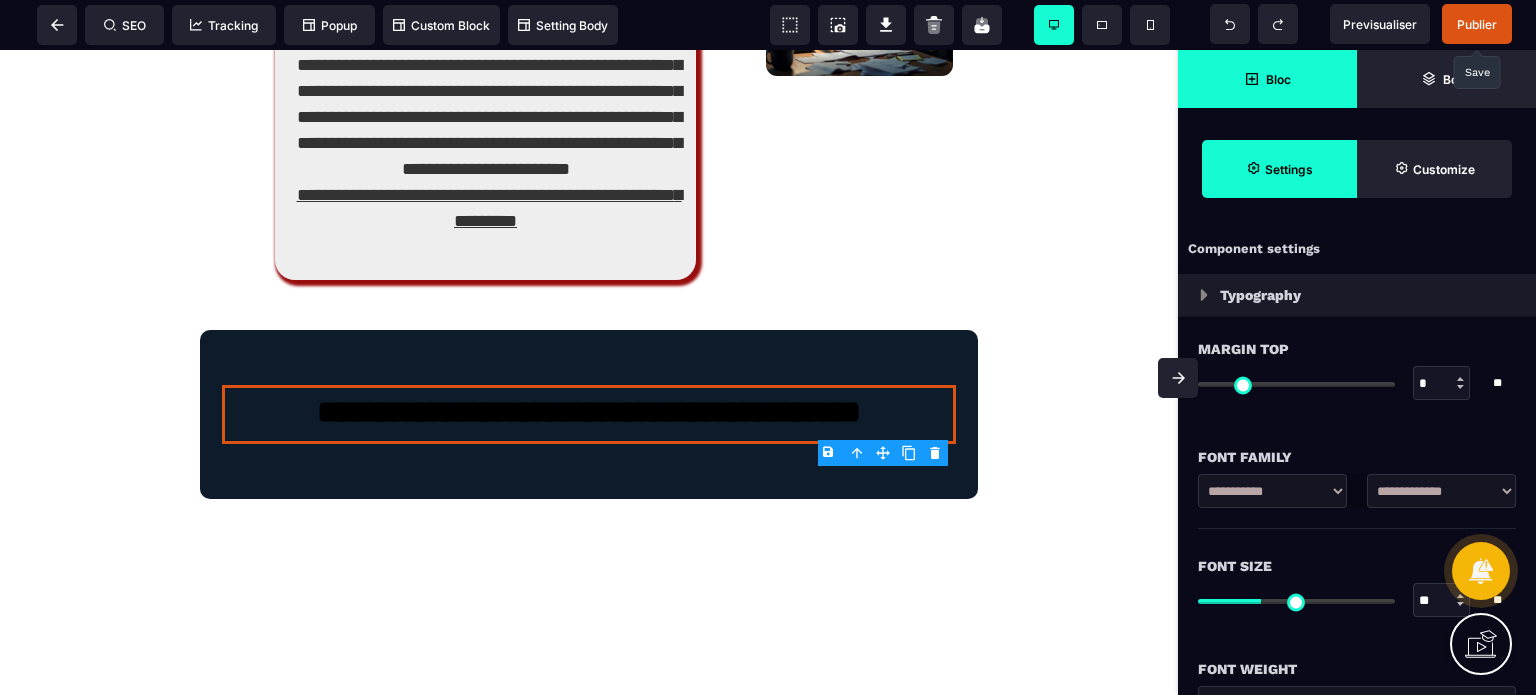 click on "Font Weight" at bounding box center [1357, 659] 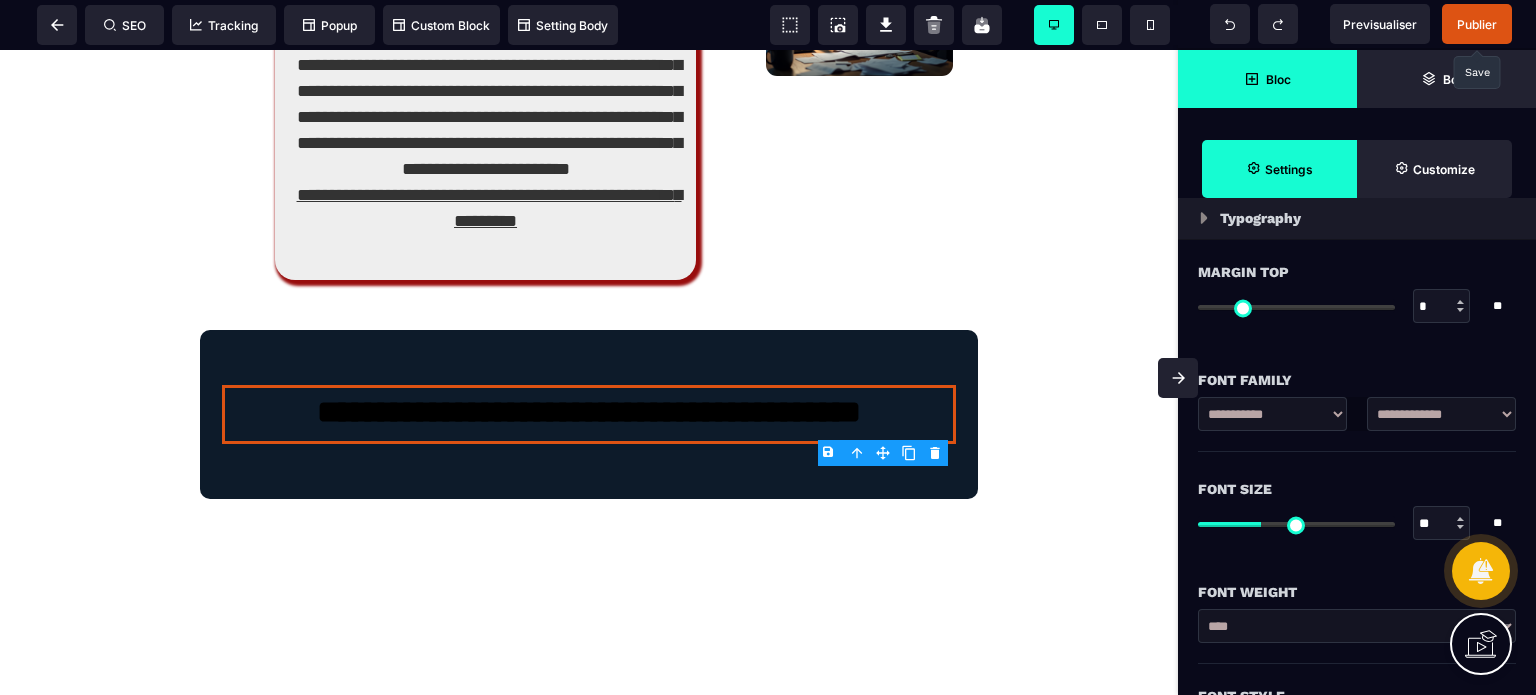 scroll, scrollTop: 80, scrollLeft: 0, axis: vertical 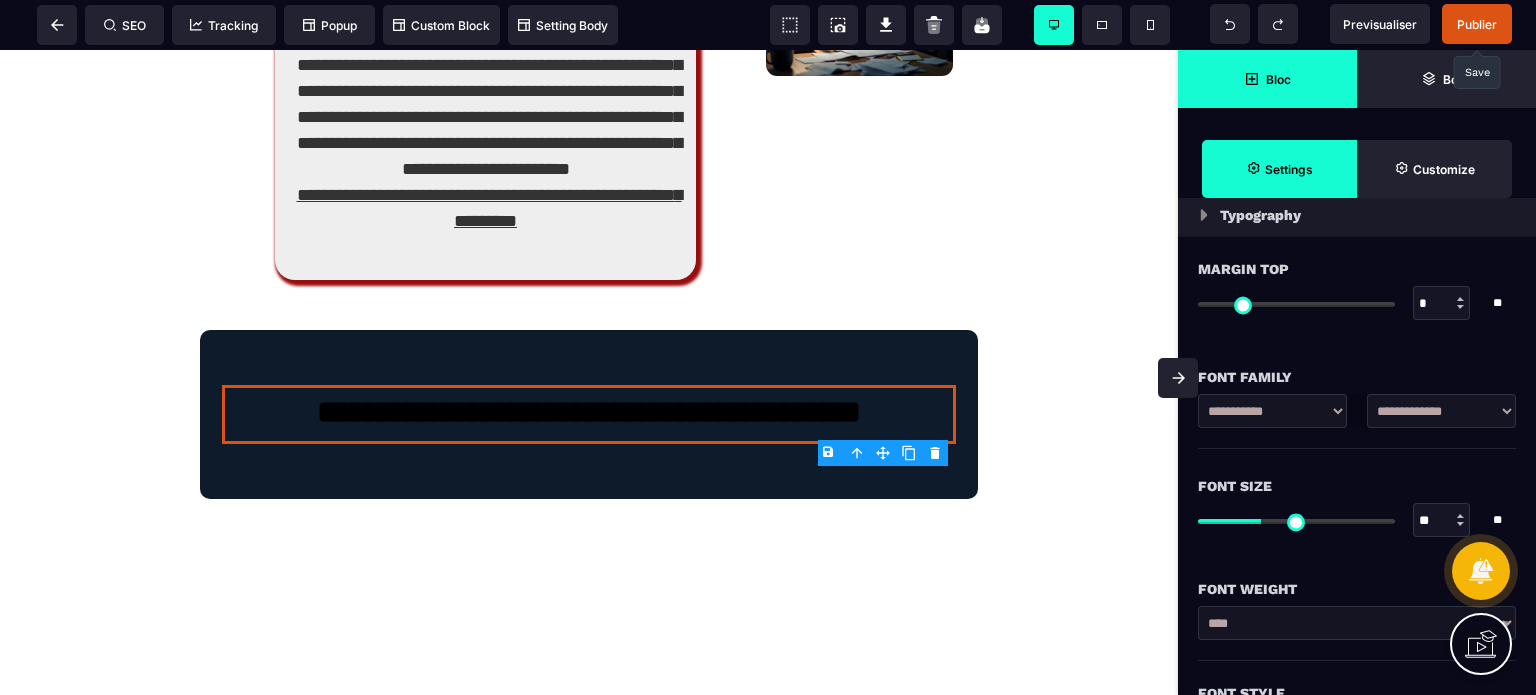 click on "**********" at bounding box center [1357, 623] 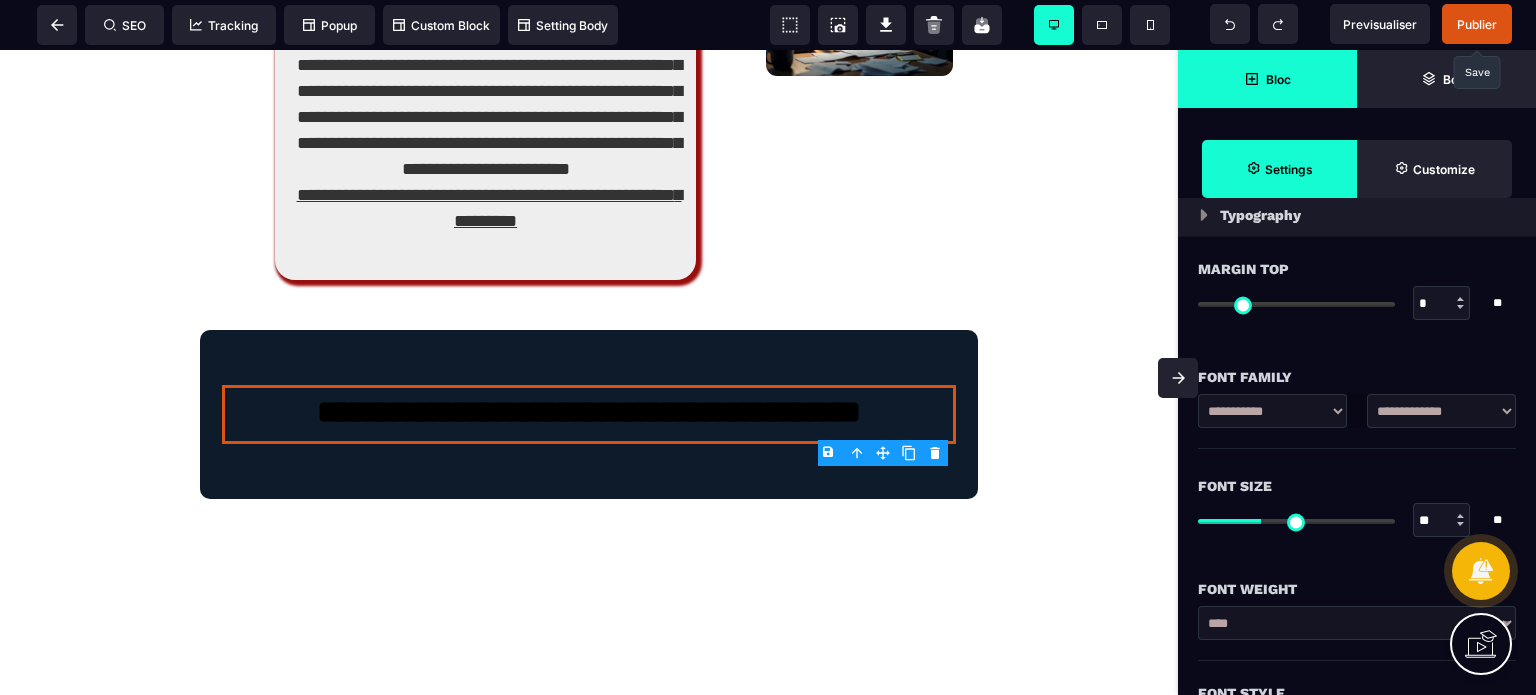 click on "**********" at bounding box center [1357, 623] 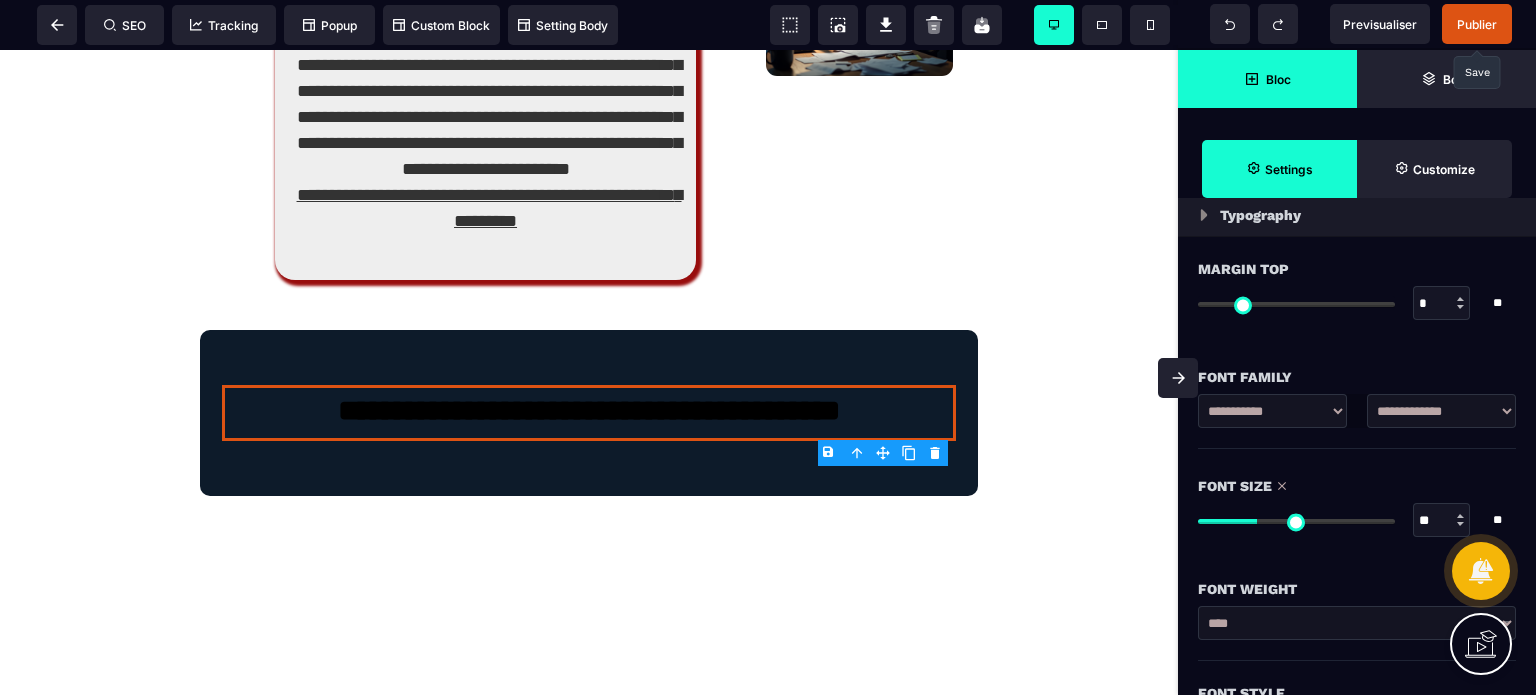 click on "Font Weight" at bounding box center (1357, 579) 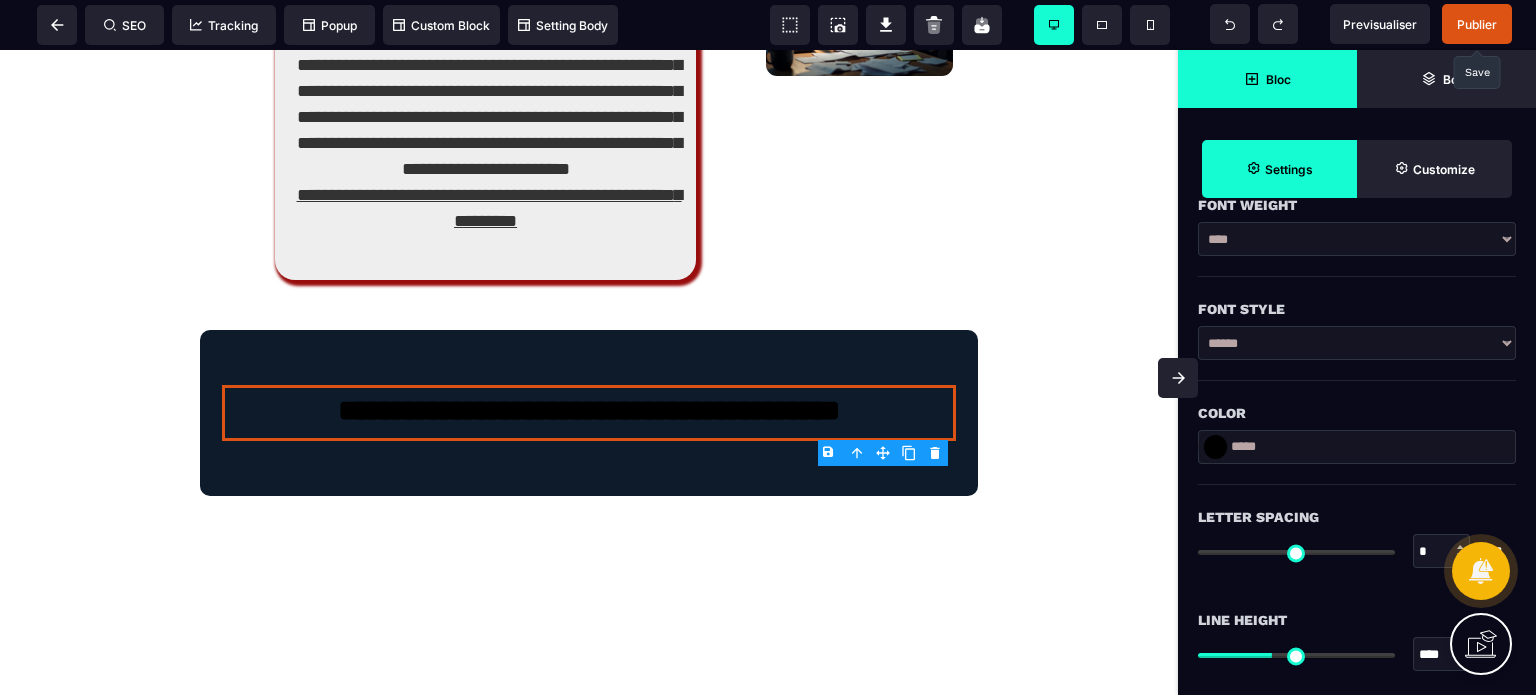 scroll, scrollTop: 480, scrollLeft: 0, axis: vertical 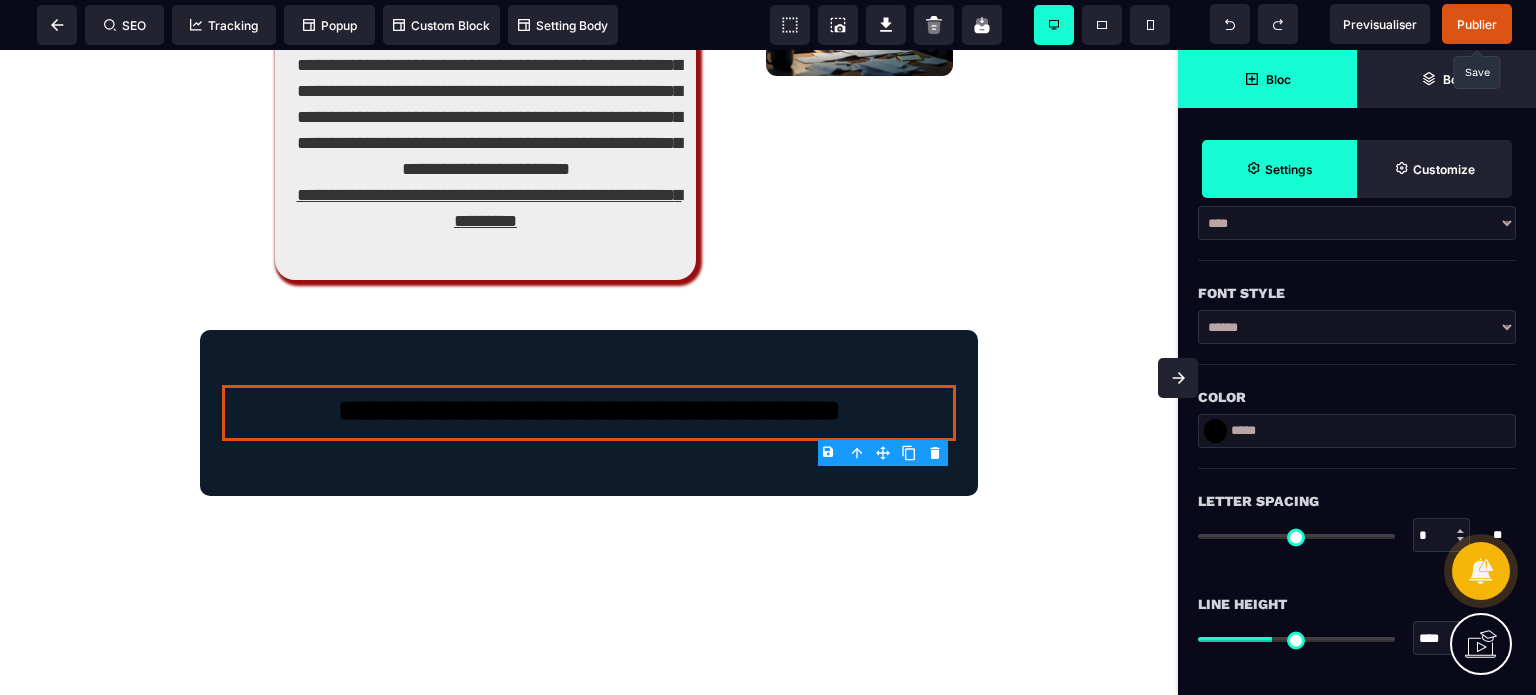 click at bounding box center (1215, 431) 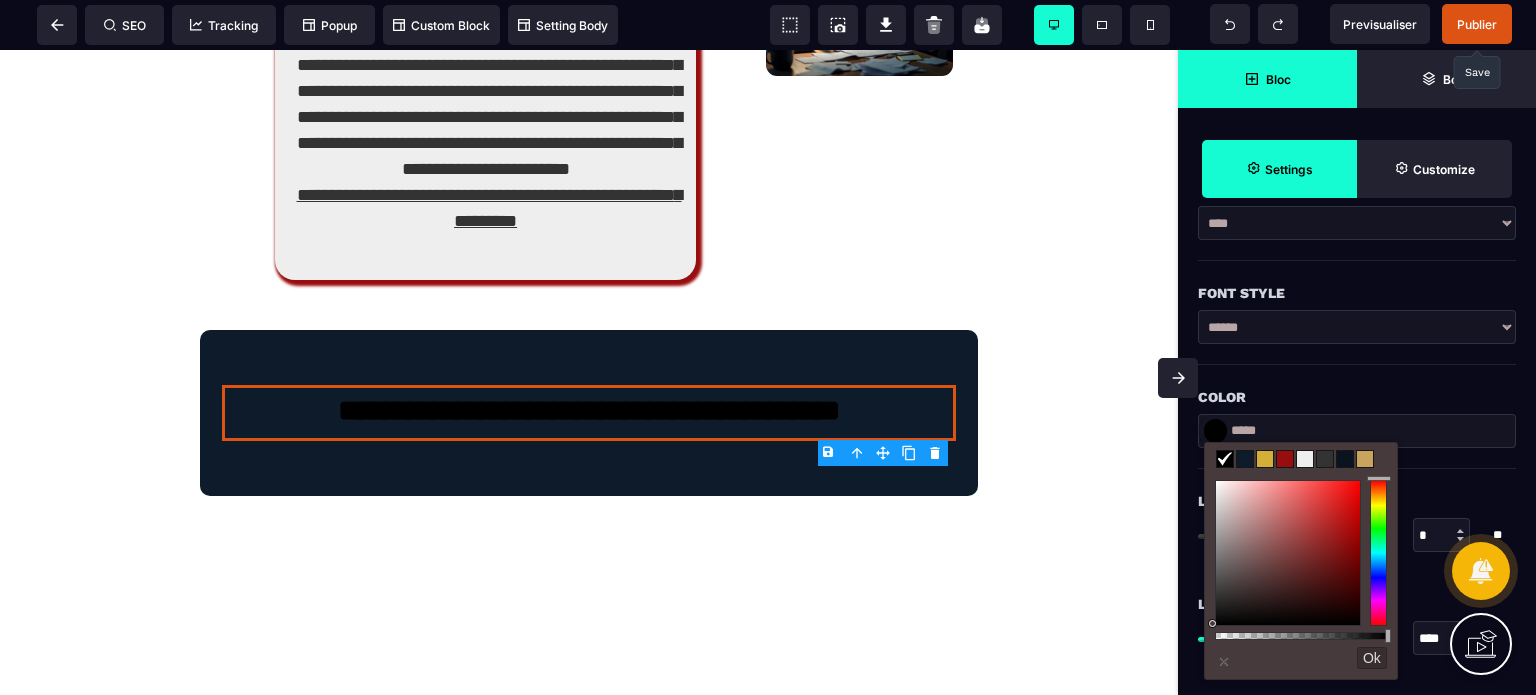 click at bounding box center (1265, 459) 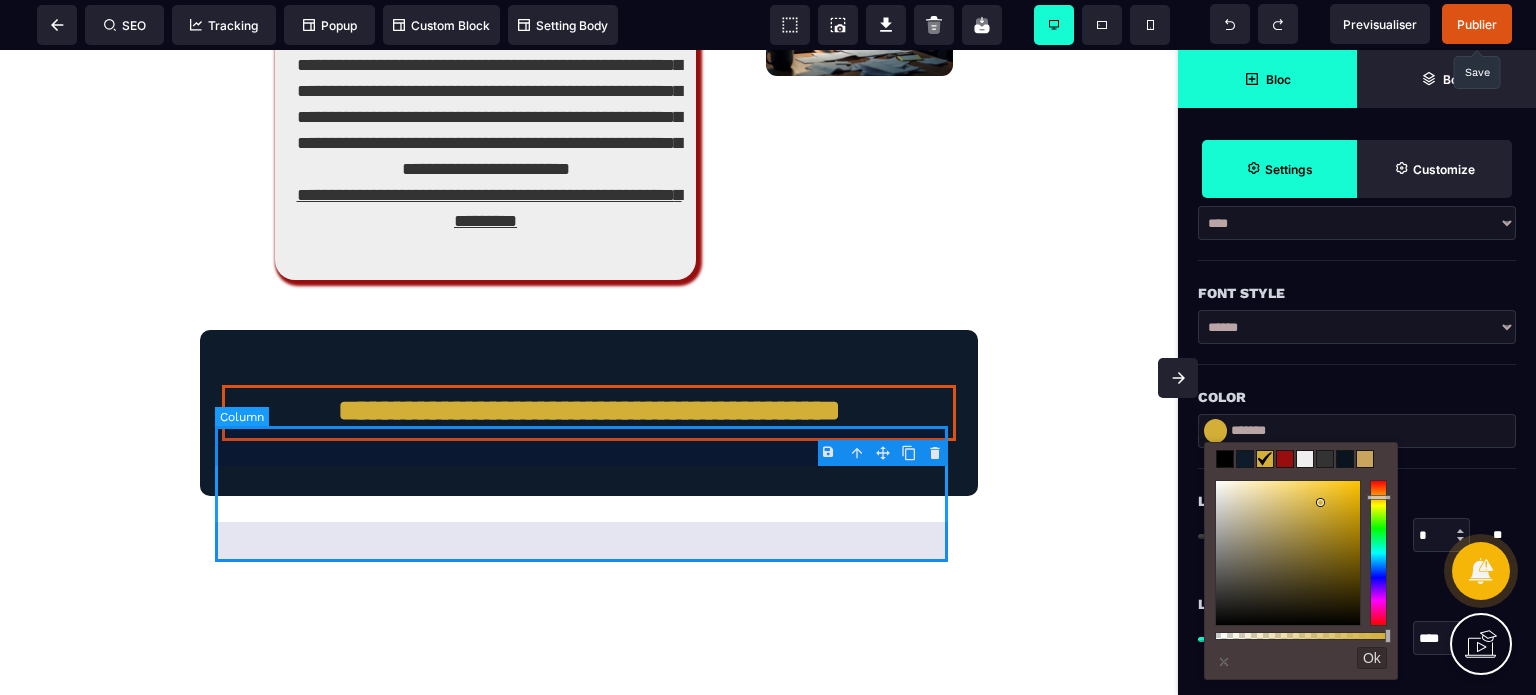 click on "**********" at bounding box center (589, 413) 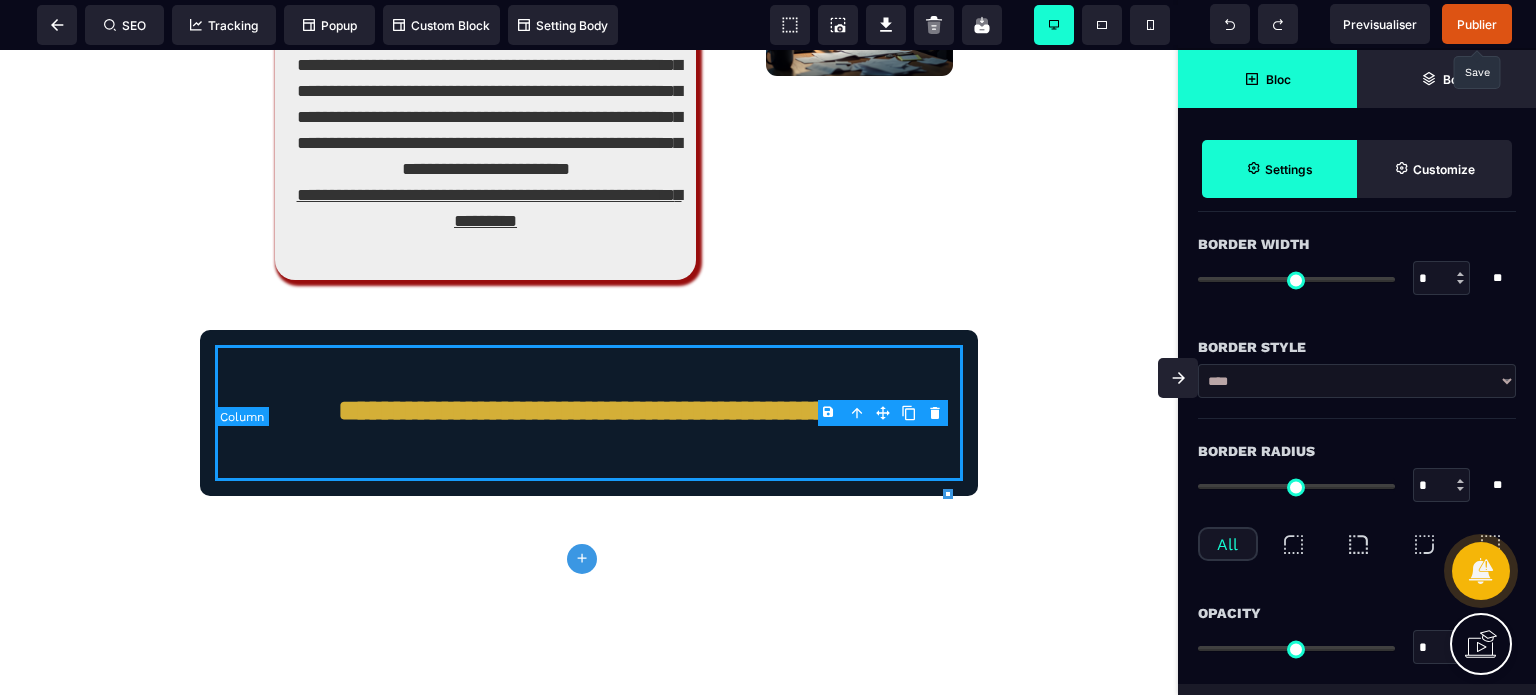 scroll, scrollTop: 0, scrollLeft: 0, axis: both 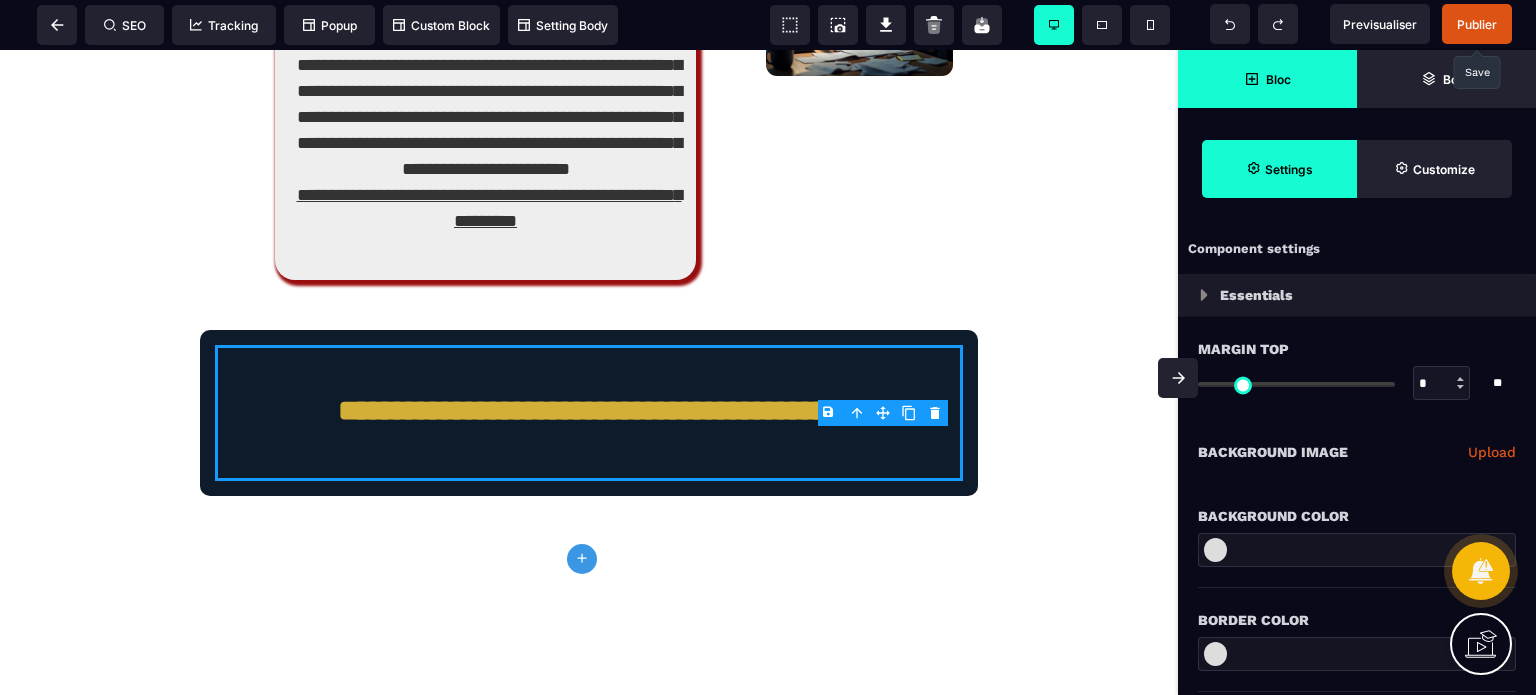 click on "**********" at bounding box center [1357, 452] 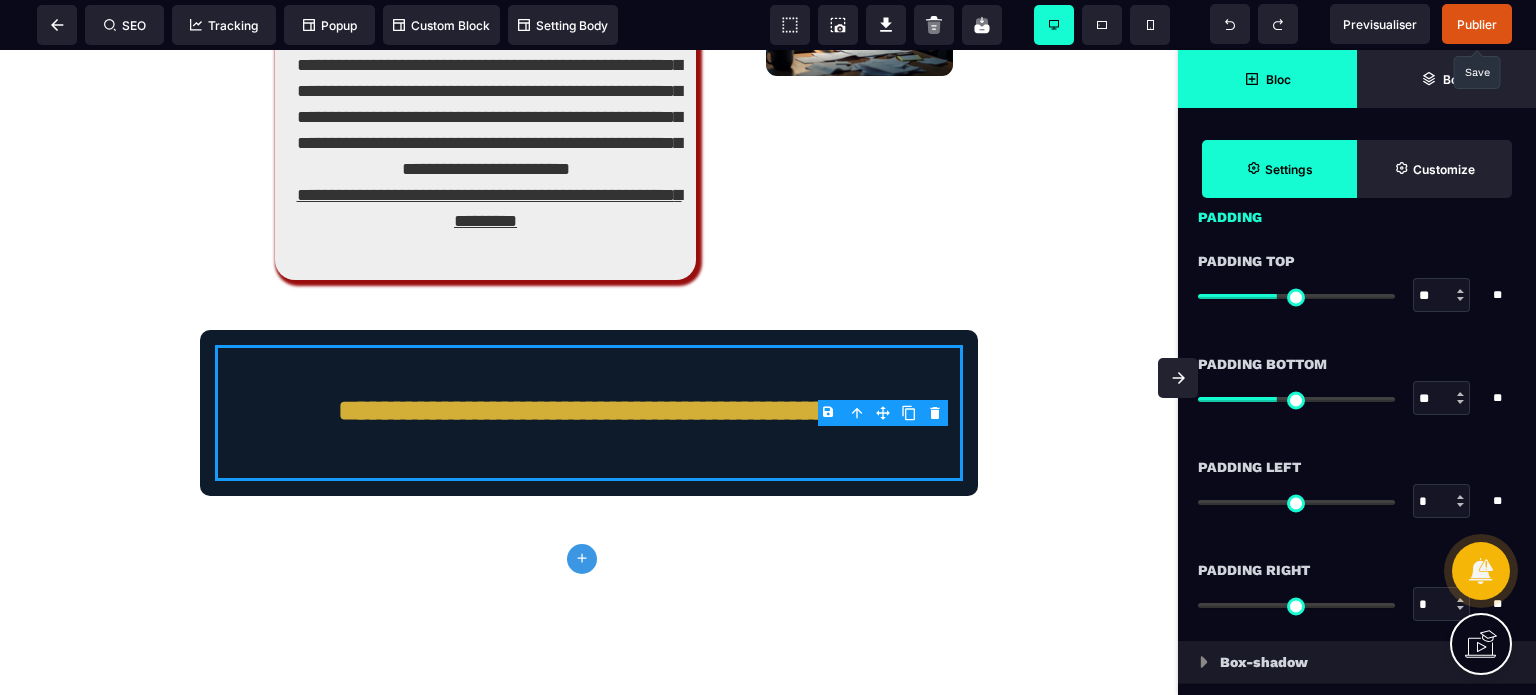 scroll, scrollTop: 1600, scrollLeft: 0, axis: vertical 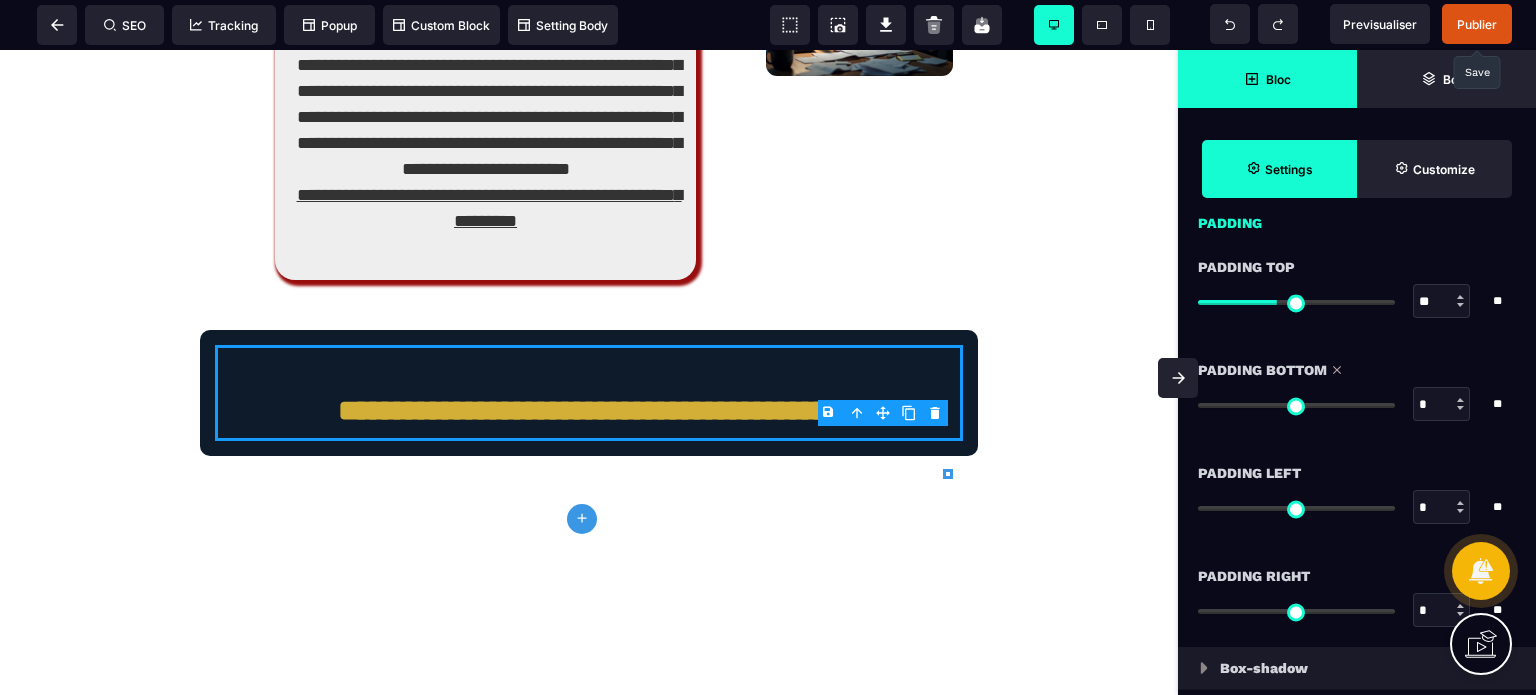 drag, startPoint x: 1280, startPoint y: 404, endPoint x: 1193, endPoint y: 416, distance: 87.823685 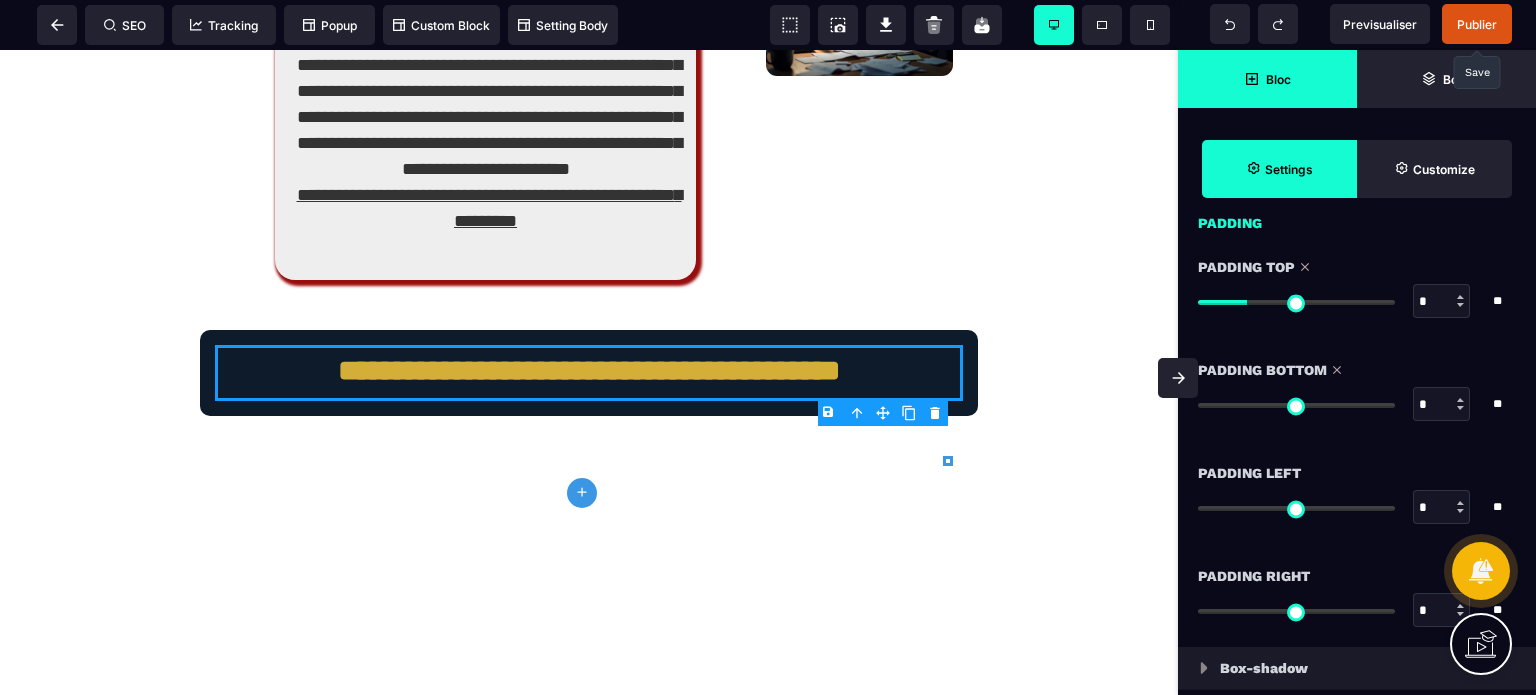 drag, startPoint x: 1276, startPoint y: 299, endPoint x: 1172, endPoint y: 322, distance: 106.51291 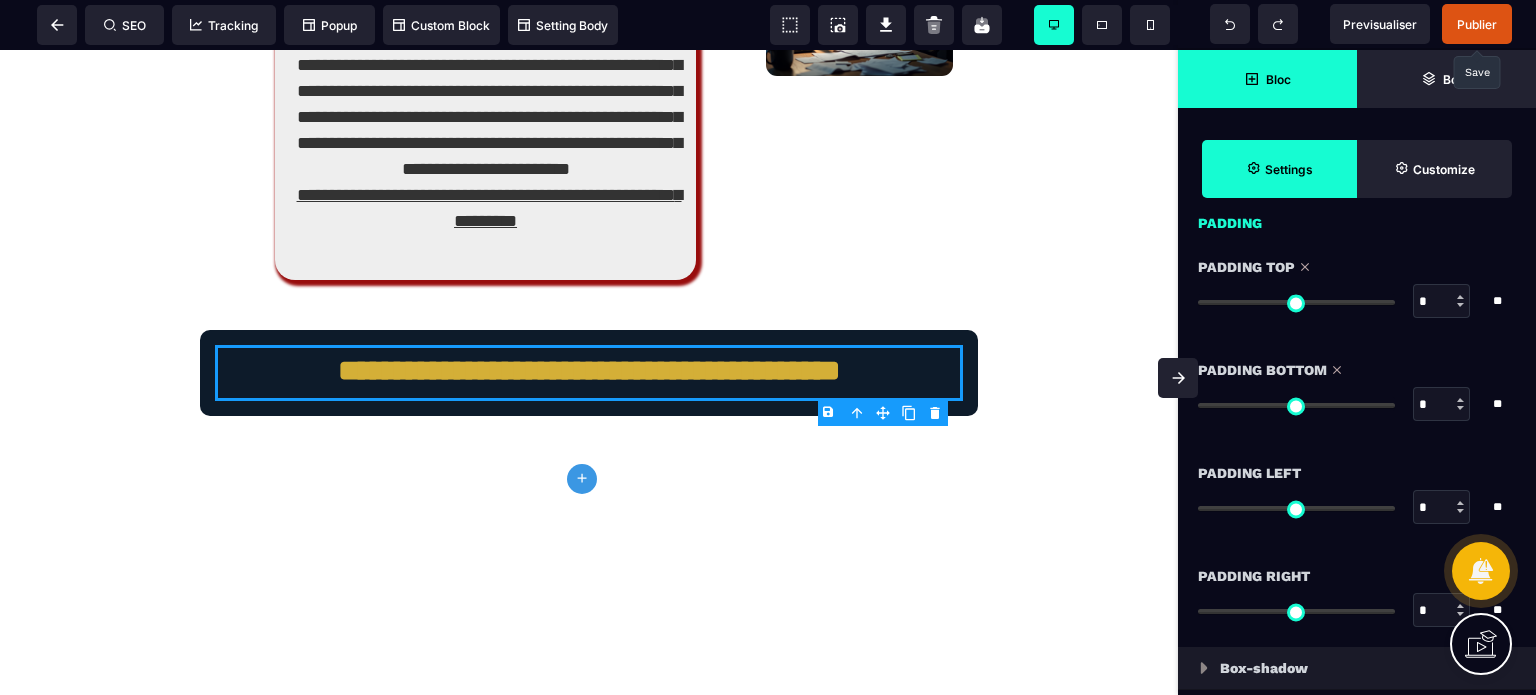 click on "*" at bounding box center [1442, 508] 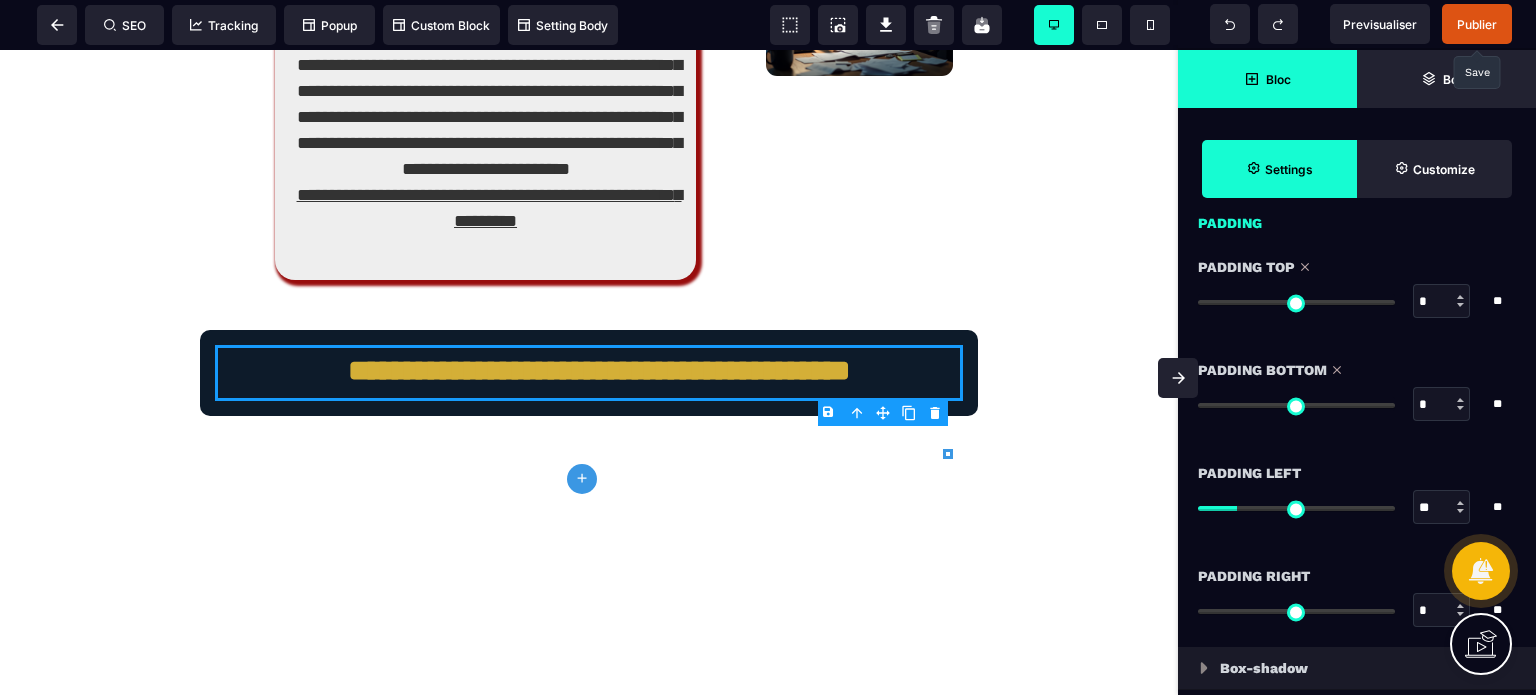 click on "*" at bounding box center (1442, 611) 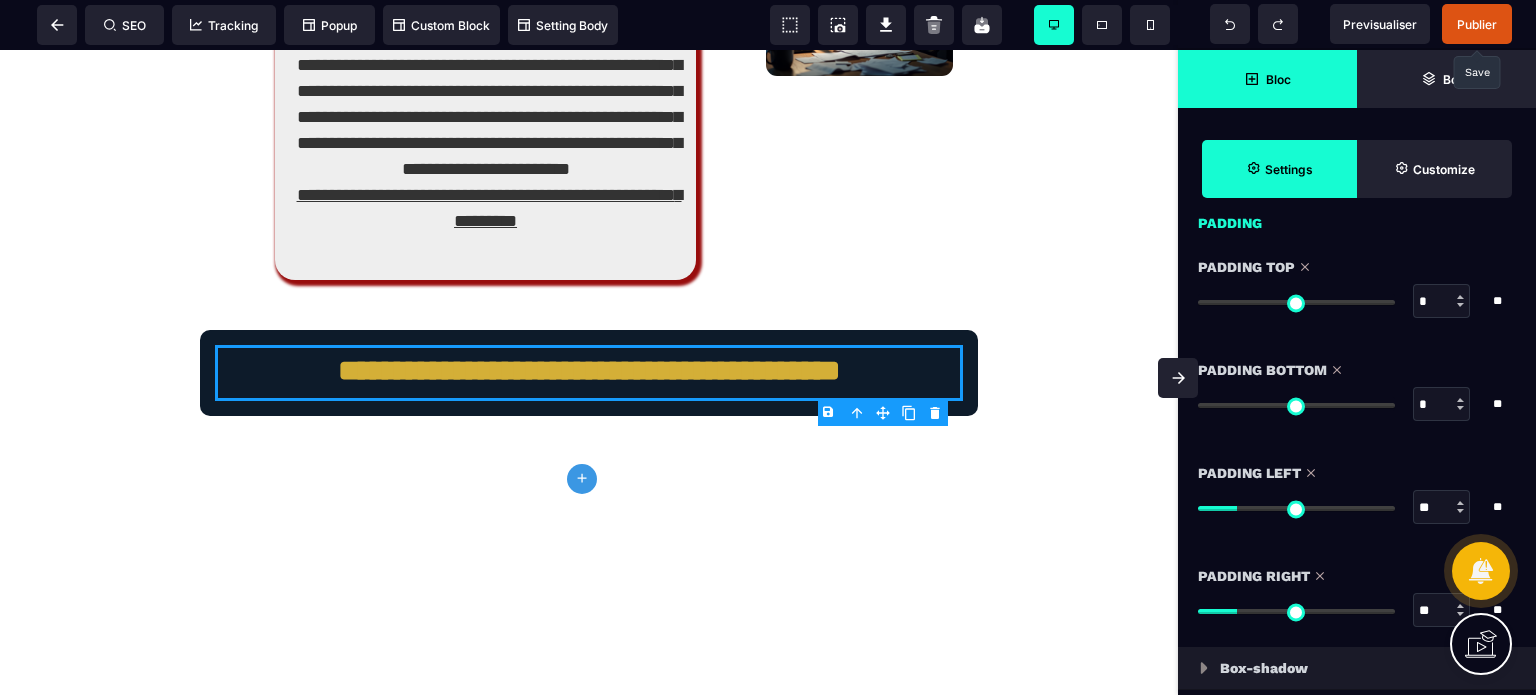 click on "STOP ! Arrêtez de perdre votre temps précieux Comment doubler votre chiffre d'affaires et reprendre le contrôle de votre business… Sans vous arracher les cheveux sur la technique ni sacrifier
votre temps Le seul écosystème digital clé en main, conçu pour les entrepreneurs qui veulent ENFIN passer à la vitesse supérieure…
…sans dépendre d'agences ou de freelances, ni perdre des mois à comprendre la jungle des outils en ligne. JE VEUX RECUPERER MON TEMPS ET MON ENERGIE Places limitées à 3 clients/mois pour un accompagnement ultra-personnalisé Vous en êtes sûrement là... Zéro temps pour votre zone de génie Manque de temps, journées à rallonge, sentiment de courir partout ? Vous êtes expert dans votre domaine, mais vous passez votre temps à faire le technicien. Vos talents sont gâchés sur des tâches qui ne rapportent rien . "Je suis complètement largué(e)" Outils/formations achetés, mais rien n'est vraiment automatisé ? Landing page, CRM, automatisation, pixel... *" at bounding box center (589, -1204) 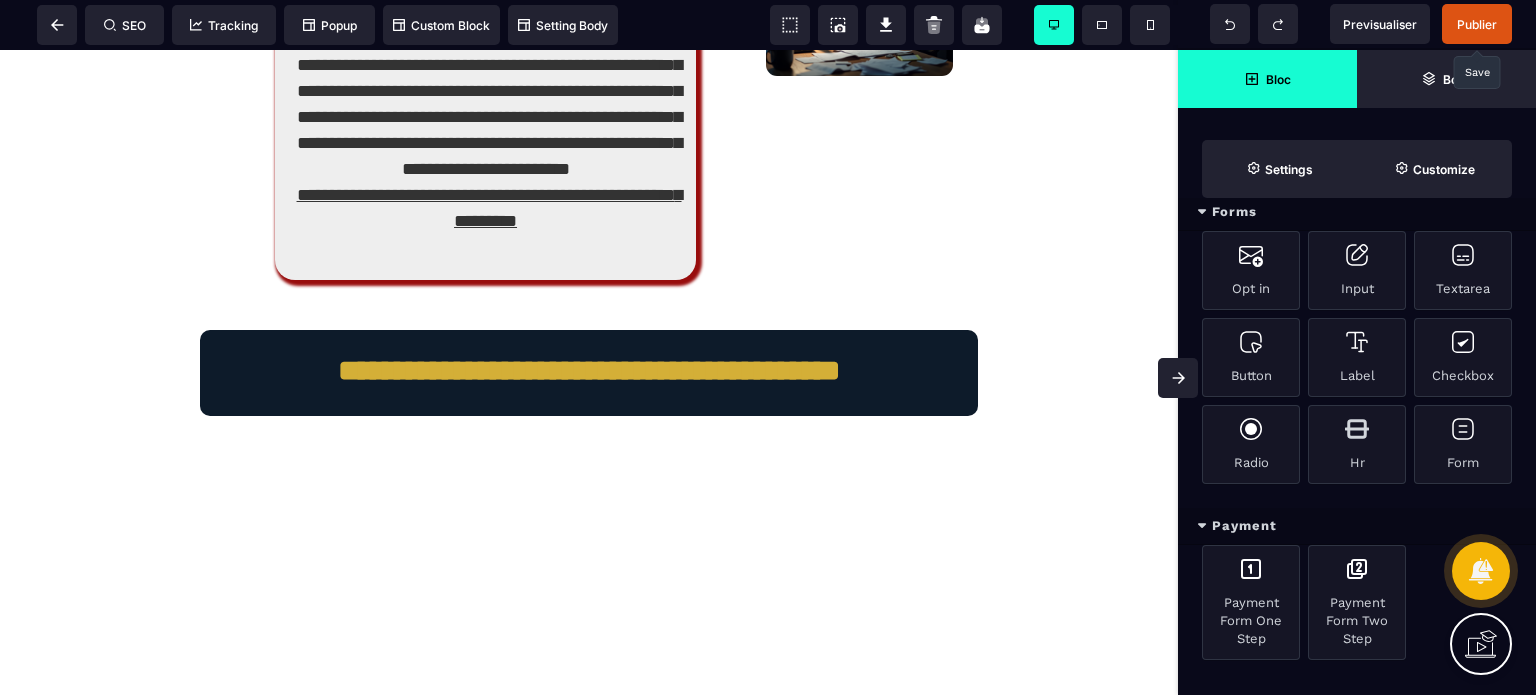 click on "Payment" at bounding box center [1357, 526] 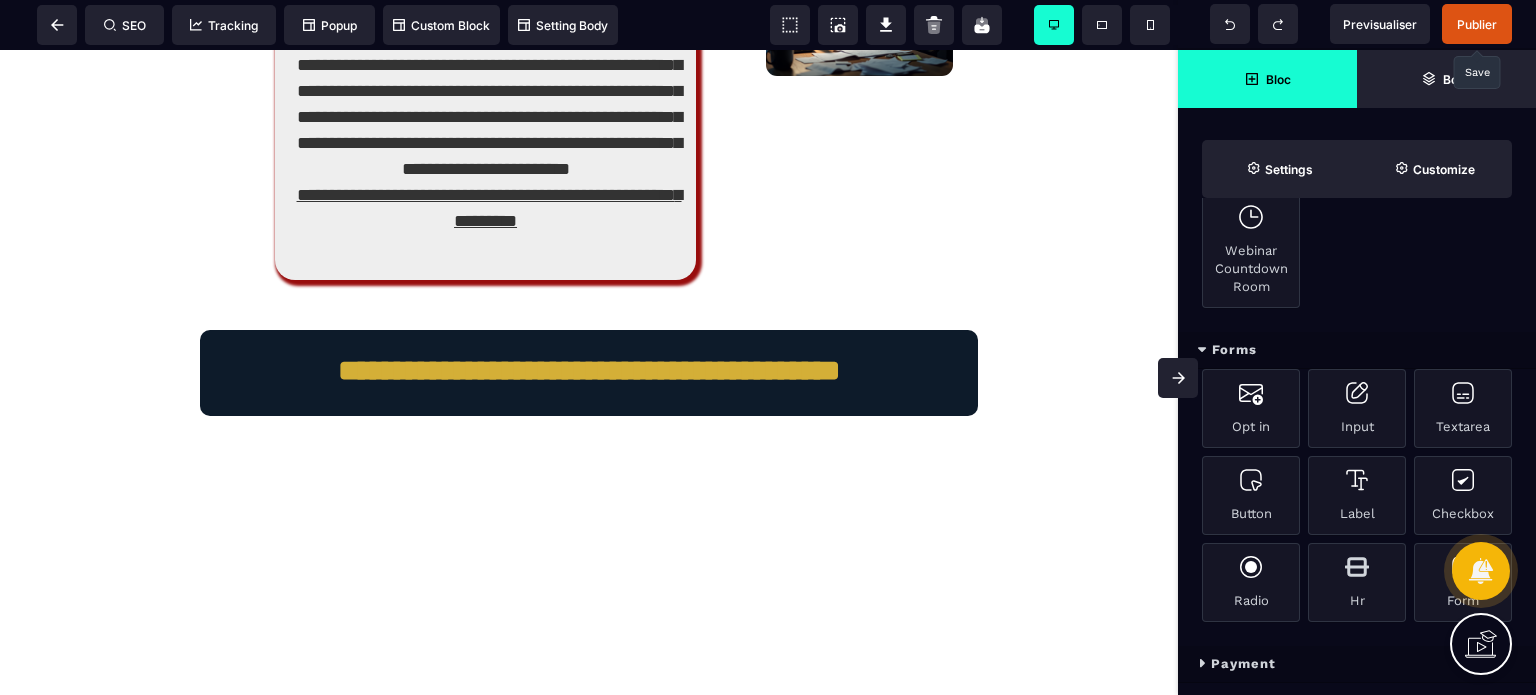 click on "Forms" at bounding box center (1357, 350) 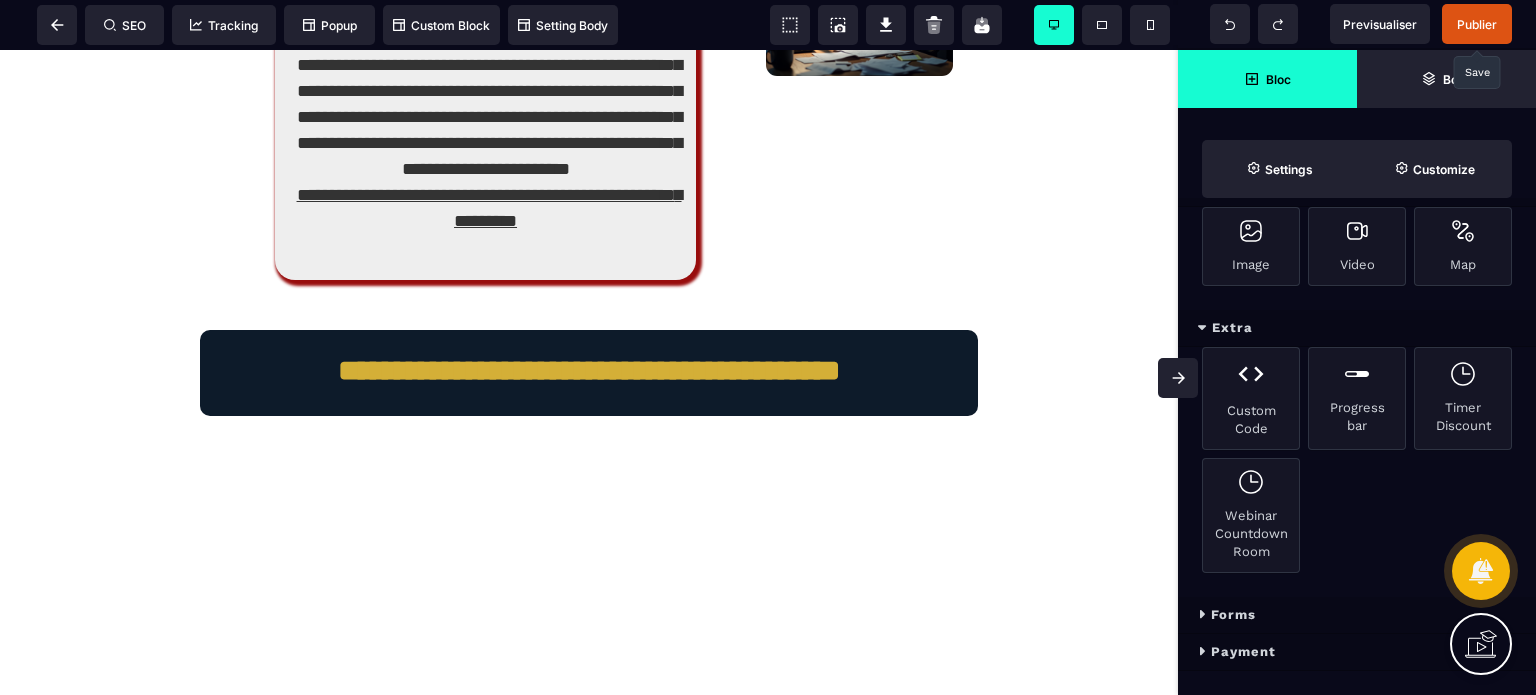 scroll, scrollTop: 542, scrollLeft: 0, axis: vertical 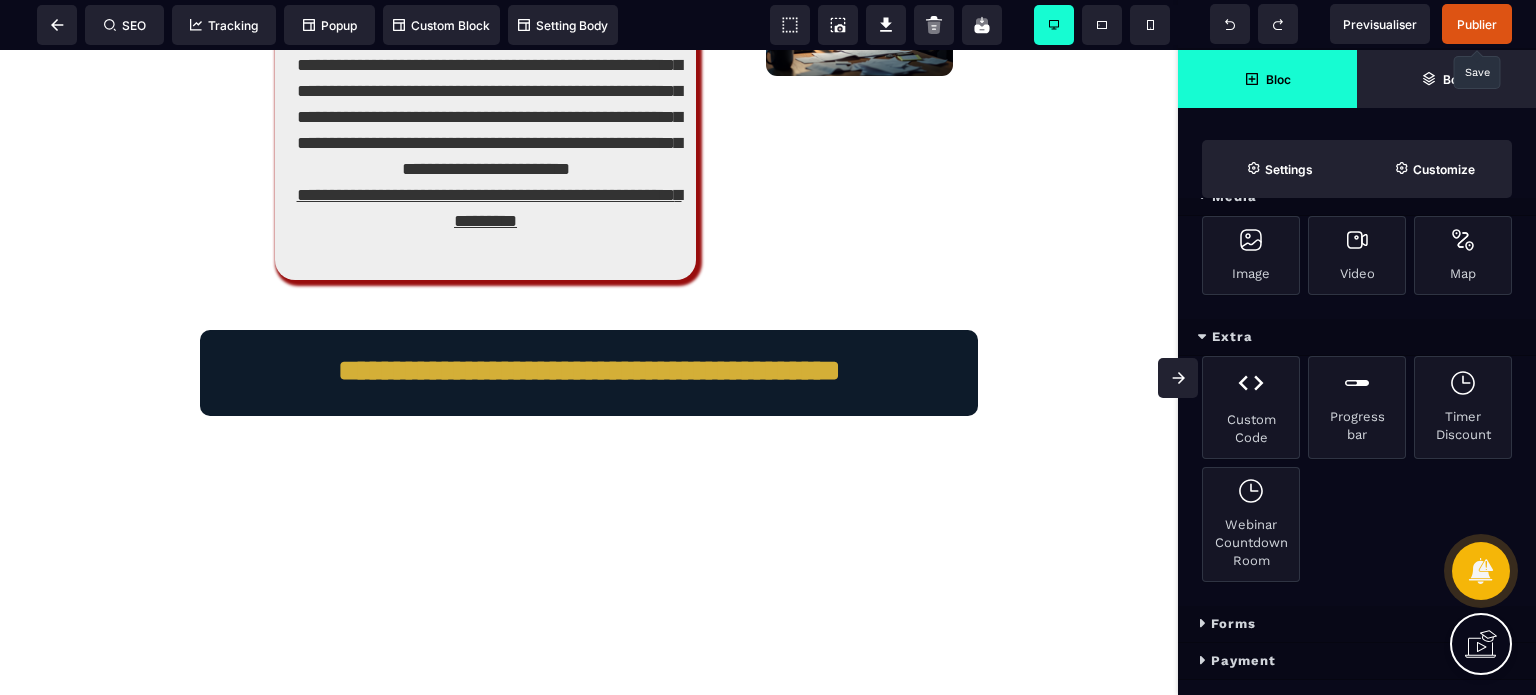 click on "Extra" at bounding box center [1357, 337] 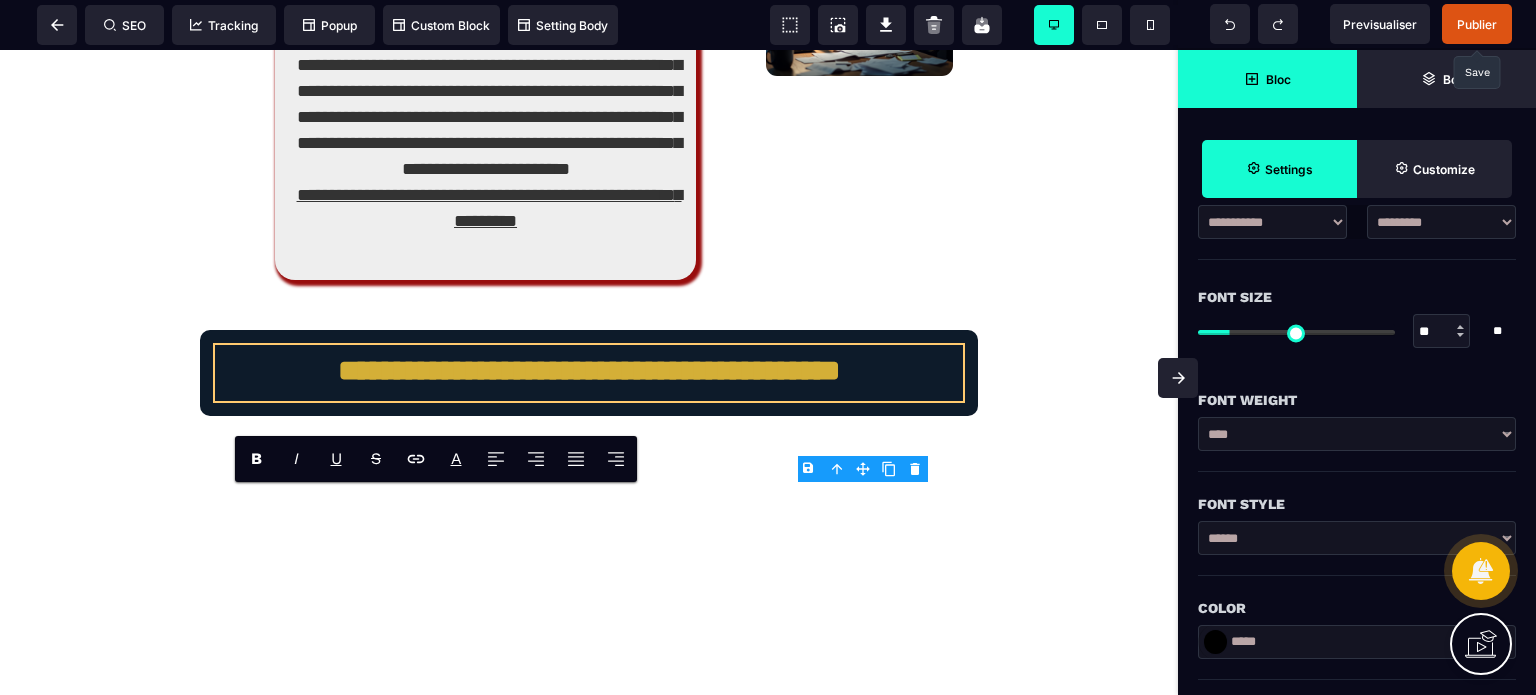 scroll, scrollTop: 0, scrollLeft: 0, axis: both 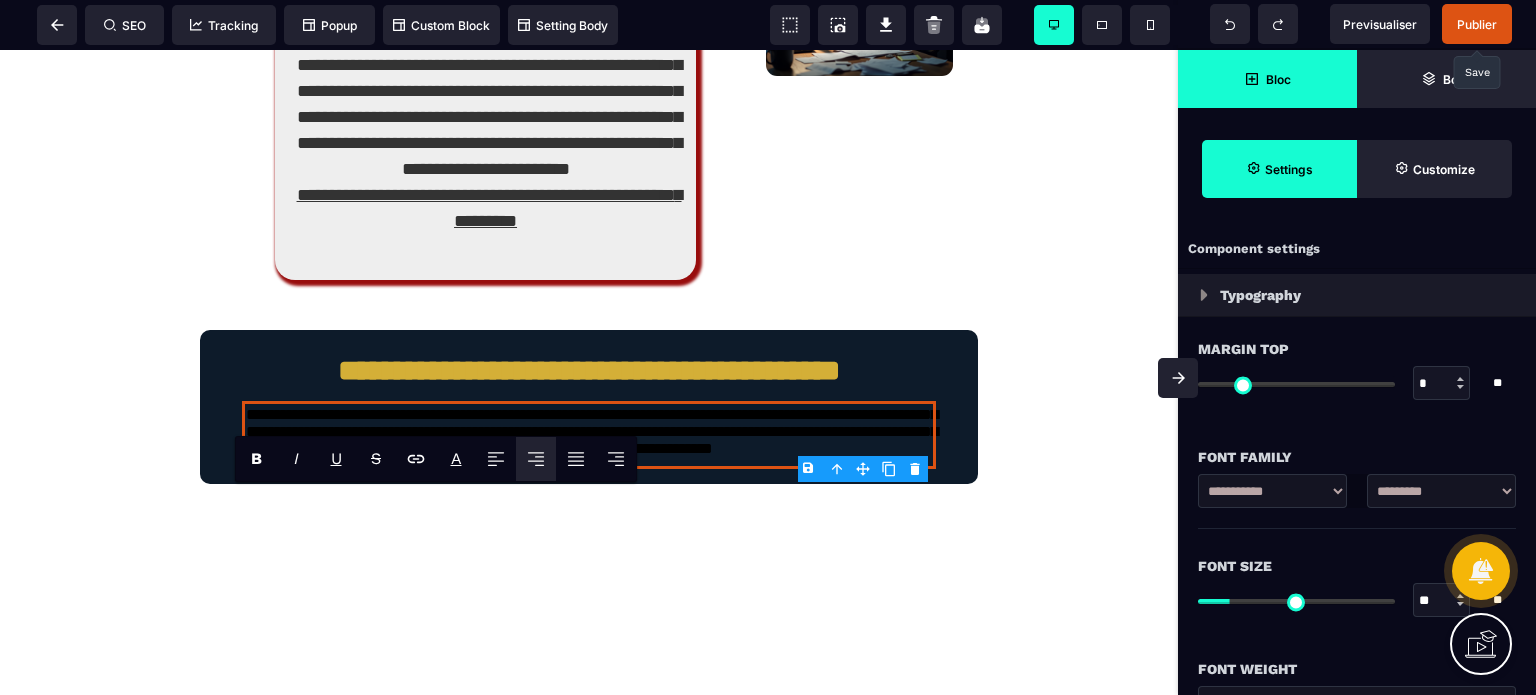 click on "**********" at bounding box center (1441, 491) 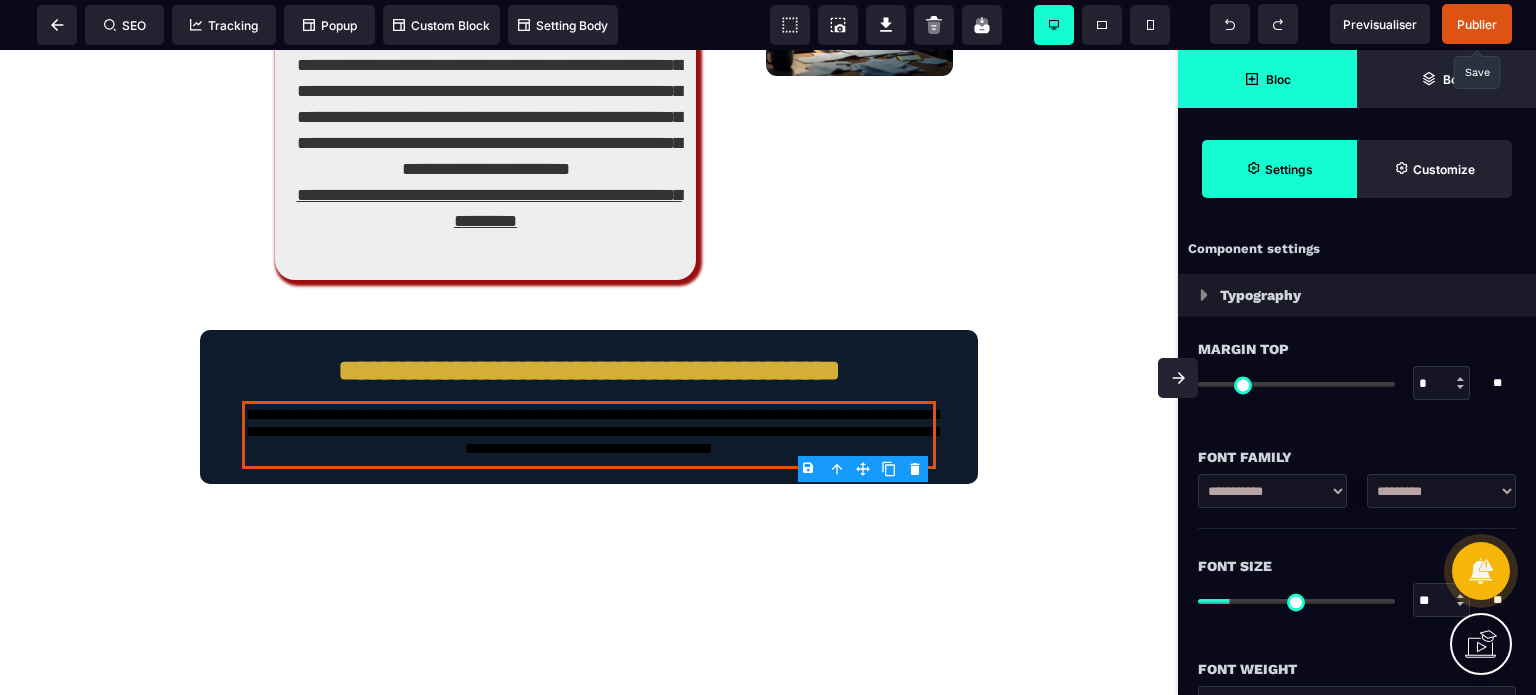 click on "**********" at bounding box center [1272, 491] 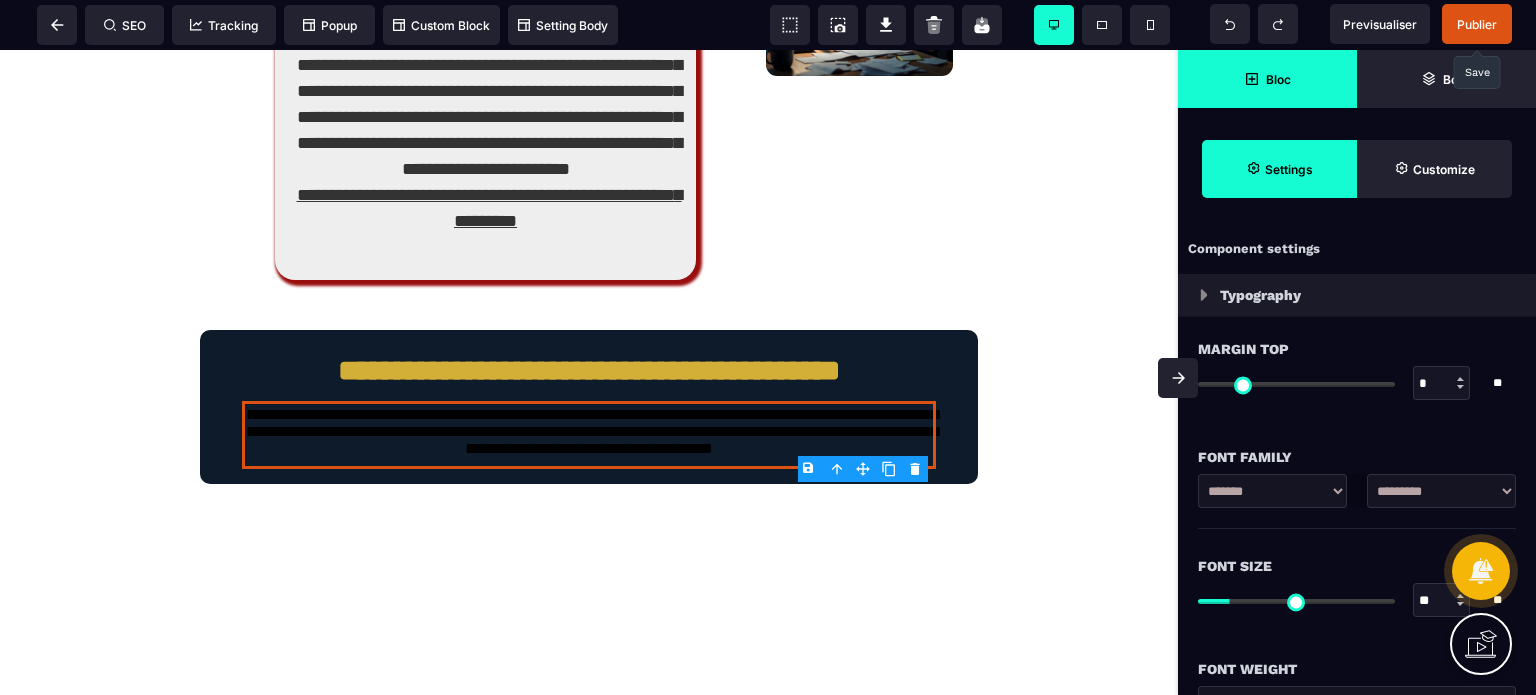 click on "**********" at bounding box center [1272, 491] 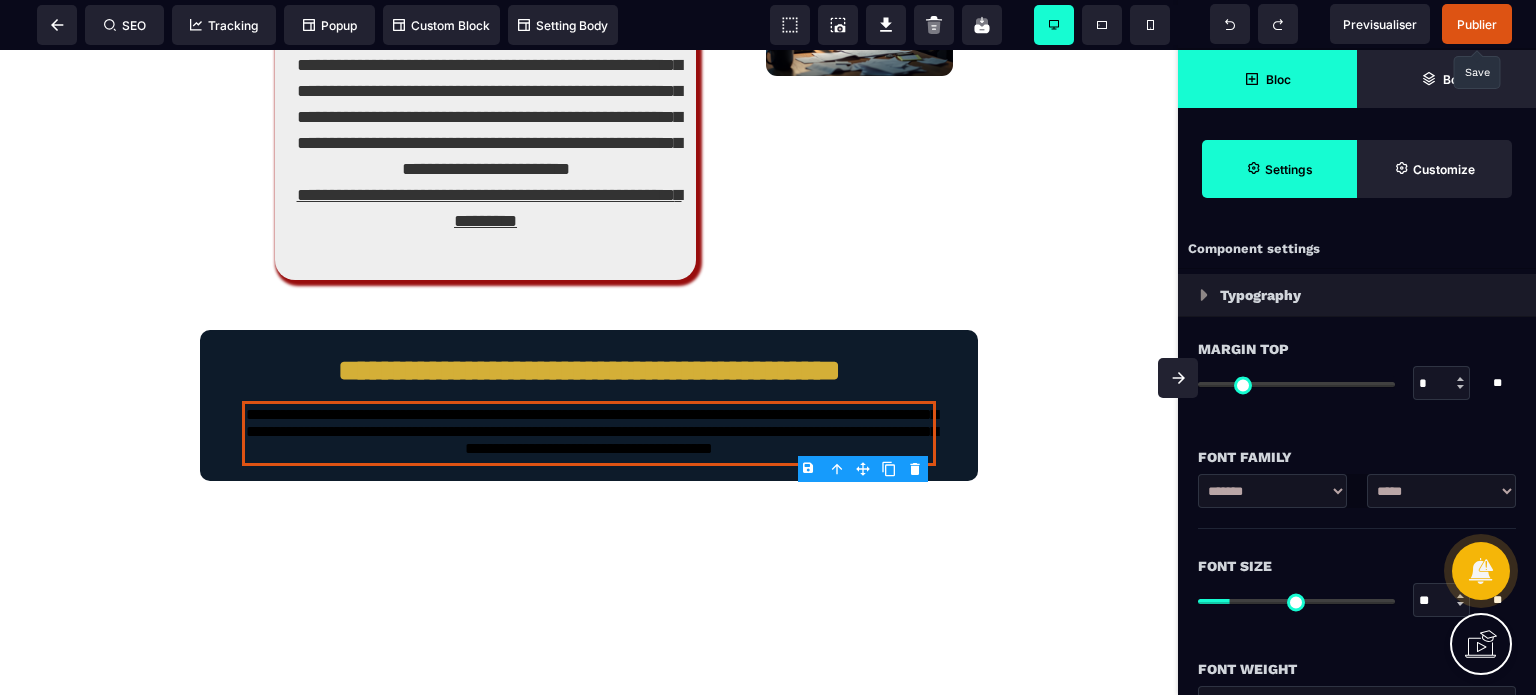 click on "**********" at bounding box center [1441, 491] 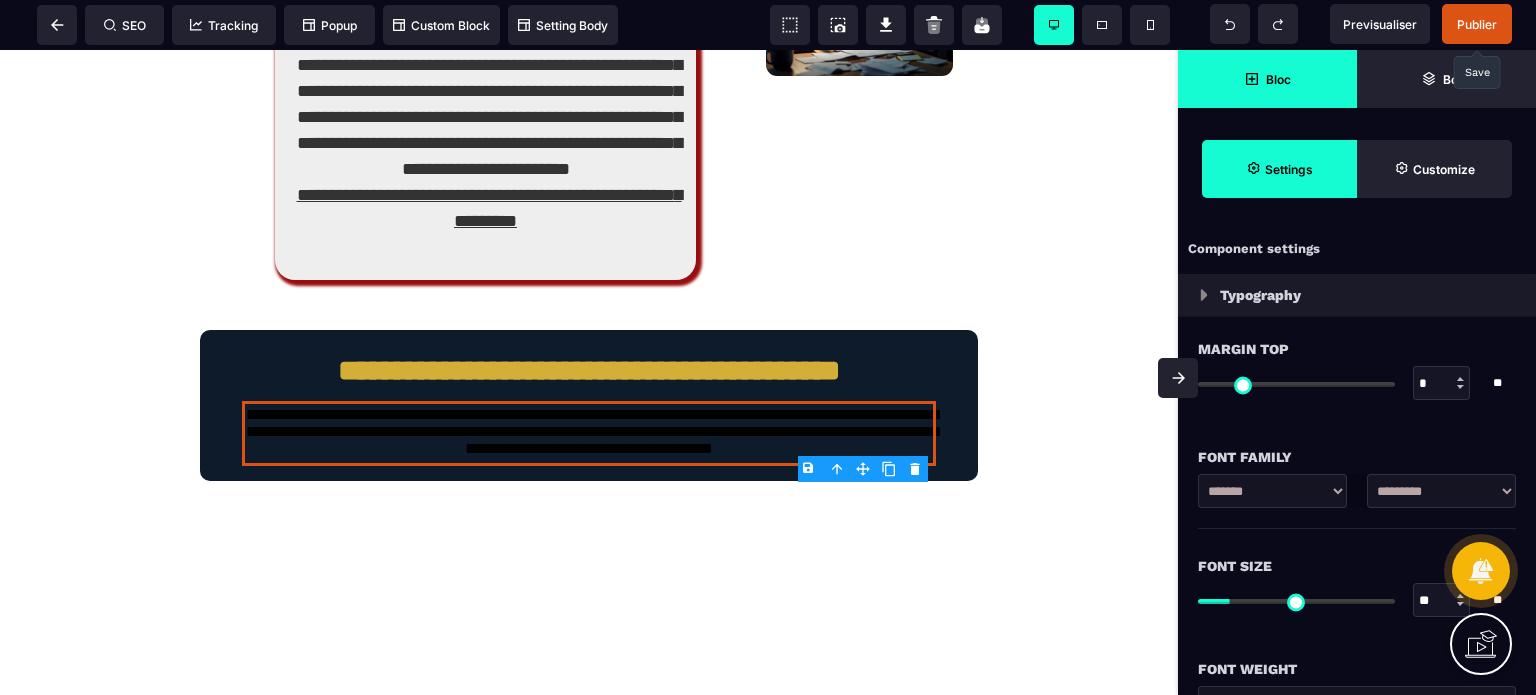 click on "**********" at bounding box center [1441, 491] 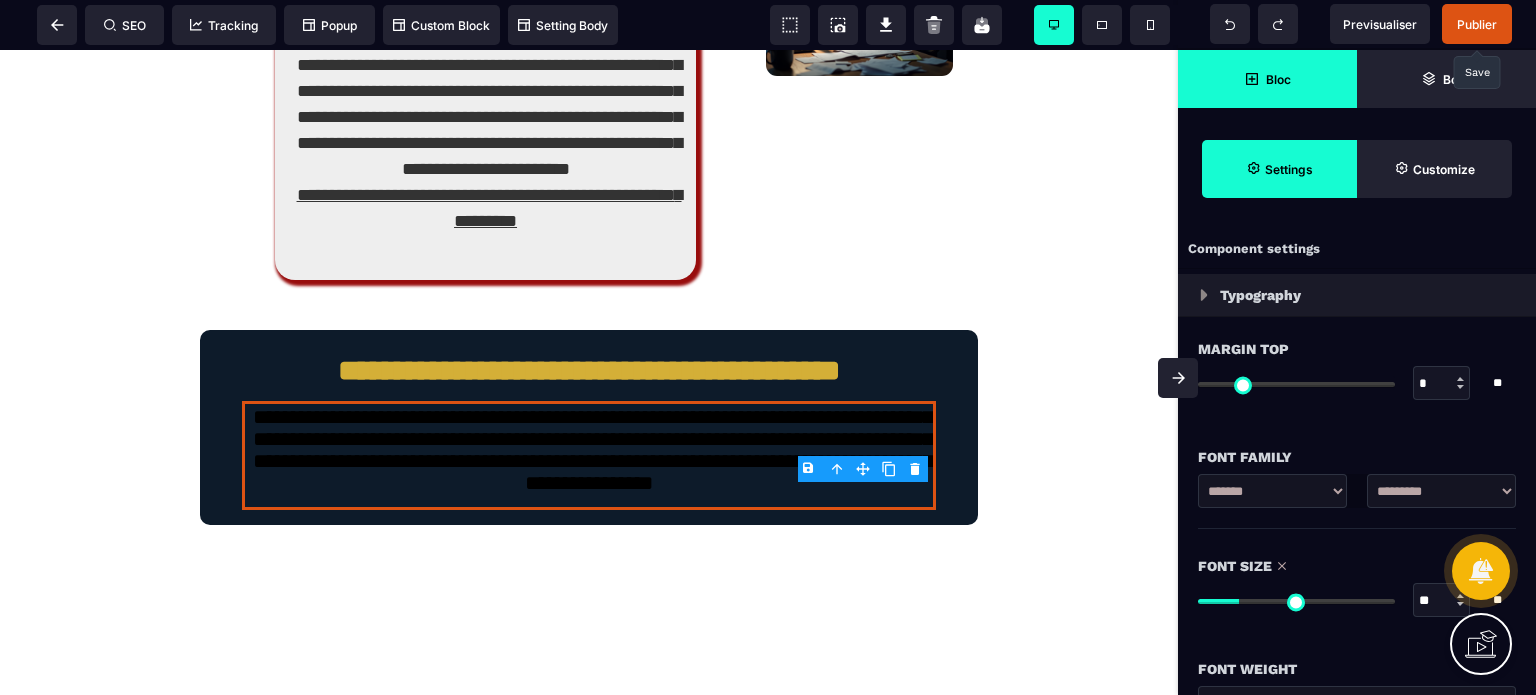 click on "Font Size" at bounding box center [1357, 566] 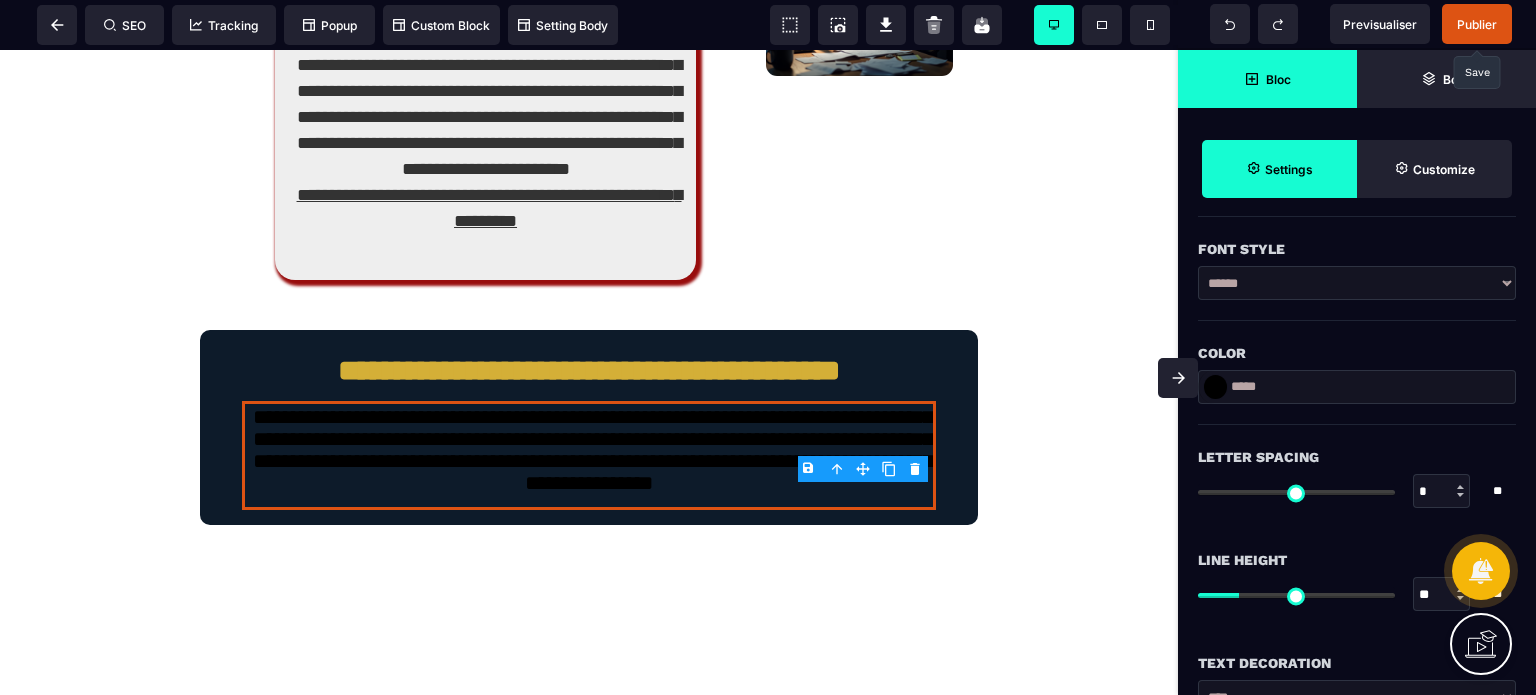 scroll, scrollTop: 560, scrollLeft: 0, axis: vertical 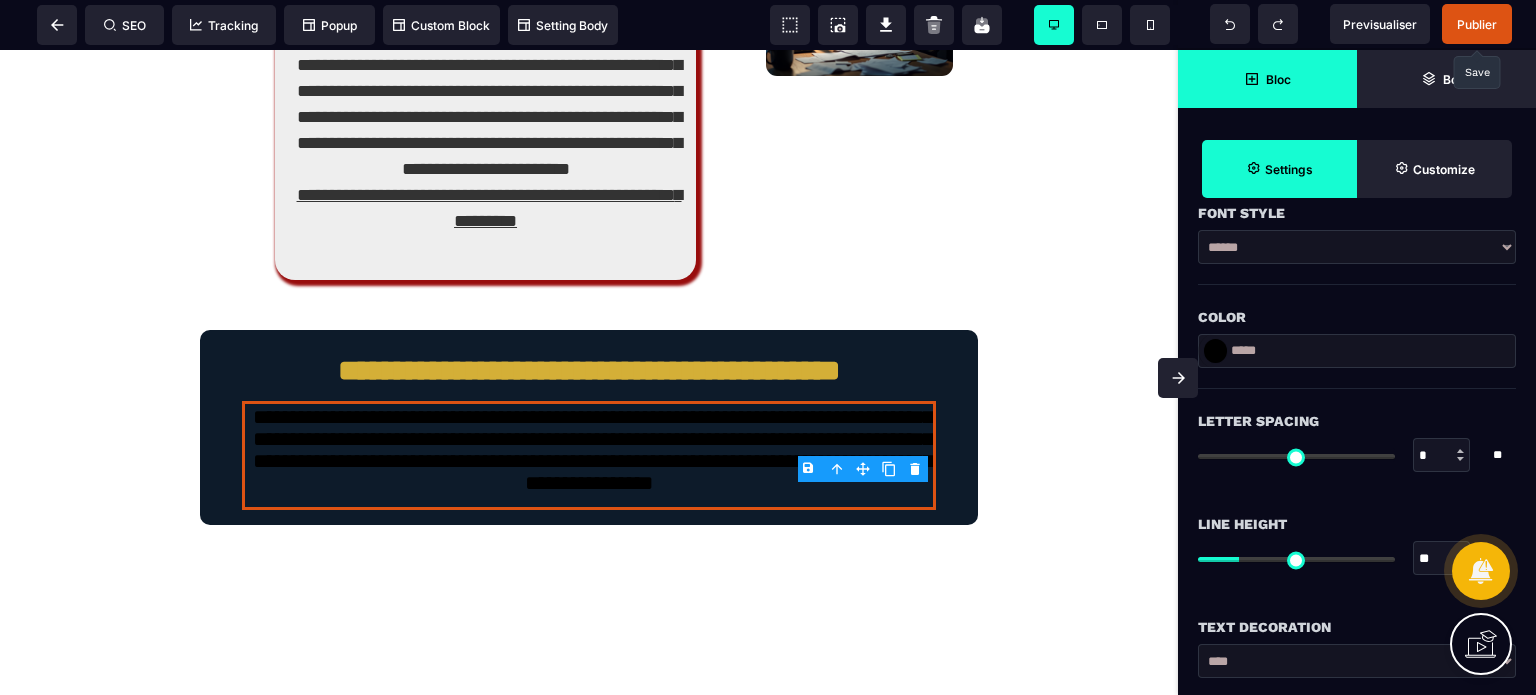 drag, startPoint x: 1431, startPoint y: 555, endPoint x: 1417, endPoint y: 559, distance: 14.56022 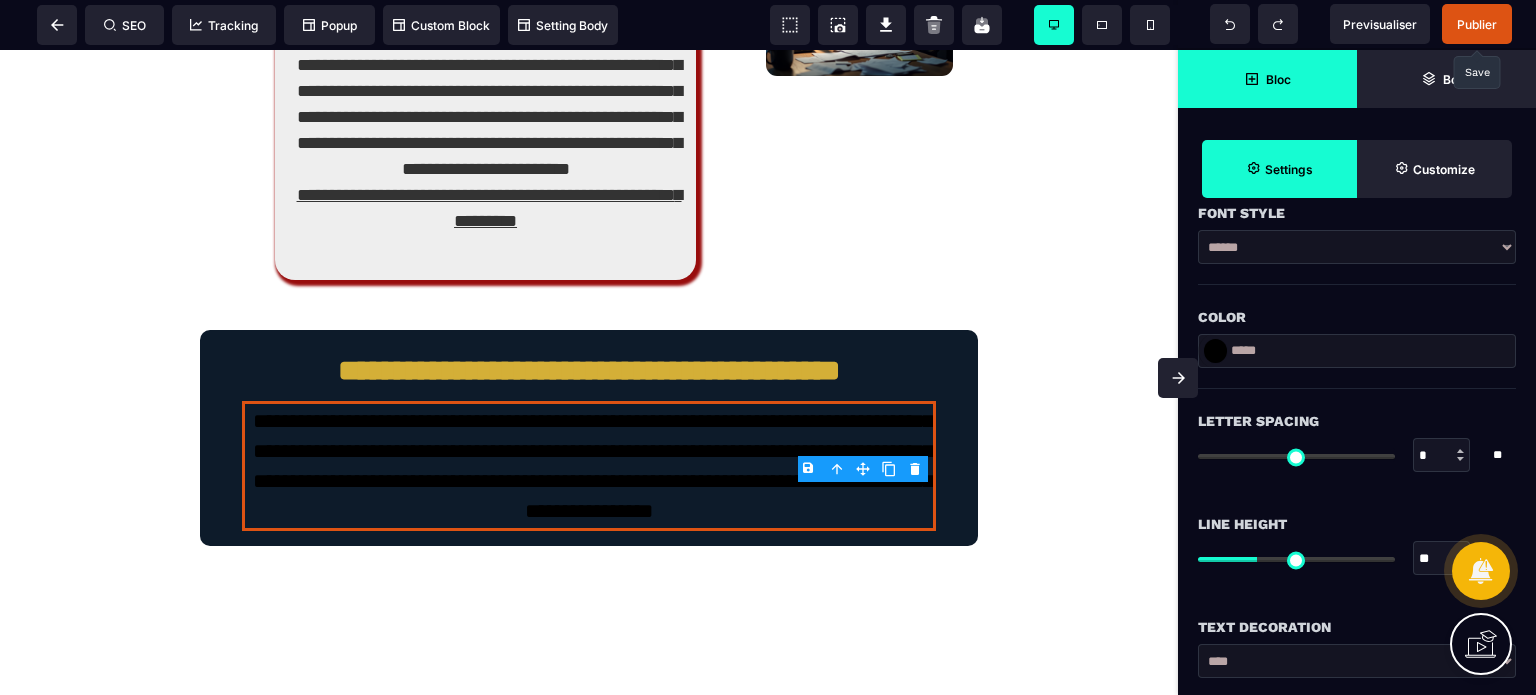 click at bounding box center (1215, 351) 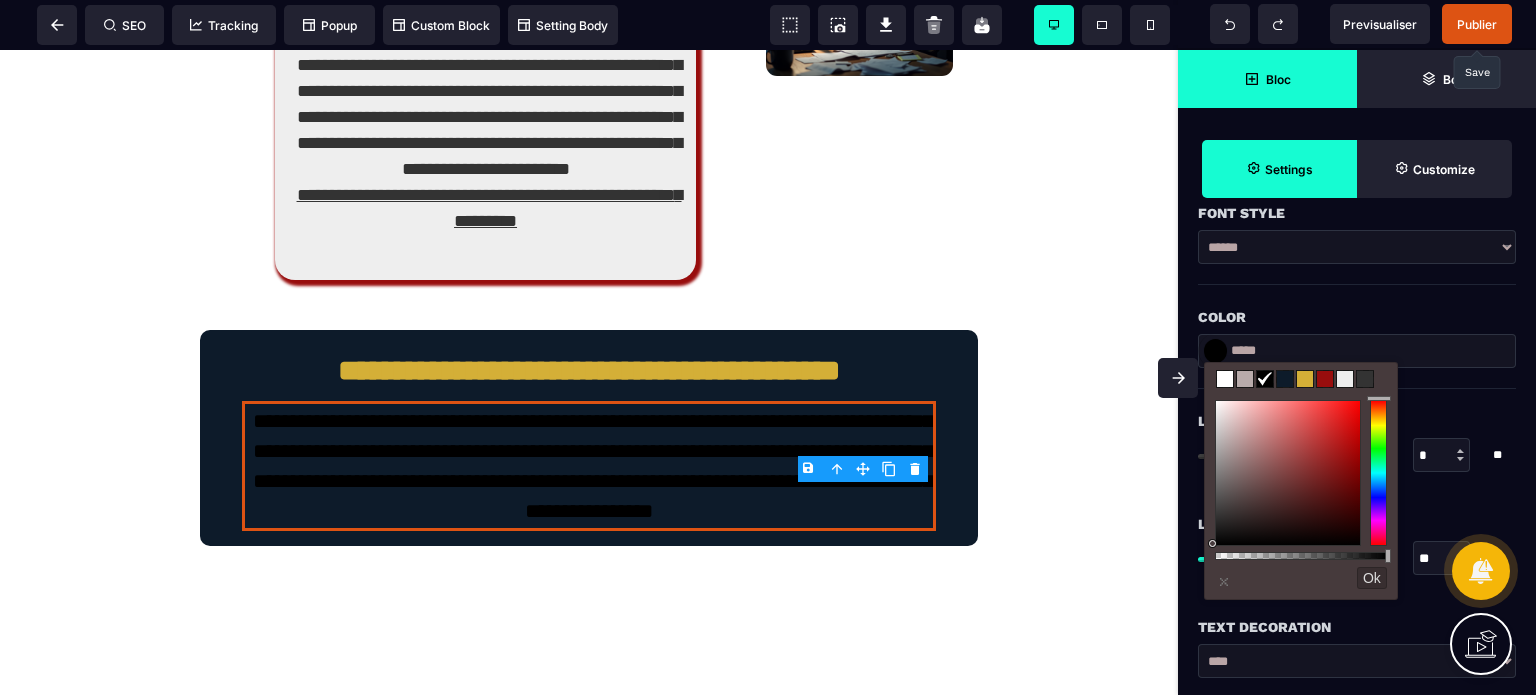 drag, startPoint x: 1225, startPoint y: 490, endPoint x: 1176, endPoint y: 347, distance: 151.16217 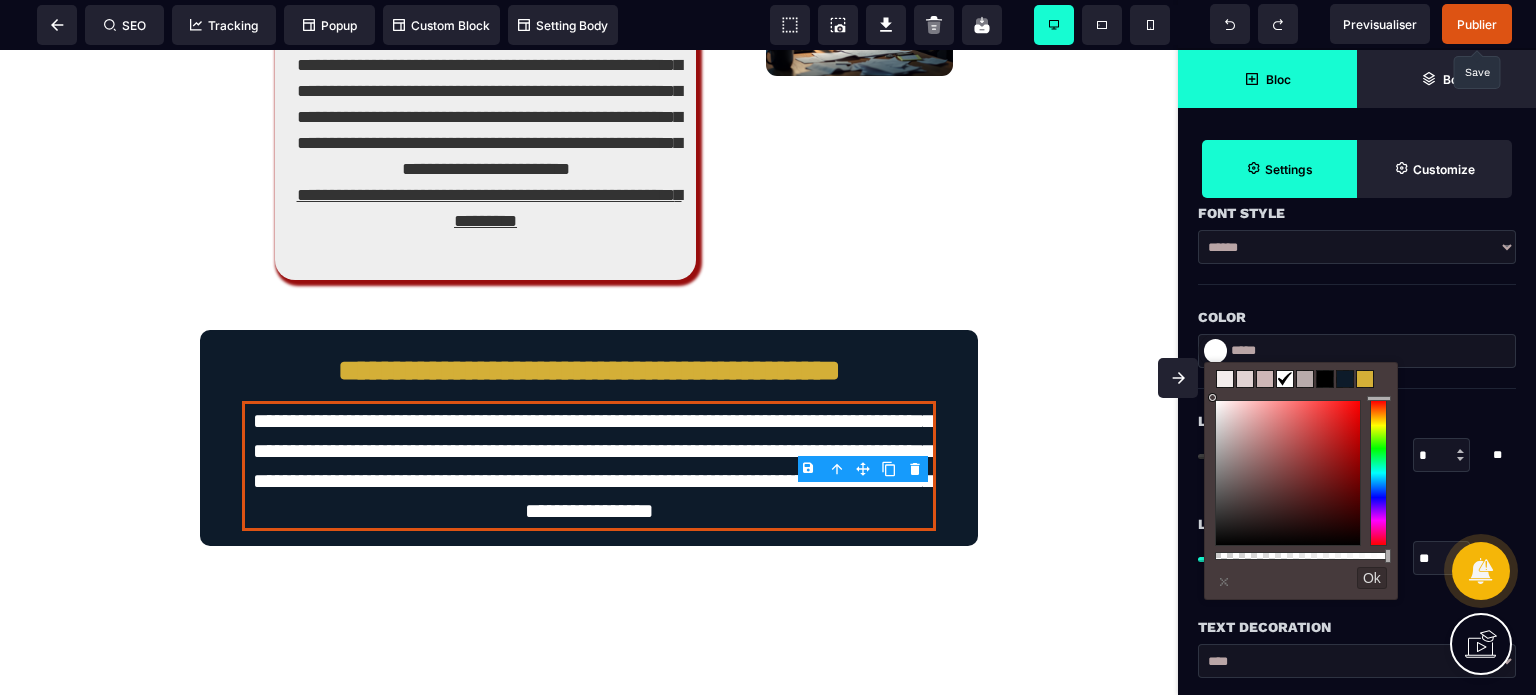 drag, startPoint x: 1231, startPoint y: 428, endPoint x: 1208, endPoint y: 388, distance: 46.141087 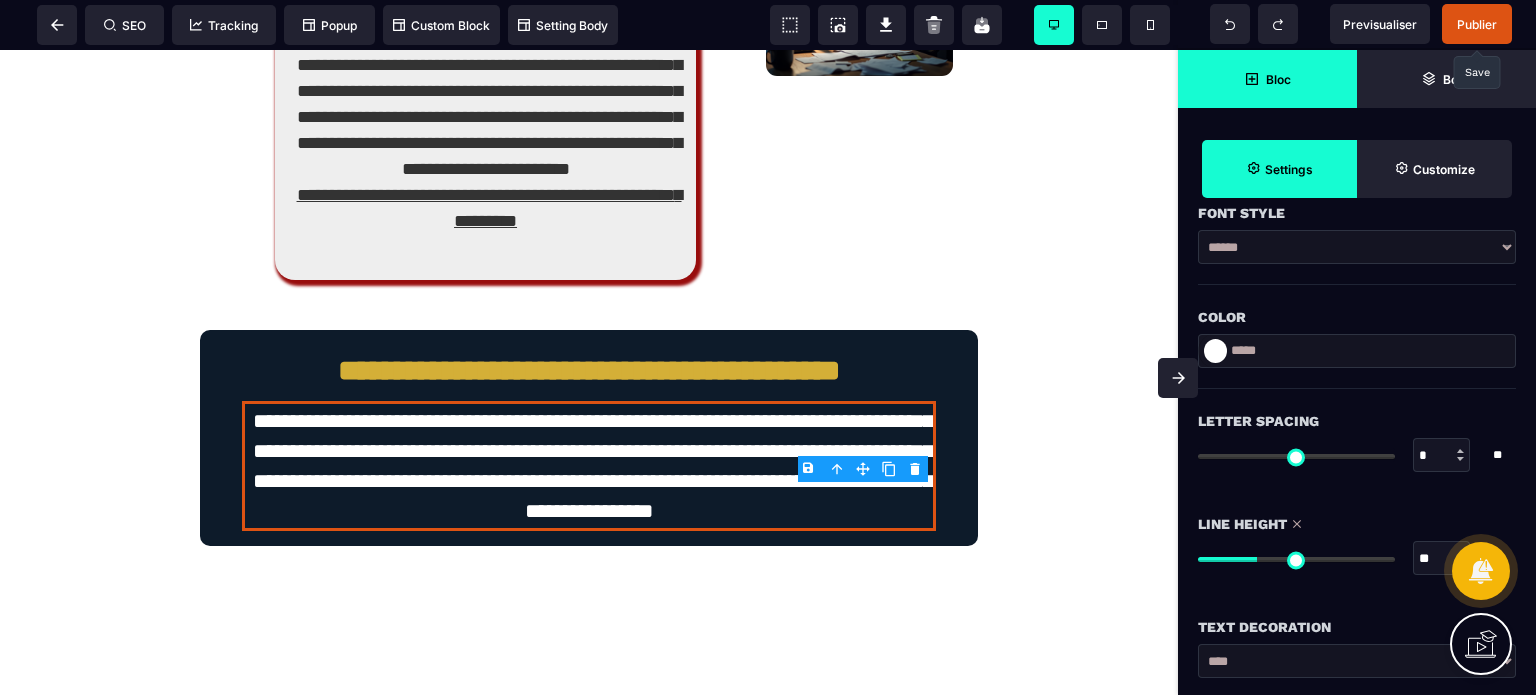 click on "****** ****** *******" at bounding box center (1357, 247) 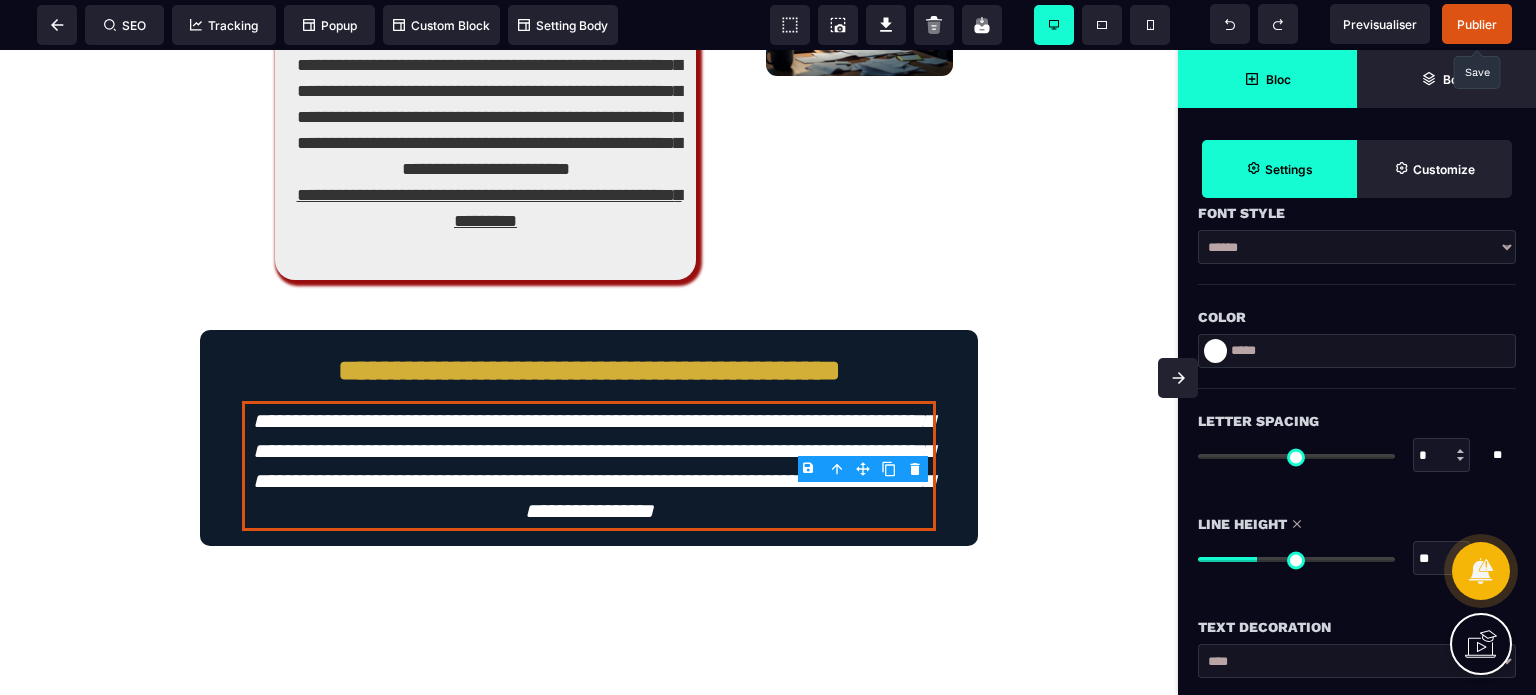click on "Letter Spacing" at bounding box center [1357, 421] 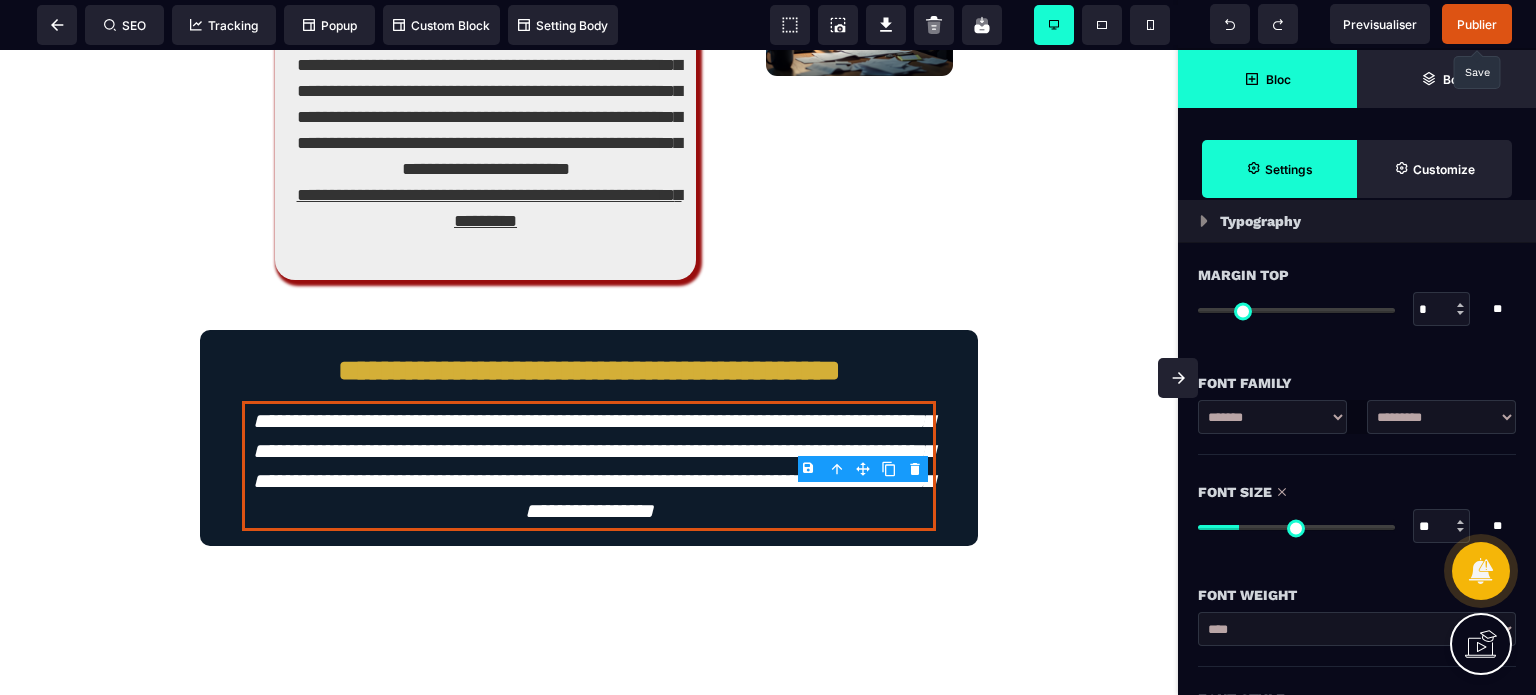 scroll, scrollTop: 0, scrollLeft: 0, axis: both 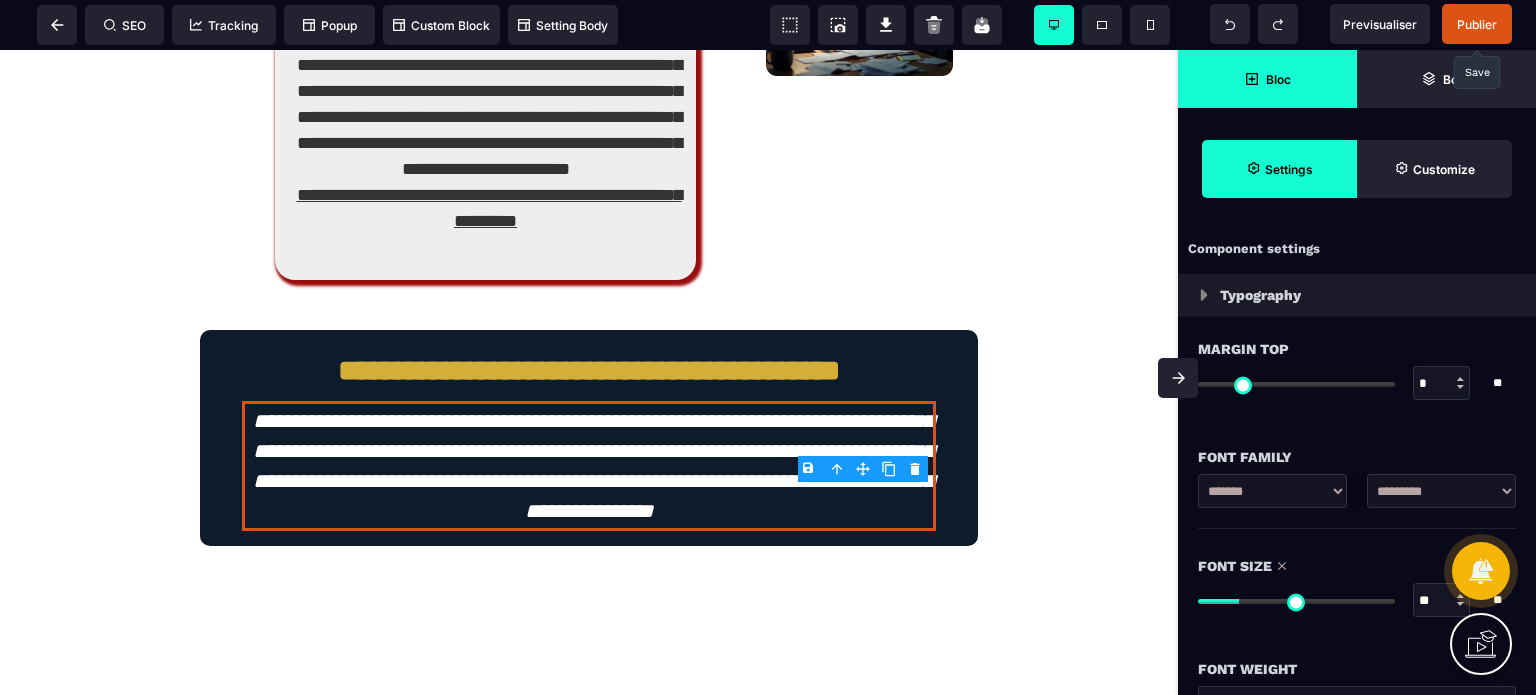 click on "*" at bounding box center [1442, 384] 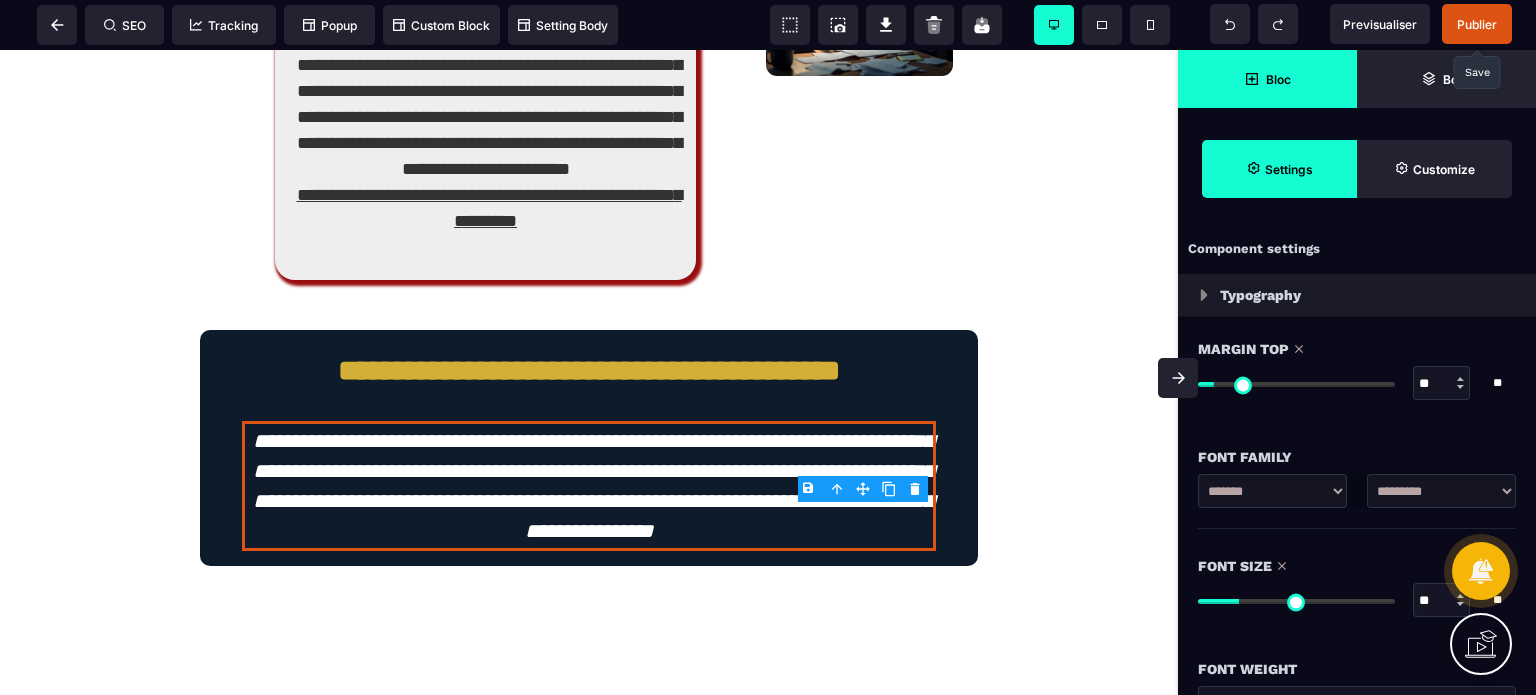 click on "Margin Top" at bounding box center [1357, 349] 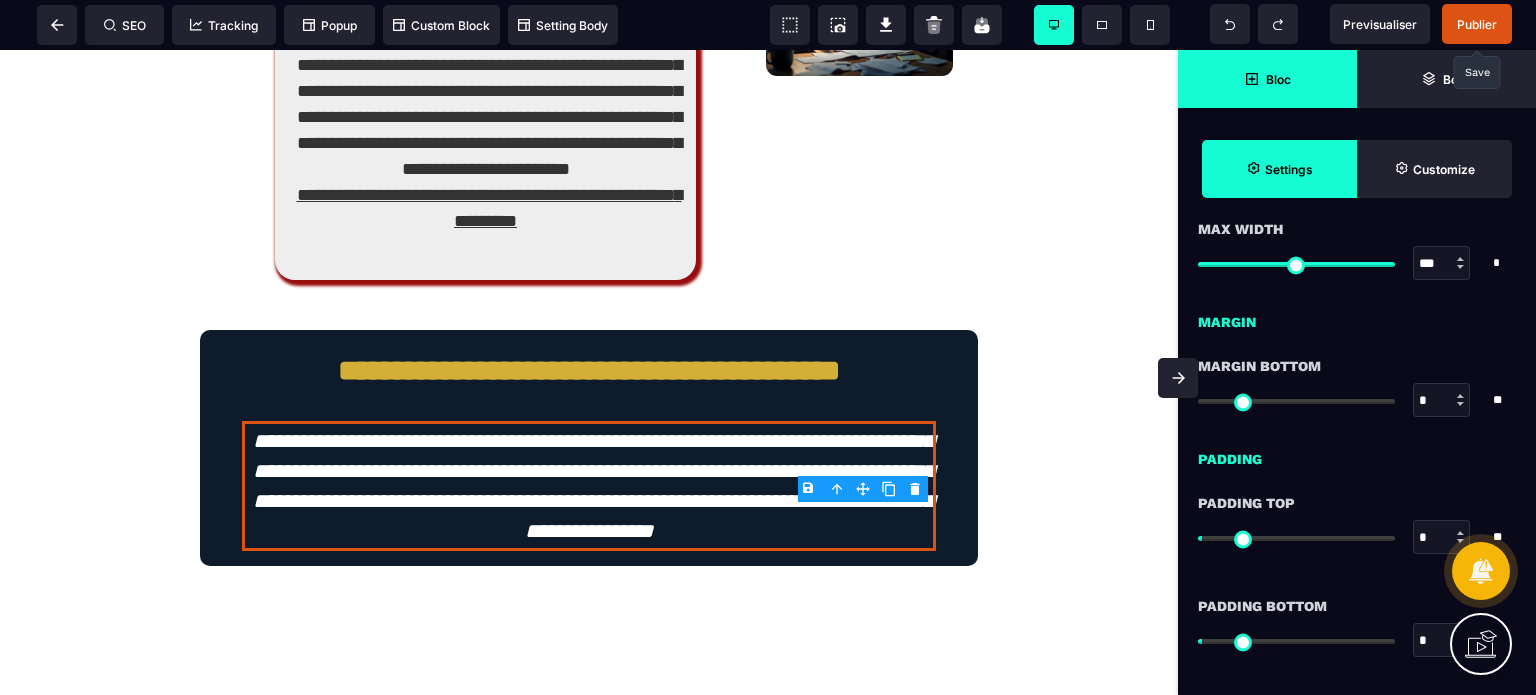 scroll, scrollTop: 1440, scrollLeft: 0, axis: vertical 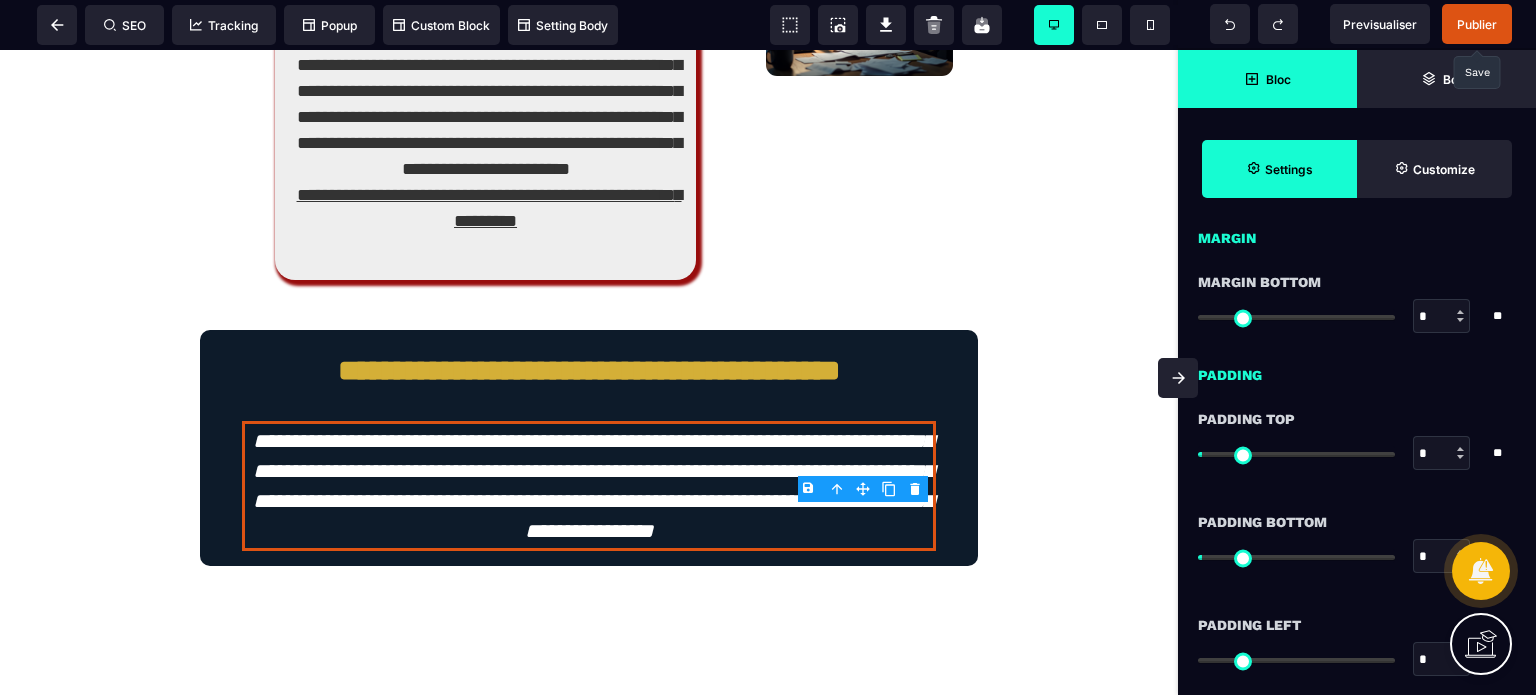 click on "*" at bounding box center (1442, 317) 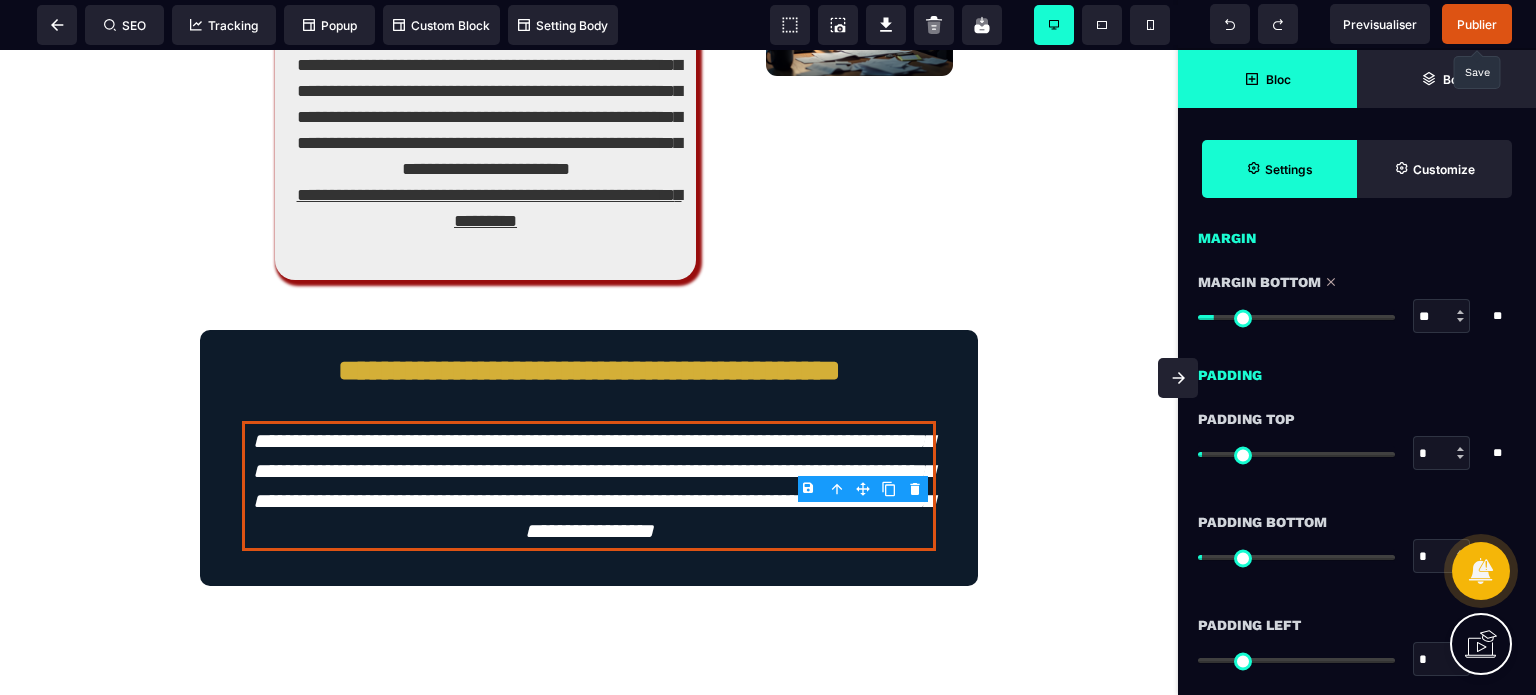 click on "Publier" at bounding box center (1477, 24) 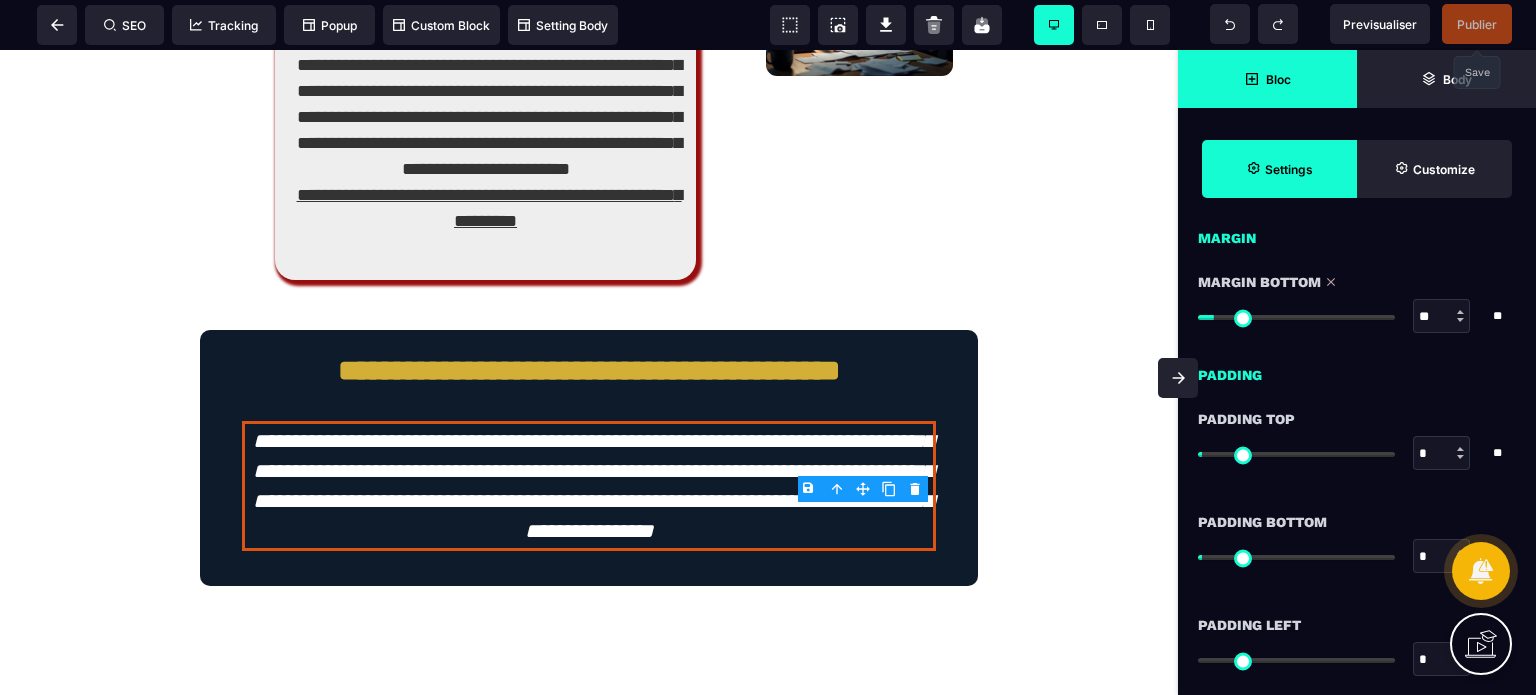 click at bounding box center (1178, 378) 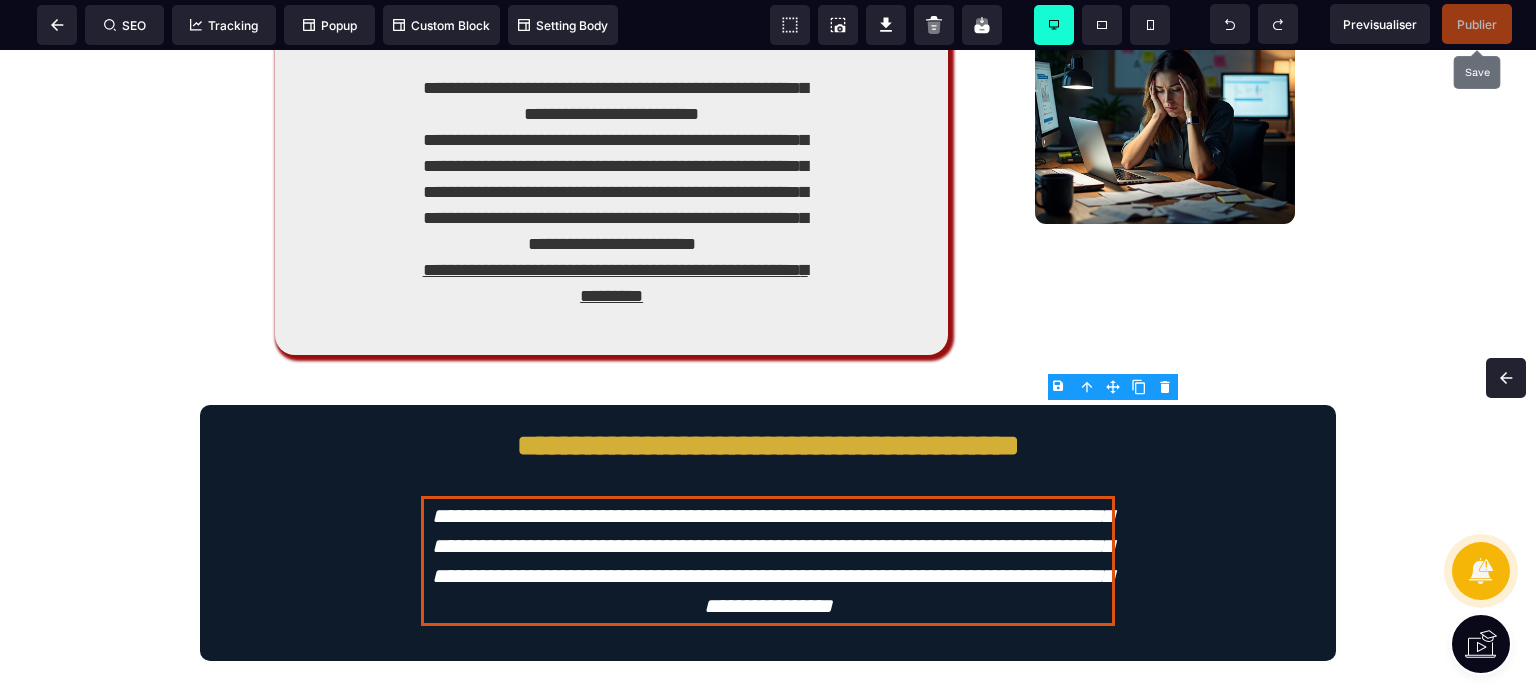scroll, scrollTop: 0, scrollLeft: 0, axis: both 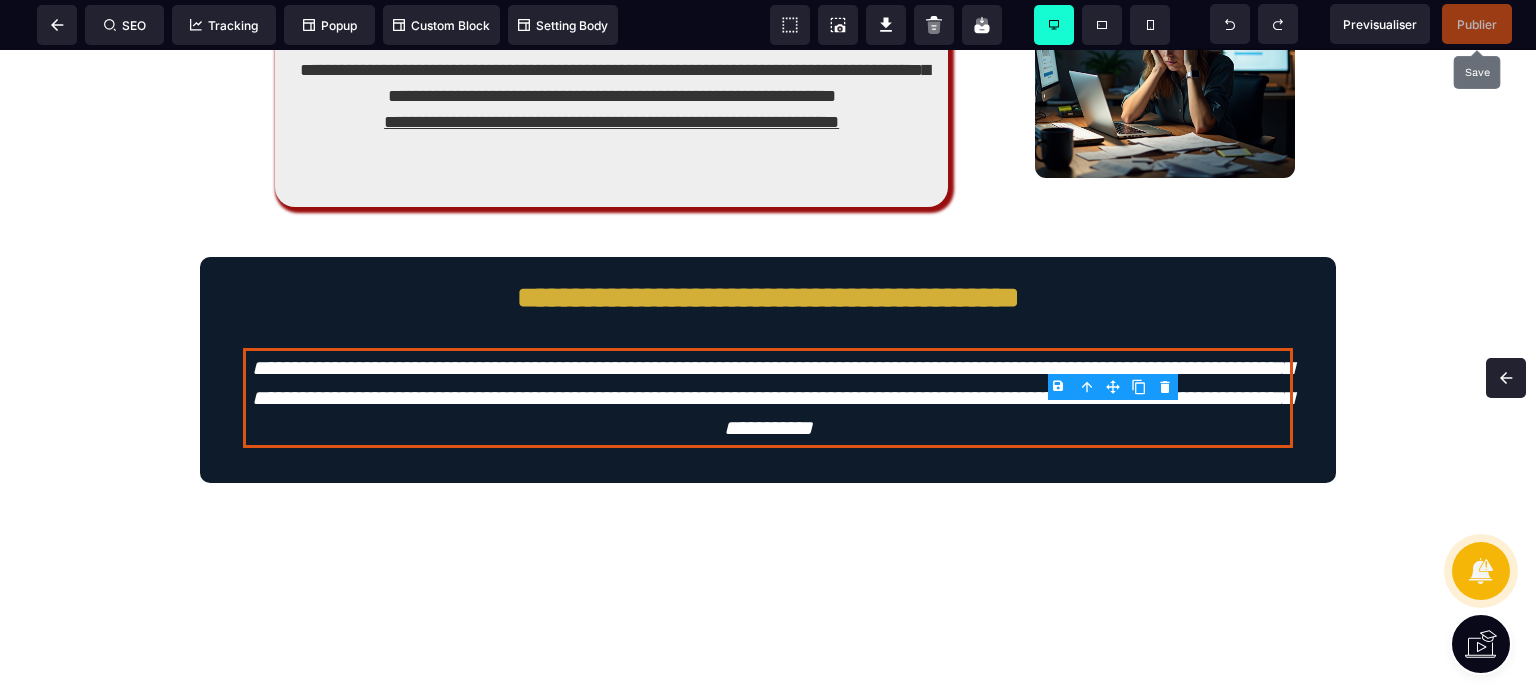 click on "Publier" at bounding box center [1477, 24] 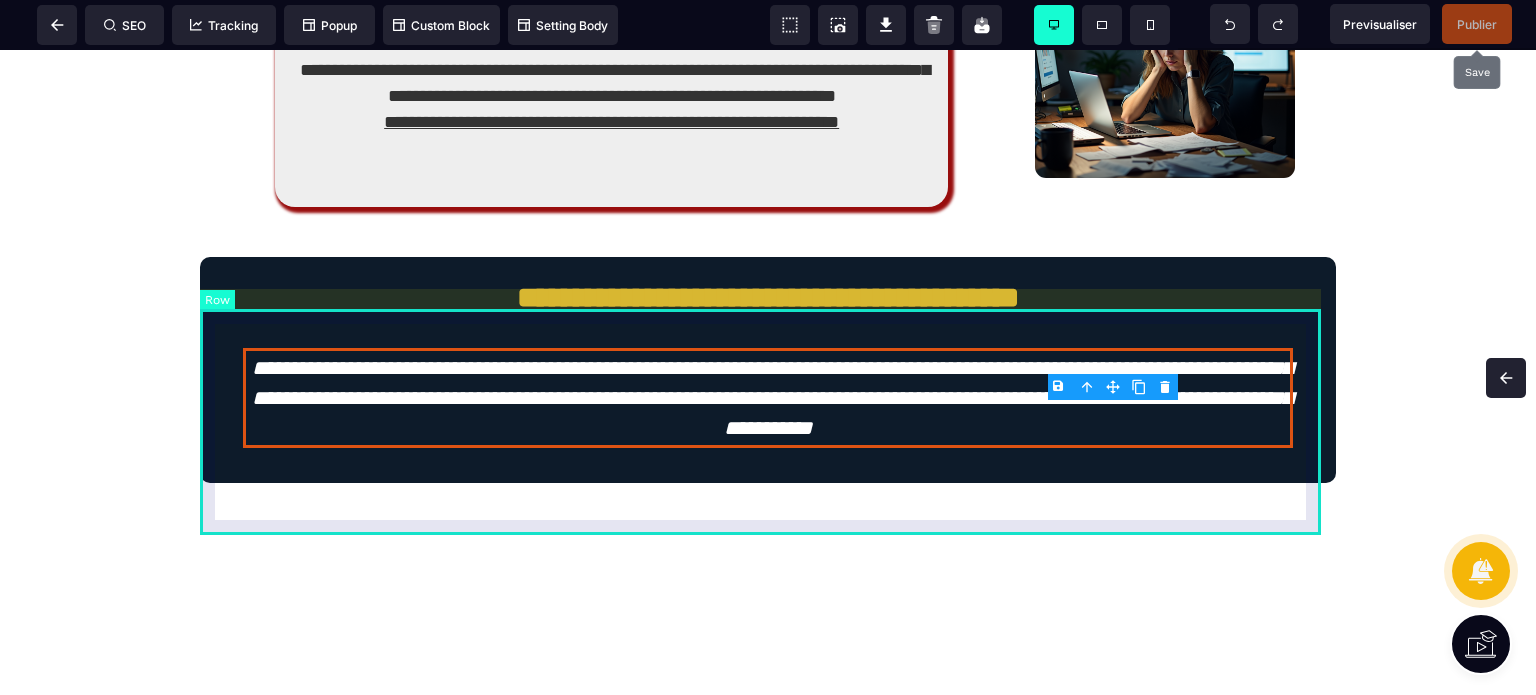 click on "**********" at bounding box center (768, 370) 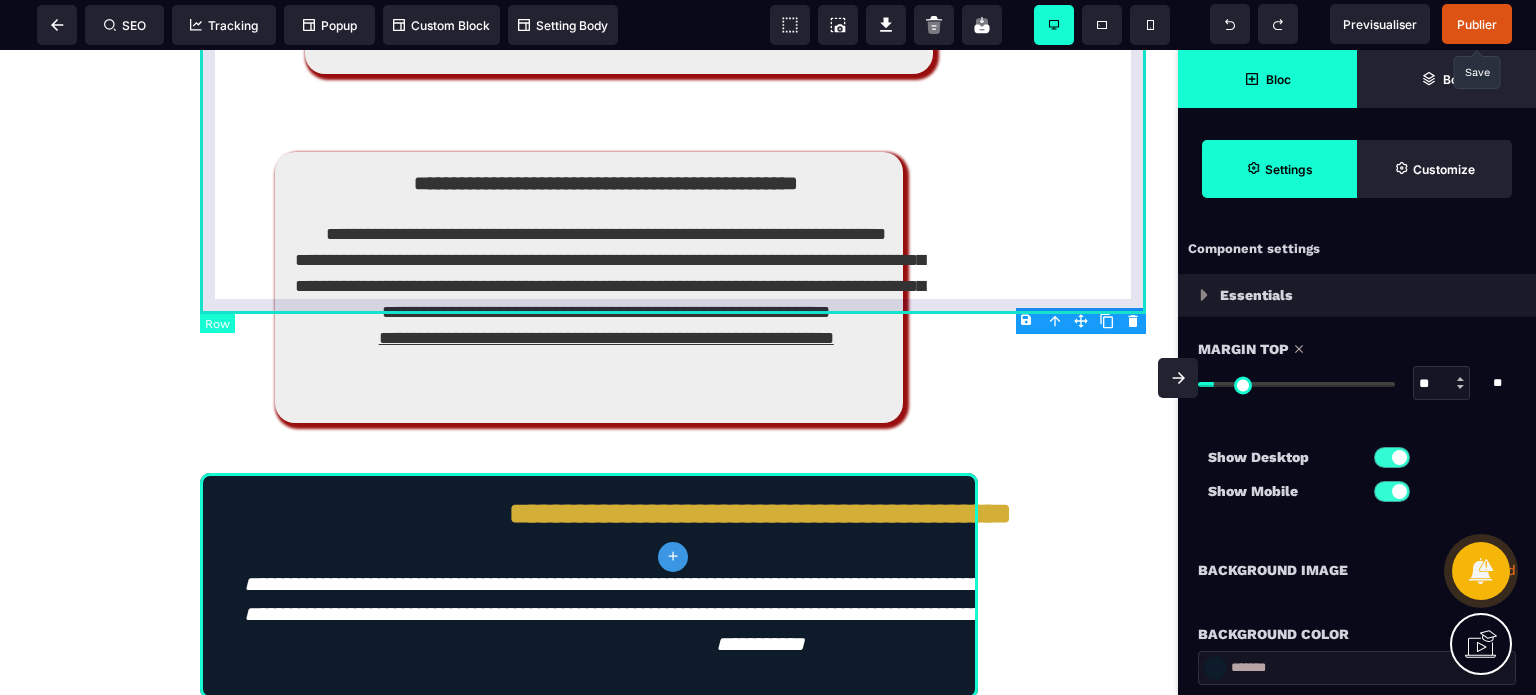 scroll, scrollTop: 3517, scrollLeft: 0, axis: vertical 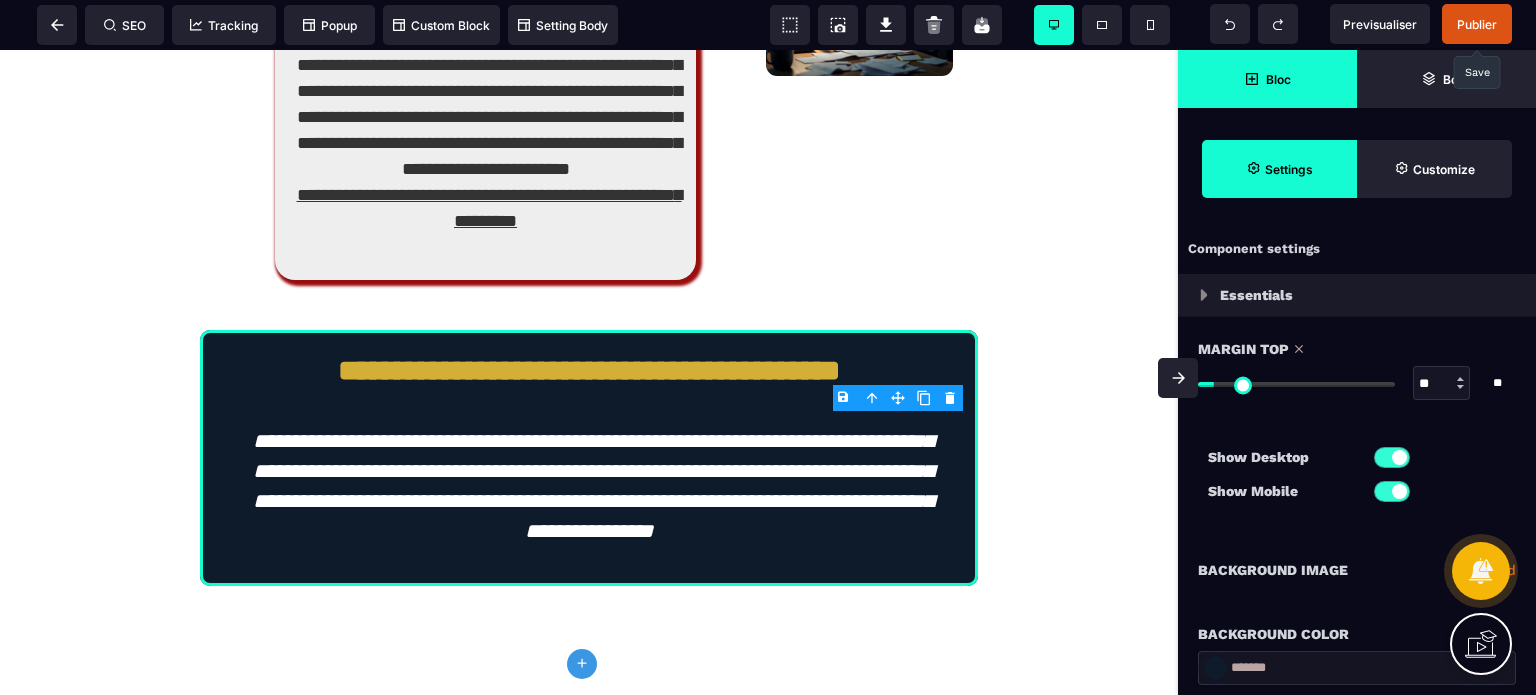 click 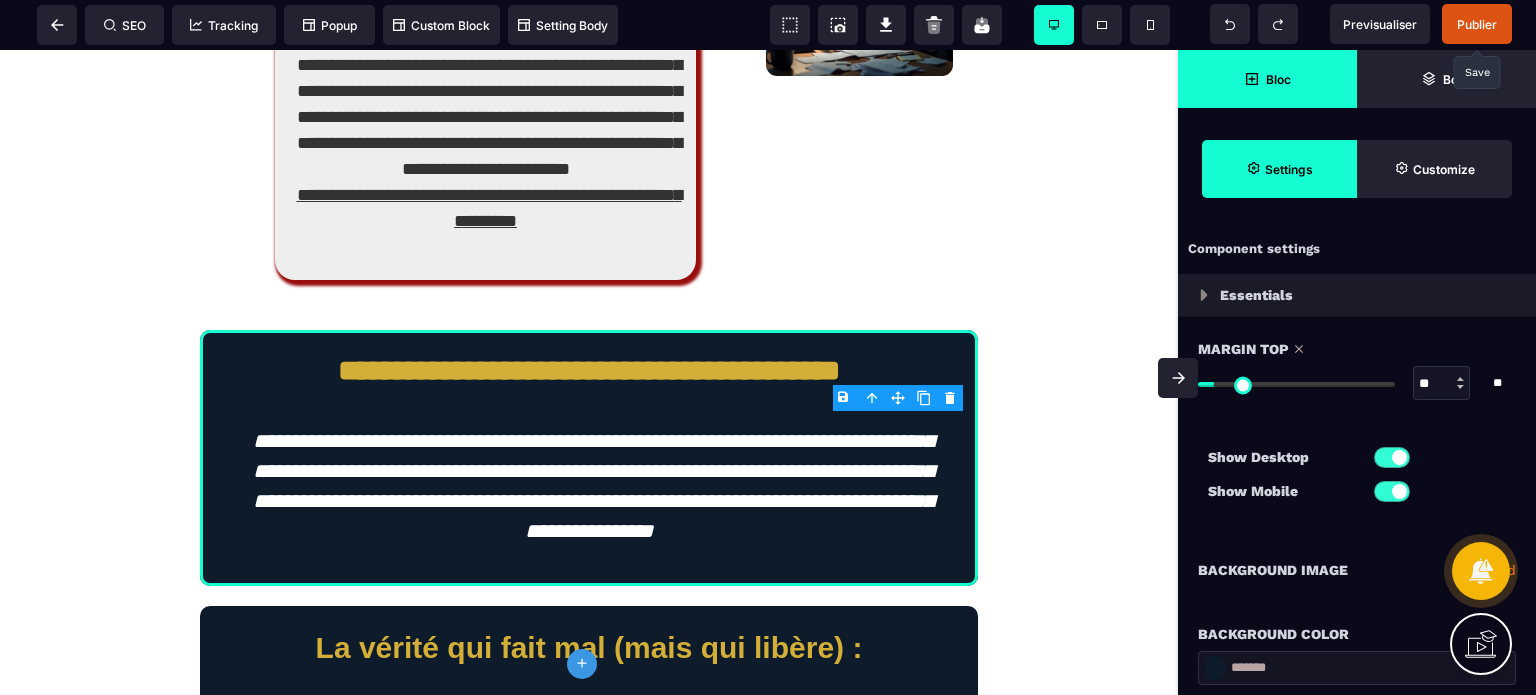 click at bounding box center [1178, 378] 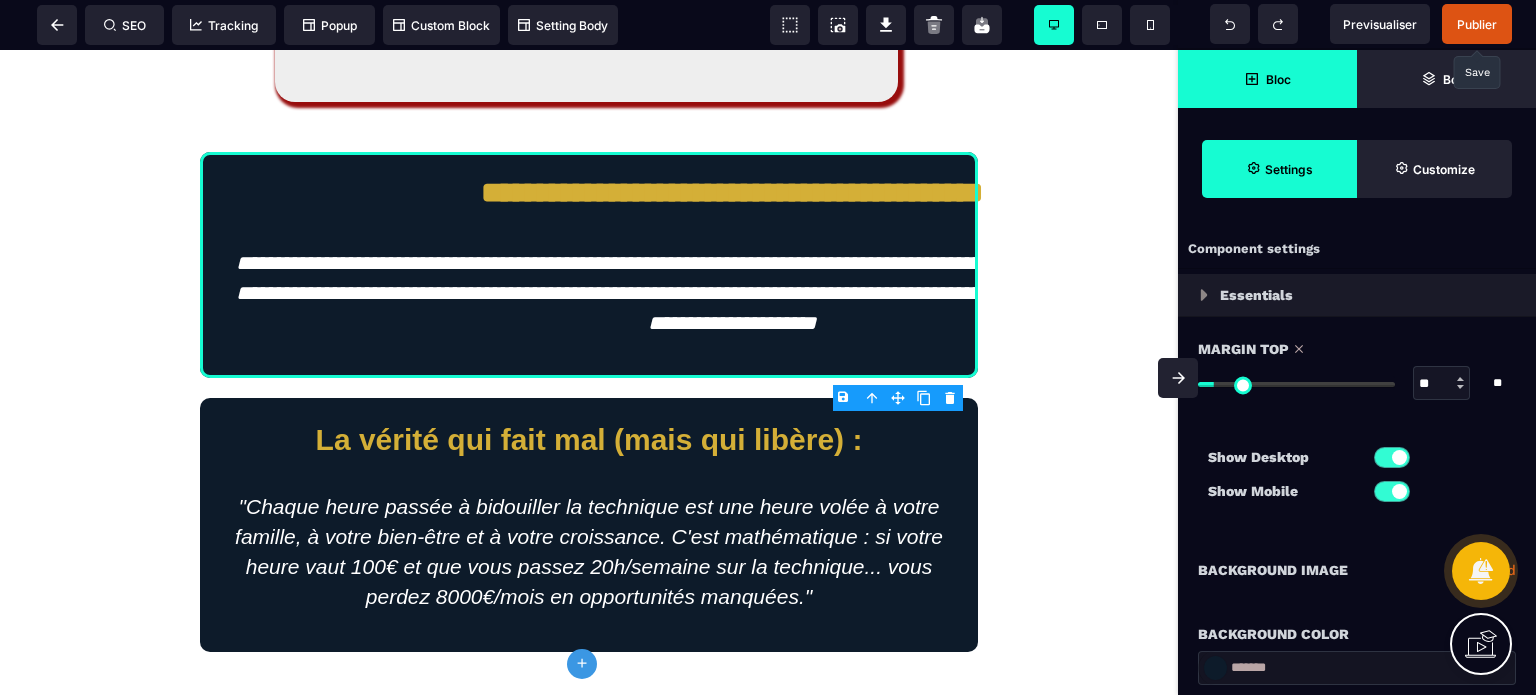 scroll, scrollTop: 3196, scrollLeft: 0, axis: vertical 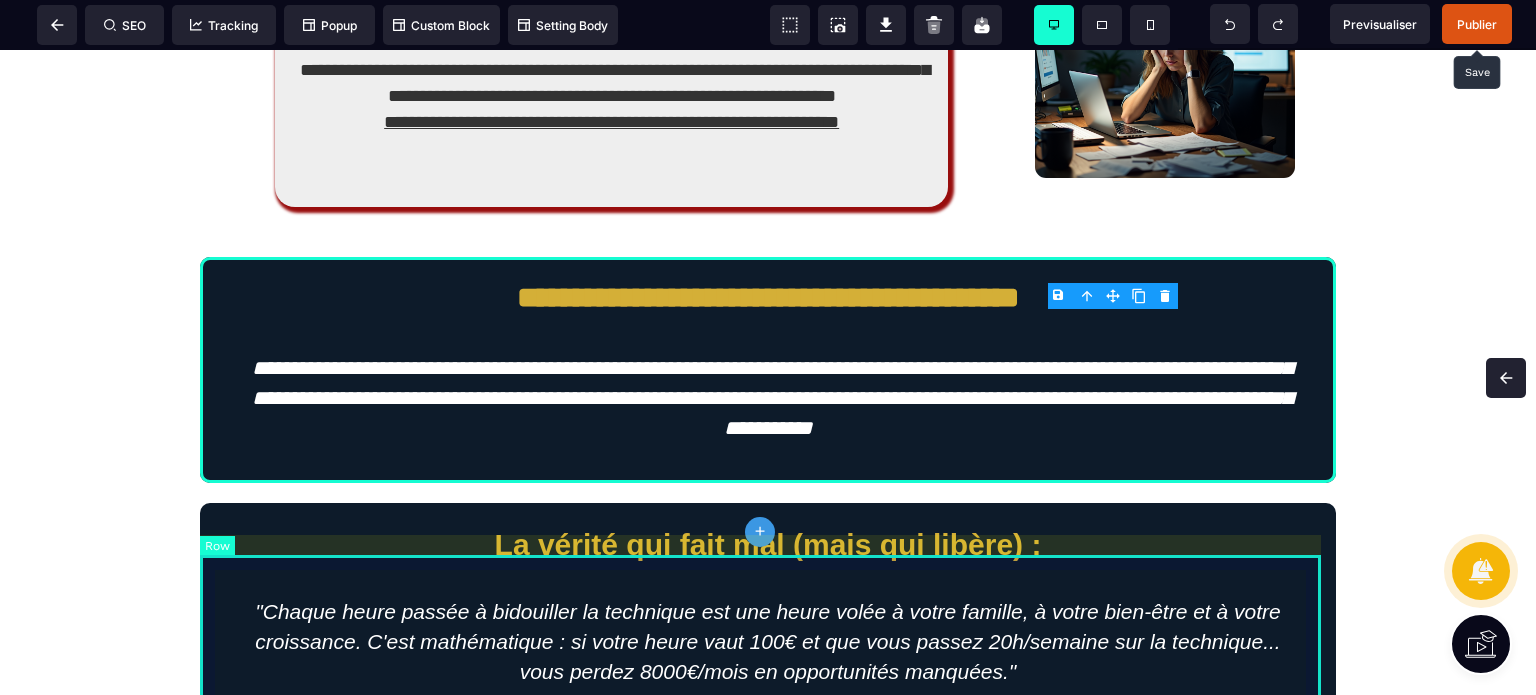 click on "La vérité qui fait mal (mais qui libère) : "Chaque heure passée à bidouiller la technique est une heure volée à votre famille, à votre bien-être et à votre croissance. C'est mathématique : si votre heure vaut 100€ et que vous passez 20h/semaine sur la technique... vous perdez 8000€/mois en opportunités manquées."" at bounding box center [768, 615] 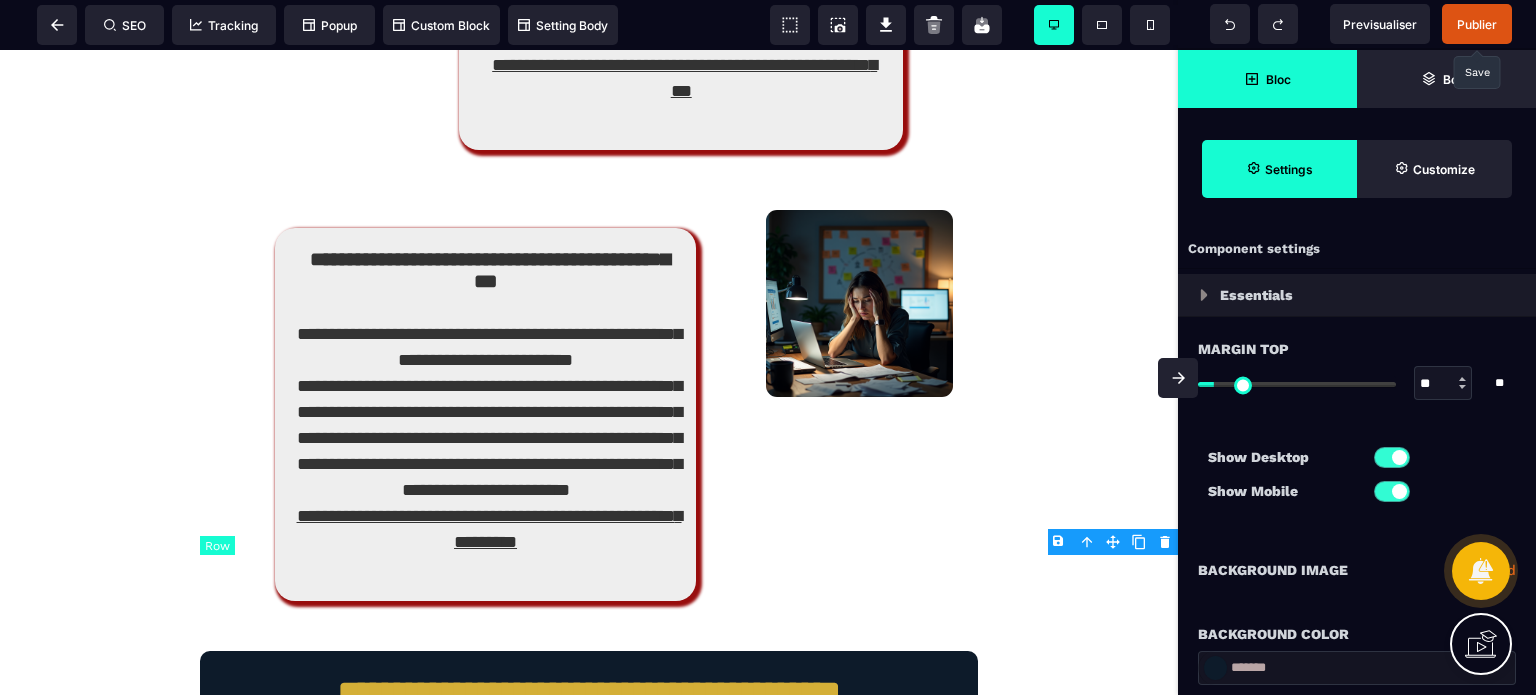 scroll, scrollTop: 3517, scrollLeft: 0, axis: vertical 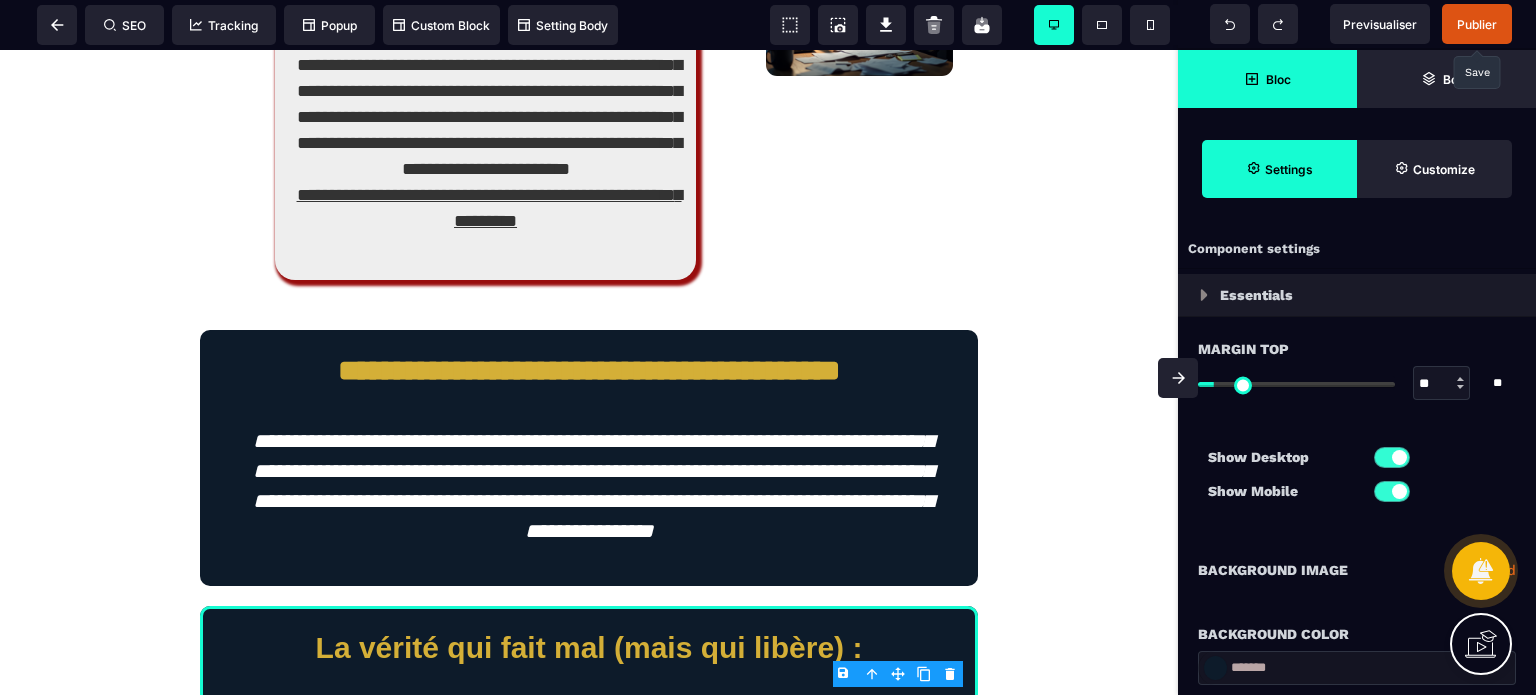 click on "**" at bounding box center (1442, 384) 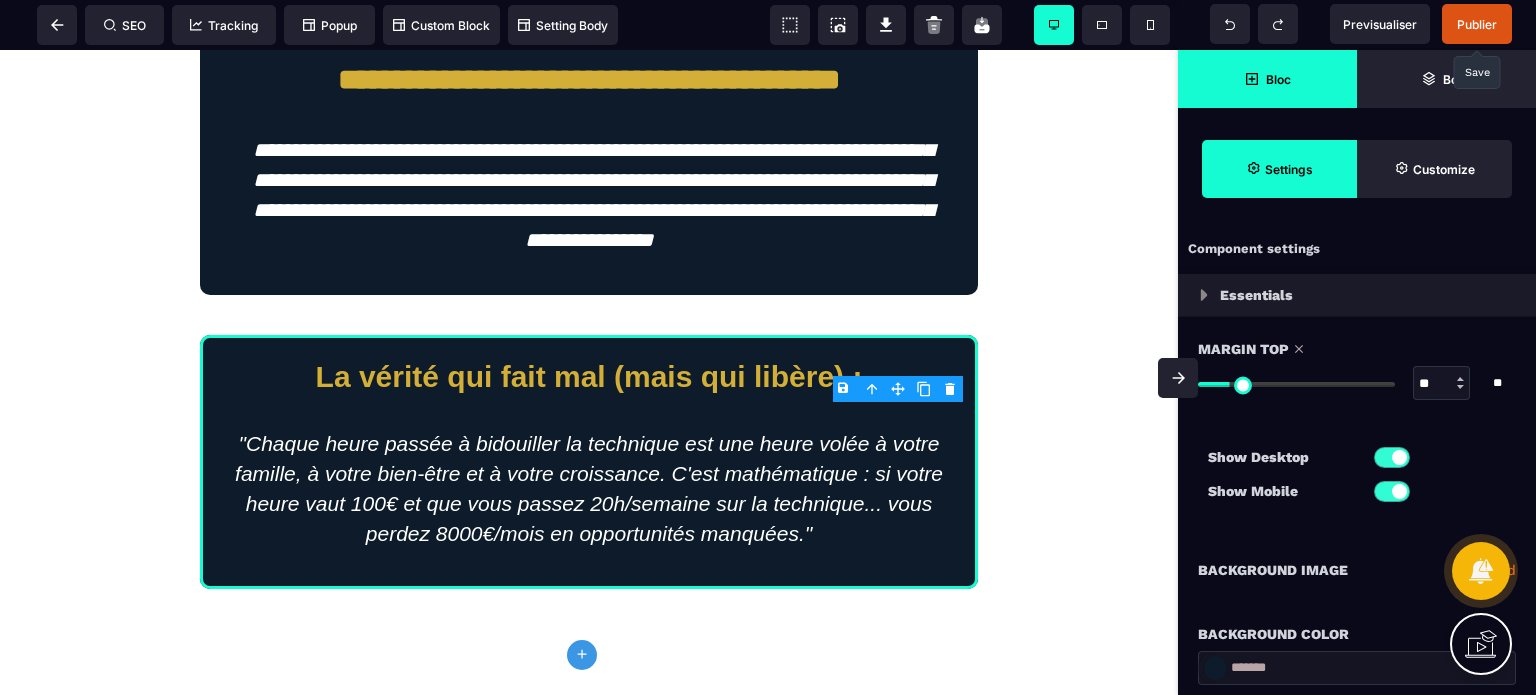 scroll, scrollTop: 3828, scrollLeft: 0, axis: vertical 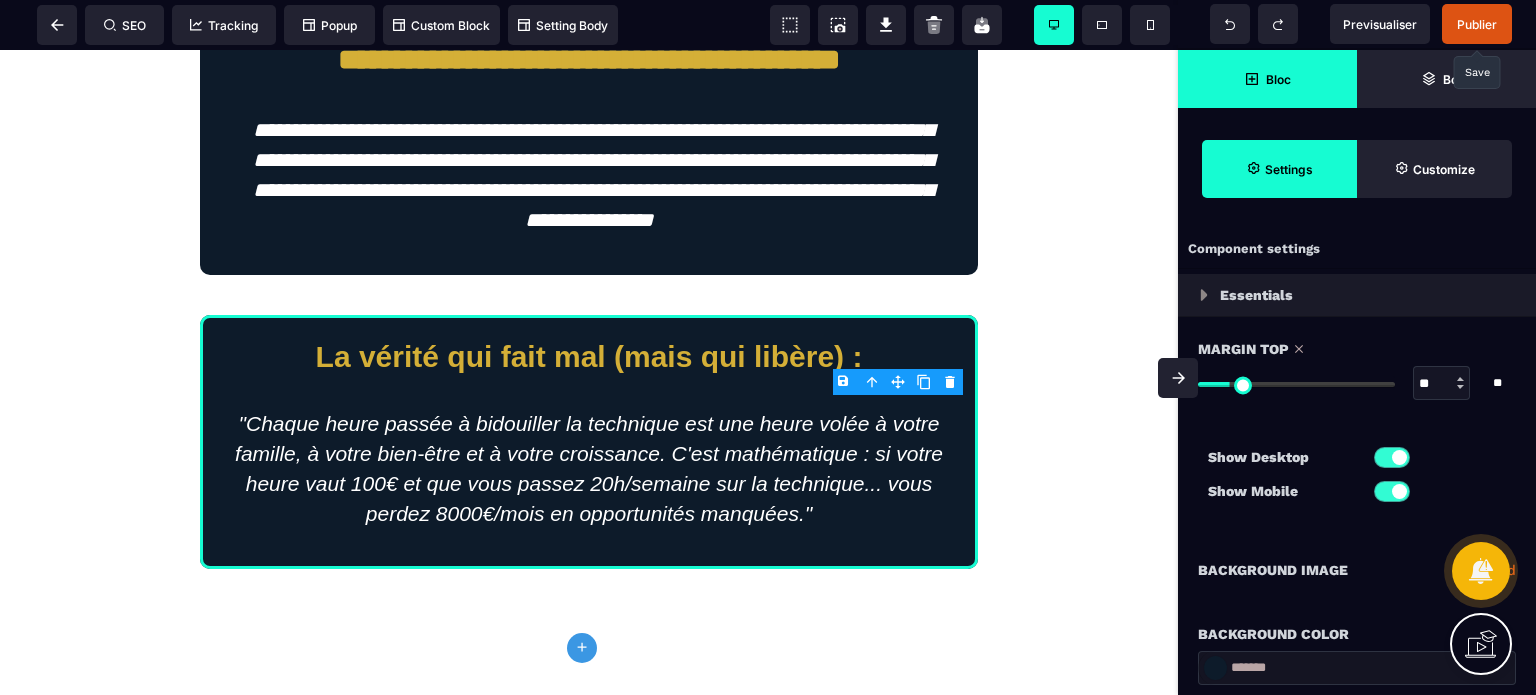click at bounding box center (1215, 668) 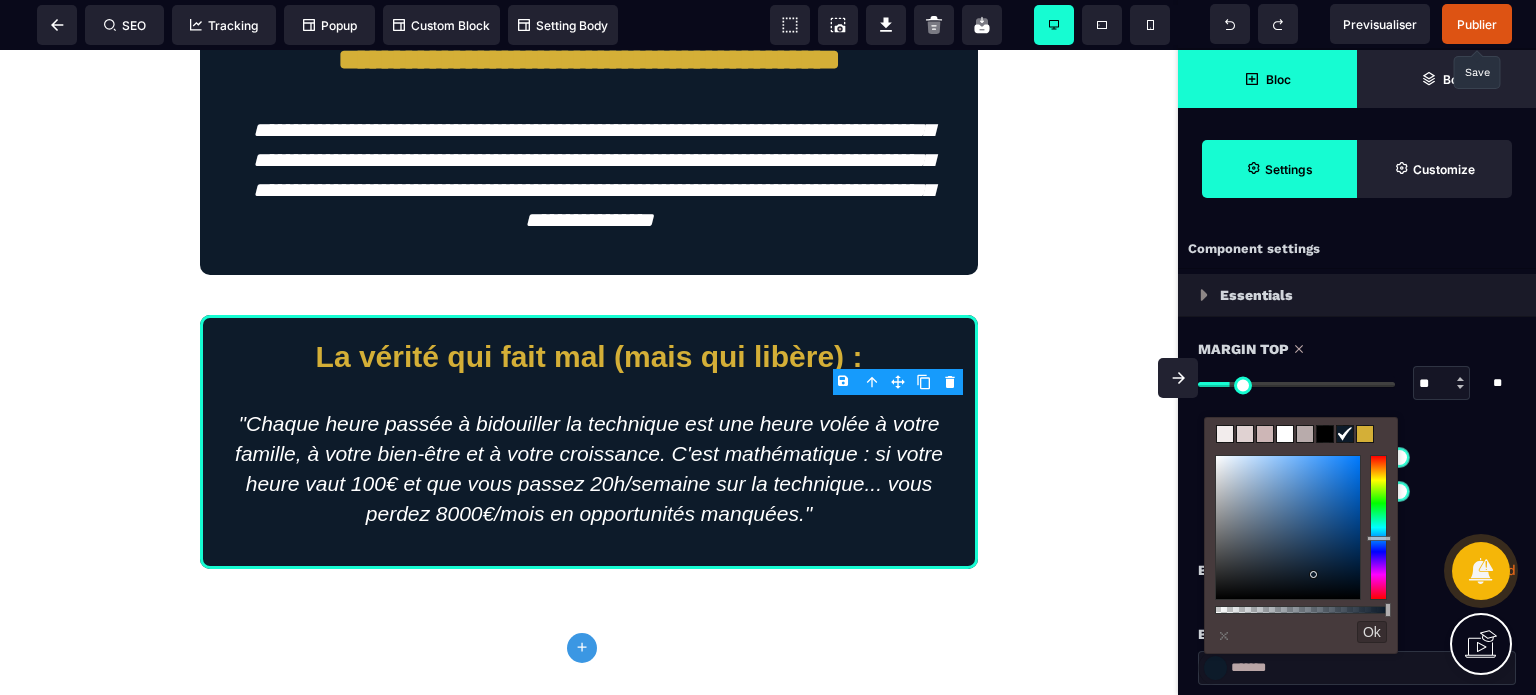 click on "*******" at bounding box center (1357, 668) 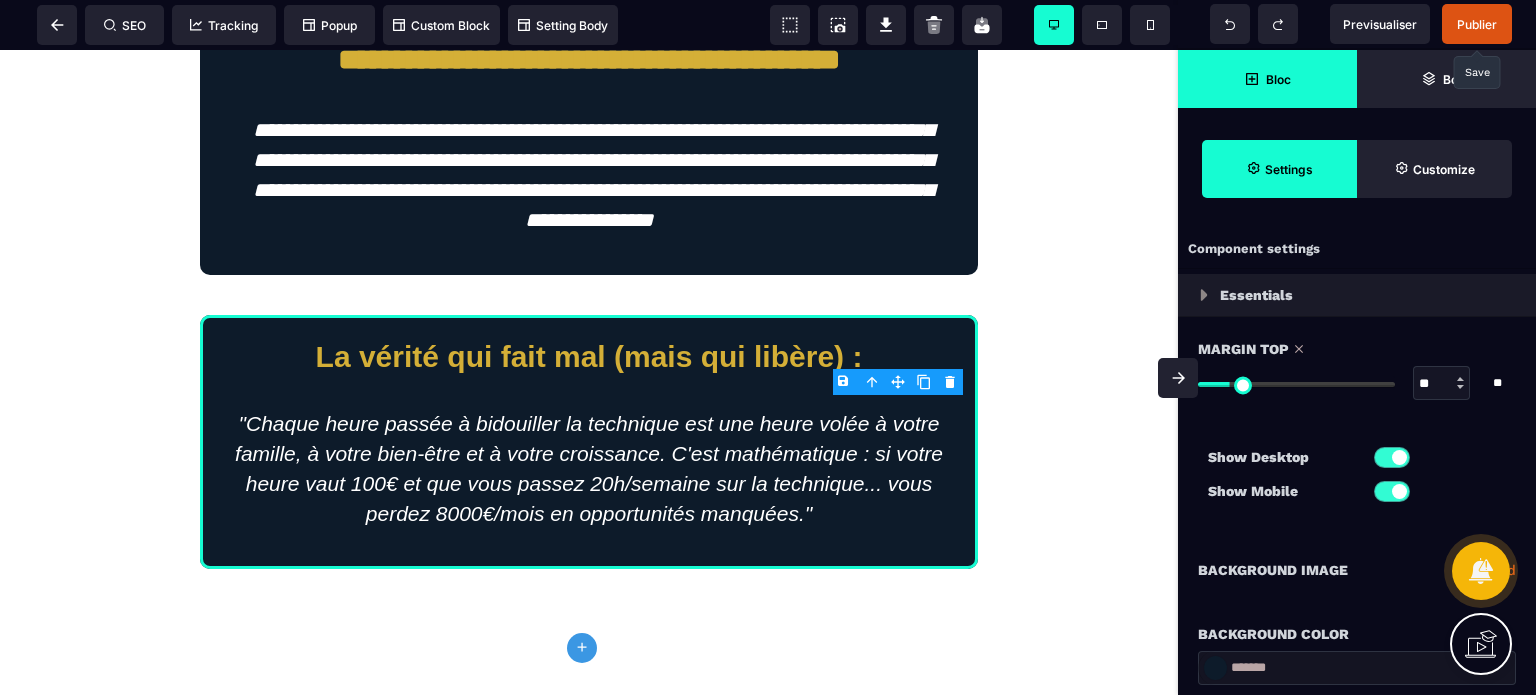 paste 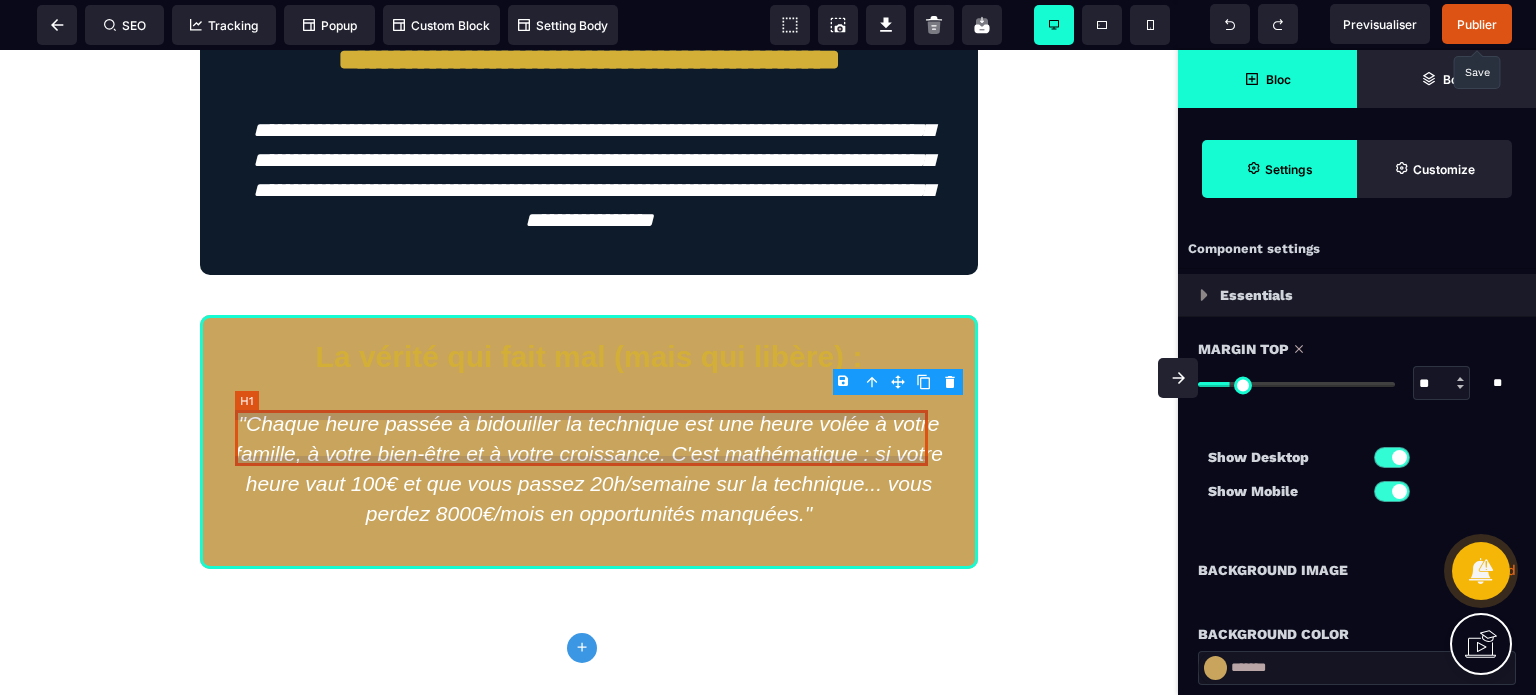 click on "La vérité qui fait mal (mais qui libère) :" at bounding box center (589, 357) 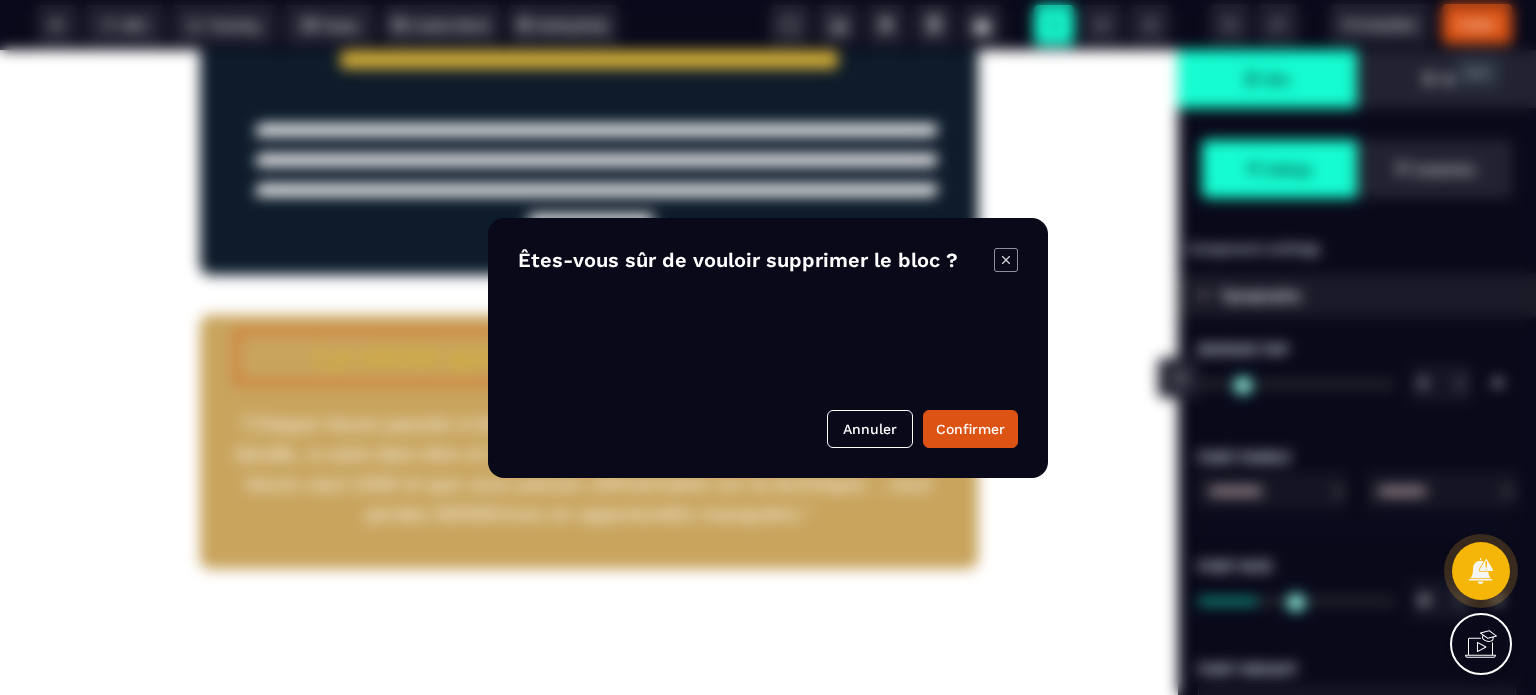 click on "B I U S
A *******
H1
SEO
Tracking
Popup" at bounding box center [768, 347] 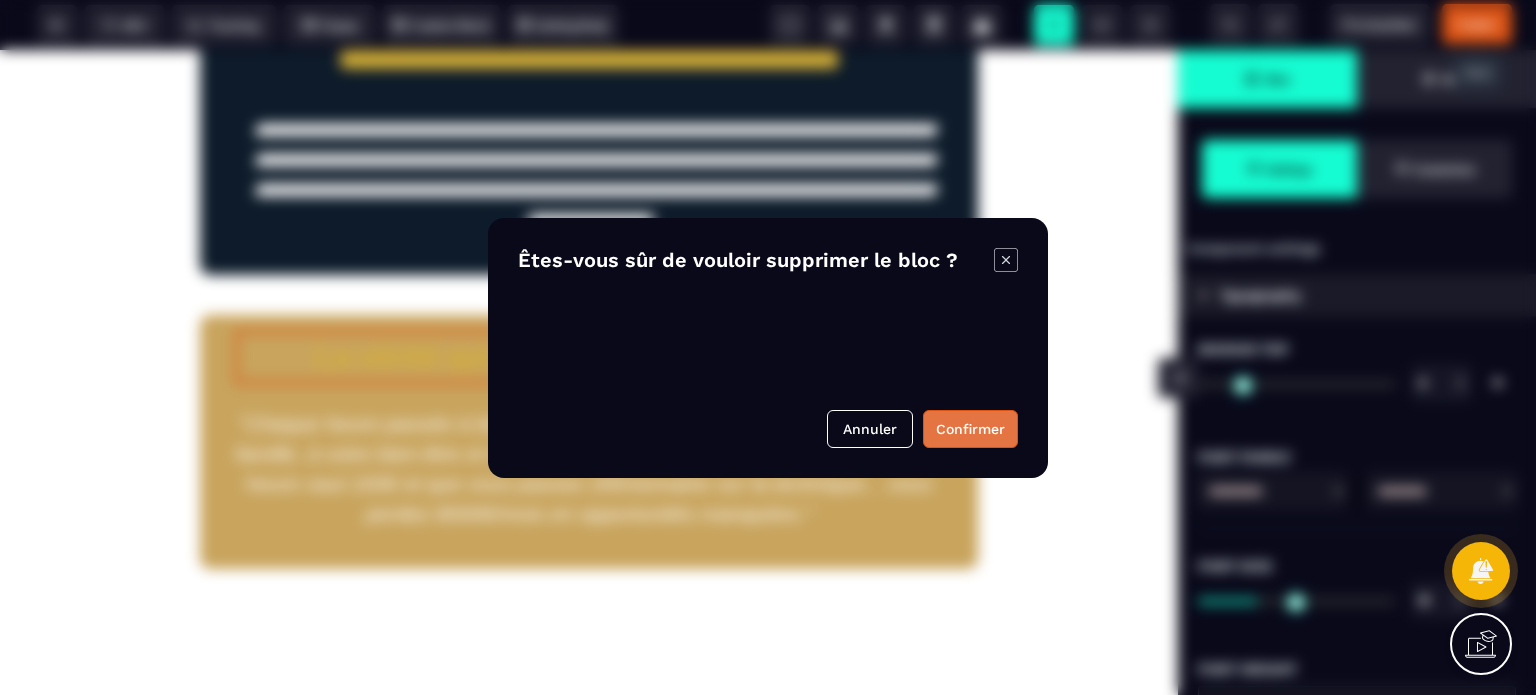 click on "Confirmer" at bounding box center [970, 429] 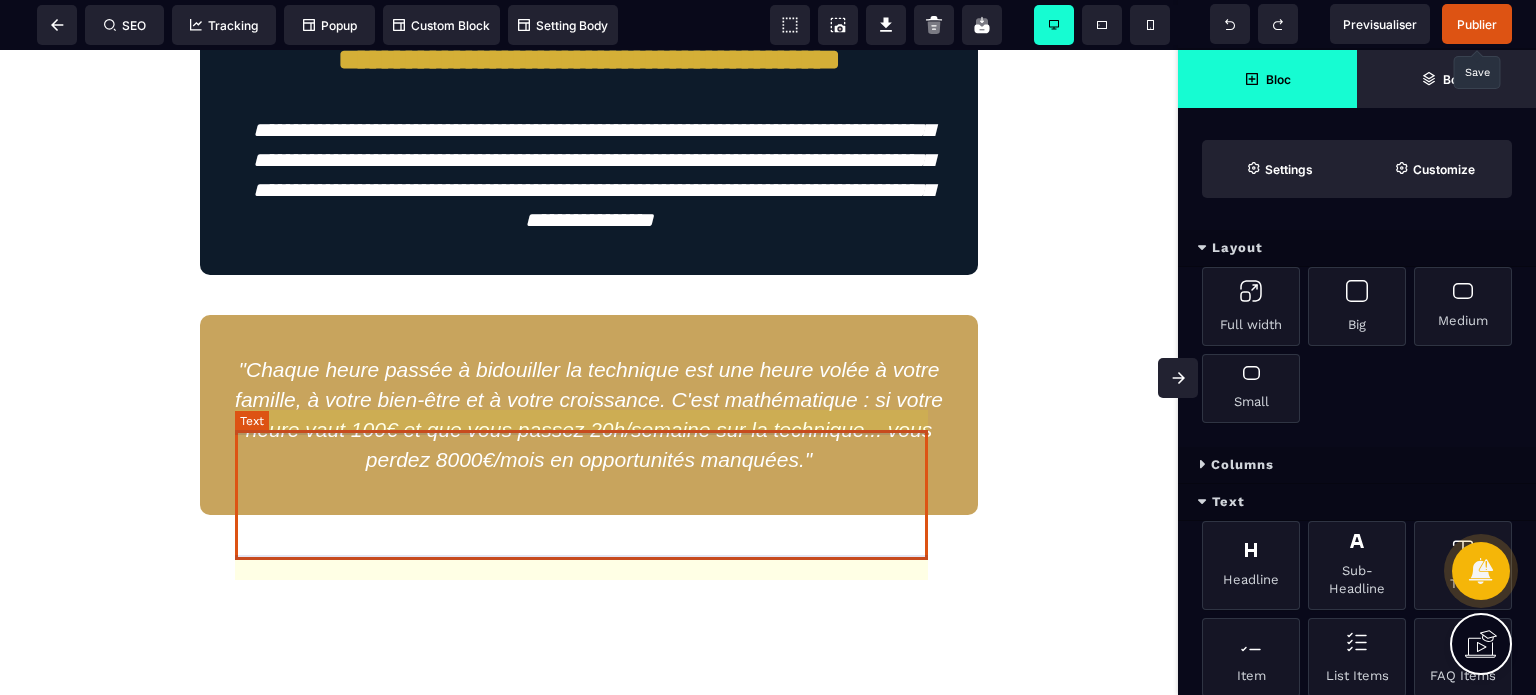click on ""Chaque heure passée à bidouiller la technique est une heure volée à votre famille, à votre bien-être et à votre croissance. C'est mathématique : si votre heure vaut 100€ et que vous passez 20h/semaine sur la technique... vous perdez 8000€/mois en opportunités manquées."" at bounding box center (589, 415) 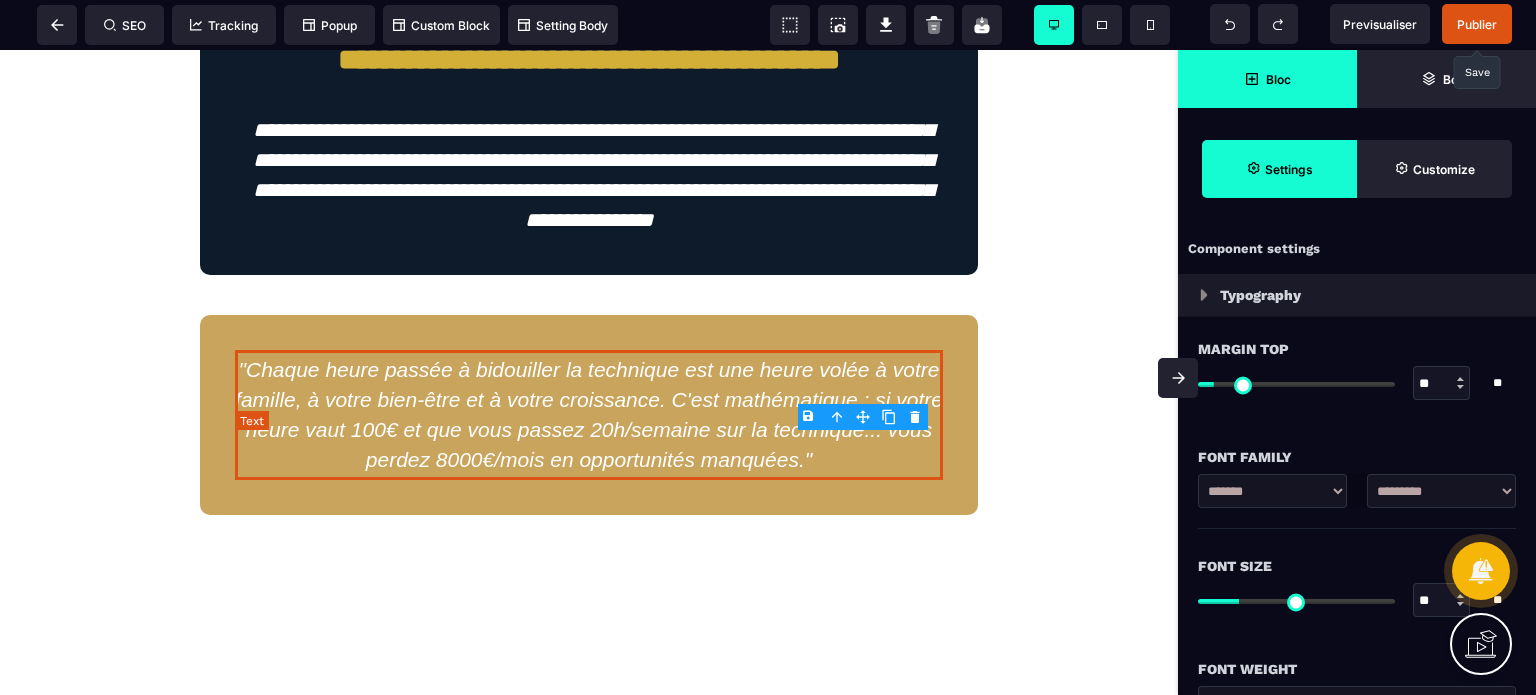 click on ""Chaque heure passée à bidouiller la technique est une heure volée à votre famille, à votre bien-être et à votre croissance. C'est mathématique : si votre heure vaut 100€ et que vous passez 20h/semaine sur la technique... vous perdez 8000€/mois en opportunités manquées."" at bounding box center (589, 415) 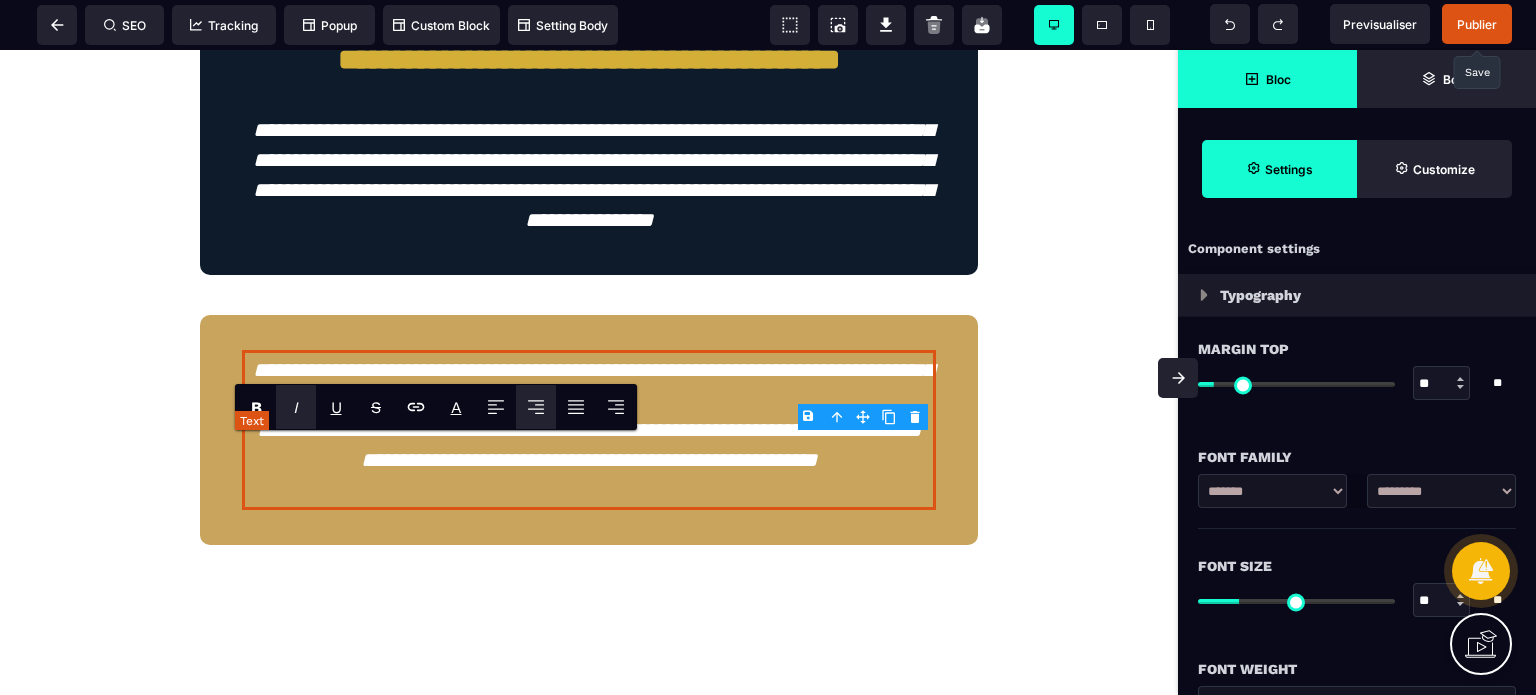 click on "**********" at bounding box center (588, 430) 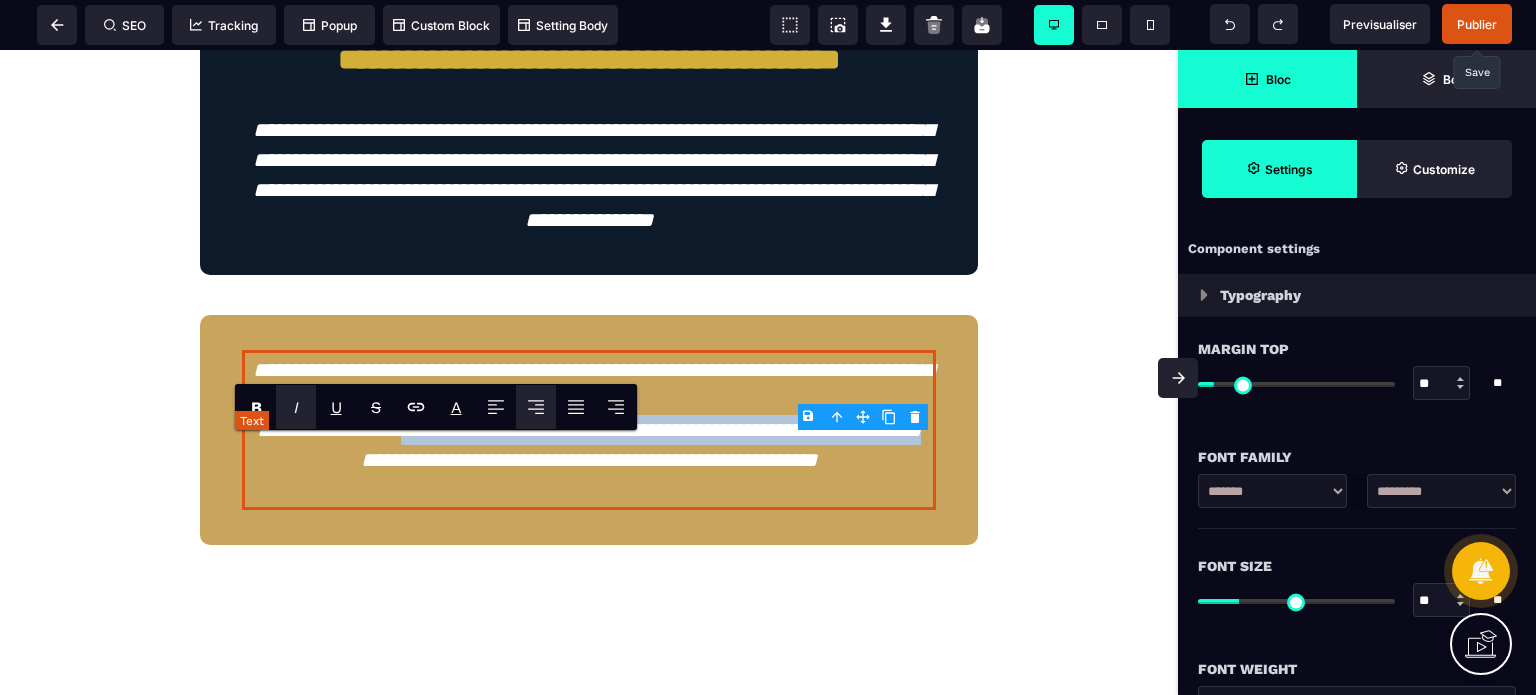 drag, startPoint x: 398, startPoint y: 509, endPoint x: 631, endPoint y: 546, distance: 235.91948 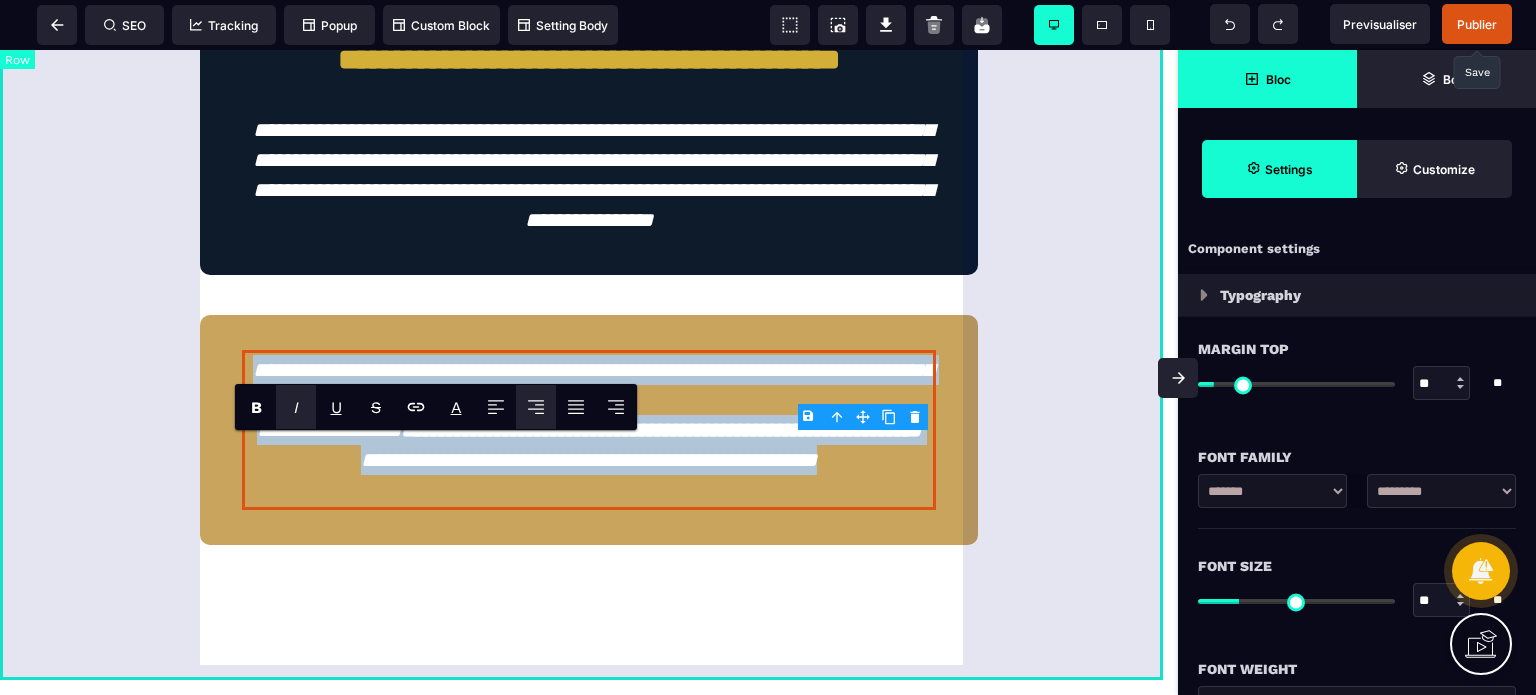 click on "Vous en êtes sûrement là... Zéro temps pour votre zone de génie Manque de temps, journées à rallonge, sentiment de courir partout ? Vous êtes expert dans votre domaine, mais vous passez votre temps à faire le technicien. Vos talents sont gâchés sur des tâches qui ne rapportent rien . "Je suis complètement largué(e)" Outils/formations achetés, mais rien n'est vraiment automatisé ? Landing page, CRM, automatisation, pixel... C'est du chinois ! Vous avez l'impression que tout le monde maîtrise sauf VOUS.  Résultat : Vous procrastinez et perdez des opportunités Le cercle vicieux de la procrastination La technique vous bloque ou vous fait procrastiner… Trop compliqué ➡ Je remets à demain ➡ Je perds des clients ➡ J'ai moins d'argent ➡ Je ne peux pas déléguer ➡ Trop compliqué ... Ca vous parle ? La fierté mal placée qui coûte cher Vous pensez "je dois tout faire moi-même sinon ça va me coûter un bras" ? Cette croyance vous coûte combien en réalité ? *" at bounding box center (589, -1142) 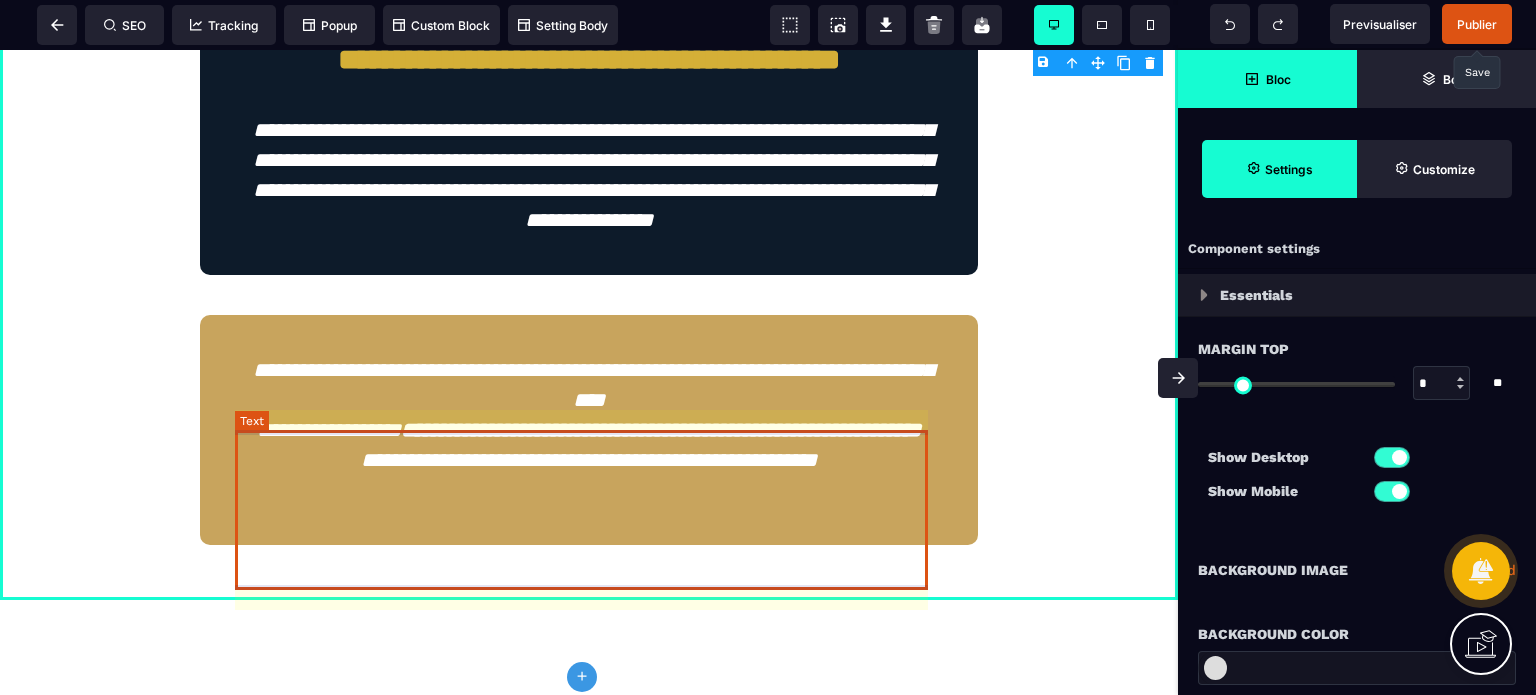 click on "**********" at bounding box center (588, 430) 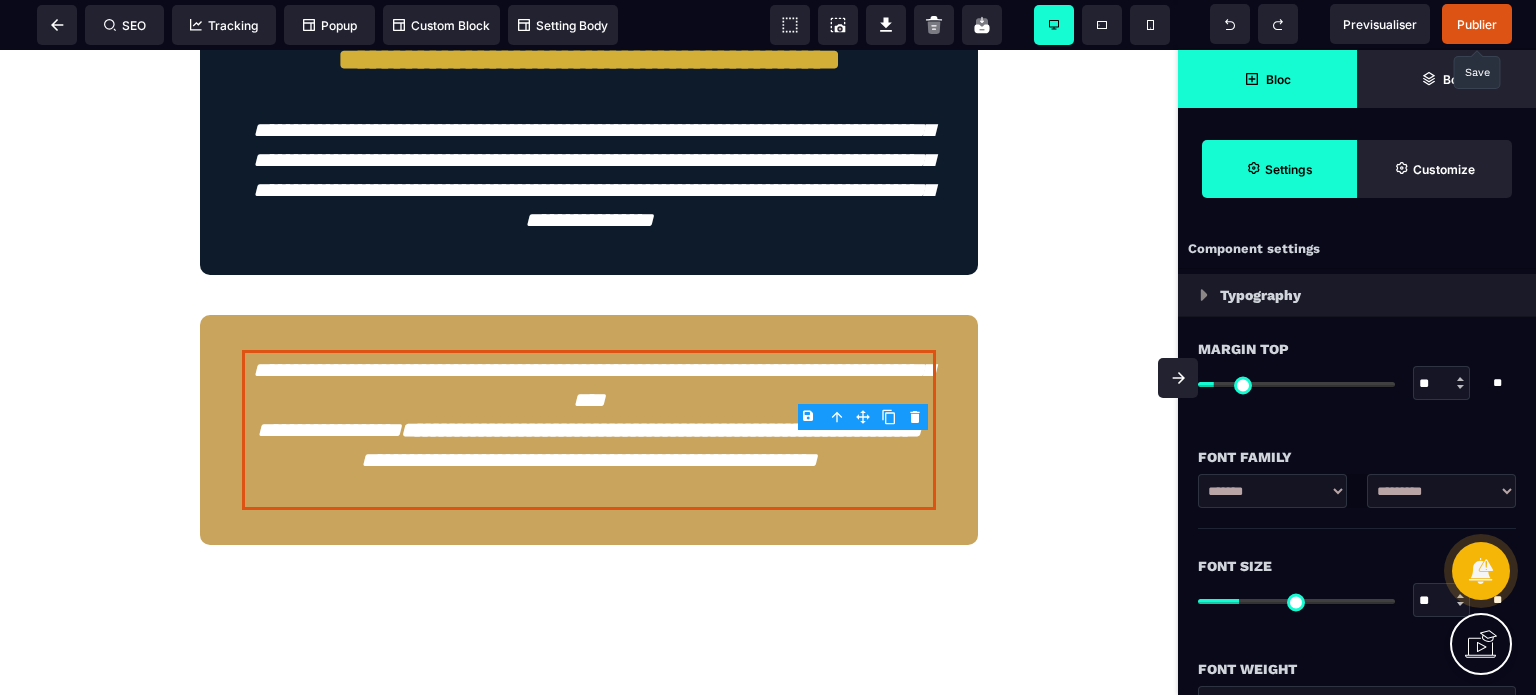 click on "Font Size
**
*
**
All" at bounding box center (1357, 585) 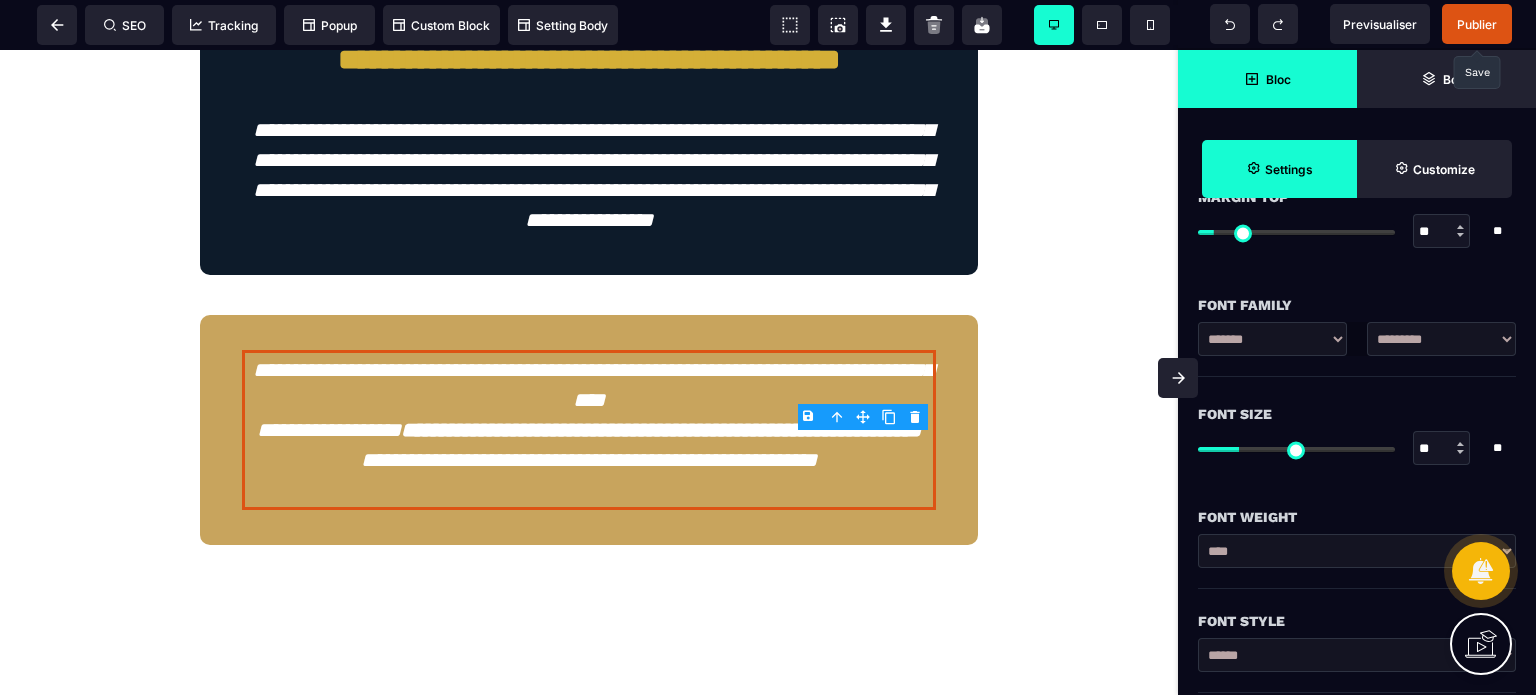 scroll, scrollTop: 160, scrollLeft: 0, axis: vertical 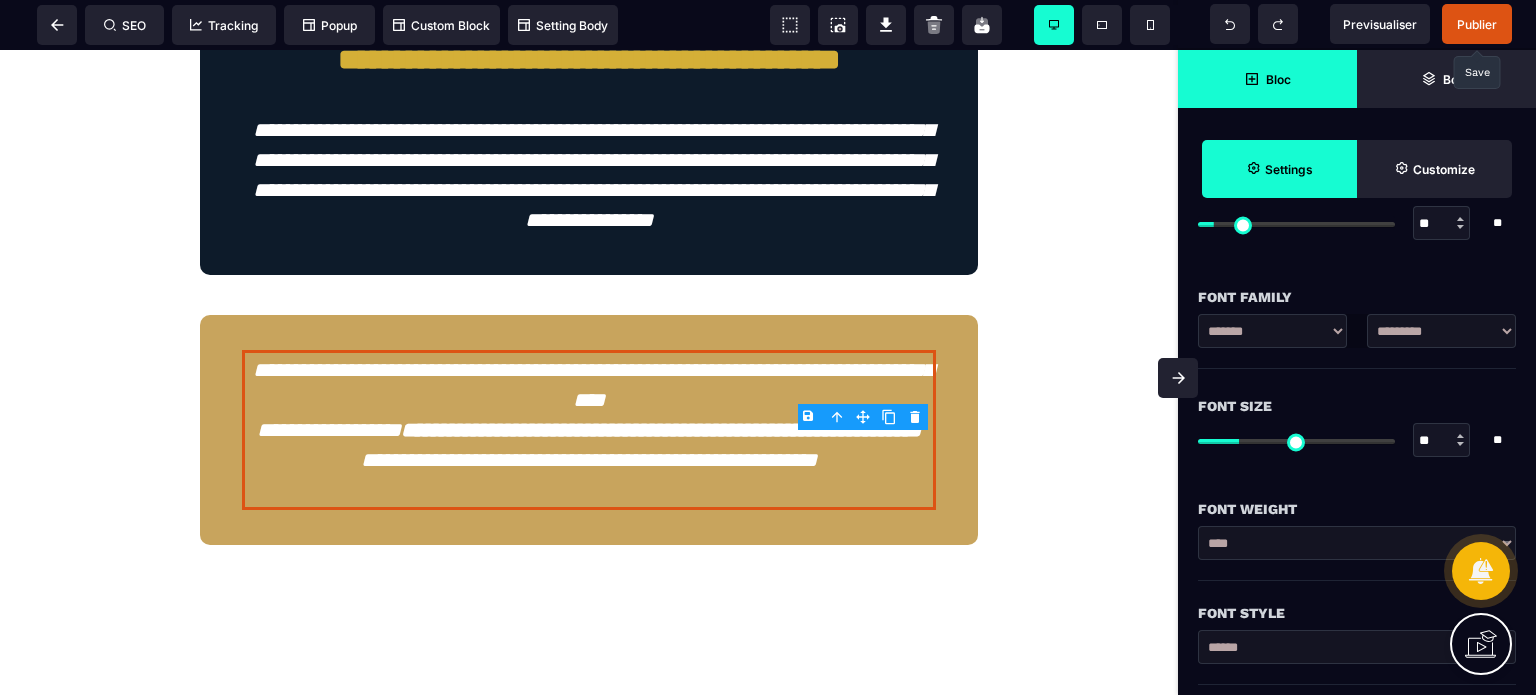 click on "****** ****** *******" at bounding box center (1357, 647) 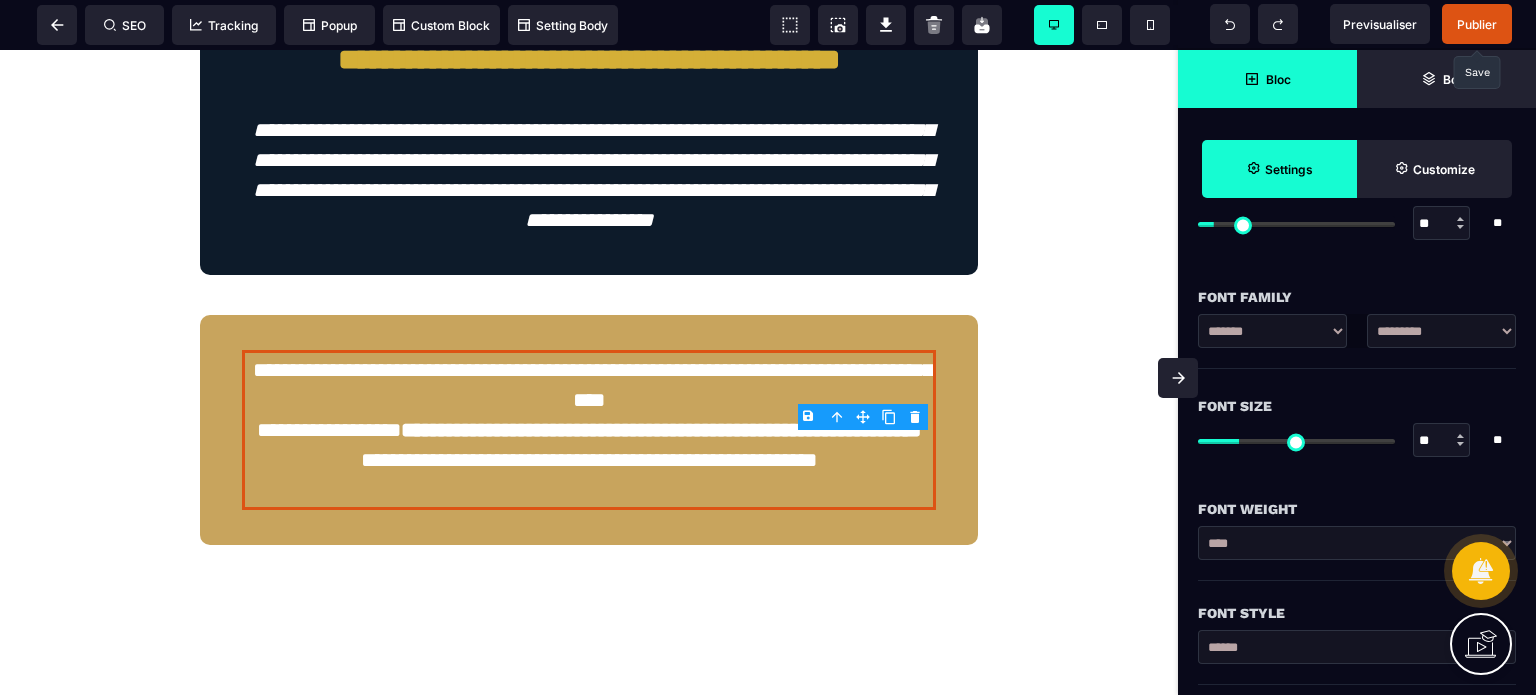 click on "Font Weight" at bounding box center (1357, 509) 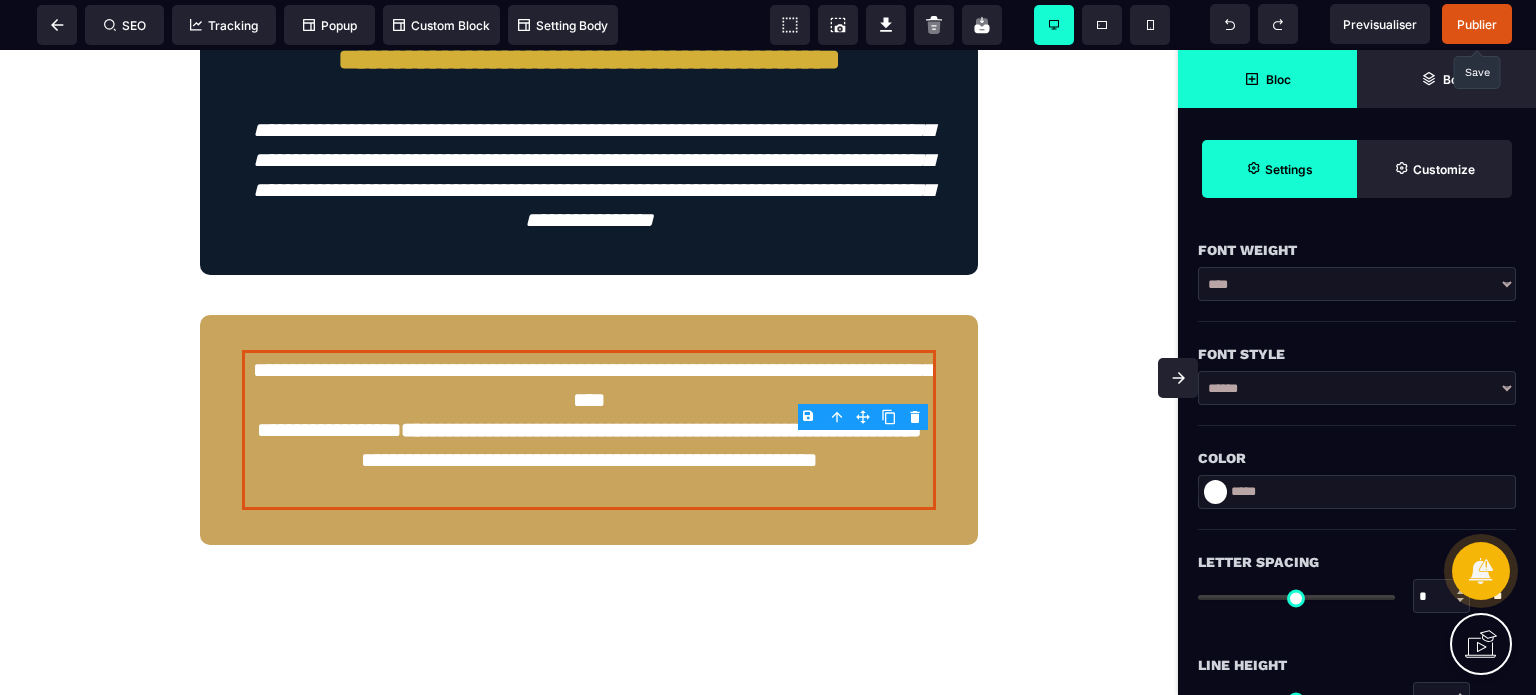 scroll, scrollTop: 440, scrollLeft: 0, axis: vertical 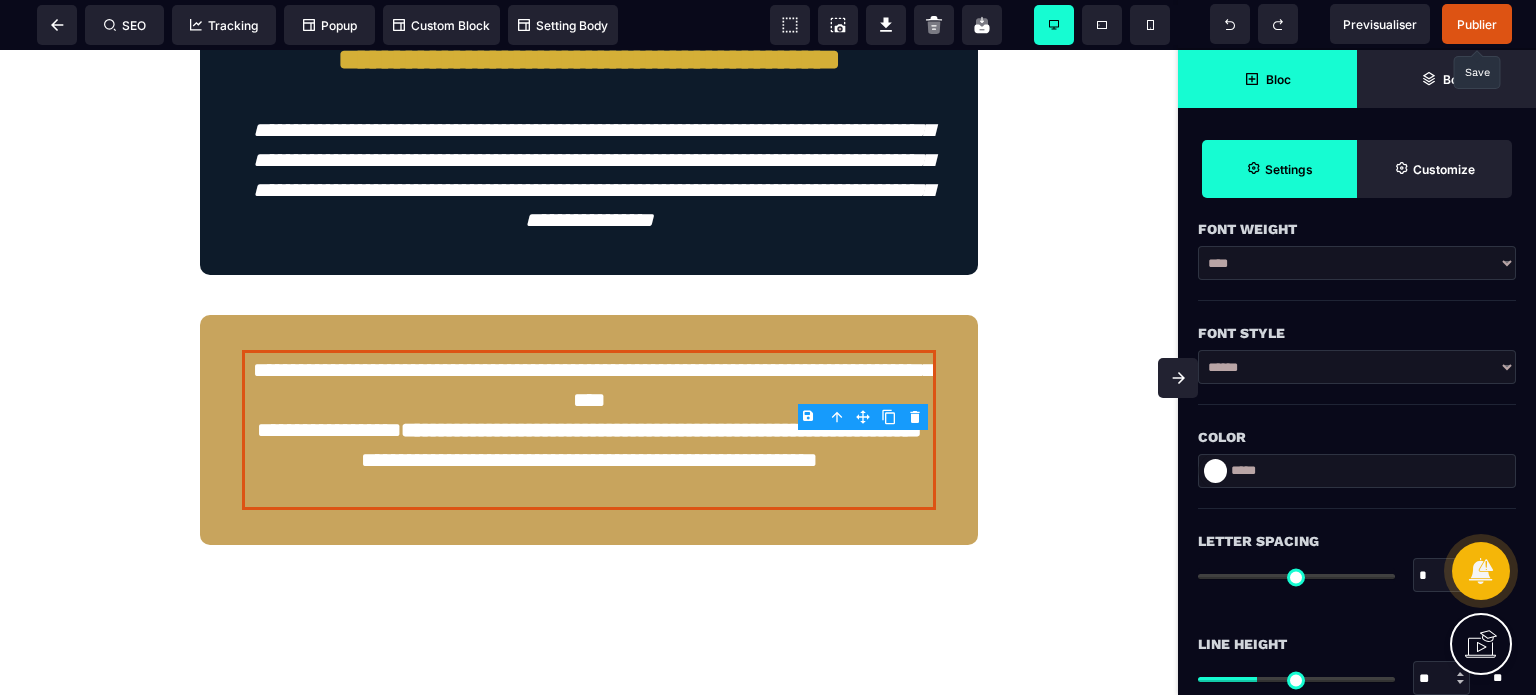 drag, startPoint x: 1280, startPoint y: 470, endPoint x: 1232, endPoint y: 468, distance: 48.04165 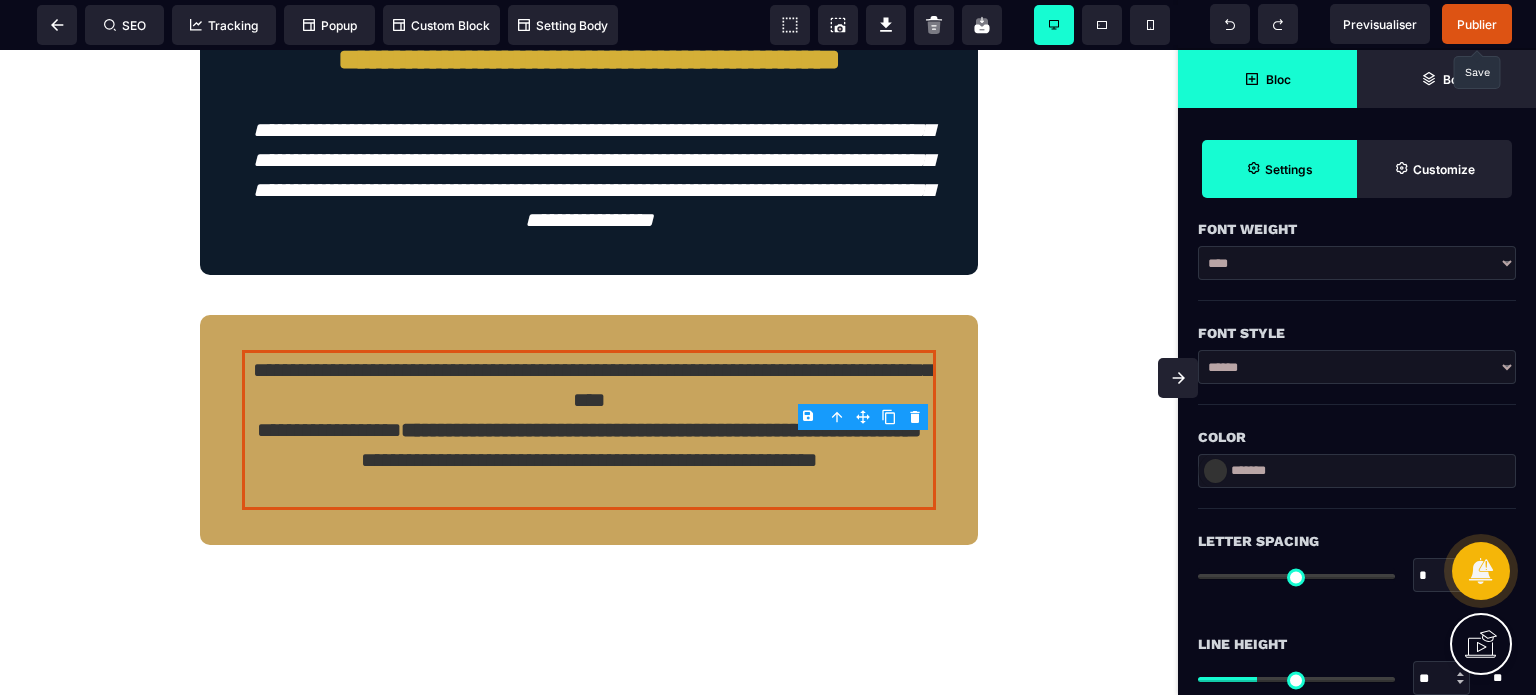 click on "Color" at bounding box center [1357, 437] 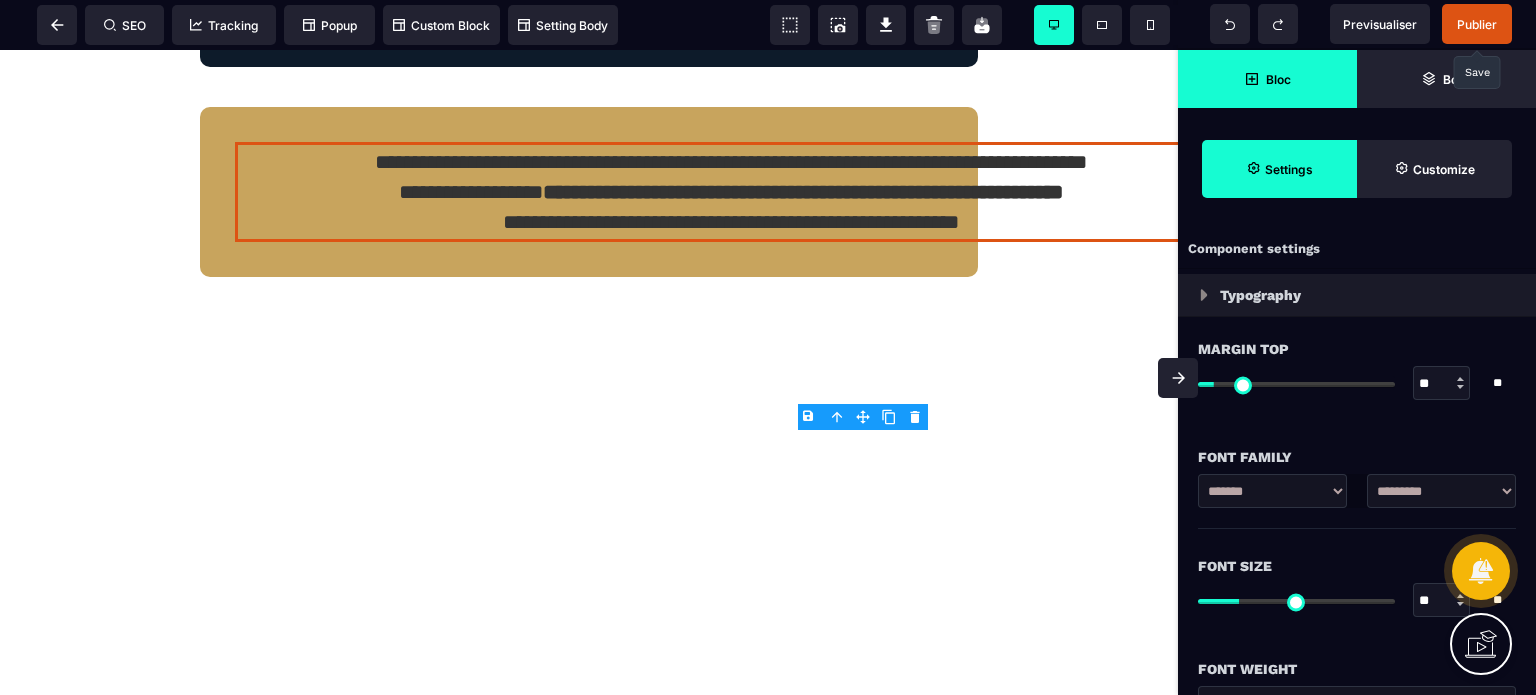 scroll, scrollTop: 3507, scrollLeft: 0, axis: vertical 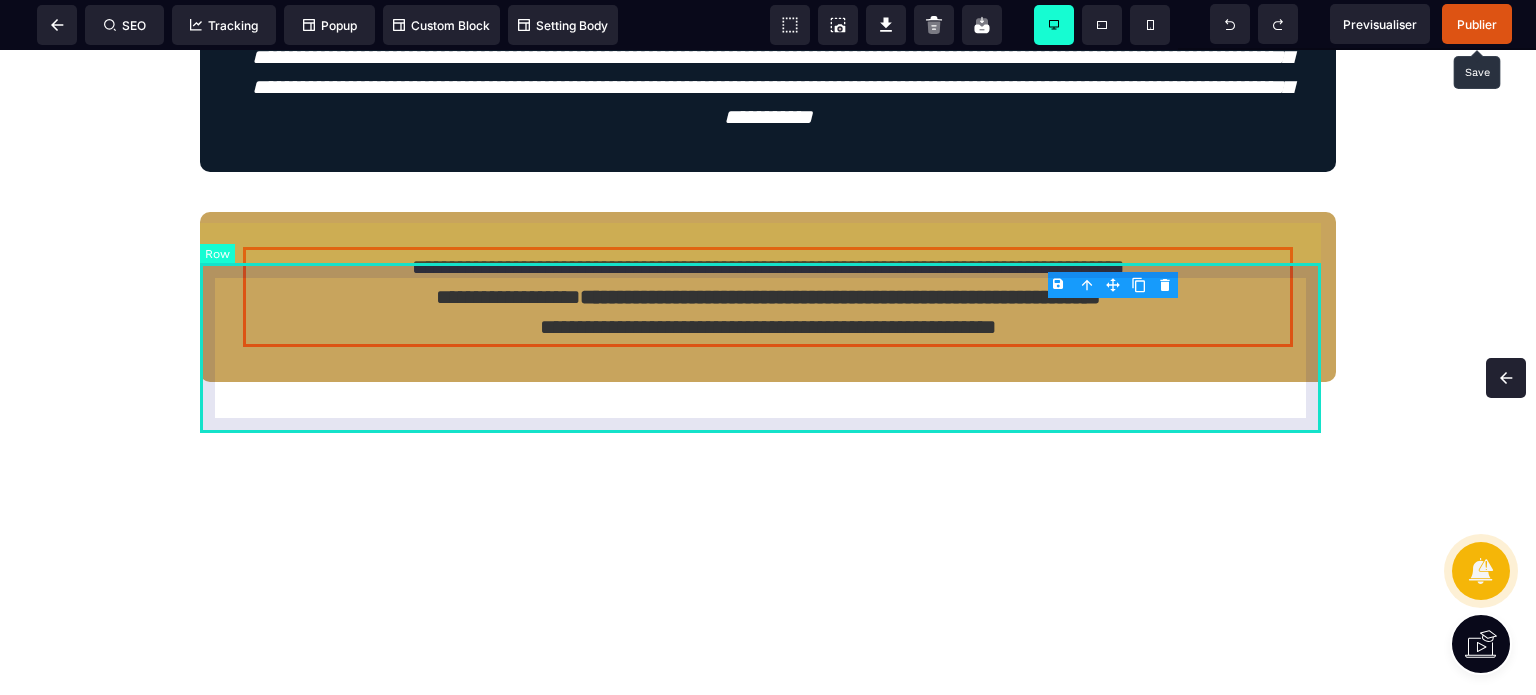 click on "**********" at bounding box center [768, 297] 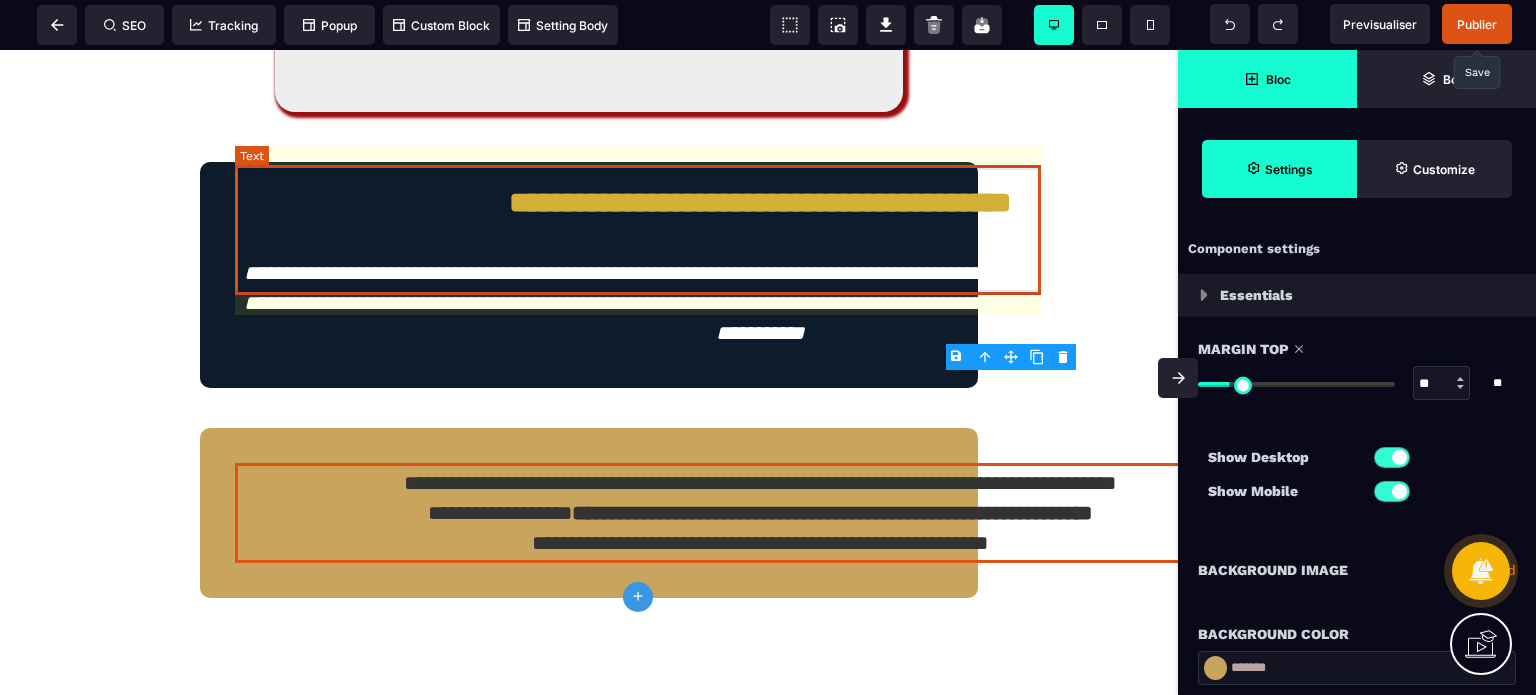 scroll, scrollTop: 3828, scrollLeft: 0, axis: vertical 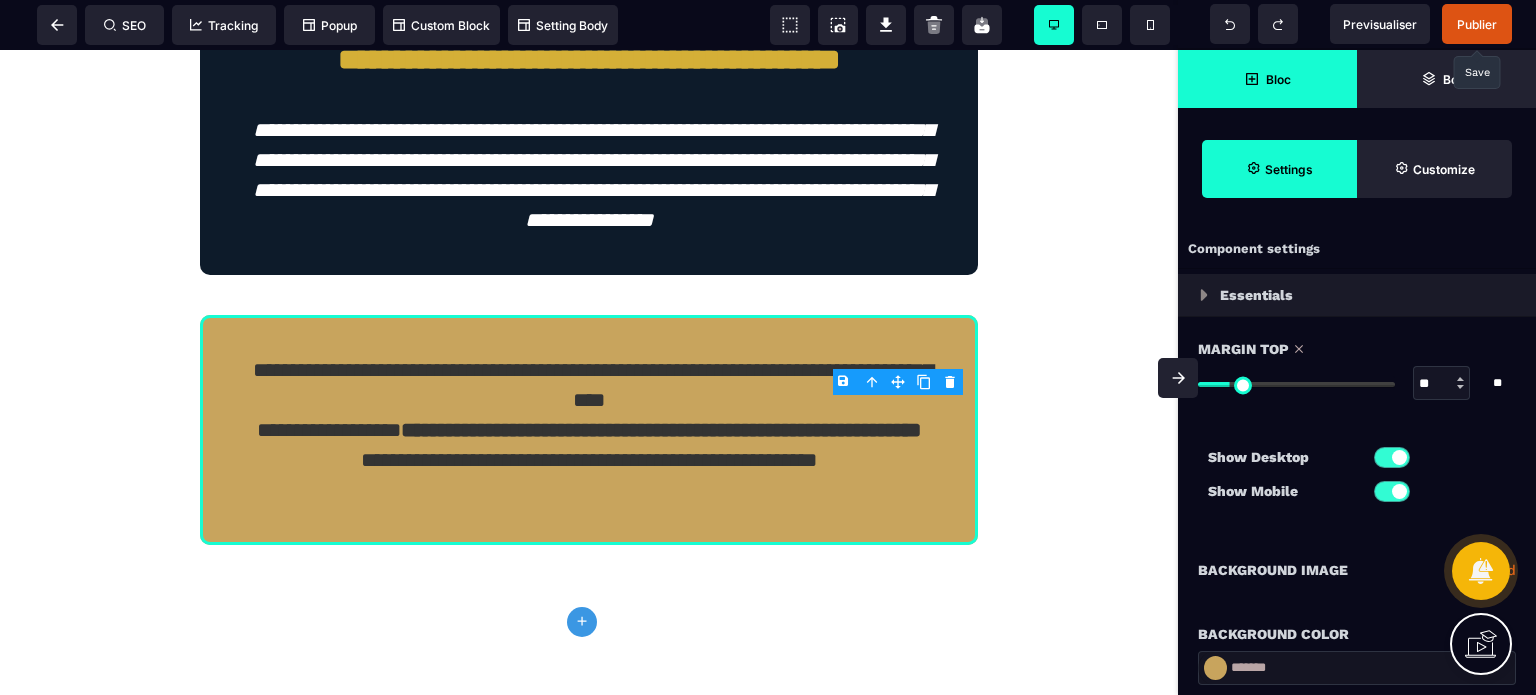 click at bounding box center [1178, 378] 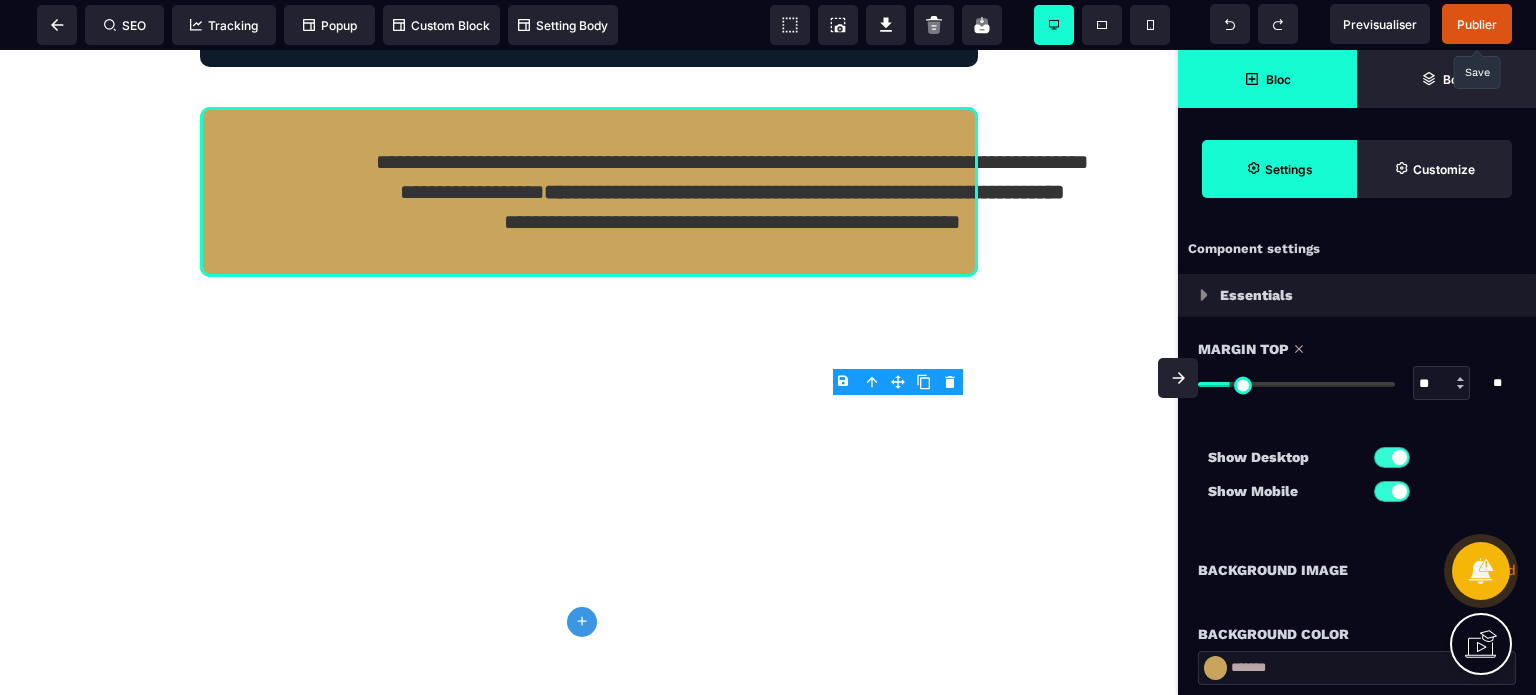 scroll, scrollTop: 3507, scrollLeft: 0, axis: vertical 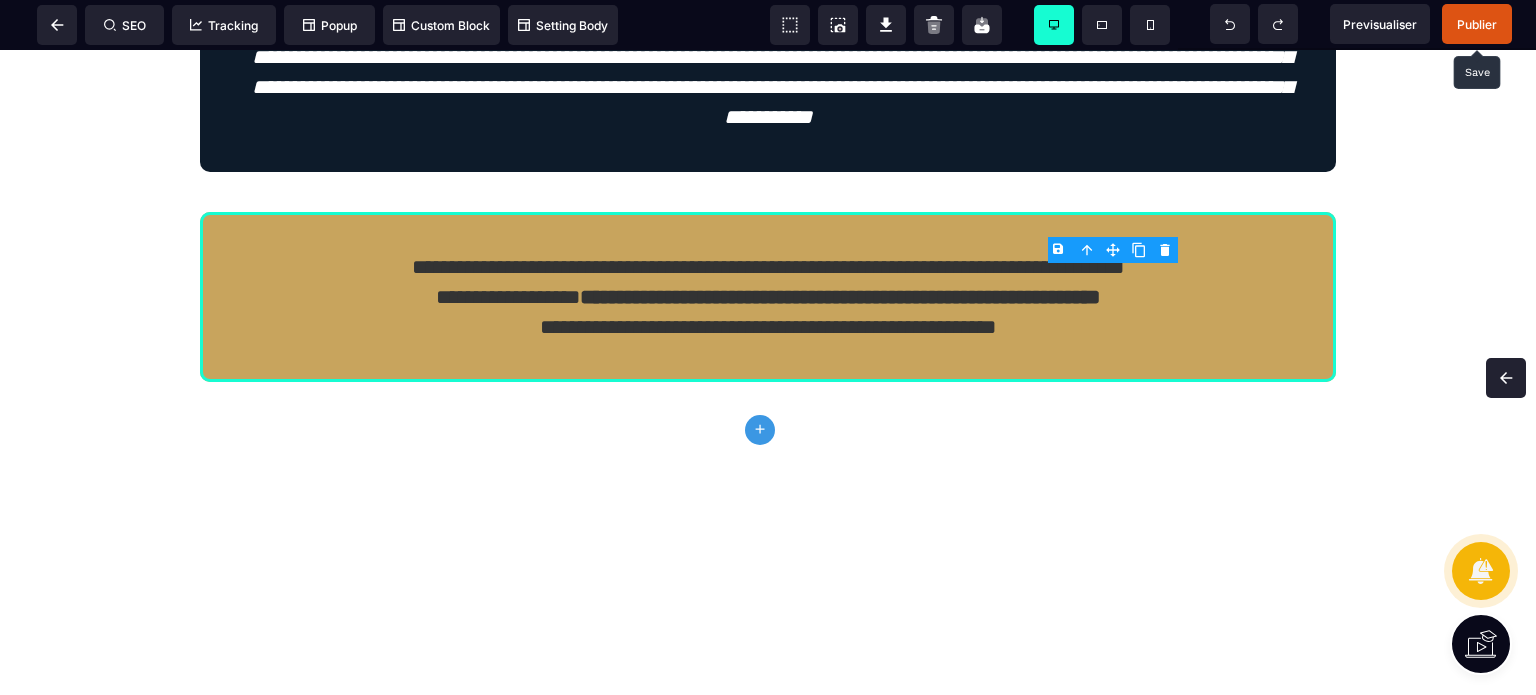 click on "Publier" at bounding box center (1477, 24) 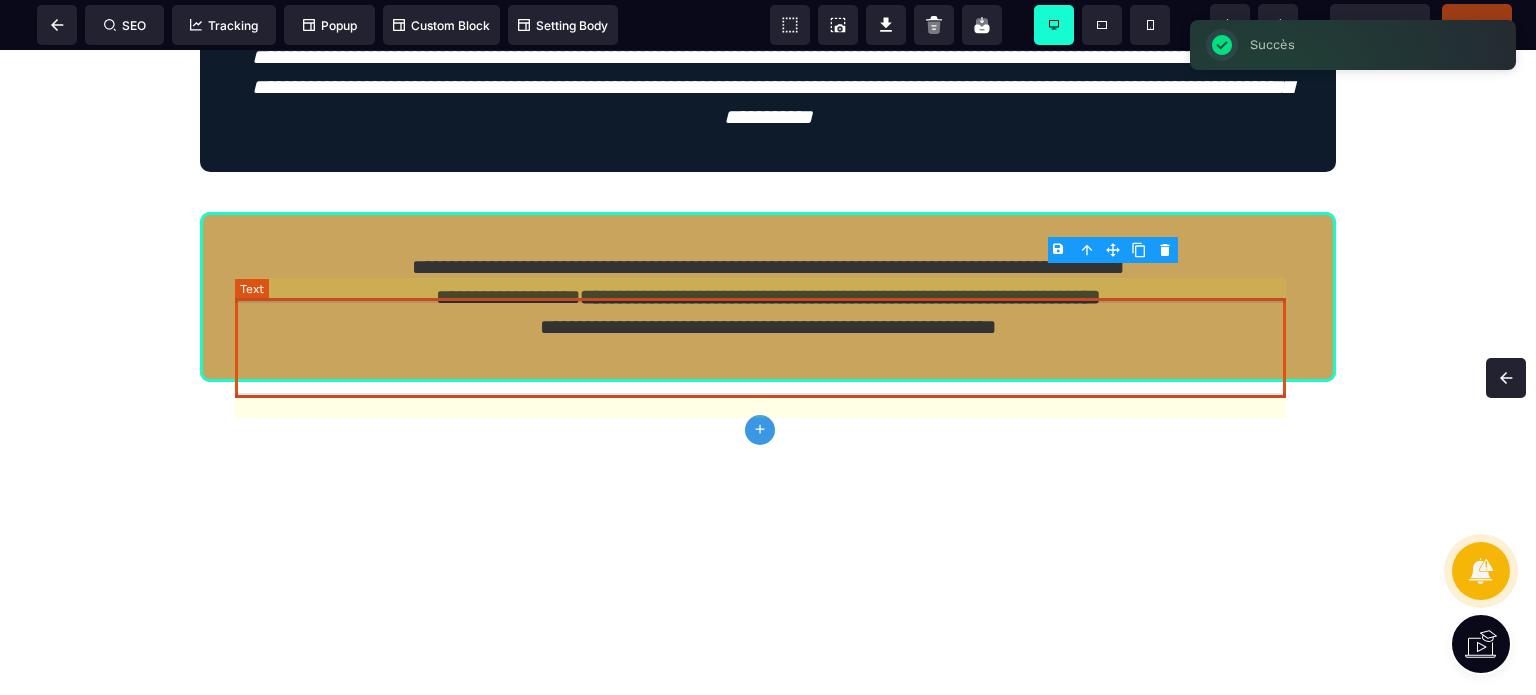 click on "**********" at bounding box center (768, 297) 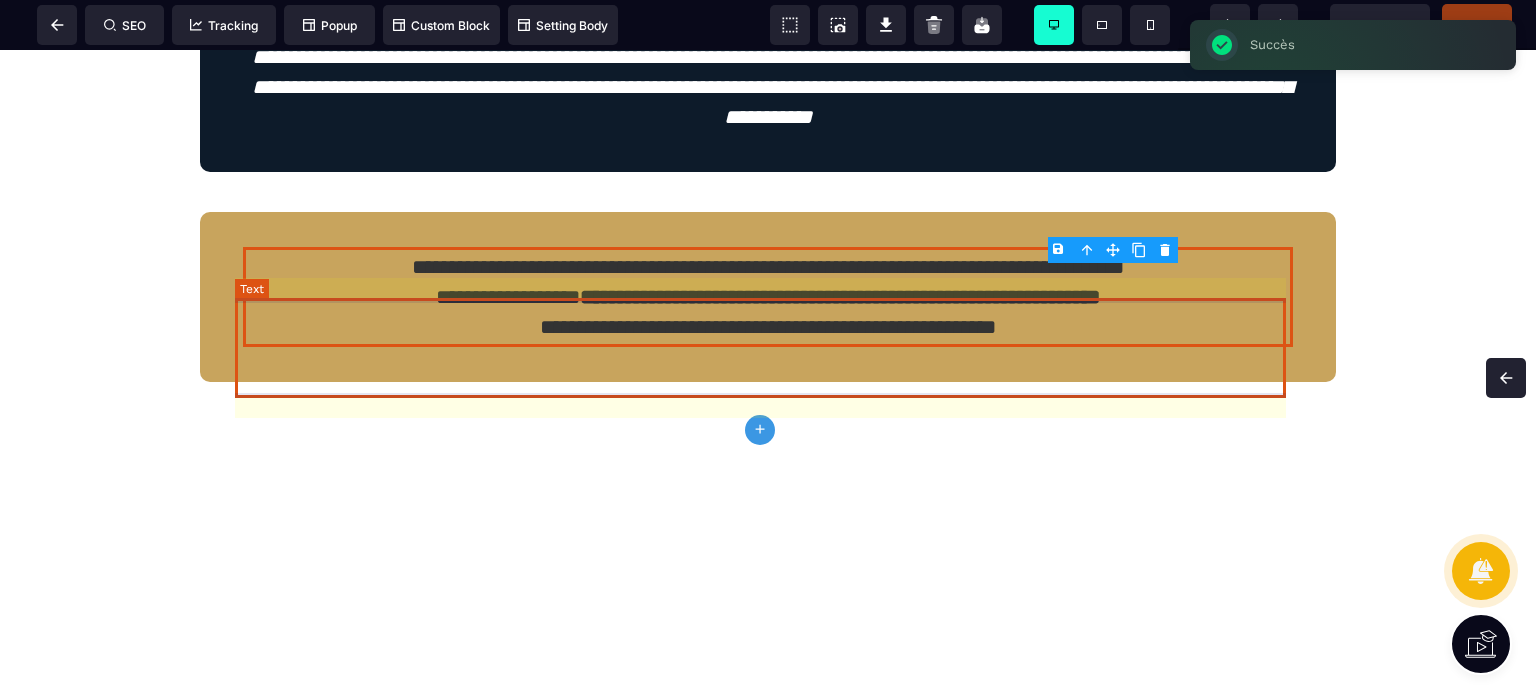 scroll, scrollTop: 3828, scrollLeft: 0, axis: vertical 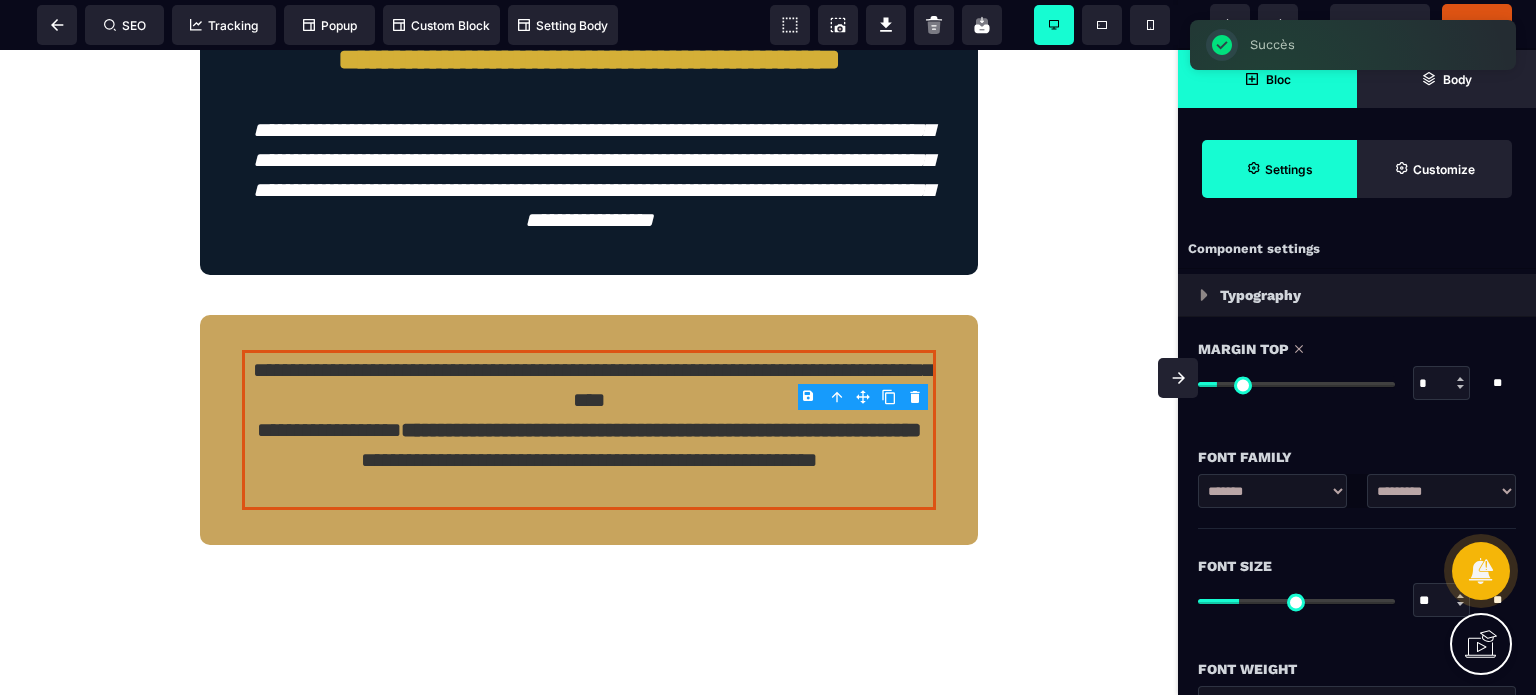 drag, startPoint x: 1224, startPoint y: 384, endPoint x: 1162, endPoint y: 397, distance: 63.348244 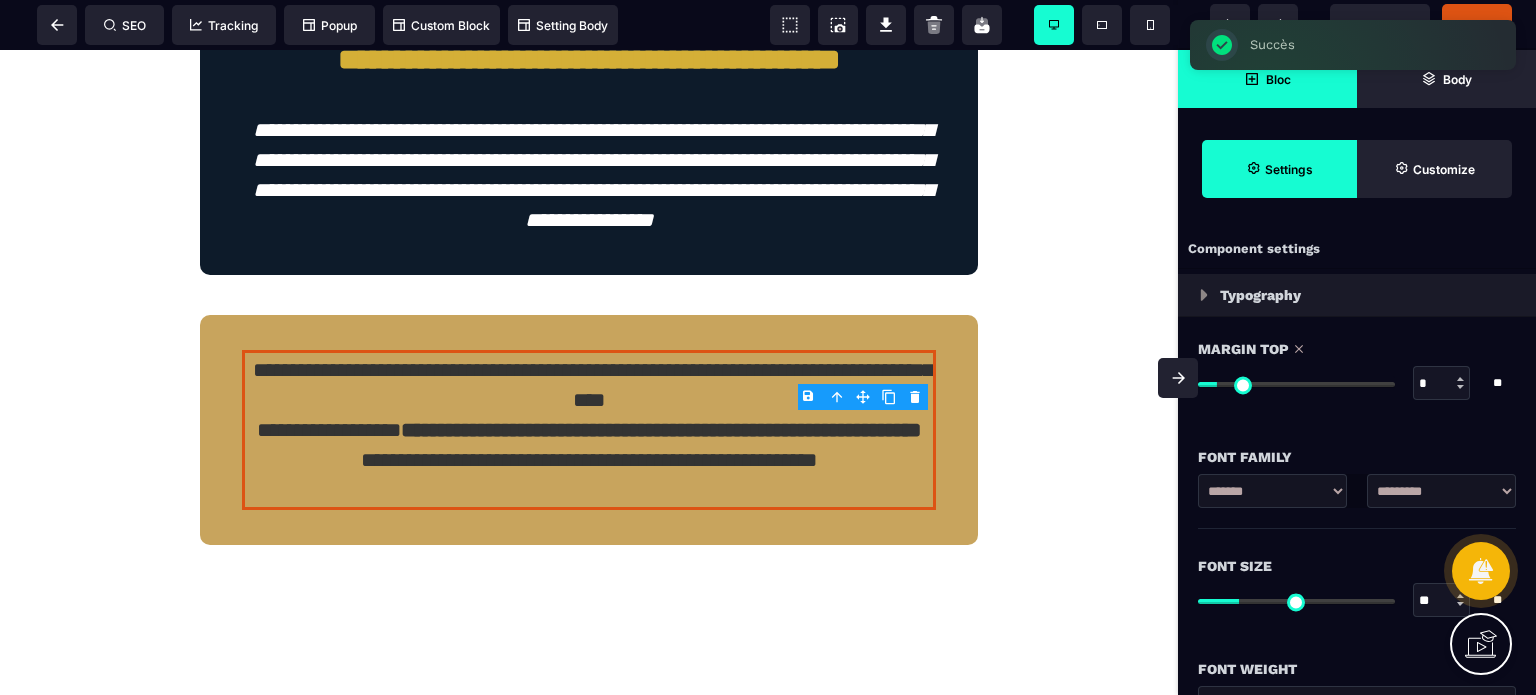 click at bounding box center (1296, 384) 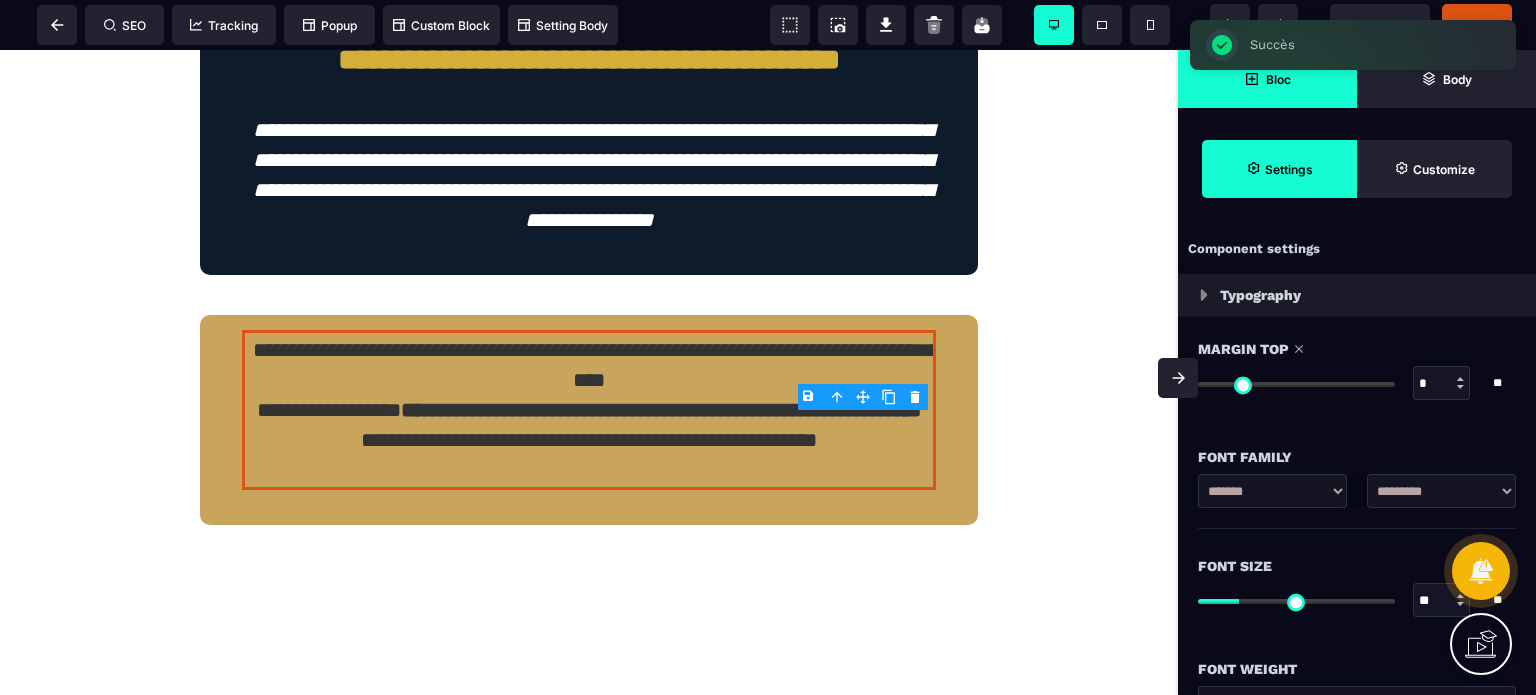 click on "**********" at bounding box center (1357, 477) 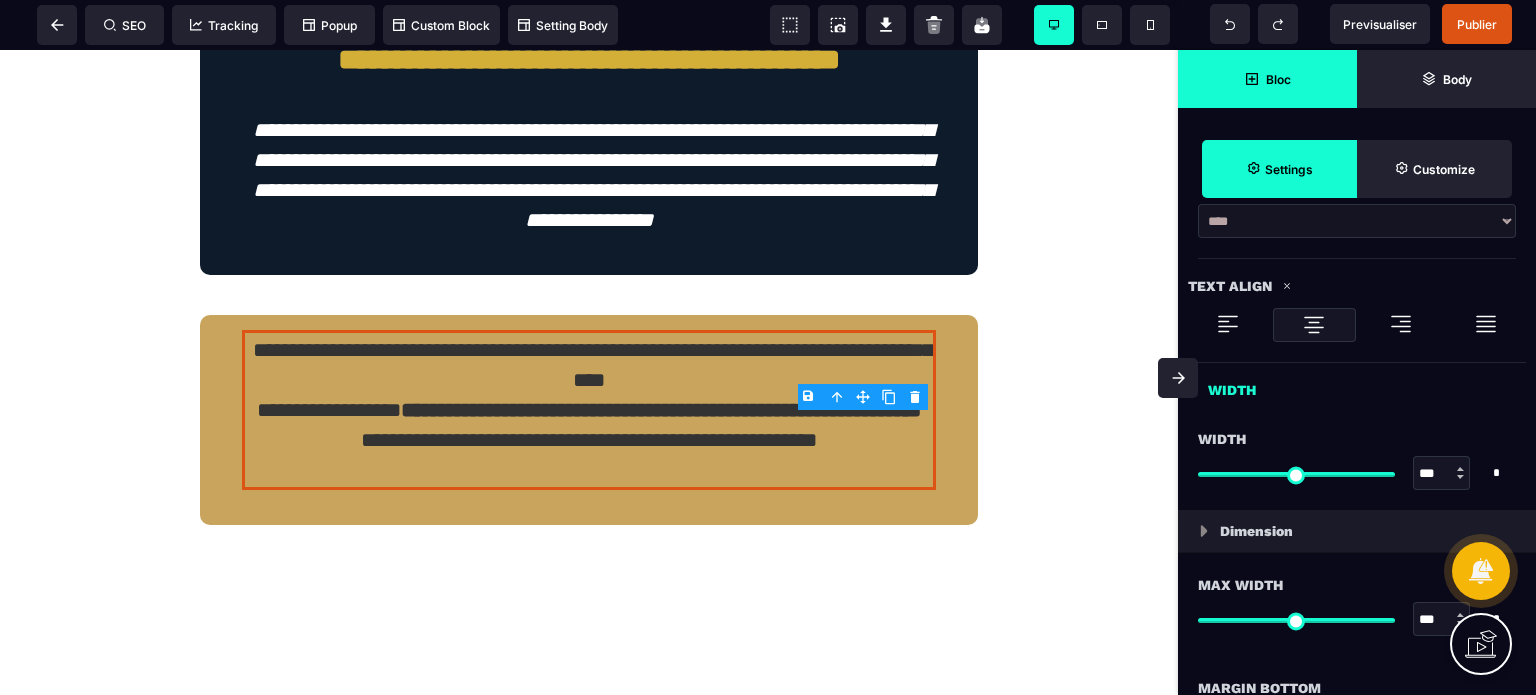click on "Typography
Margin Top
*
*
**
All
Font Family
******* [LAST NAME]
***** [LAST NAME] [LAST NAME] [LAST NAME] [LAST NAME]" at bounding box center (1357, 484) 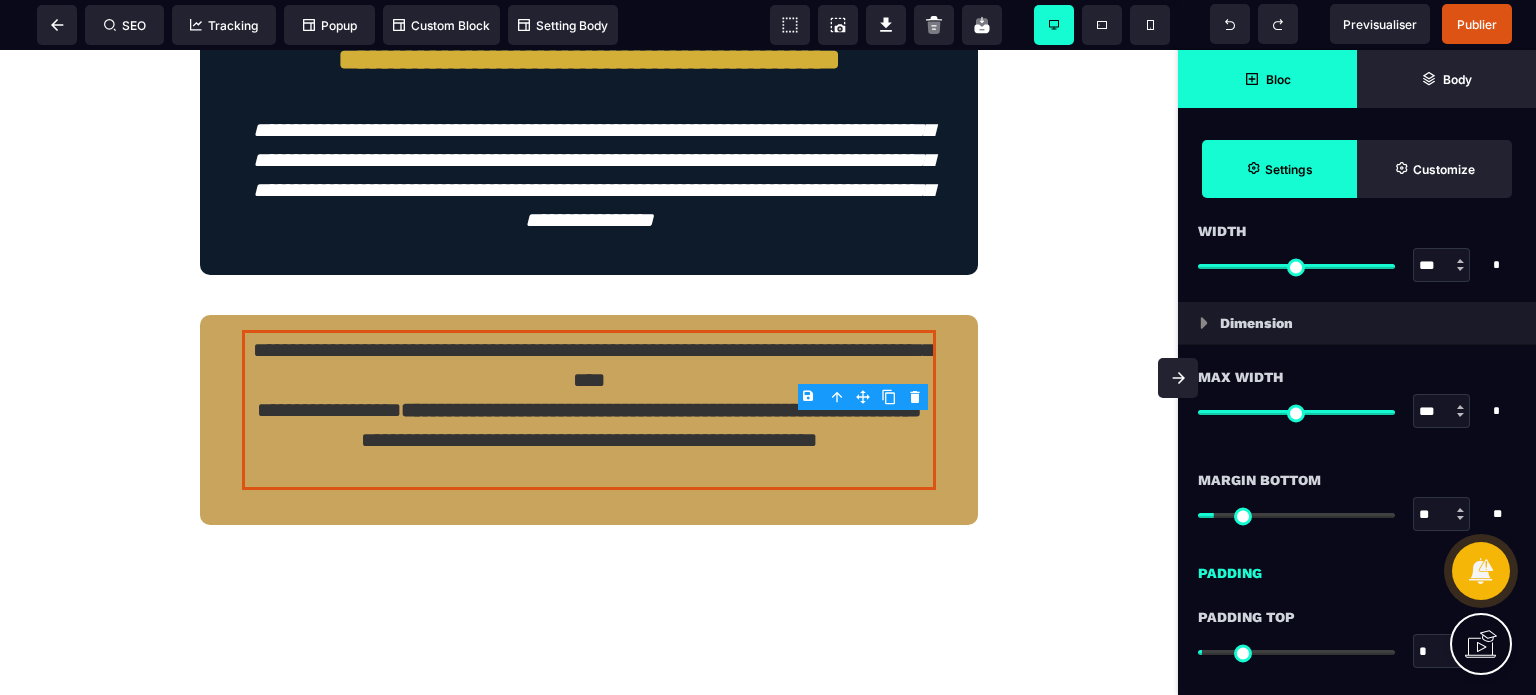 scroll, scrollTop: 1280, scrollLeft: 0, axis: vertical 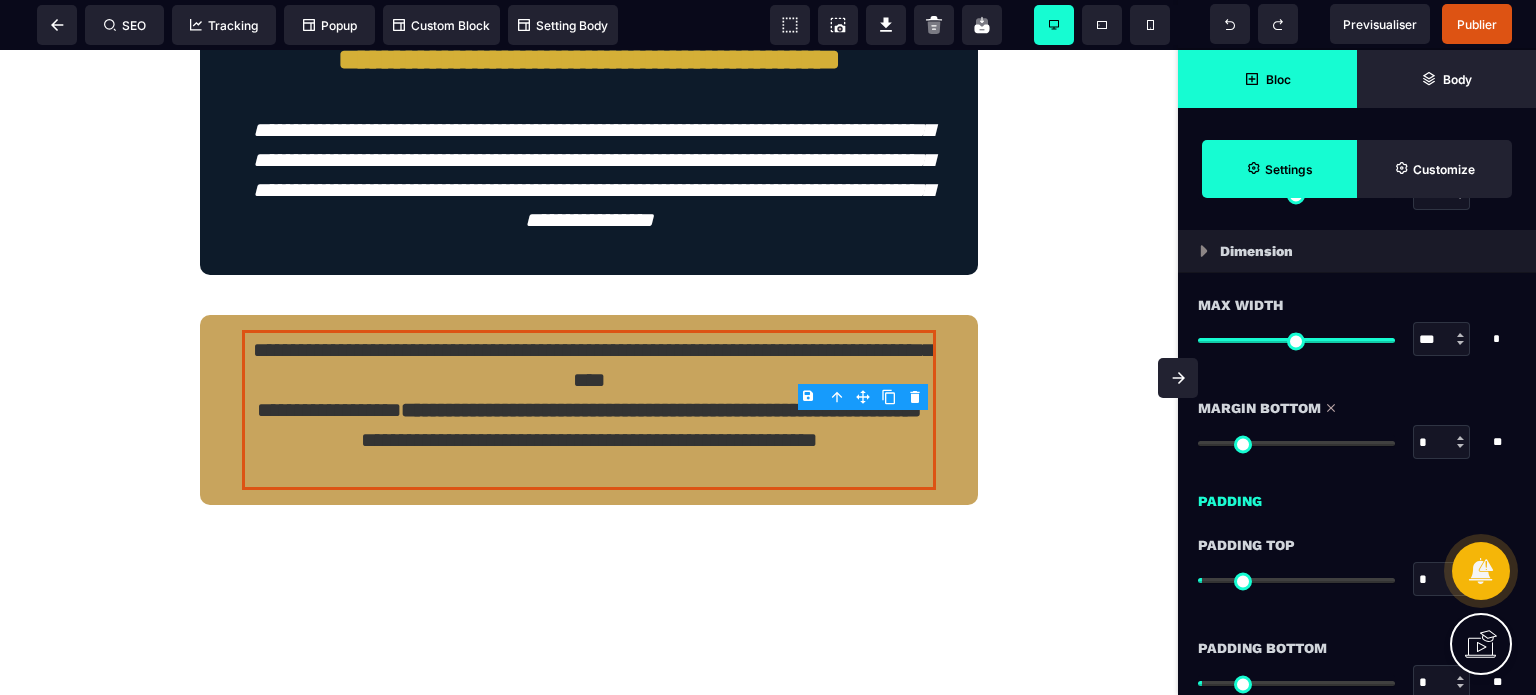 drag, startPoint x: 1227, startPoint y: 442, endPoint x: 1180, endPoint y: 443, distance: 47.010635 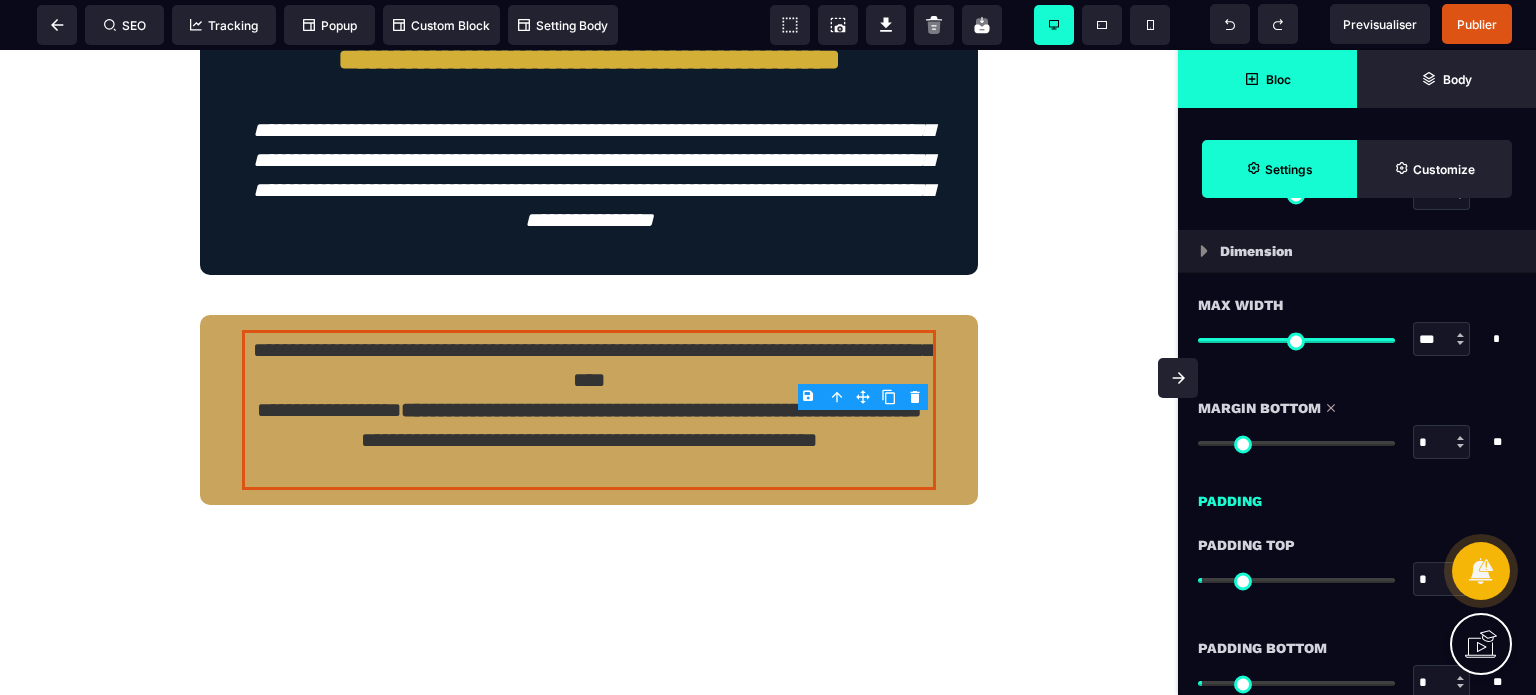 click at bounding box center [1296, 443] 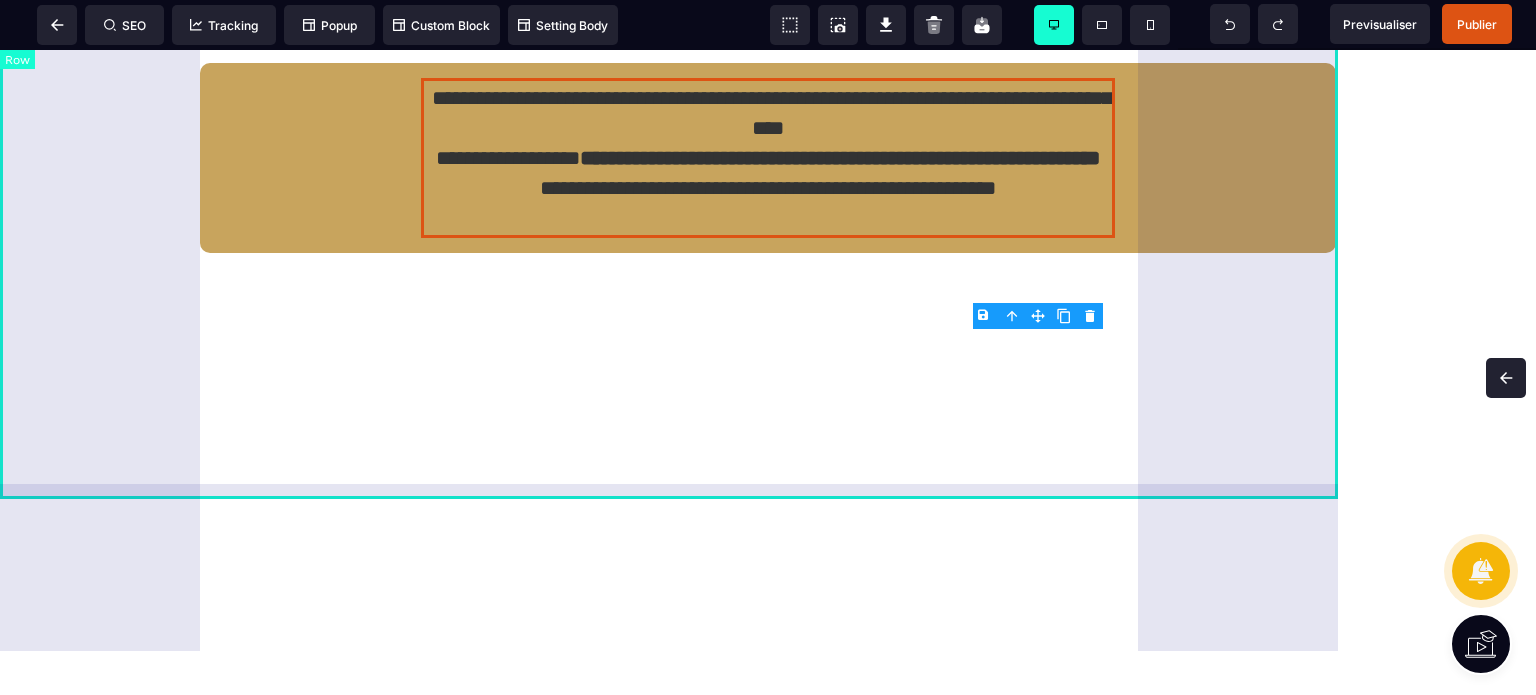 scroll, scrollTop: 0, scrollLeft: 0, axis: both 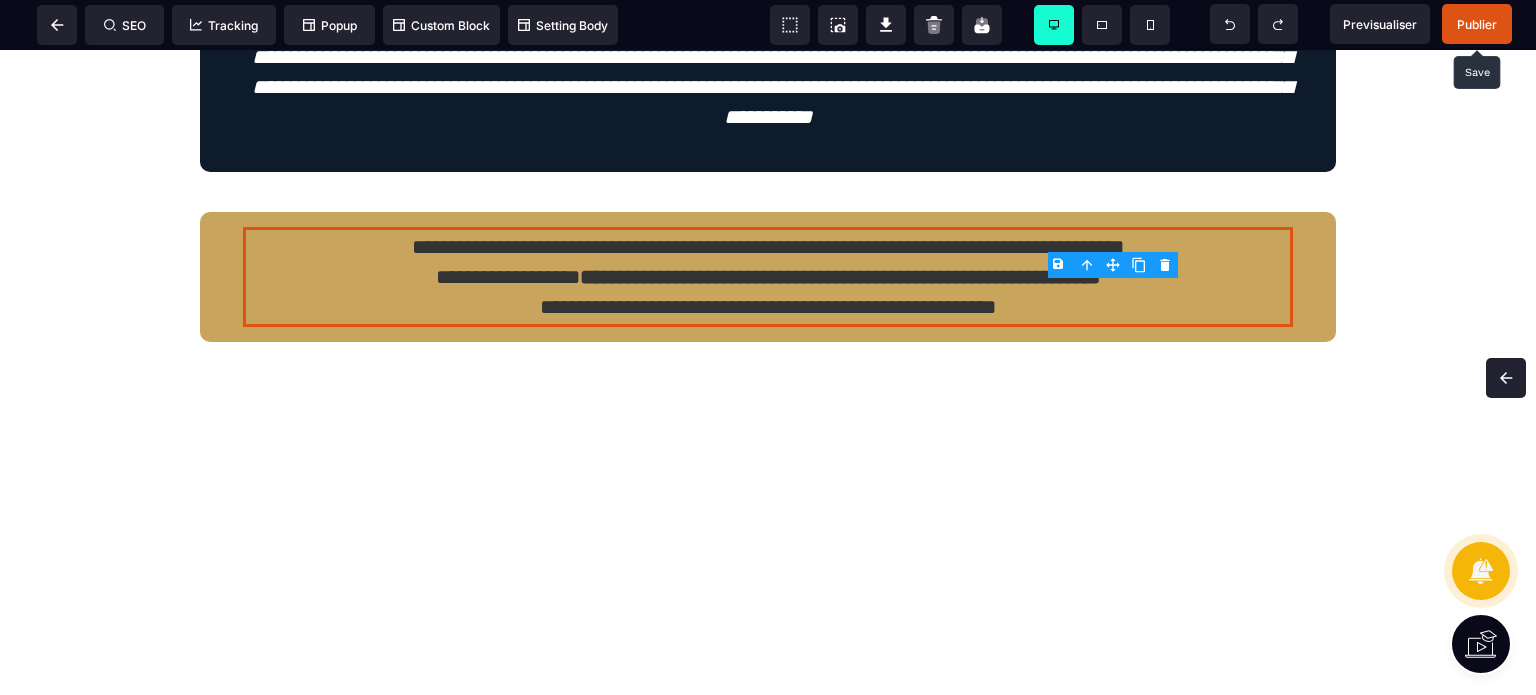 click on "Publier" at bounding box center (1477, 24) 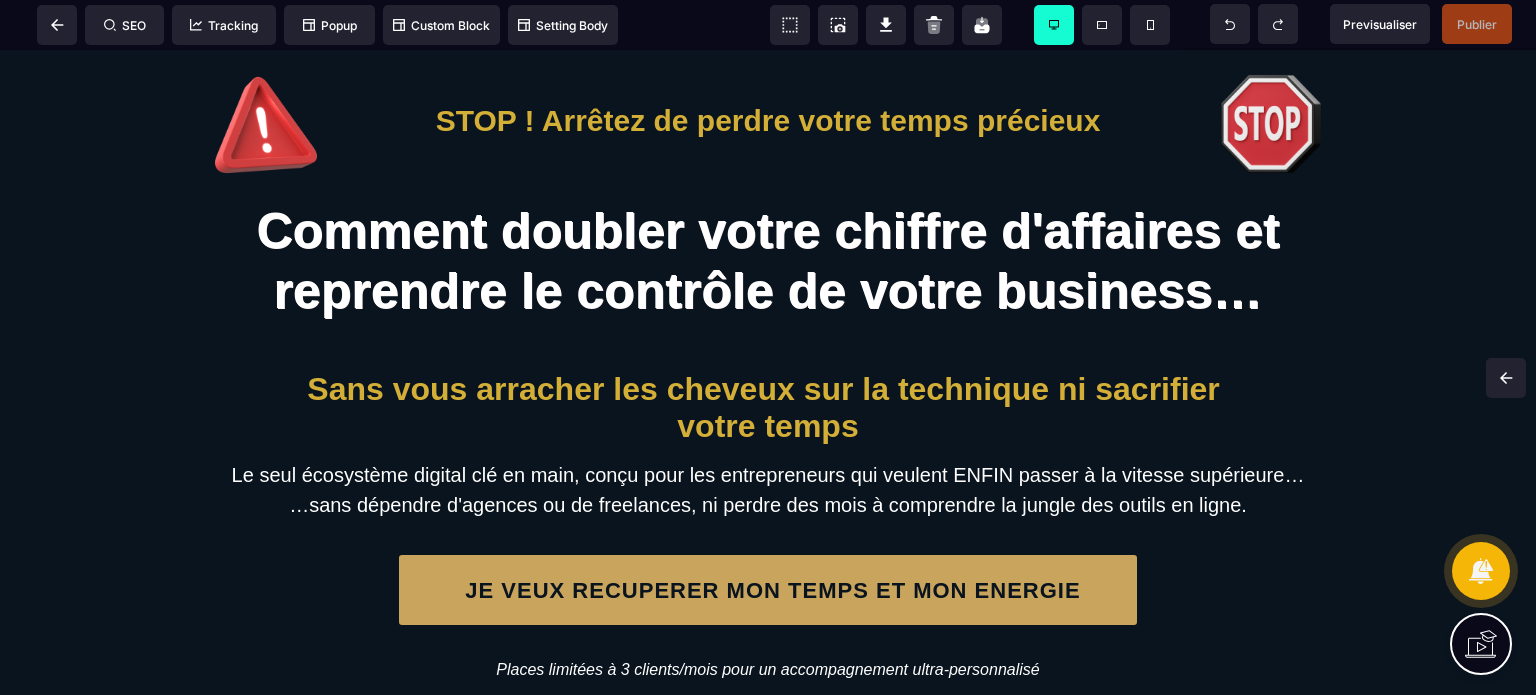 scroll, scrollTop: 0, scrollLeft: 0, axis: both 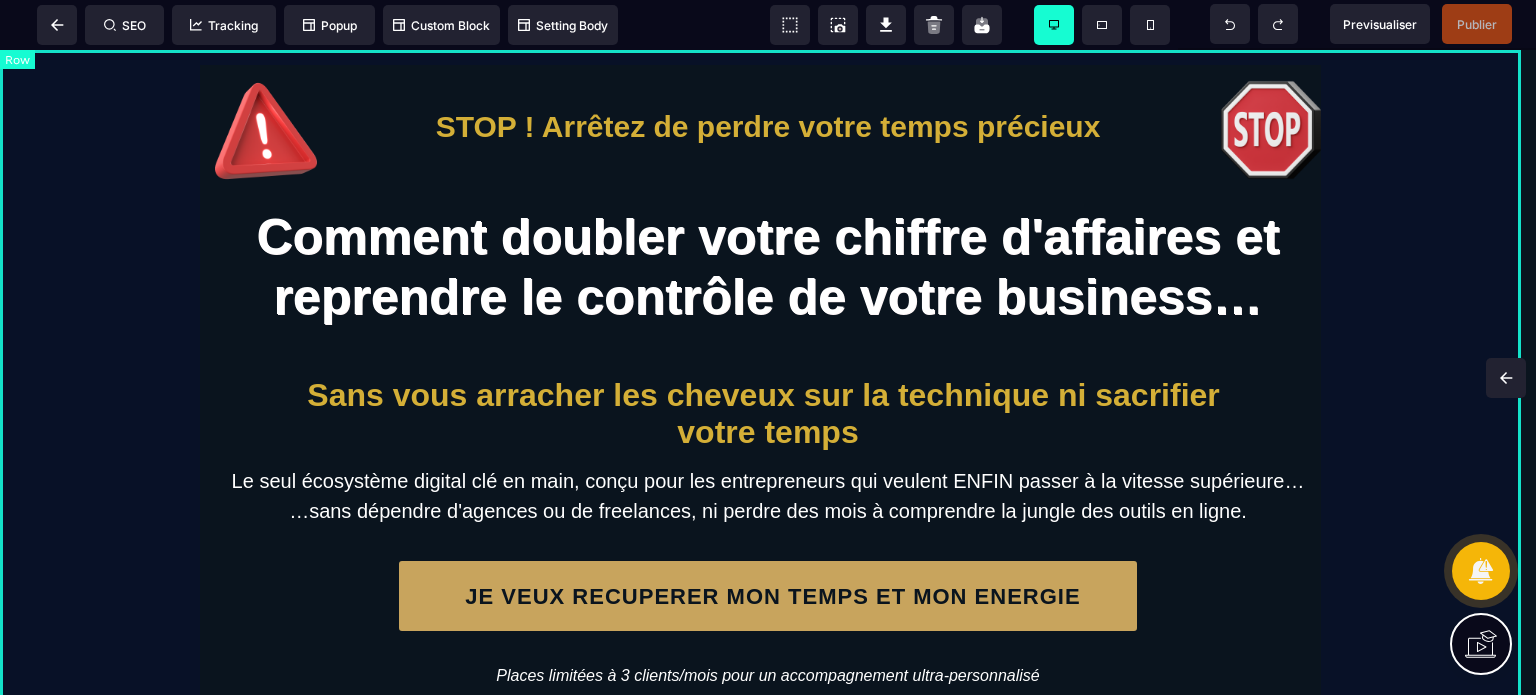 click on "STOP ! Arrêtez de perdre votre temps précieux Comment doubler votre chiffre d'affaires et reprendre le contrôle de votre business… Sans vous arracher les cheveux sur la technique ni sacrifier
votre temps Le seul écosystème digital clé en main, conçu pour les entrepreneurs qui veulent ENFIN passer à la vitesse supérieure…
…sans dépendre d'agences ou de freelances, ni perdre des mois à comprendre la jungle des outils en ligne. JE VEUX RECUPERER MON TEMPS ET MON ENERGIE Places limitées à 3 clients/mois pour un accompagnement ultra-personnalisé" at bounding box center (768, 403) 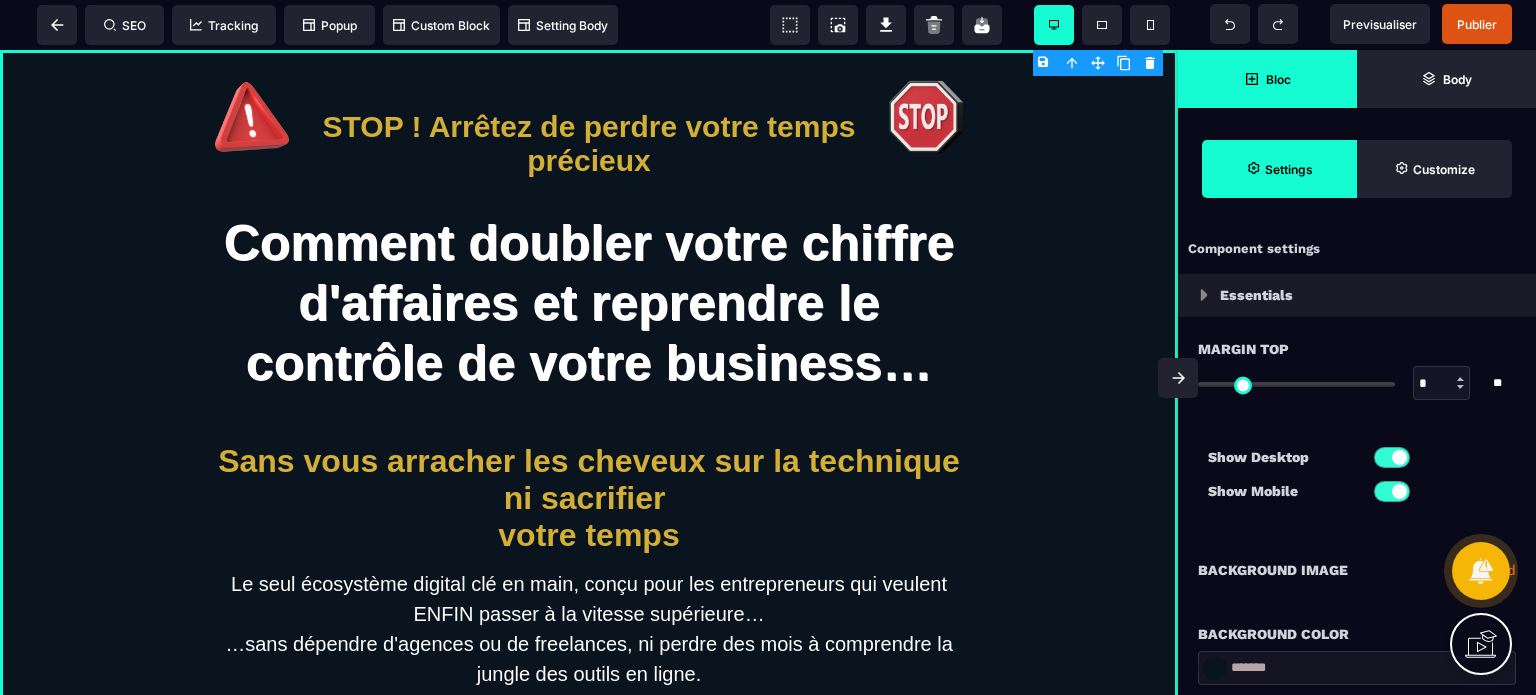click 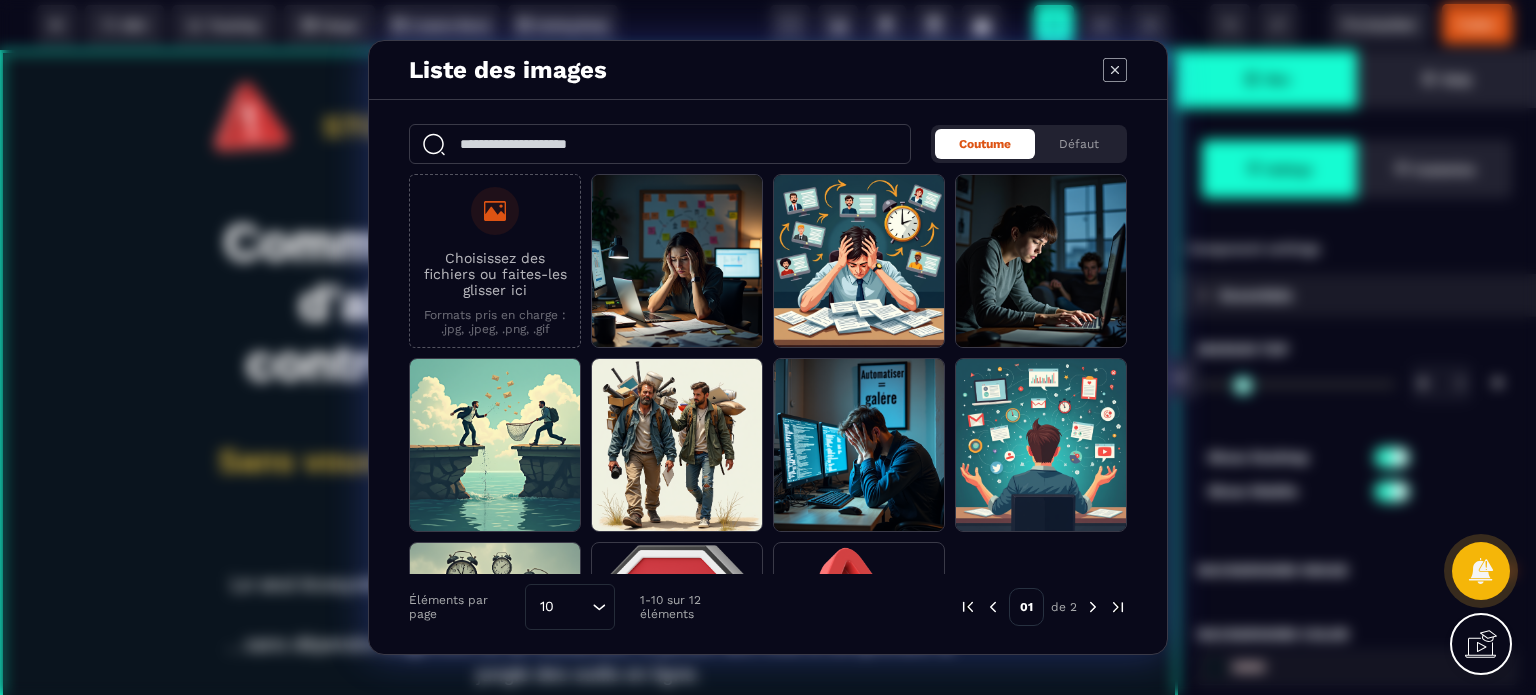 click 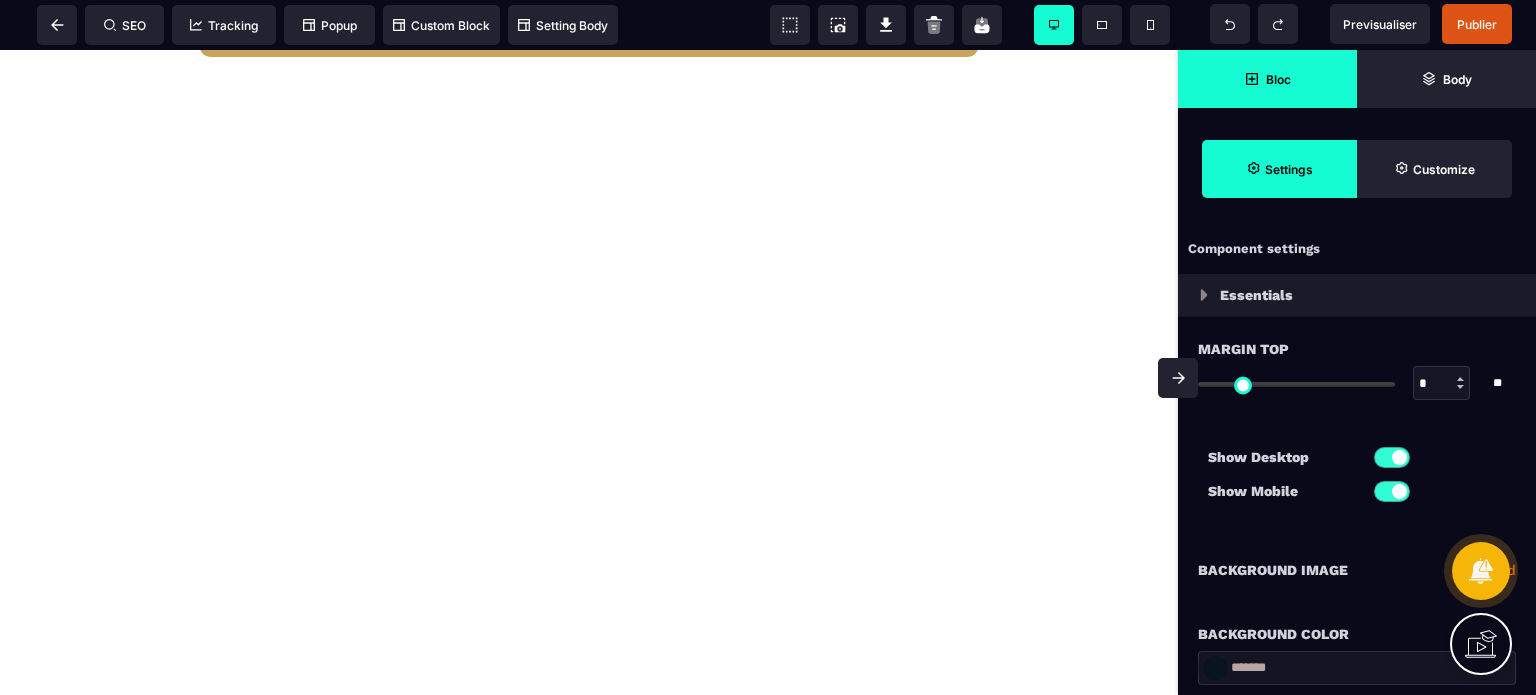 scroll, scrollTop: 5210, scrollLeft: 0, axis: vertical 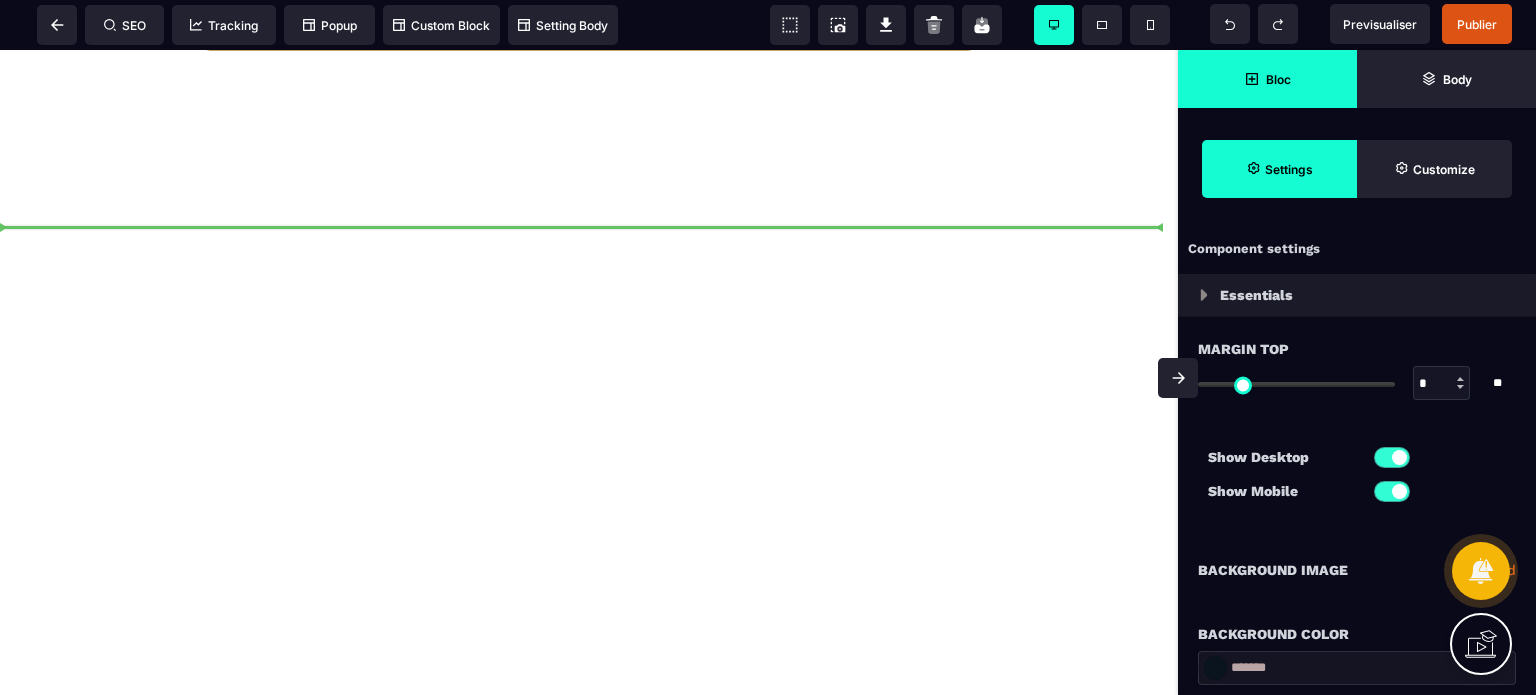 drag, startPoint x: 1098, startPoint y: 112, endPoint x: 887, endPoint y: 259, distance: 257.15753 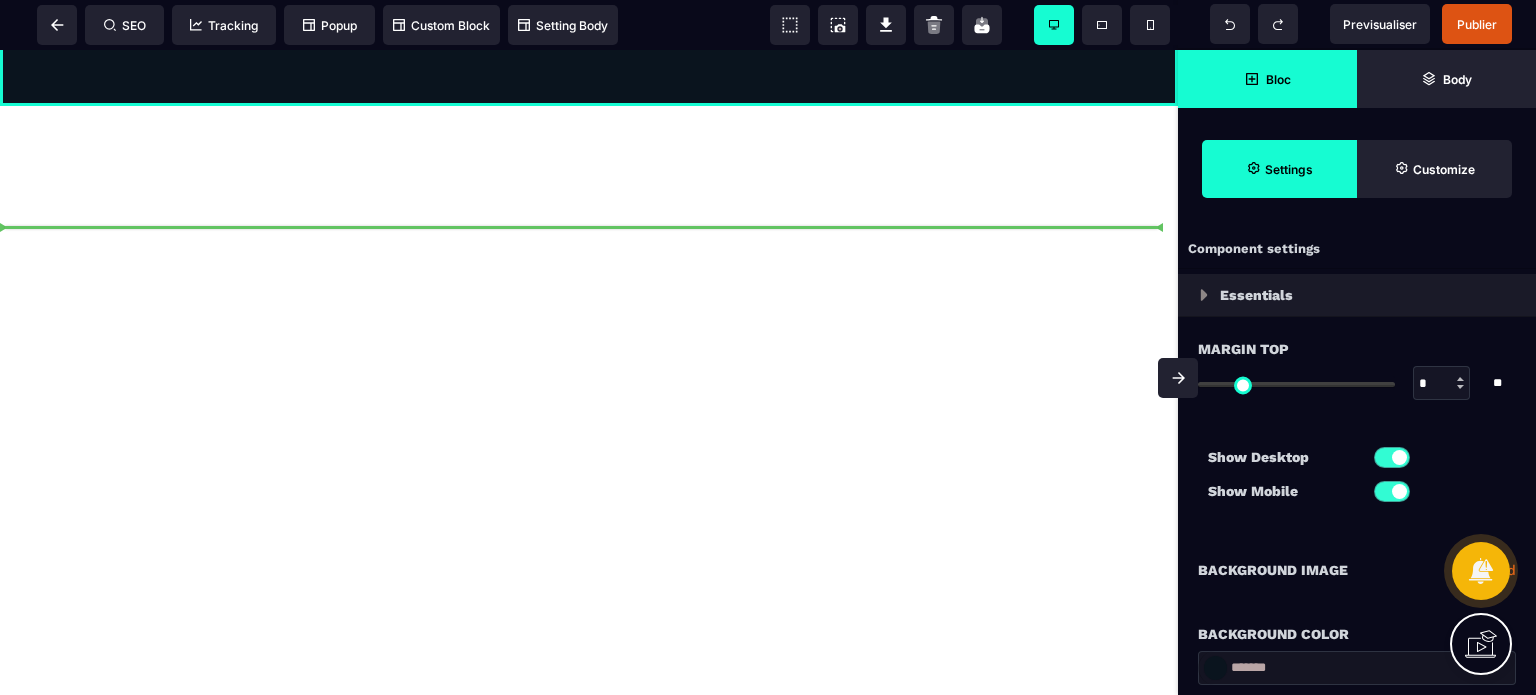 scroll, scrollTop: 4243, scrollLeft: 0, axis: vertical 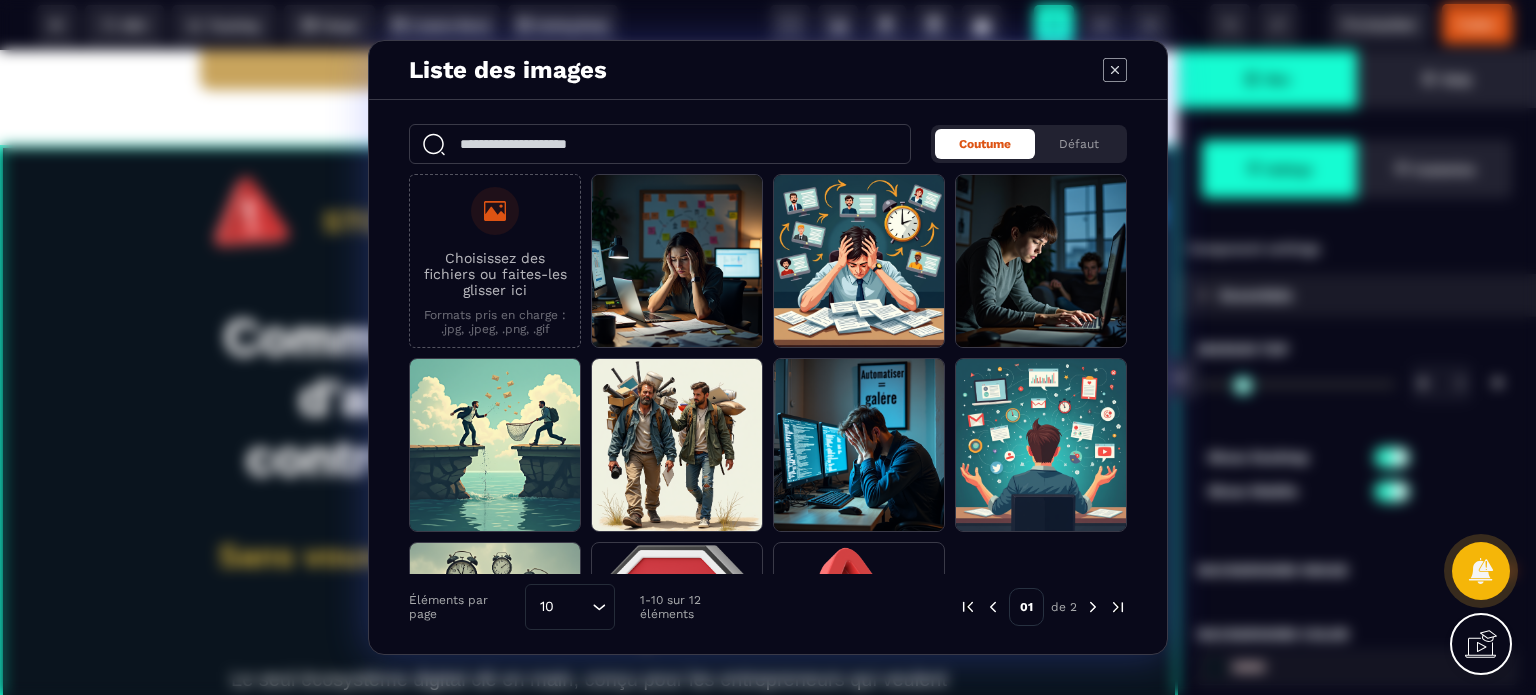 click 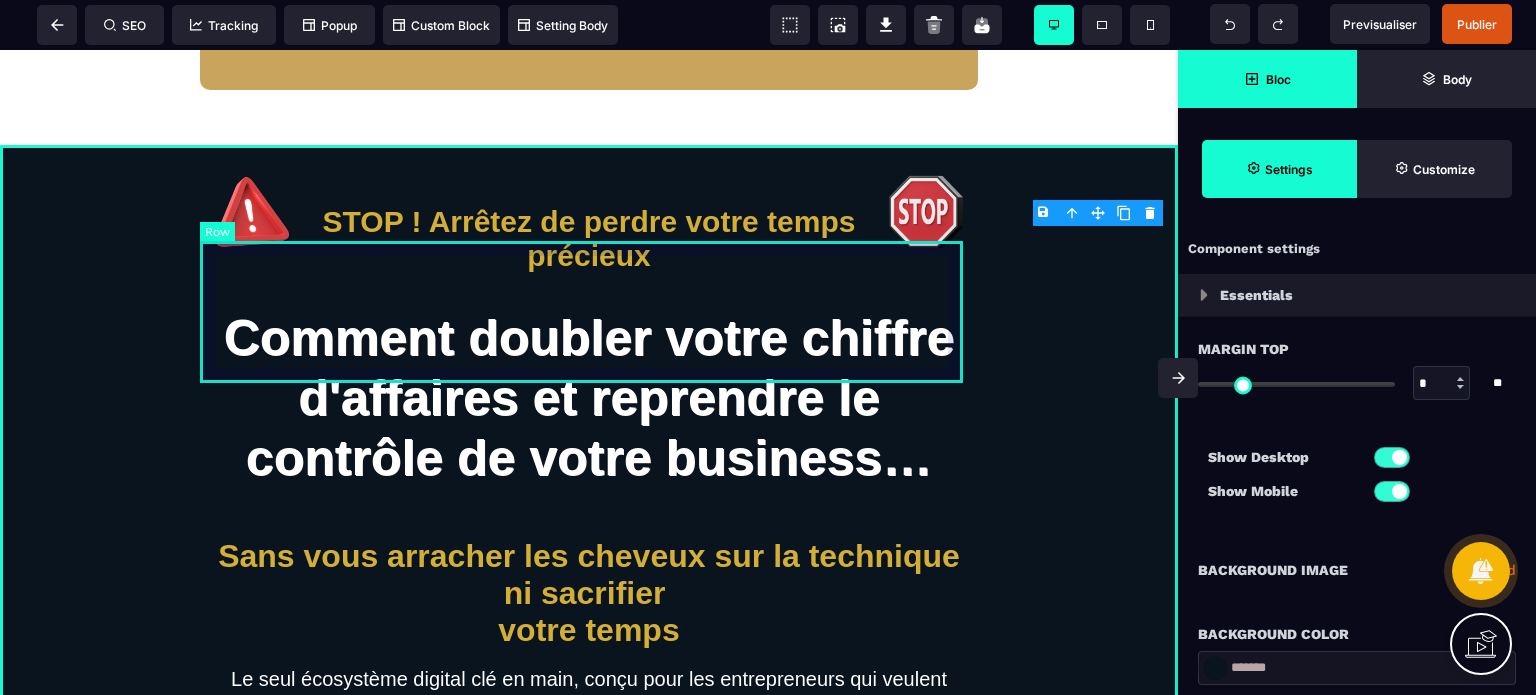 click on "STOP ! Arrêtez de perdre votre temps précieux" at bounding box center (589, 229) 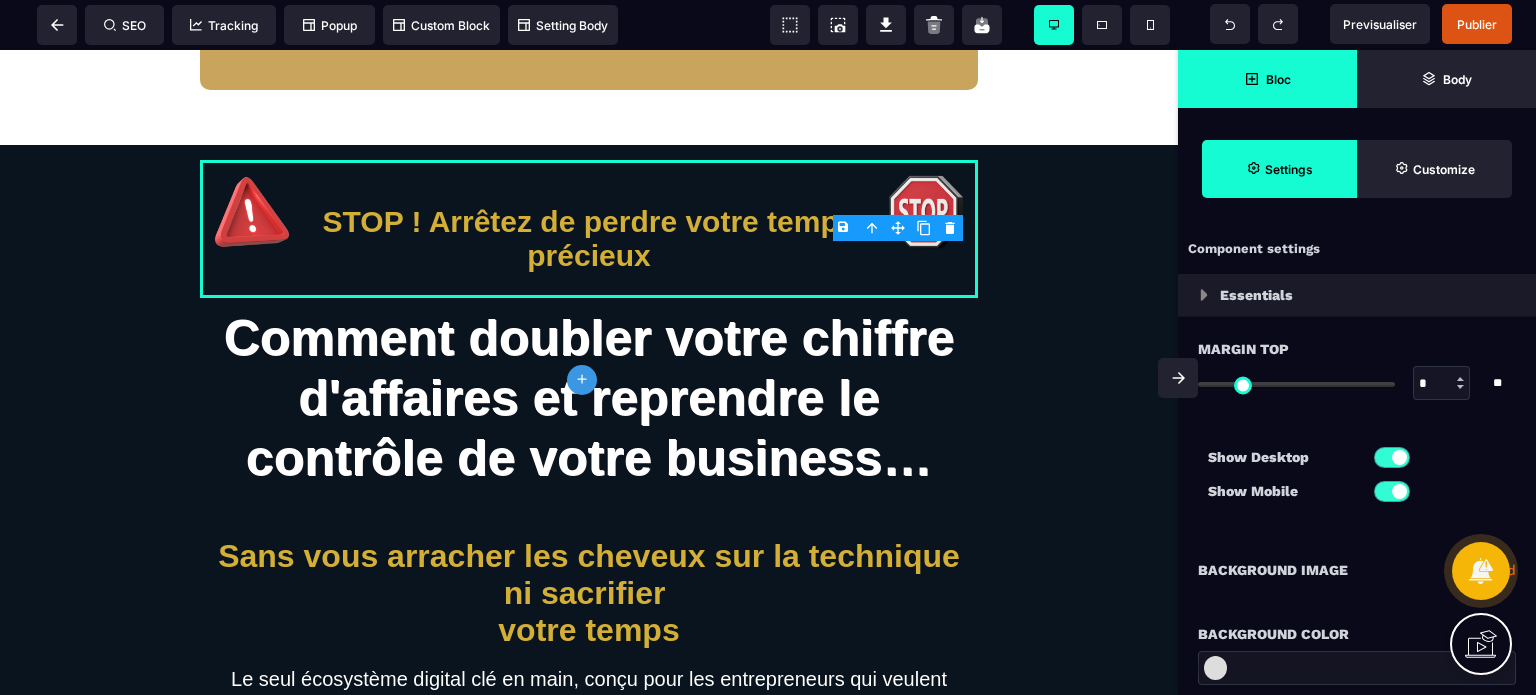 click on "B I U S
A *******
plus
Row
SEO
Big" at bounding box center [768, 347] 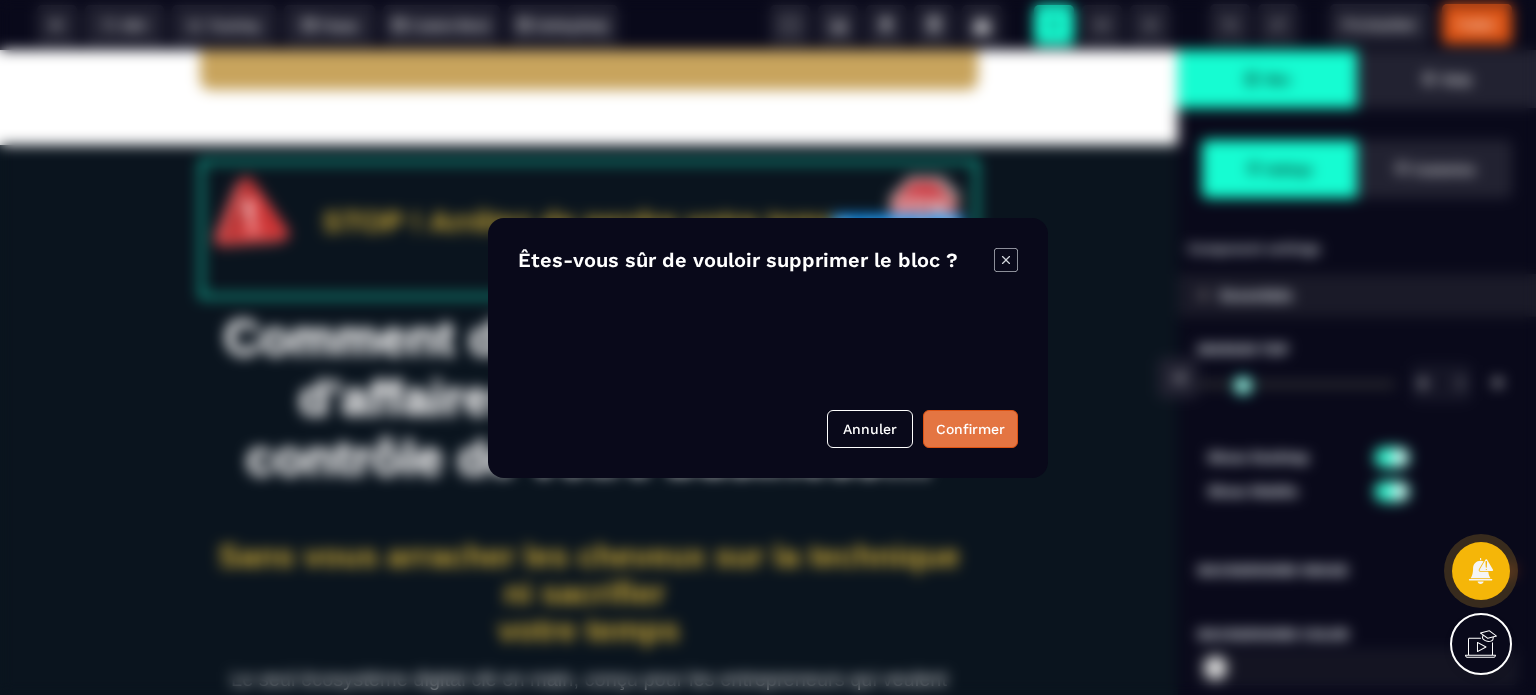 click on "Confirmer" at bounding box center (970, 429) 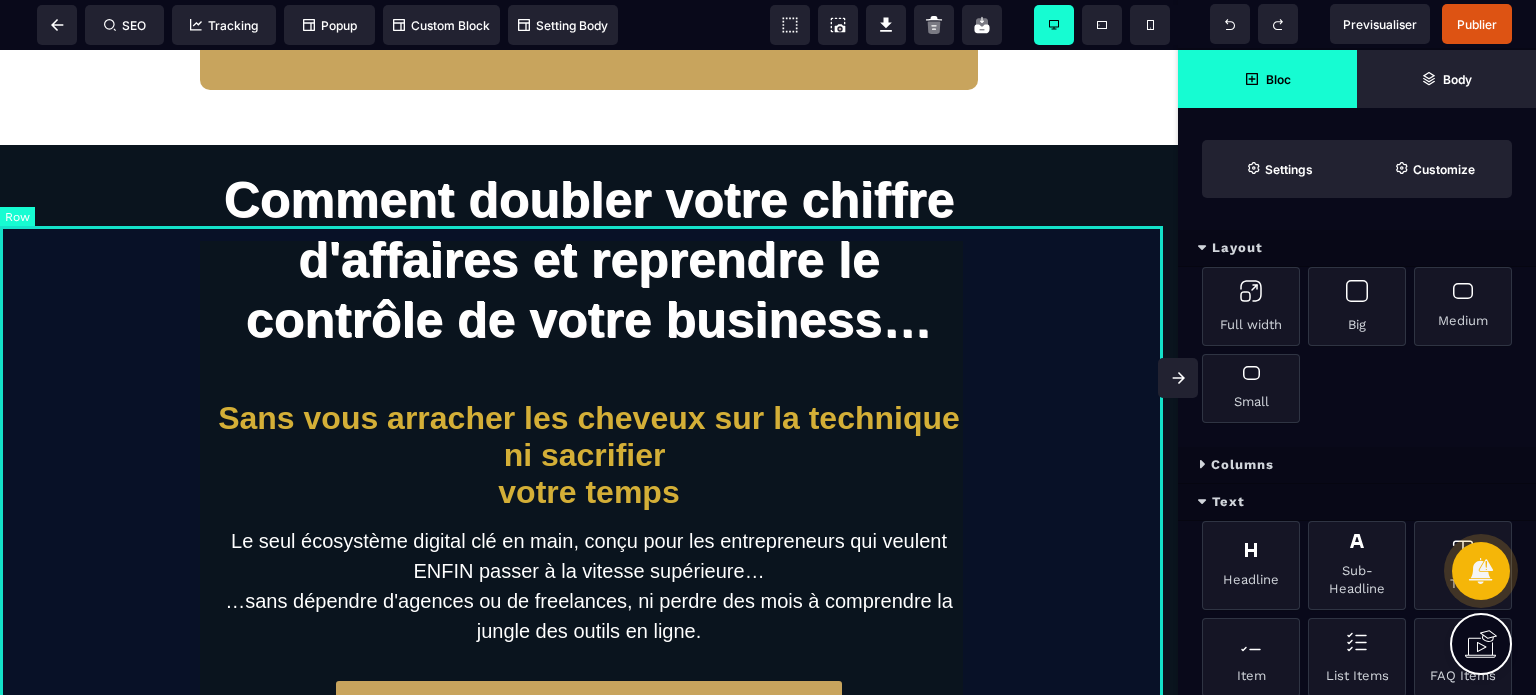 click on "Comment doubler votre chiffre d'affaires et reprendre le contrôle de votre business… Sans vous arracher les cheveux sur la technique ni sacrifier
votre temps Le seul écosystème digital clé en main, conçu pour les entrepreneurs qui veulent ENFIN passer à la vitesse supérieure…
…sans dépendre d'agences ou de freelances, ni perdre des mois à comprendre la jungle des outils en ligne. JE VEUX RECUPERER MON TEMPS ET MON ENERGIE Places limitées à 3 clients/mois pour un accompagnement ultra-personnalisé" at bounding box center (589, 523) 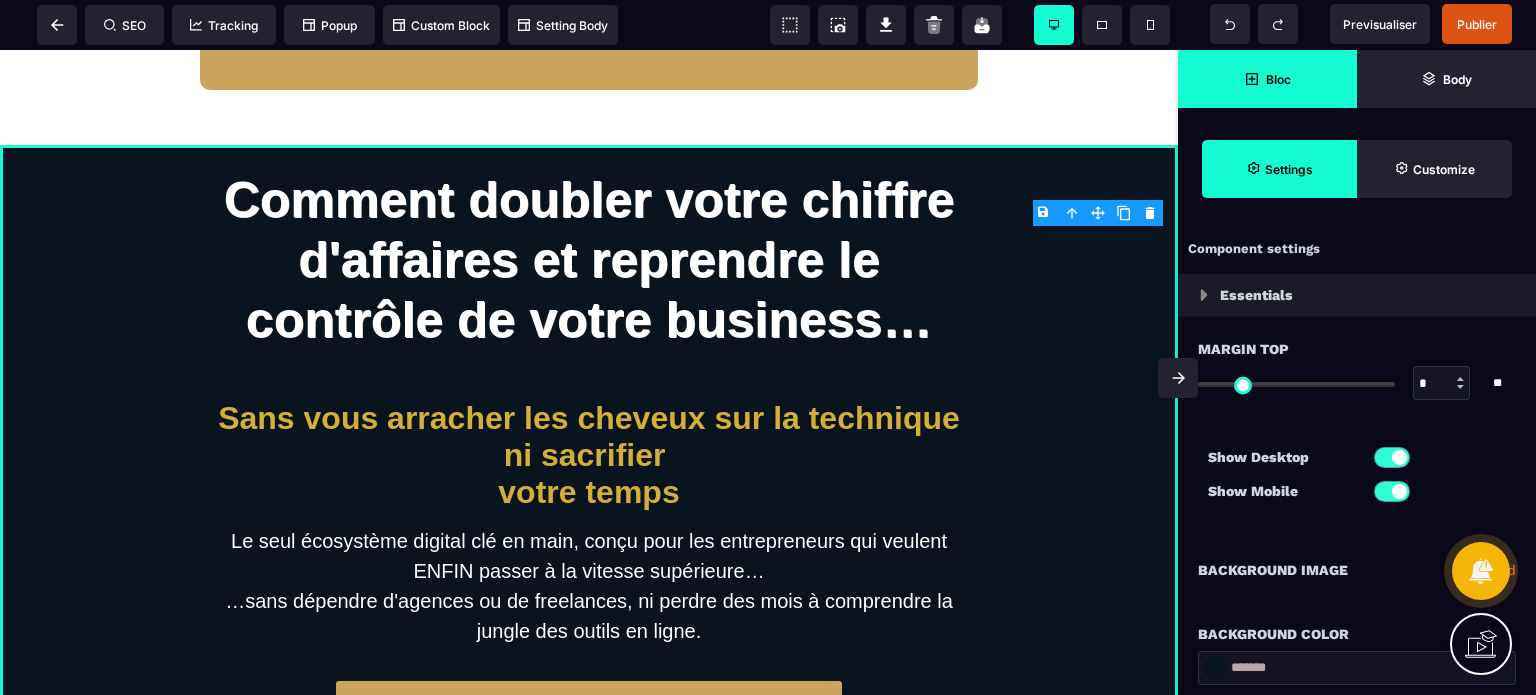 click on "*******" at bounding box center (1357, 668) 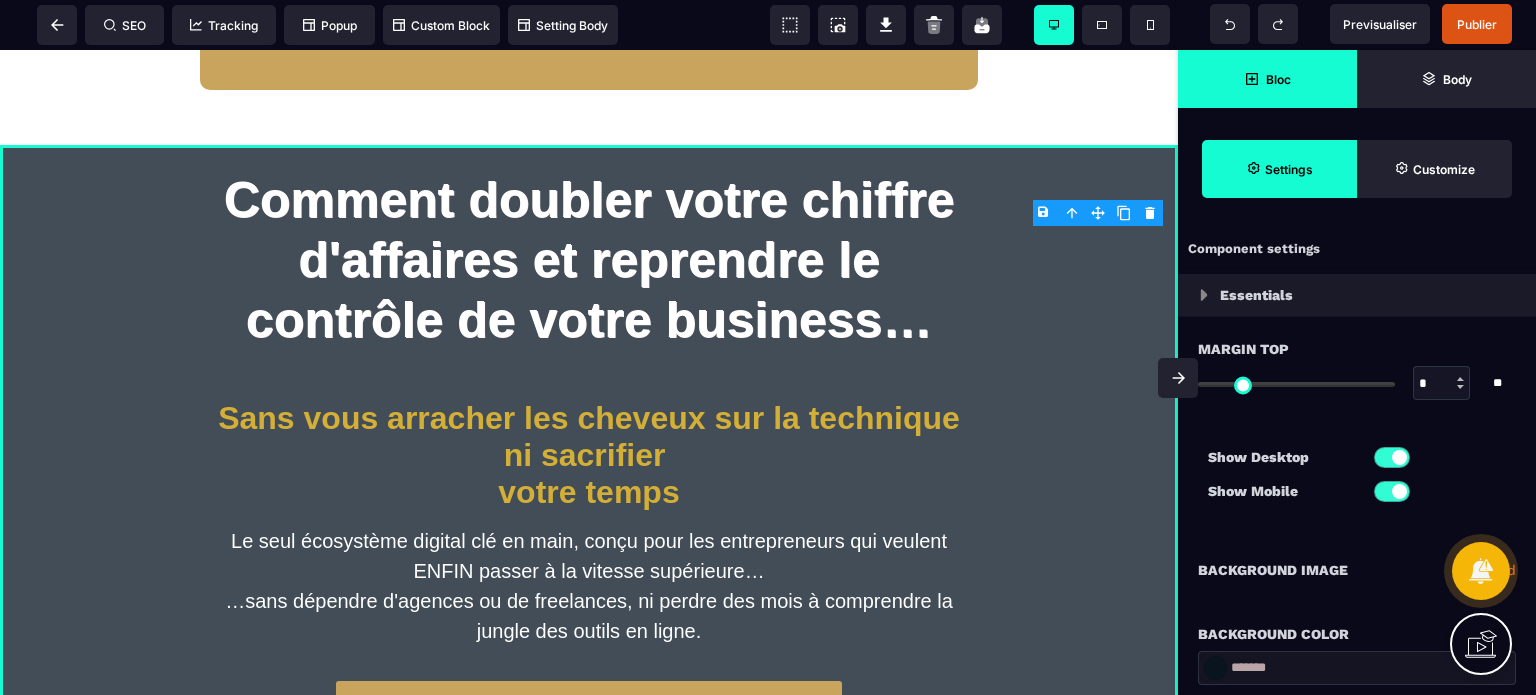 click on "Background Color" at bounding box center (1357, 624) 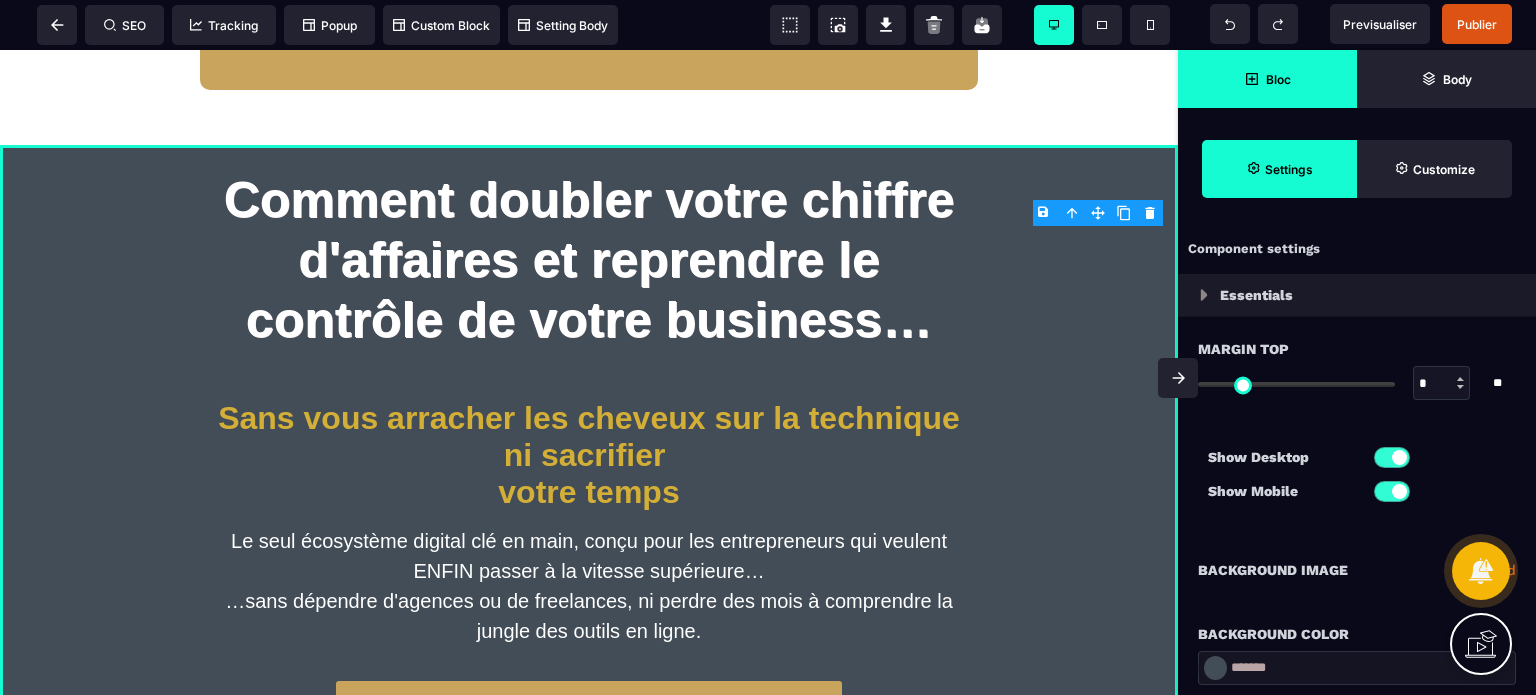 click on "Show Desktop
Show Mobile" at bounding box center [1357, 479] 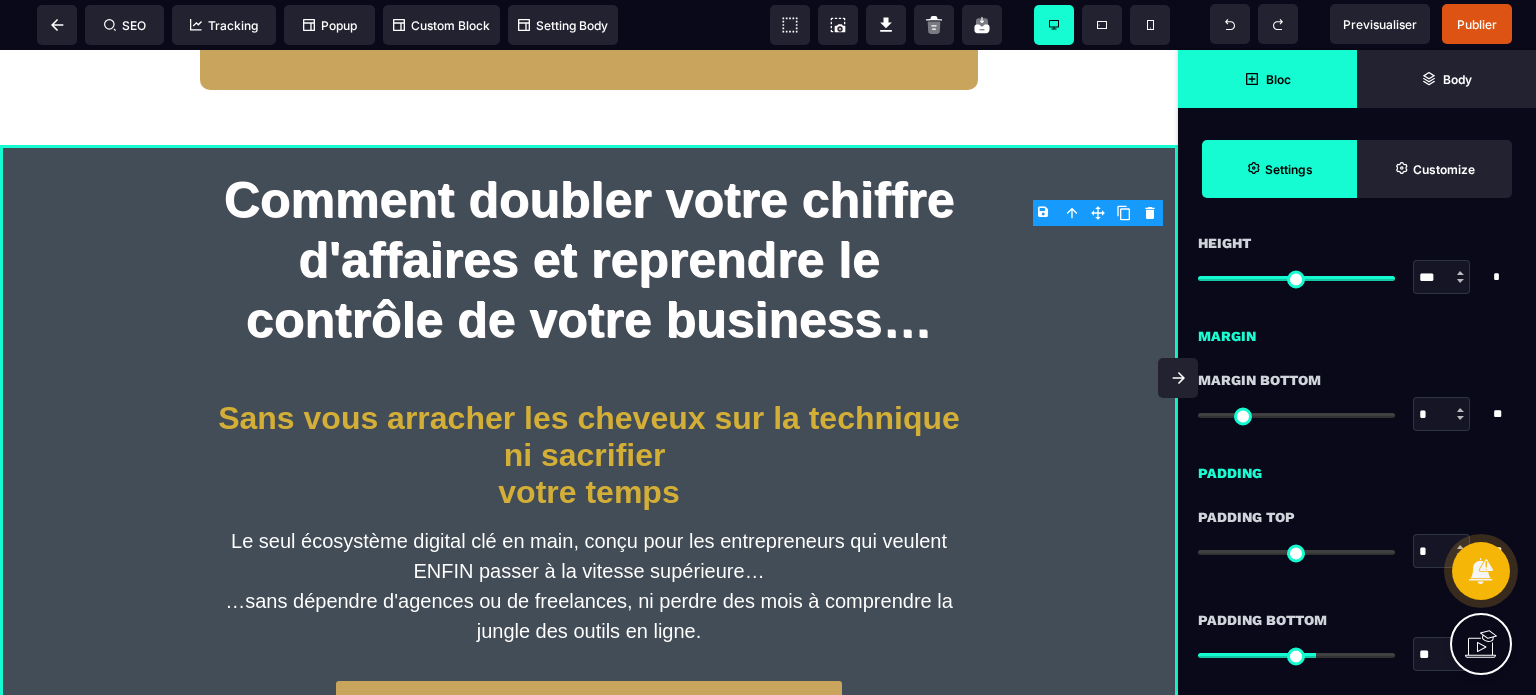 scroll, scrollTop: 1640, scrollLeft: 0, axis: vertical 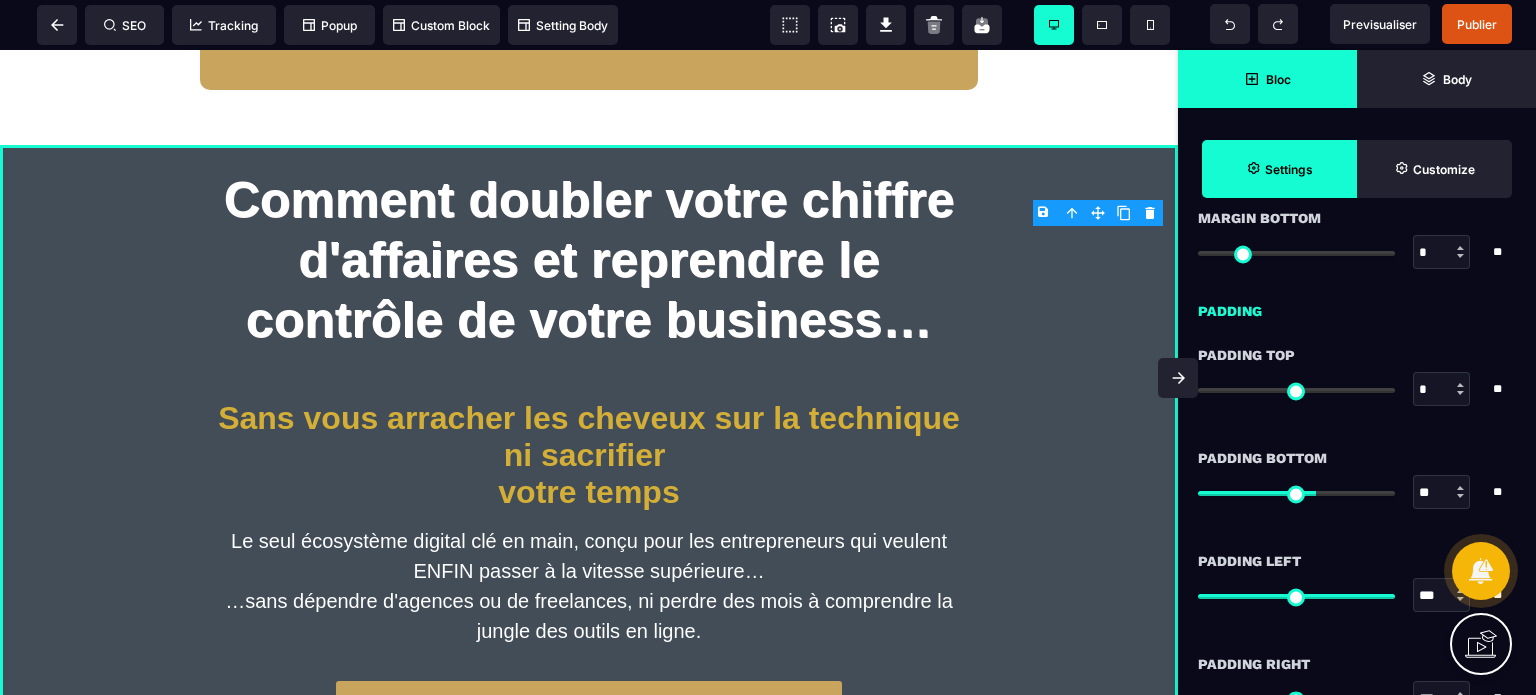 click on "*" at bounding box center [1442, 390] 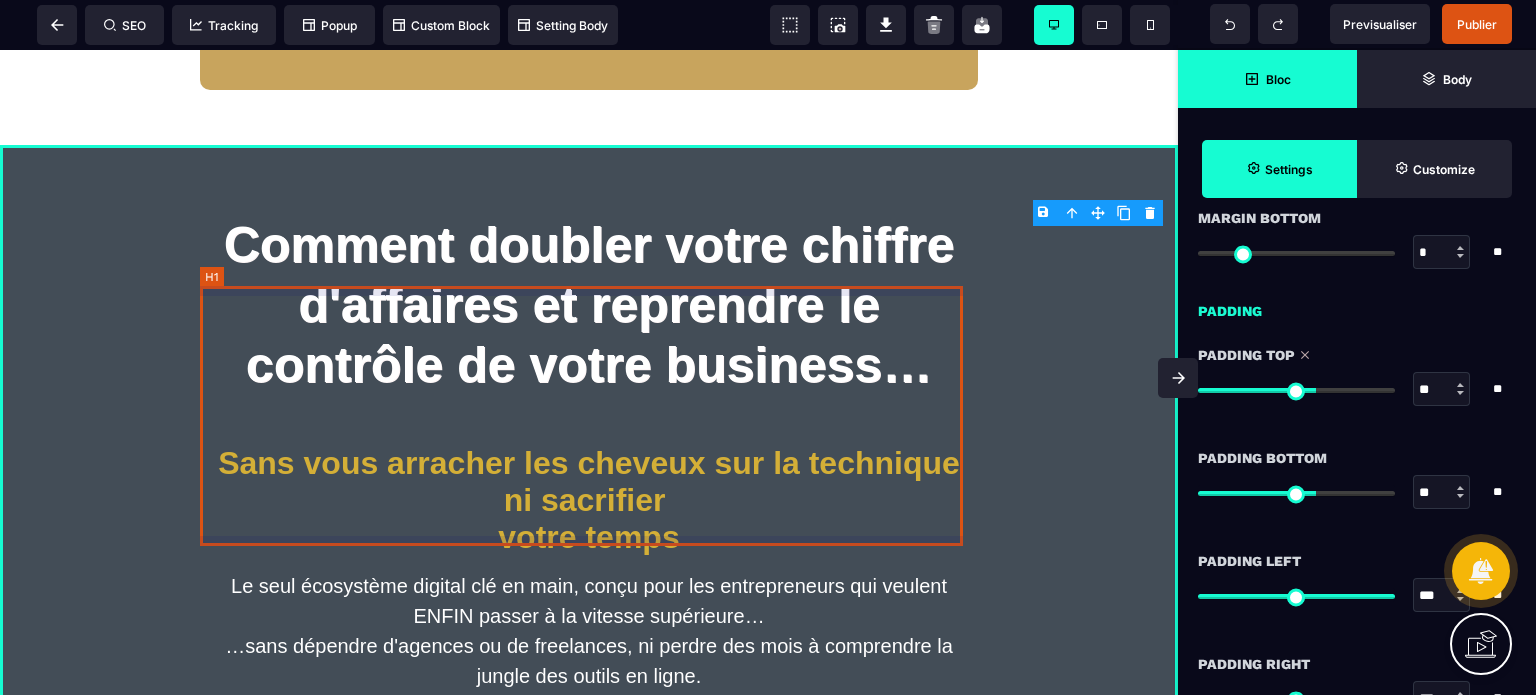 click on "Comment doubler votre chiffre d'affaires et reprendre le contrôle de votre business…" at bounding box center [589, 305] 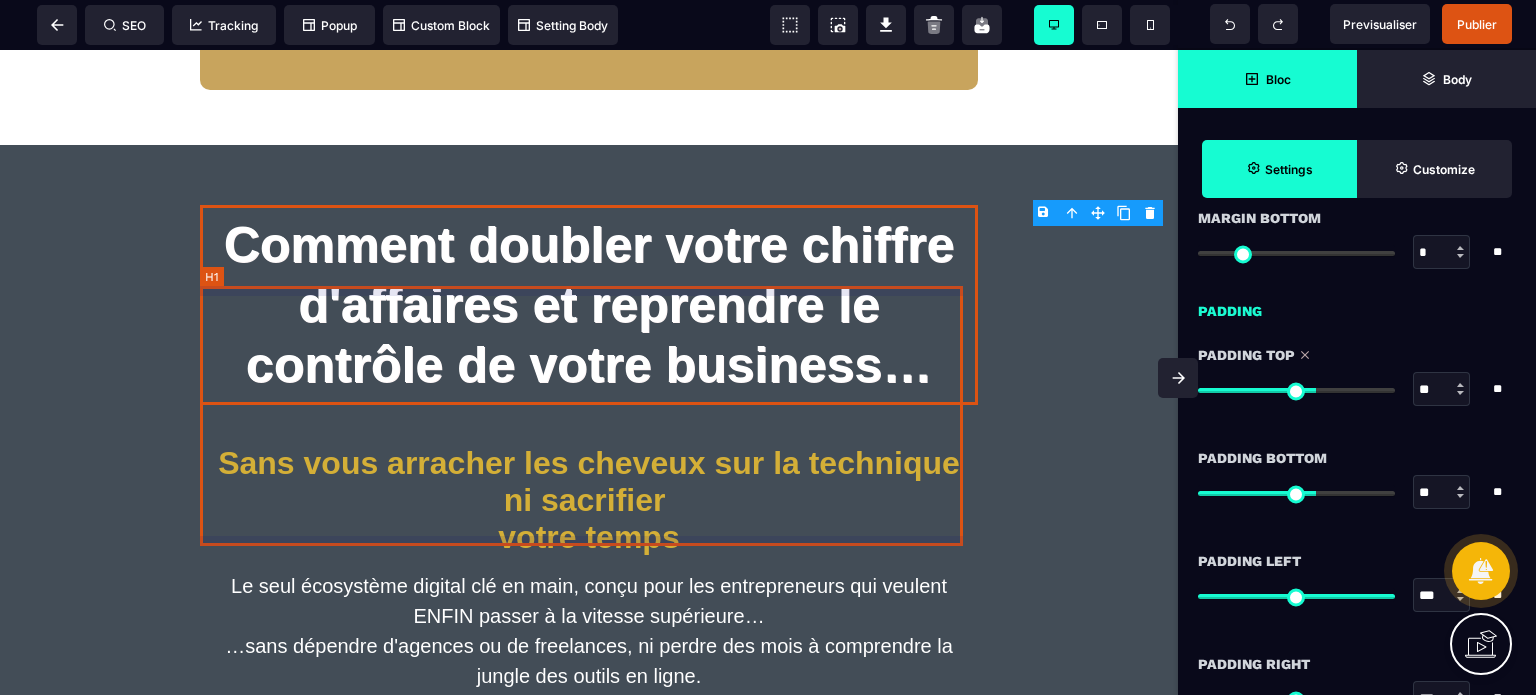 scroll, scrollTop: 0, scrollLeft: 0, axis: both 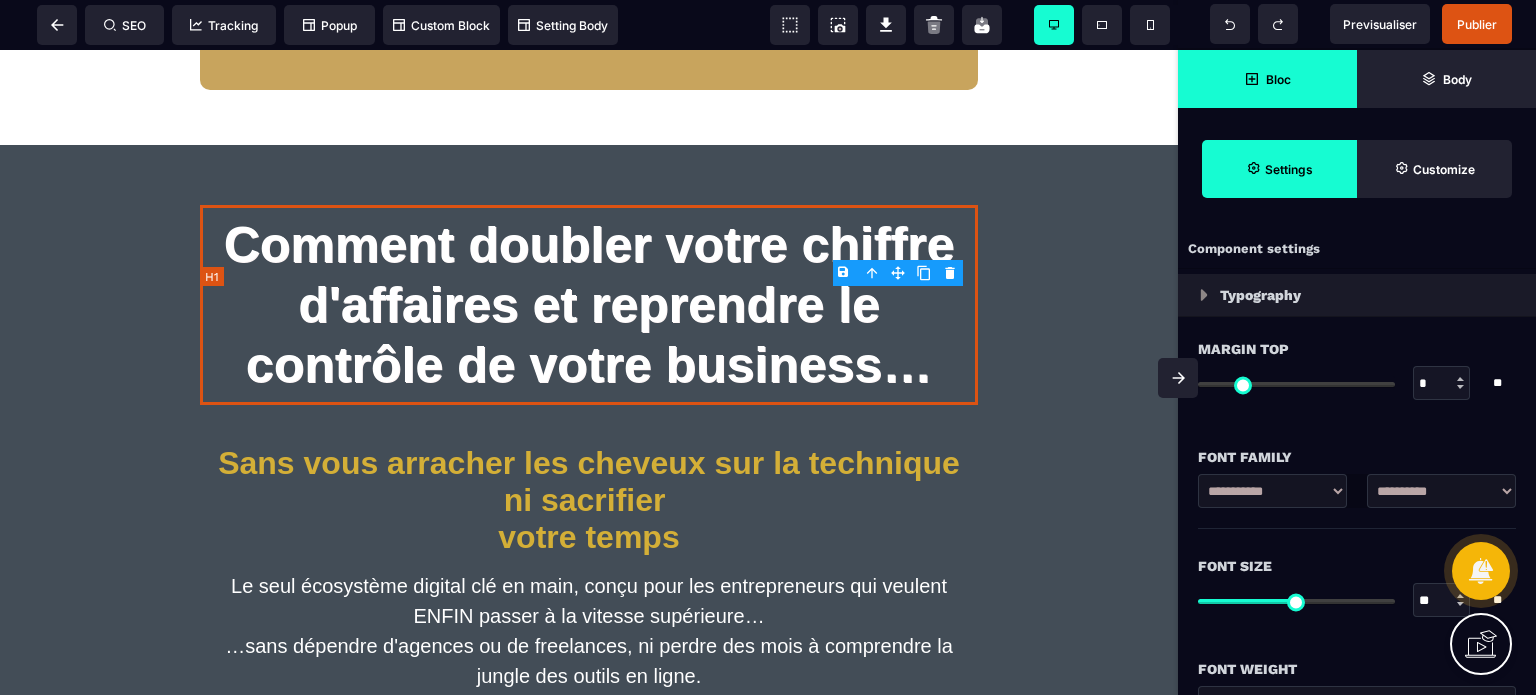 click on "Comment doubler votre chiffre d'affaires et reprendre le contrôle de votre business…" at bounding box center (589, 305) 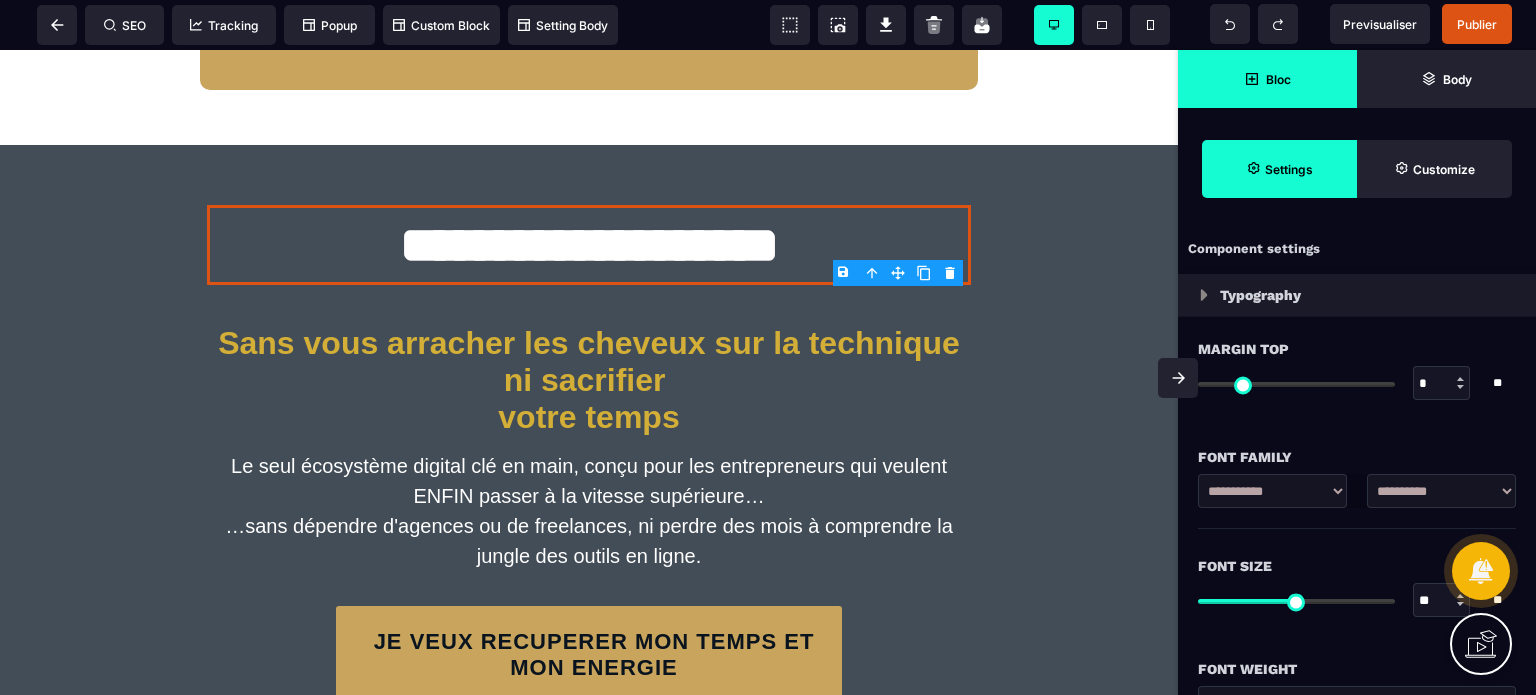 click on "**" at bounding box center (1442, 601) 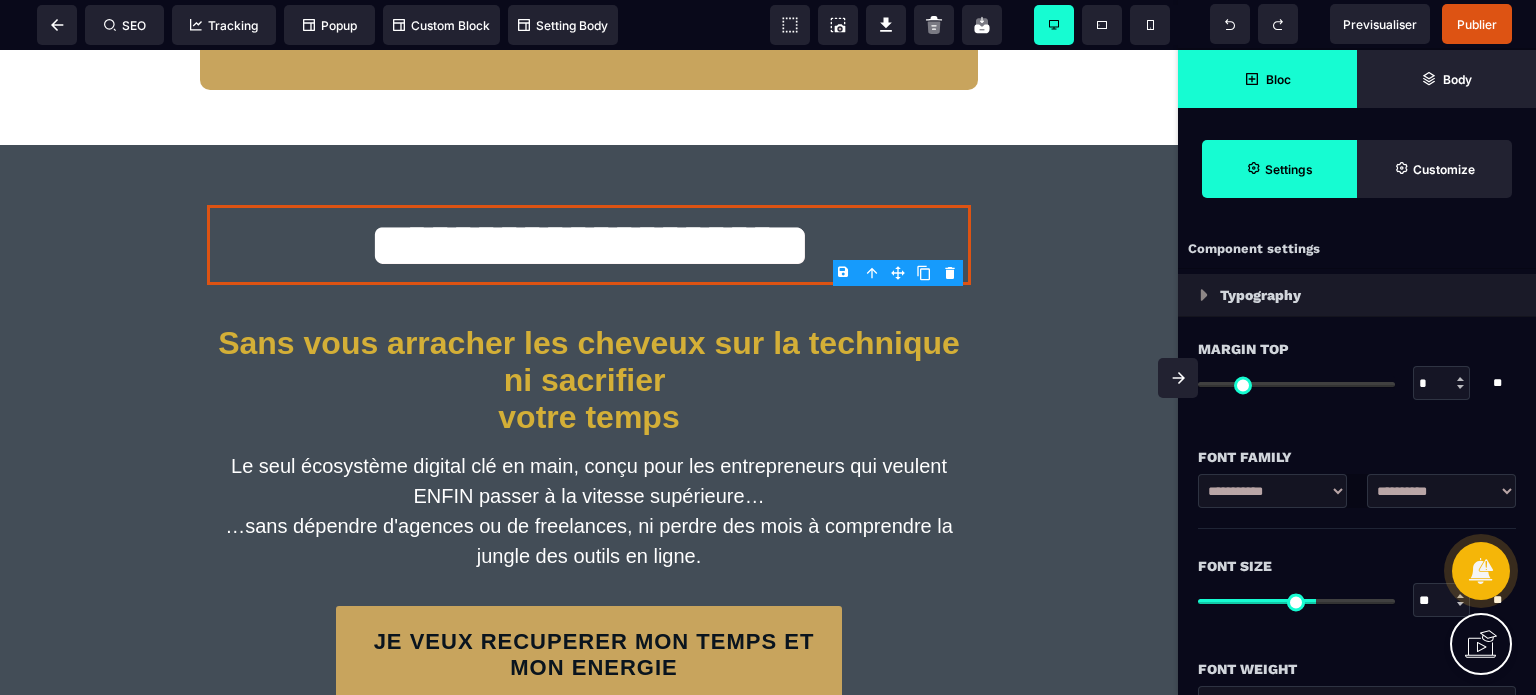 click on "Font Size" at bounding box center [1357, 566] 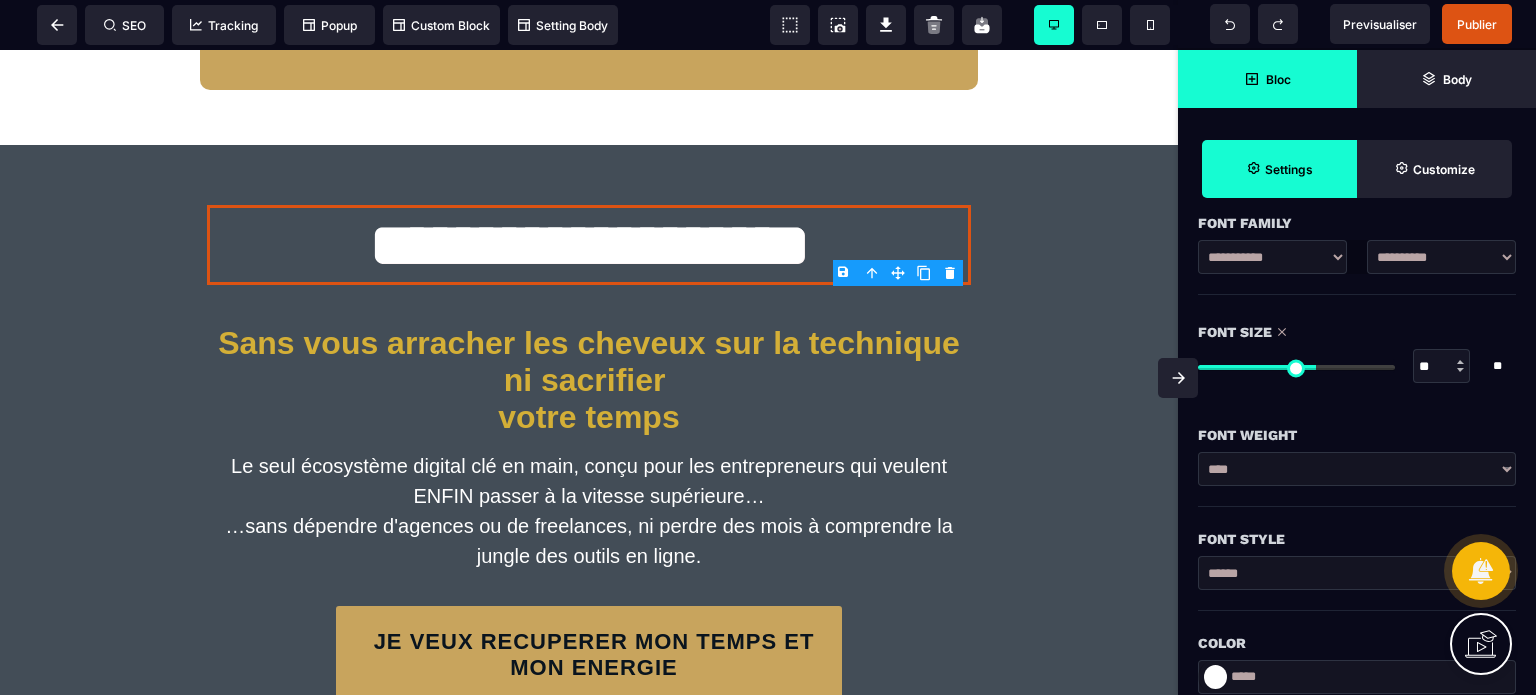 scroll, scrollTop: 280, scrollLeft: 0, axis: vertical 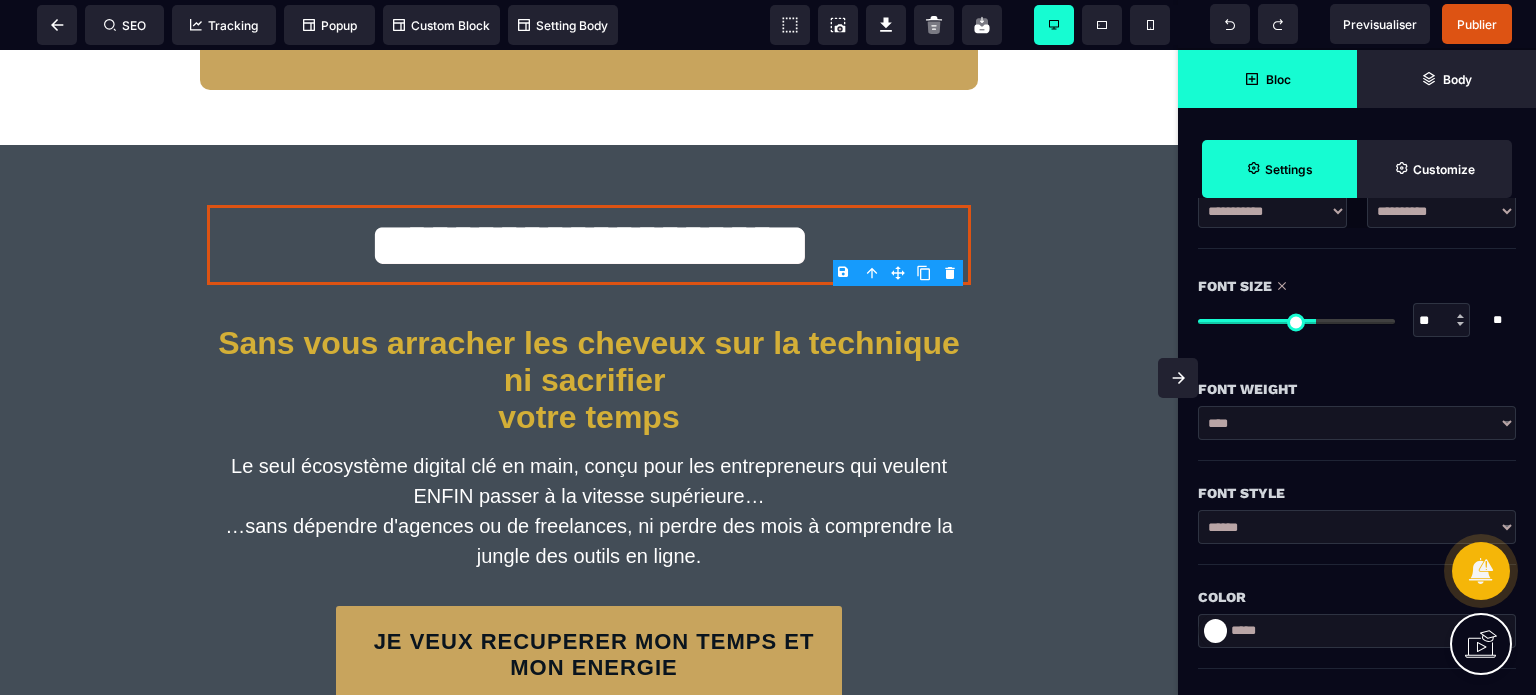 click on "*****" at bounding box center [1357, 631] 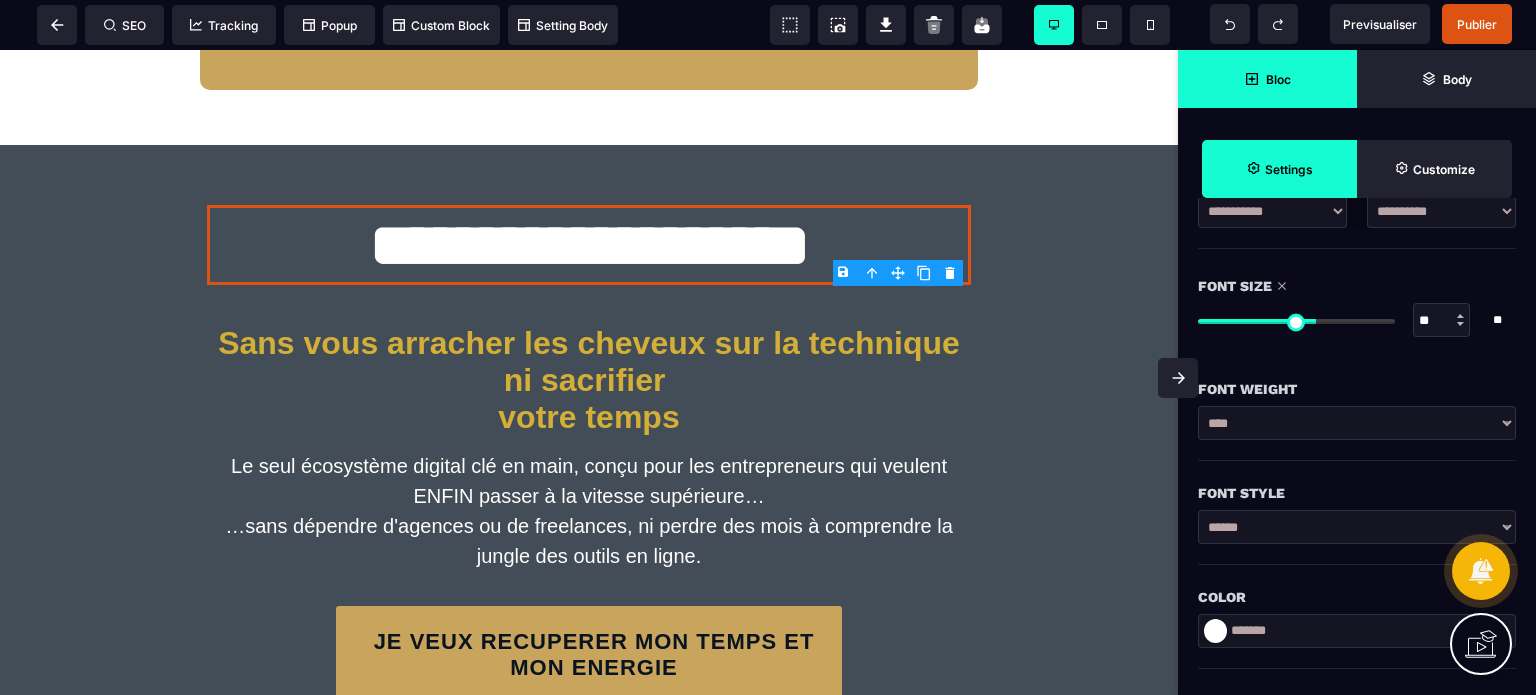 click on "Color" at bounding box center [1357, 597] 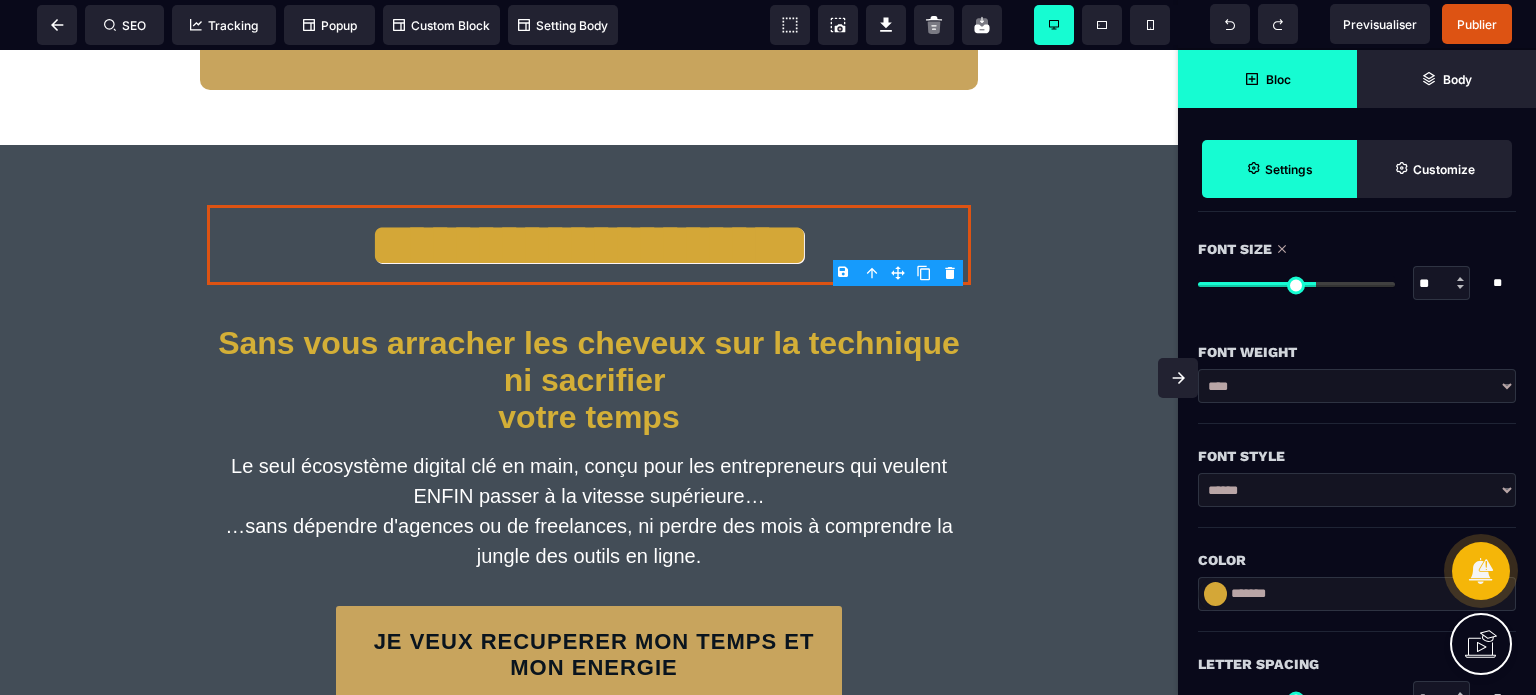 scroll, scrollTop: 320, scrollLeft: 0, axis: vertical 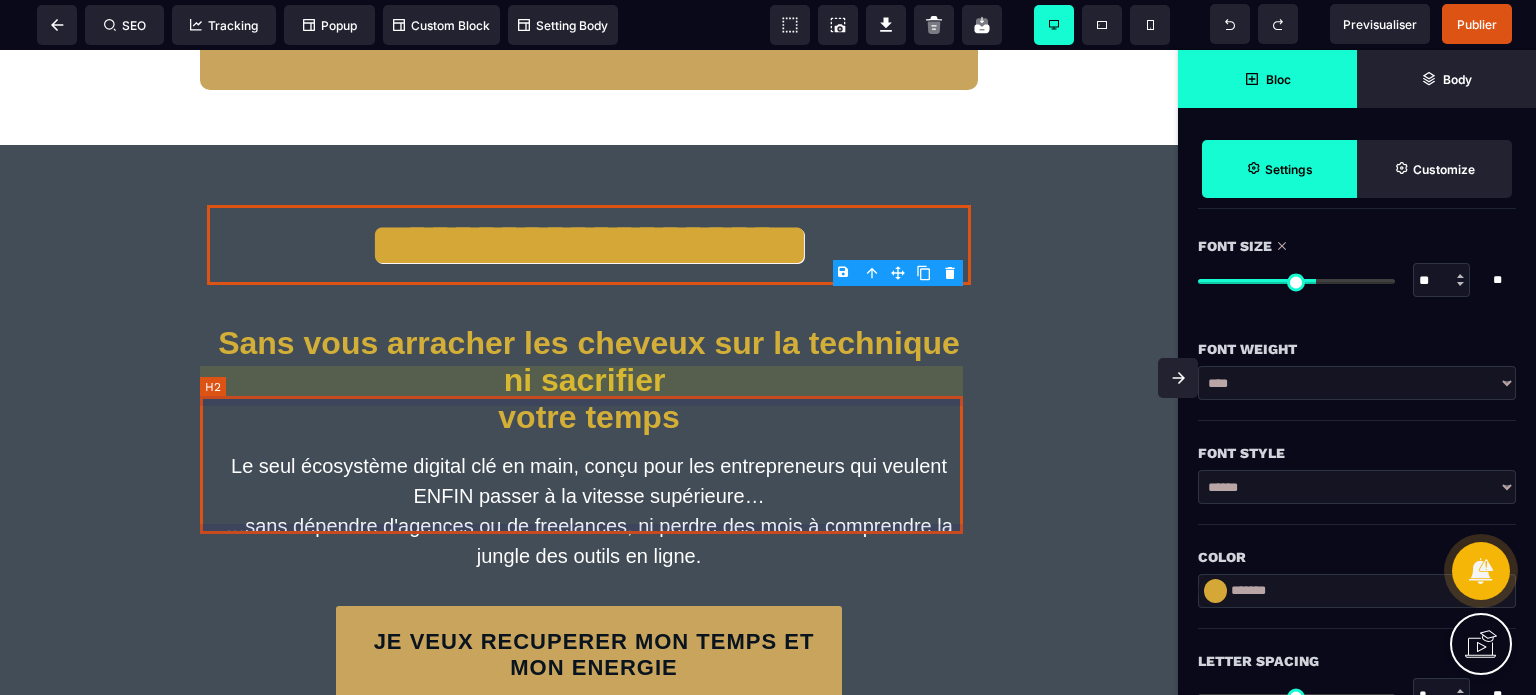click on "Sans vous arracher les cheveux sur la technique ni sacrifier
votre temps" at bounding box center [589, 380] 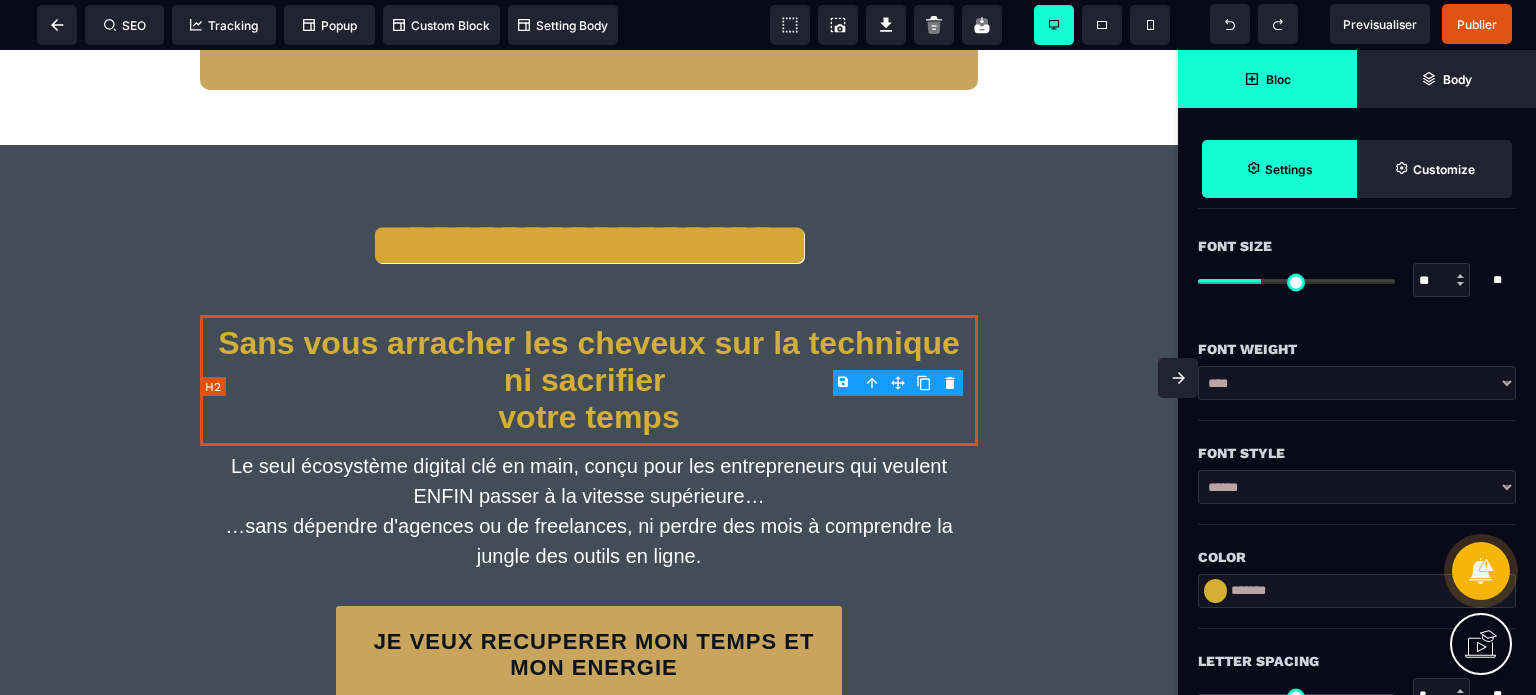 scroll, scrollTop: 0, scrollLeft: 0, axis: both 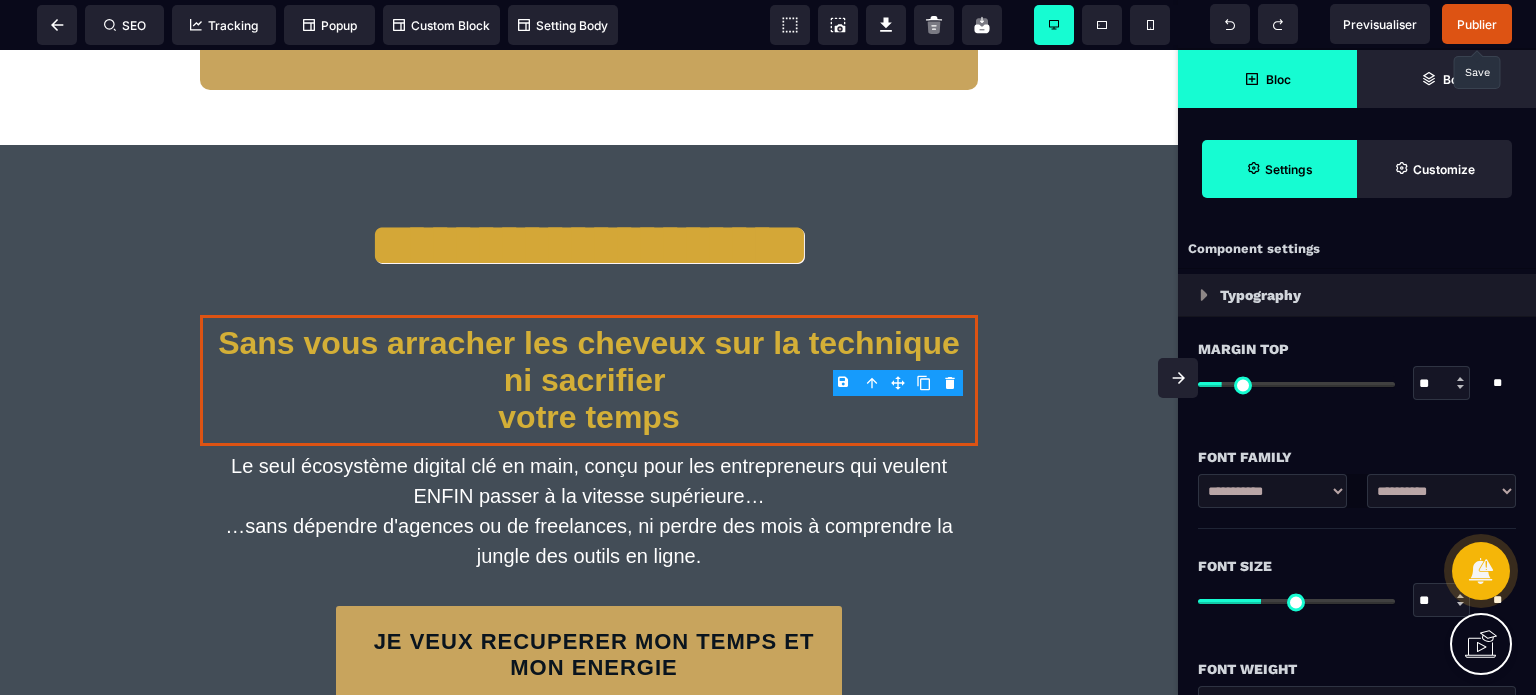 click on "Publier" at bounding box center (1477, 24) 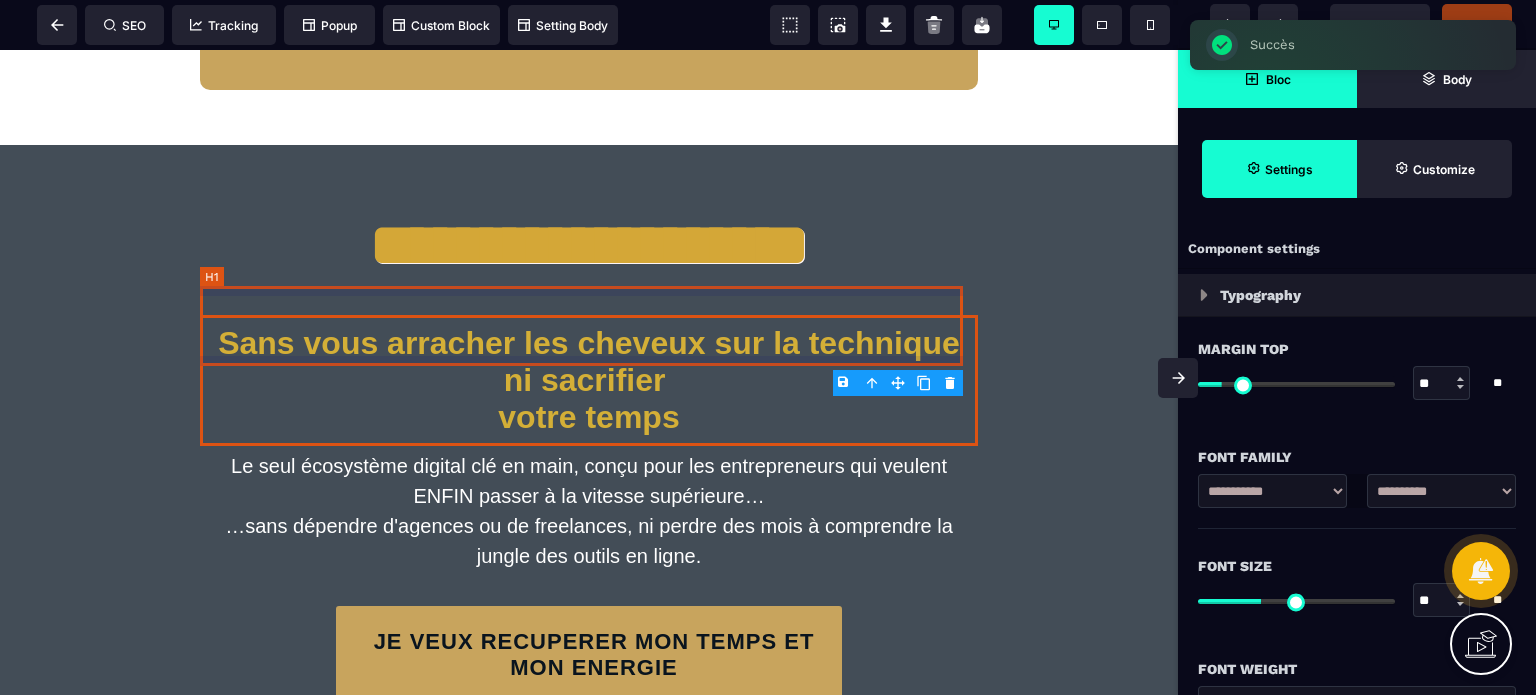 click on "**********" at bounding box center (588, 245) 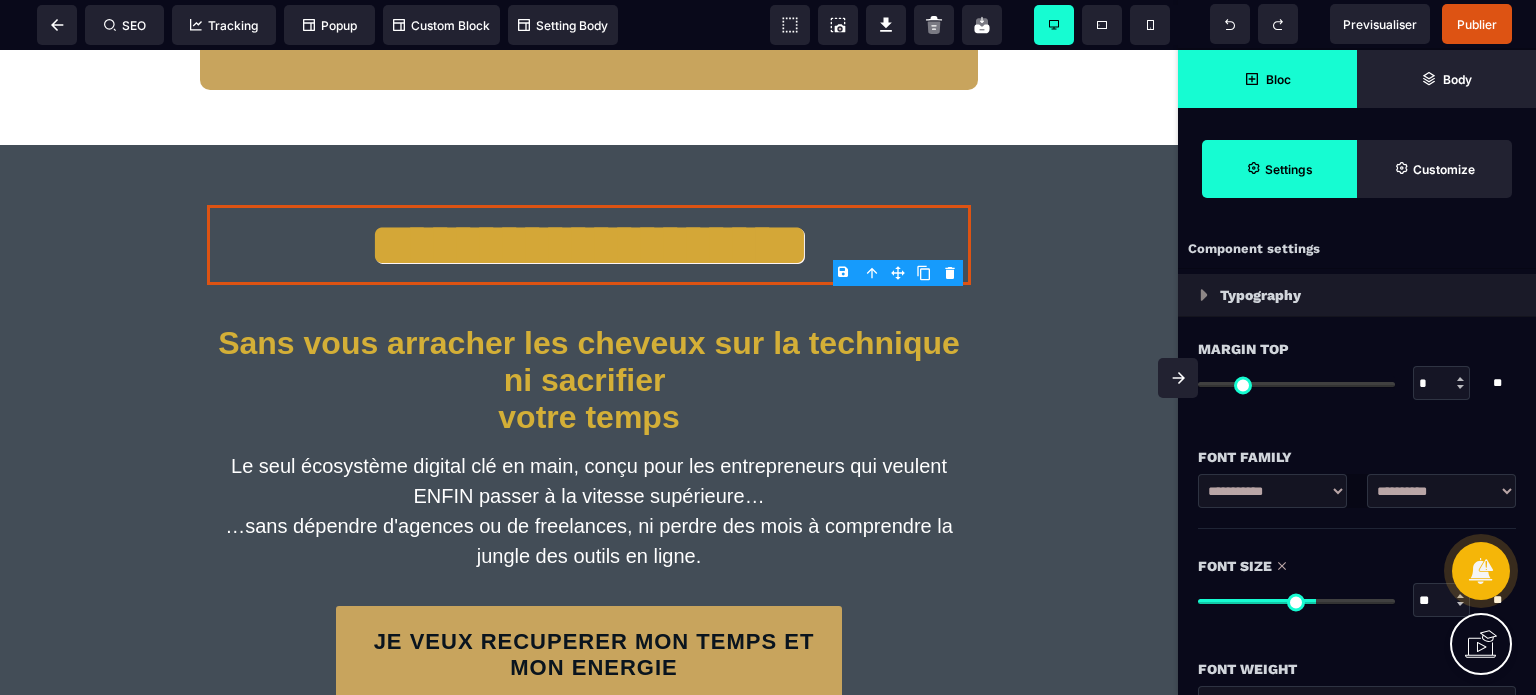 click 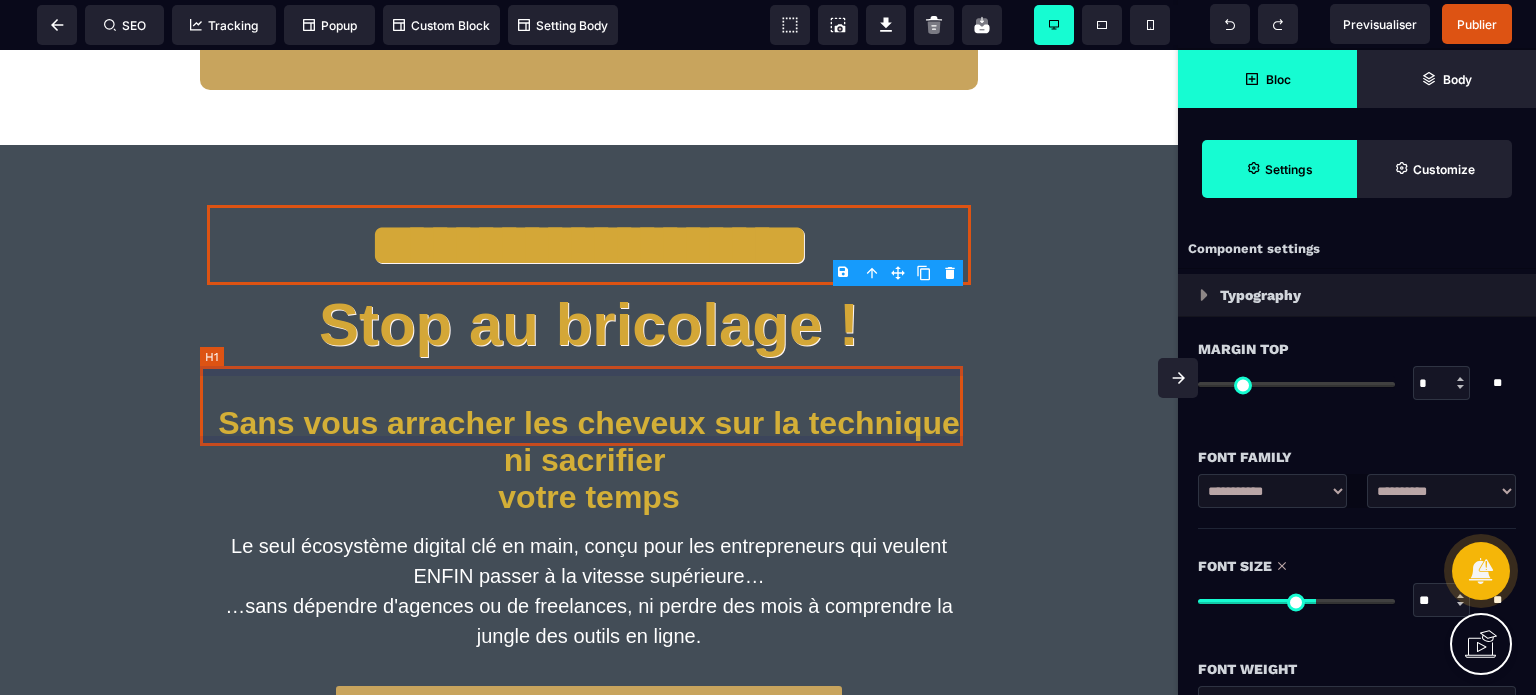 click on "Stop au bricolage !" at bounding box center [589, 325] 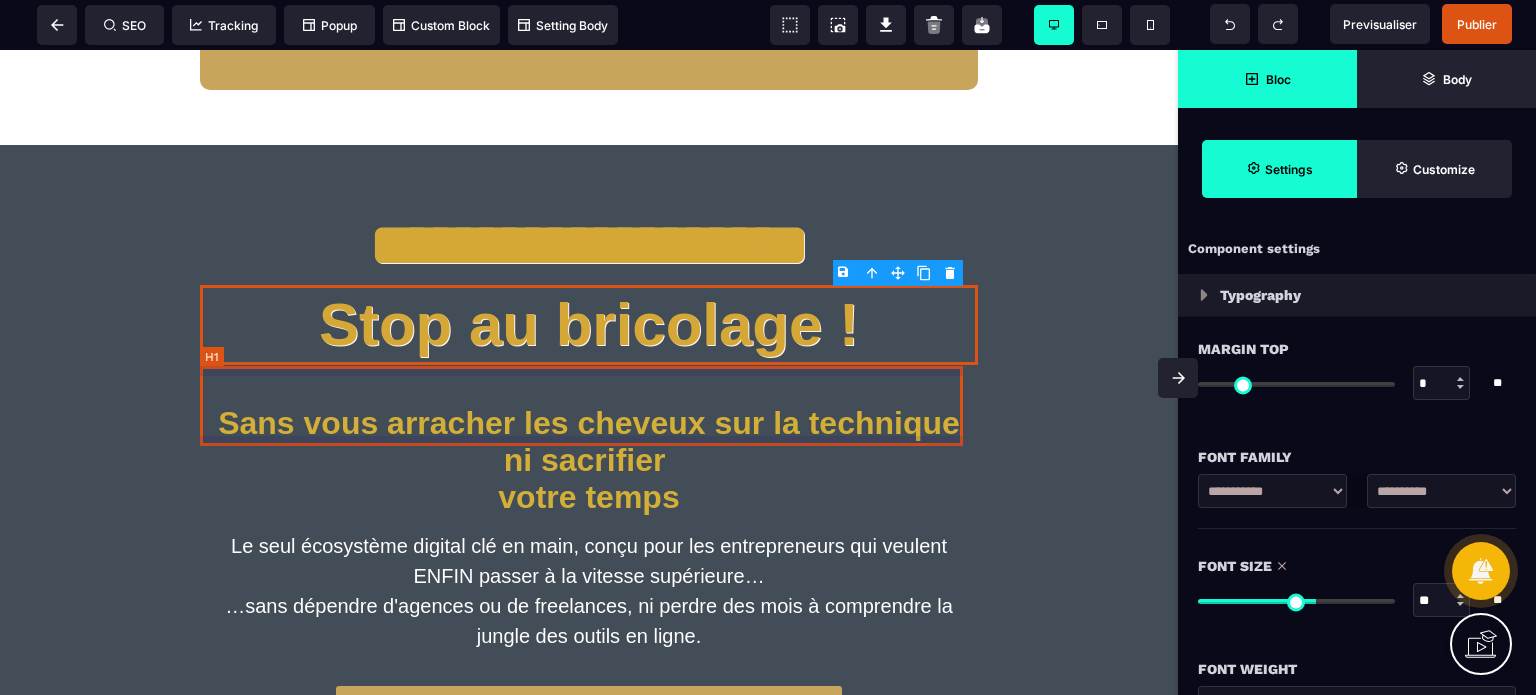 click on "Stop au bricolage !" at bounding box center [589, 325] 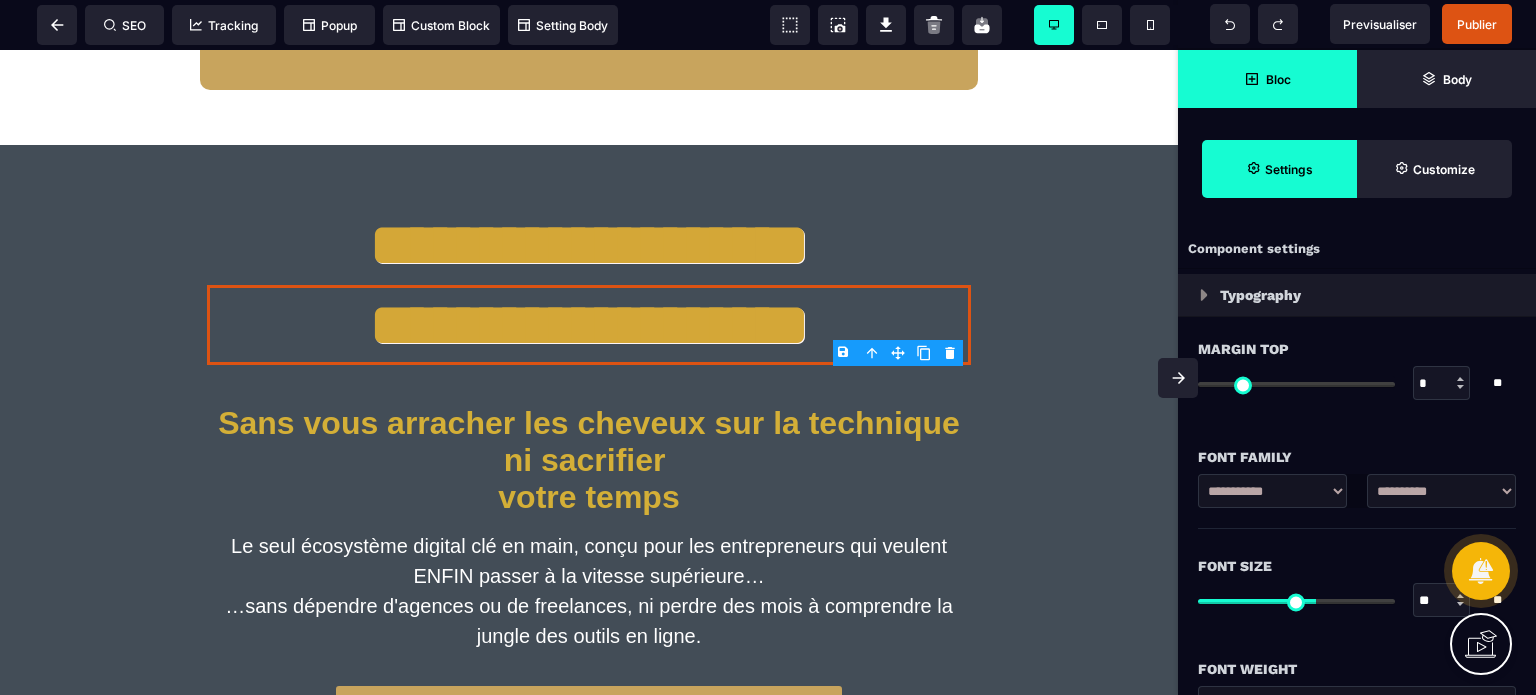 drag, startPoint x: 1428, startPoint y: 599, endPoint x: 1402, endPoint y: 608, distance: 27.513634 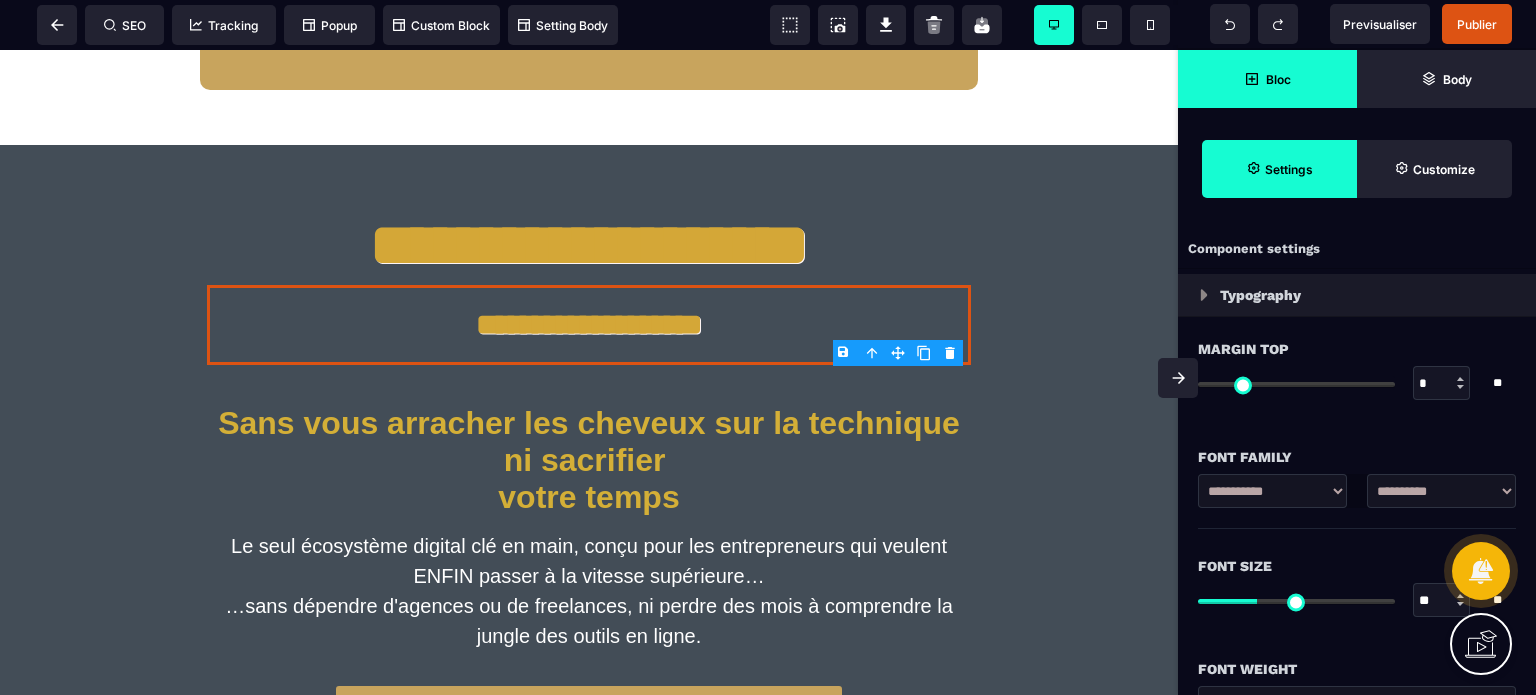 click on "**" at bounding box center [1442, 601] 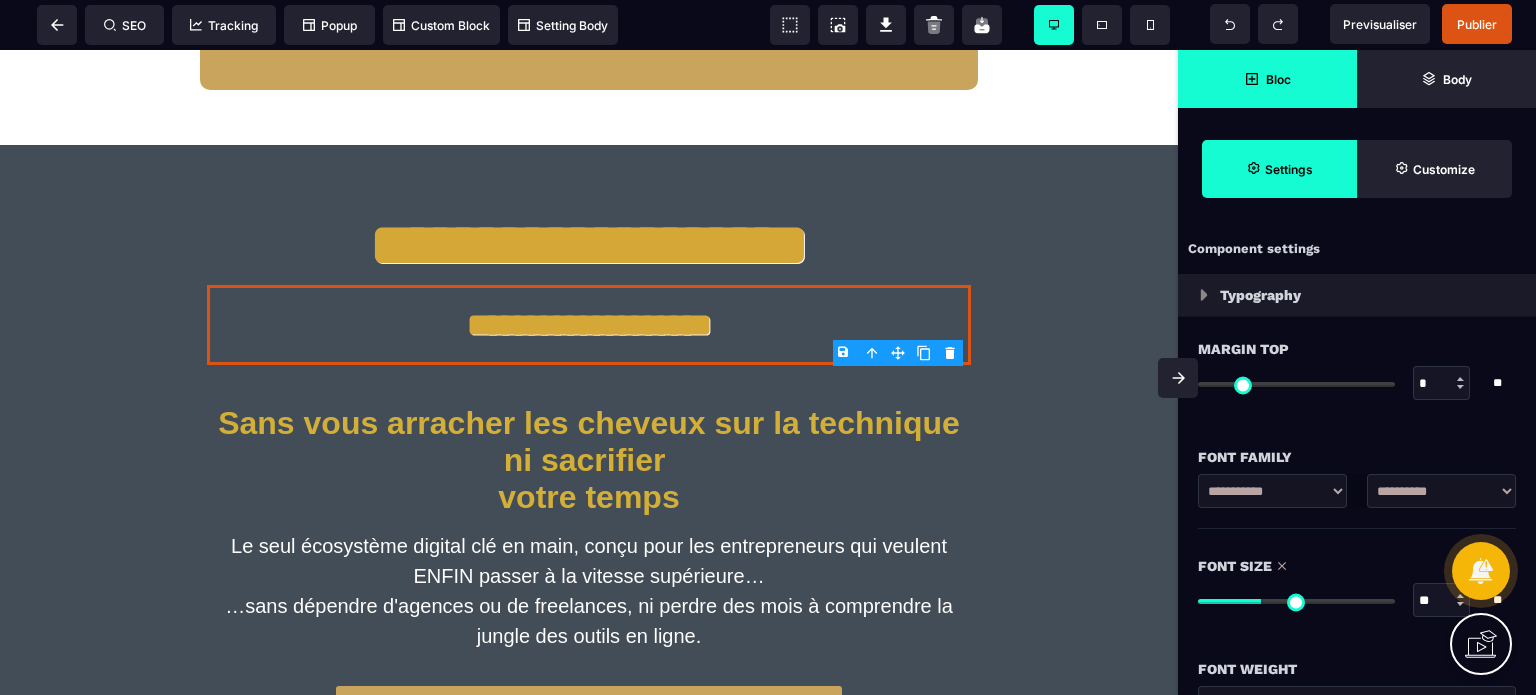 drag, startPoint x: 1438, startPoint y: 603, endPoint x: 1392, endPoint y: 609, distance: 46.389652 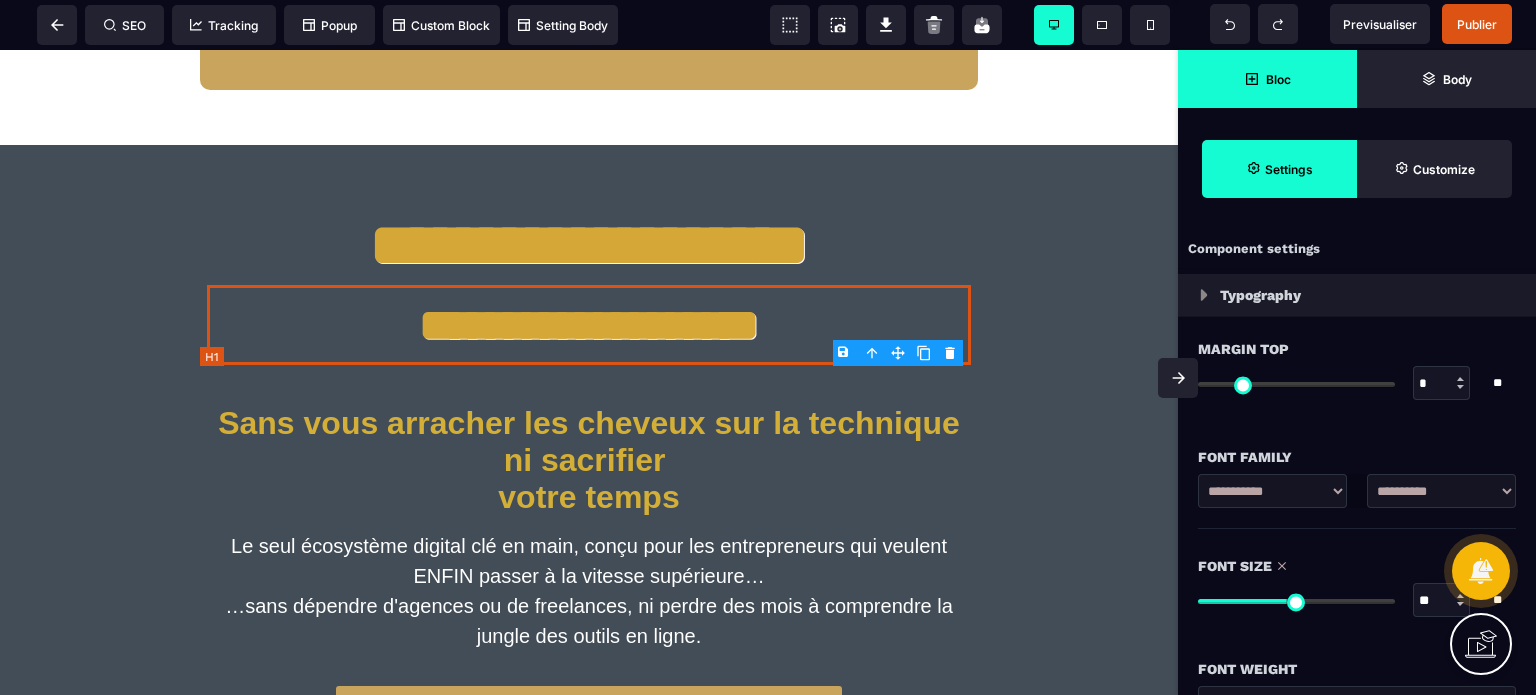 click on "**********" at bounding box center [588, 325] 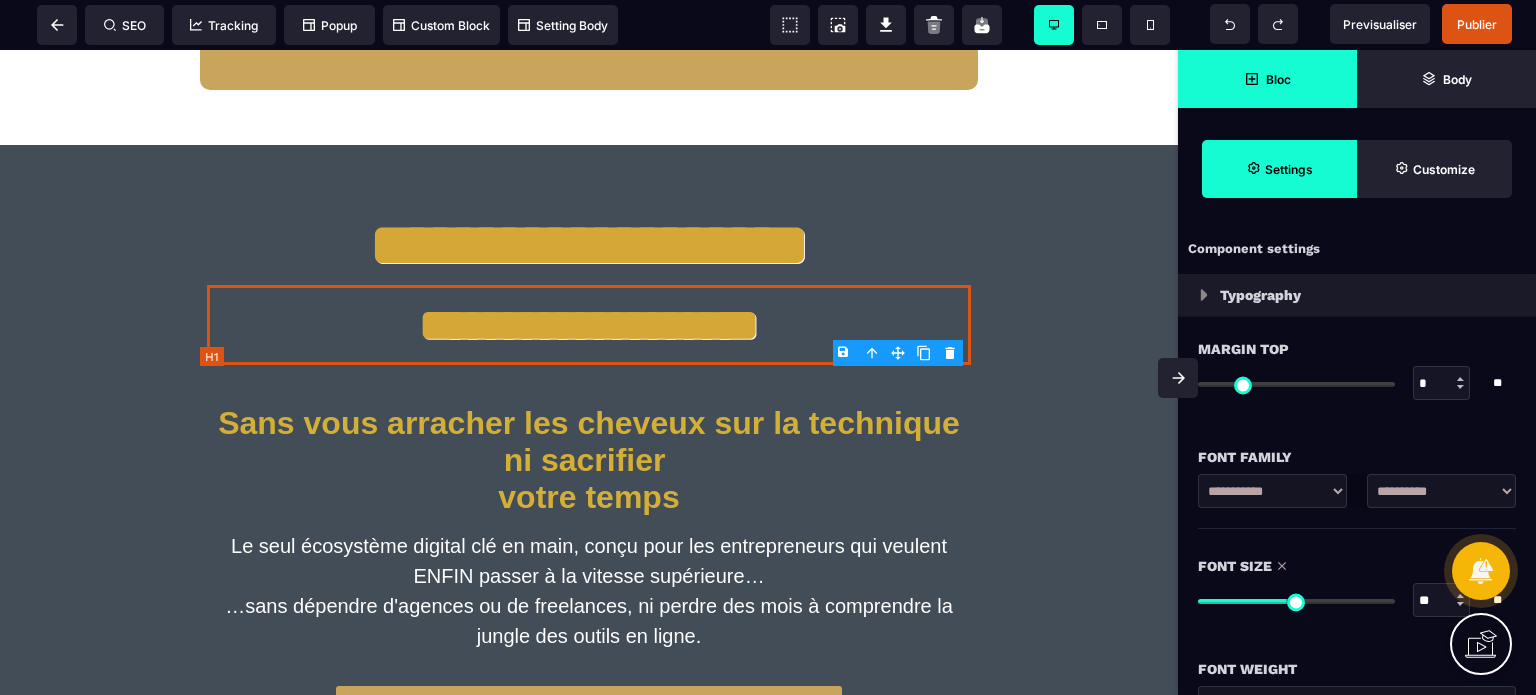 click on "**********" at bounding box center (588, 325) 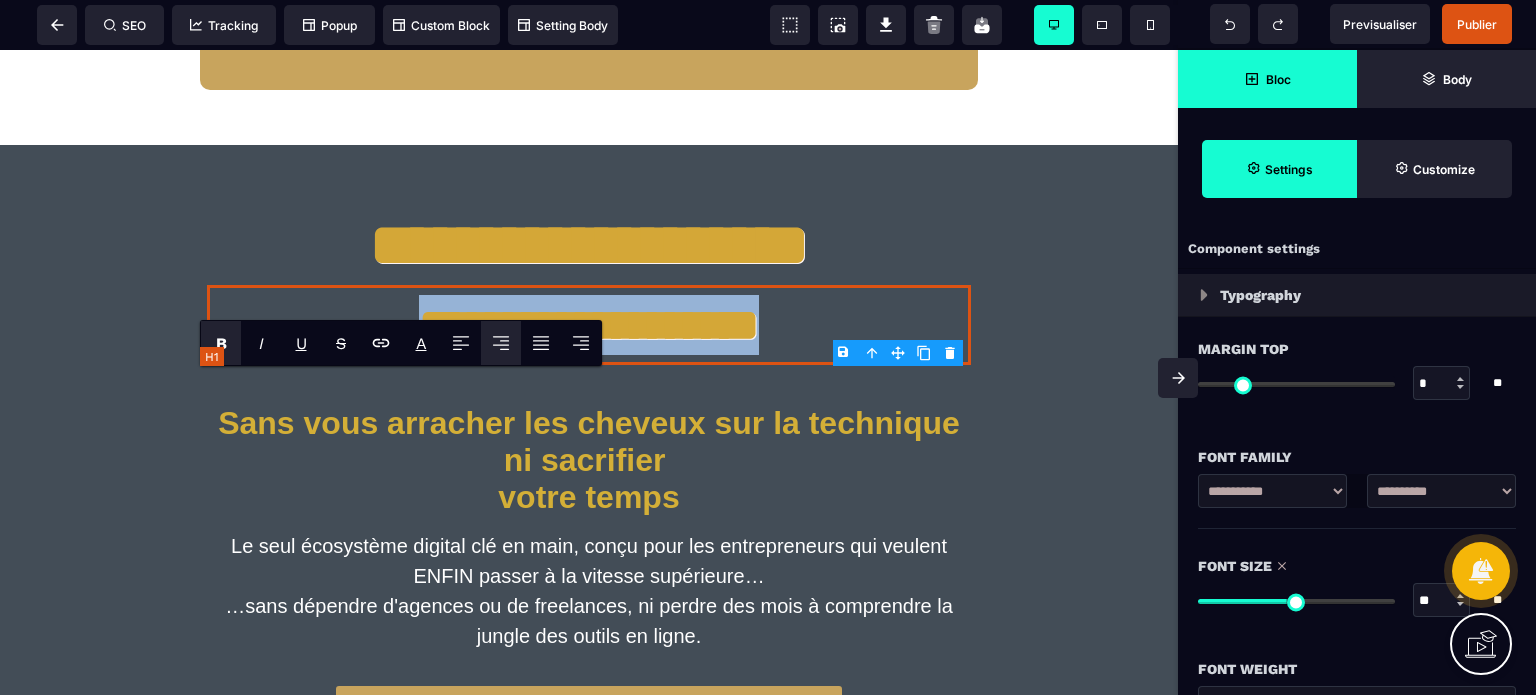 paste 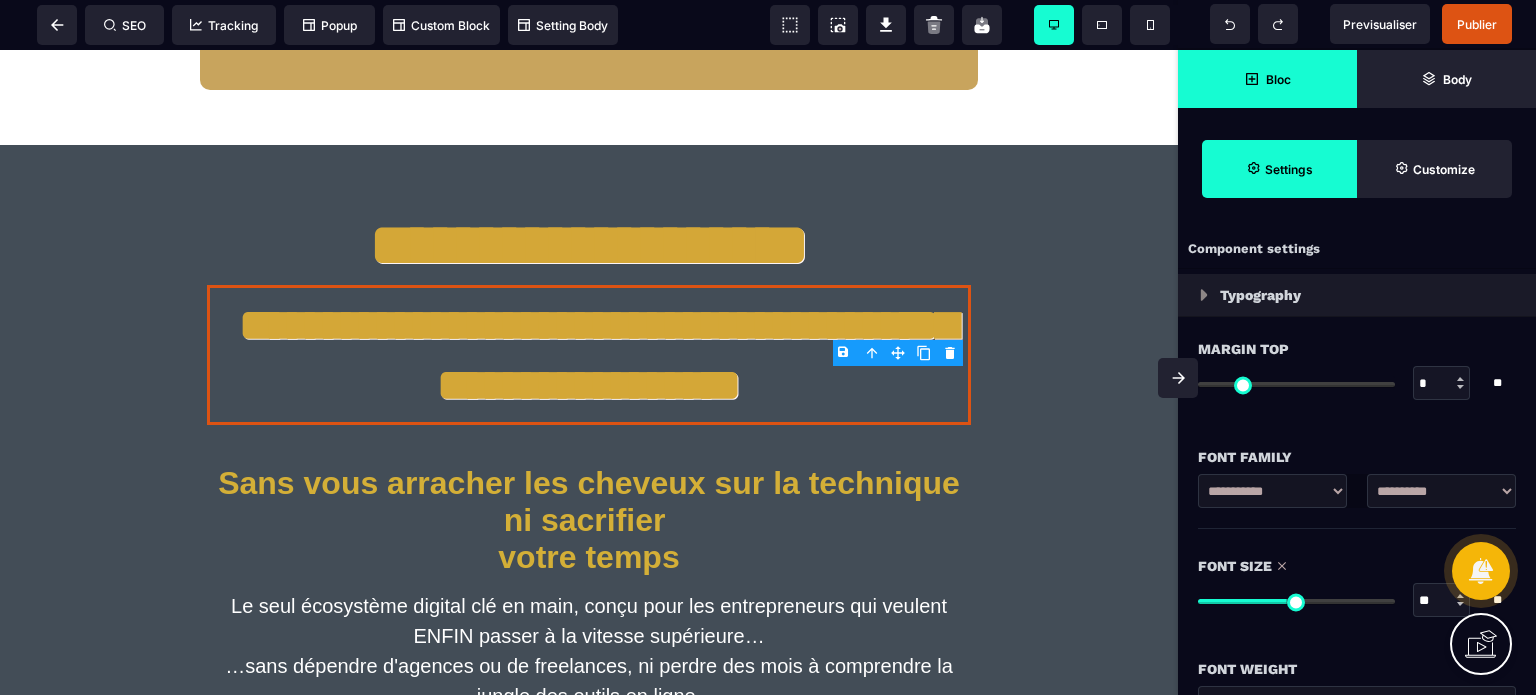 click on "*" at bounding box center (1442, 384) 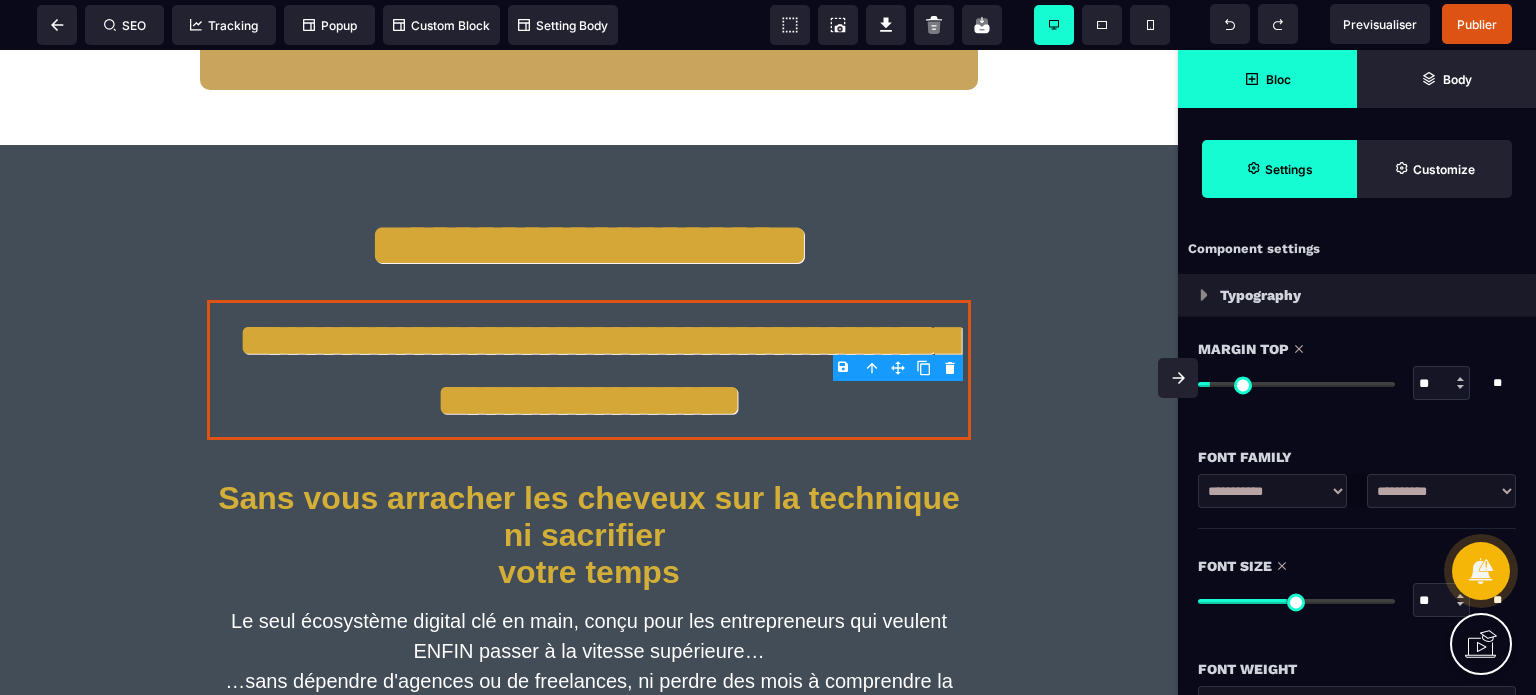 click on "Font Family" at bounding box center [1357, 447] 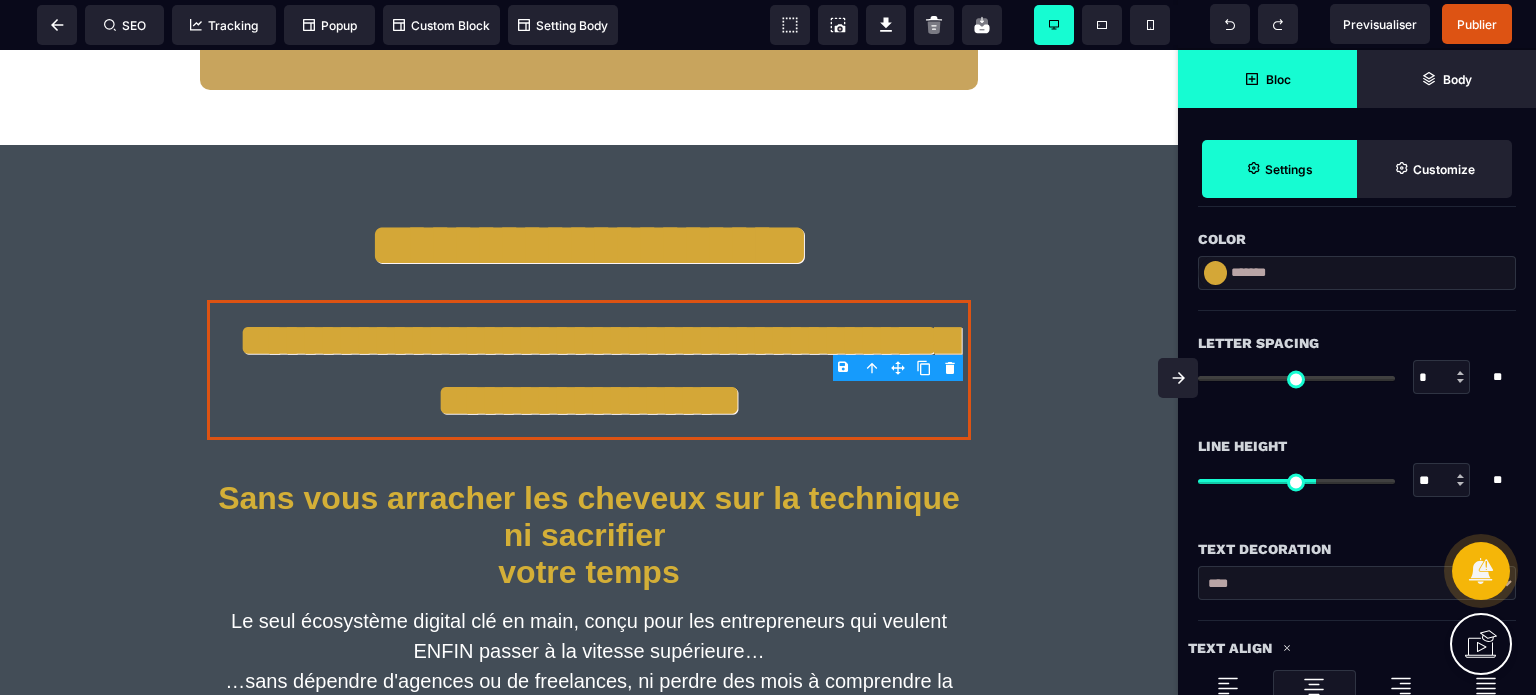 scroll, scrollTop: 640, scrollLeft: 0, axis: vertical 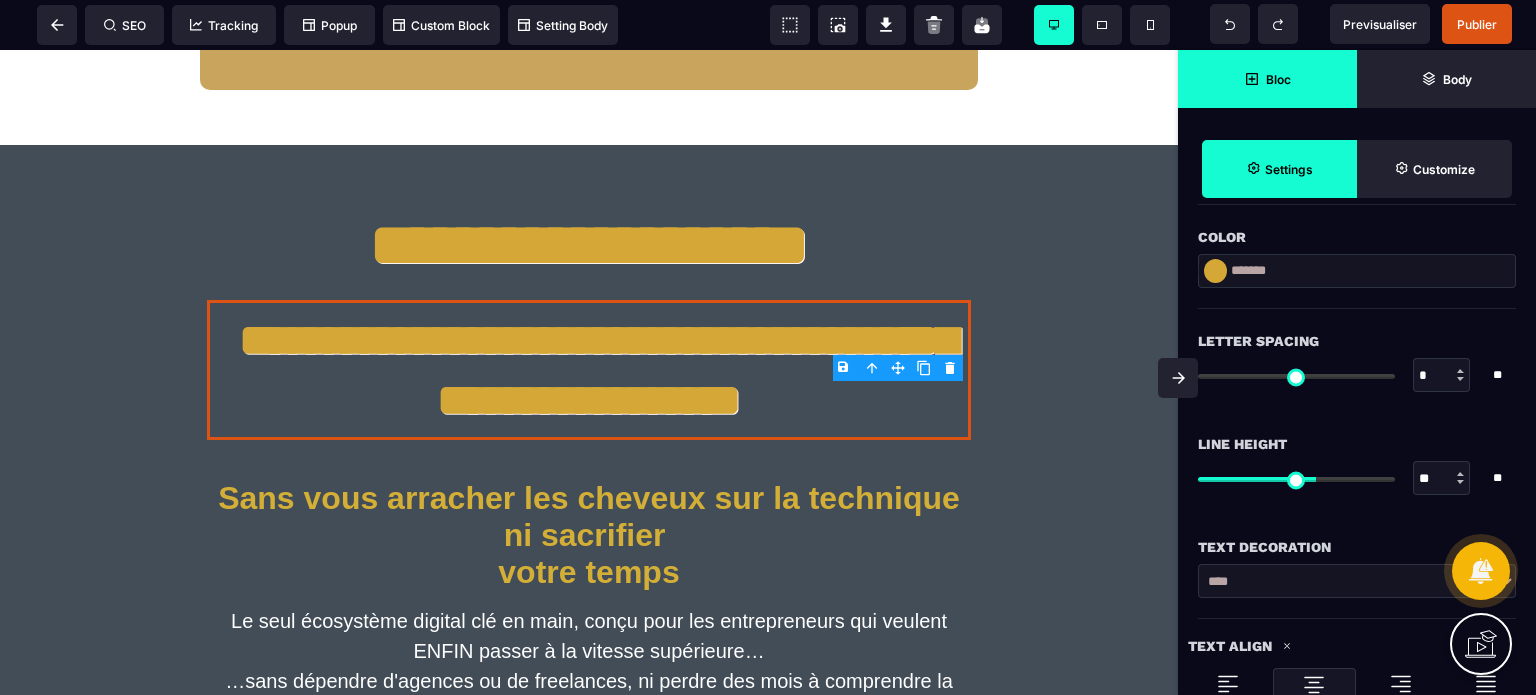 drag, startPoint x: 1444, startPoint y: 478, endPoint x: 1395, endPoint y: 478, distance: 49 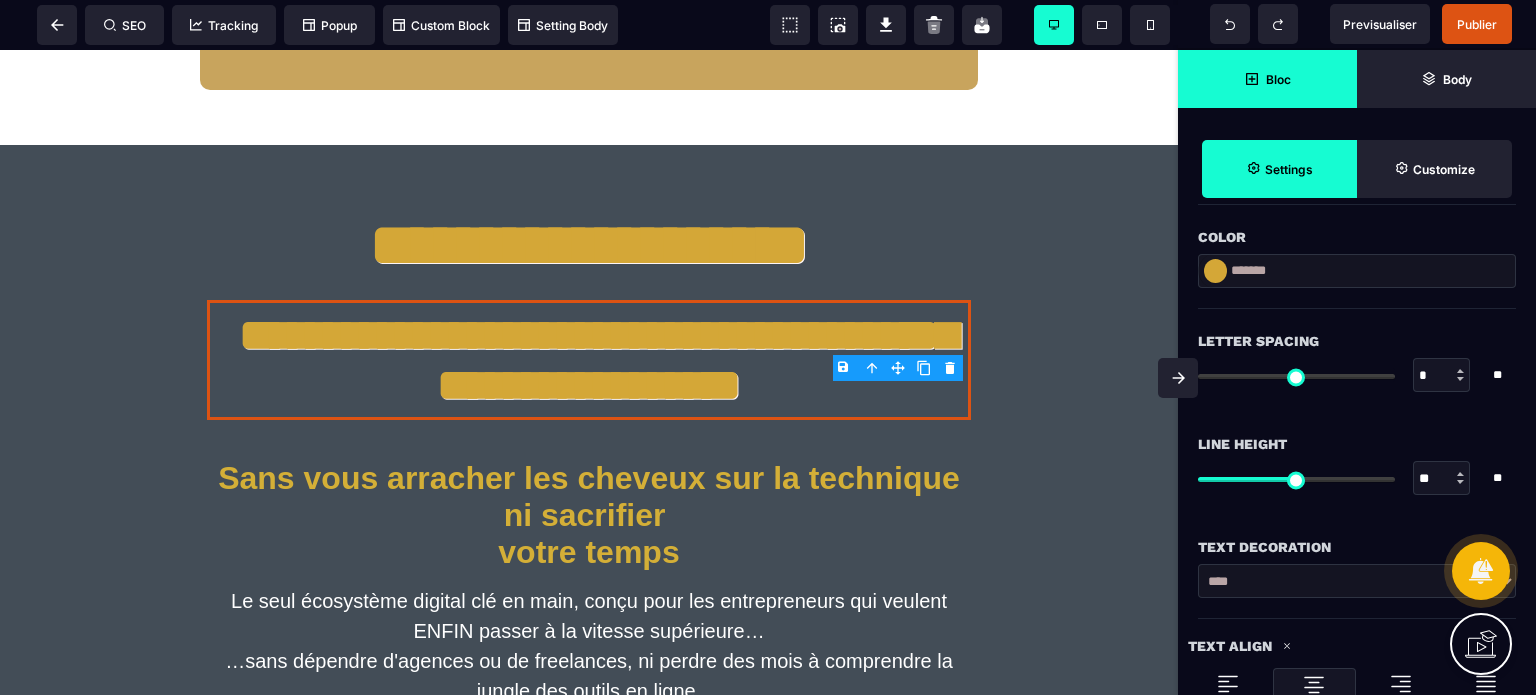 drag, startPoint x: 1427, startPoint y: 479, endPoint x: 1440, endPoint y: 484, distance: 13.928389 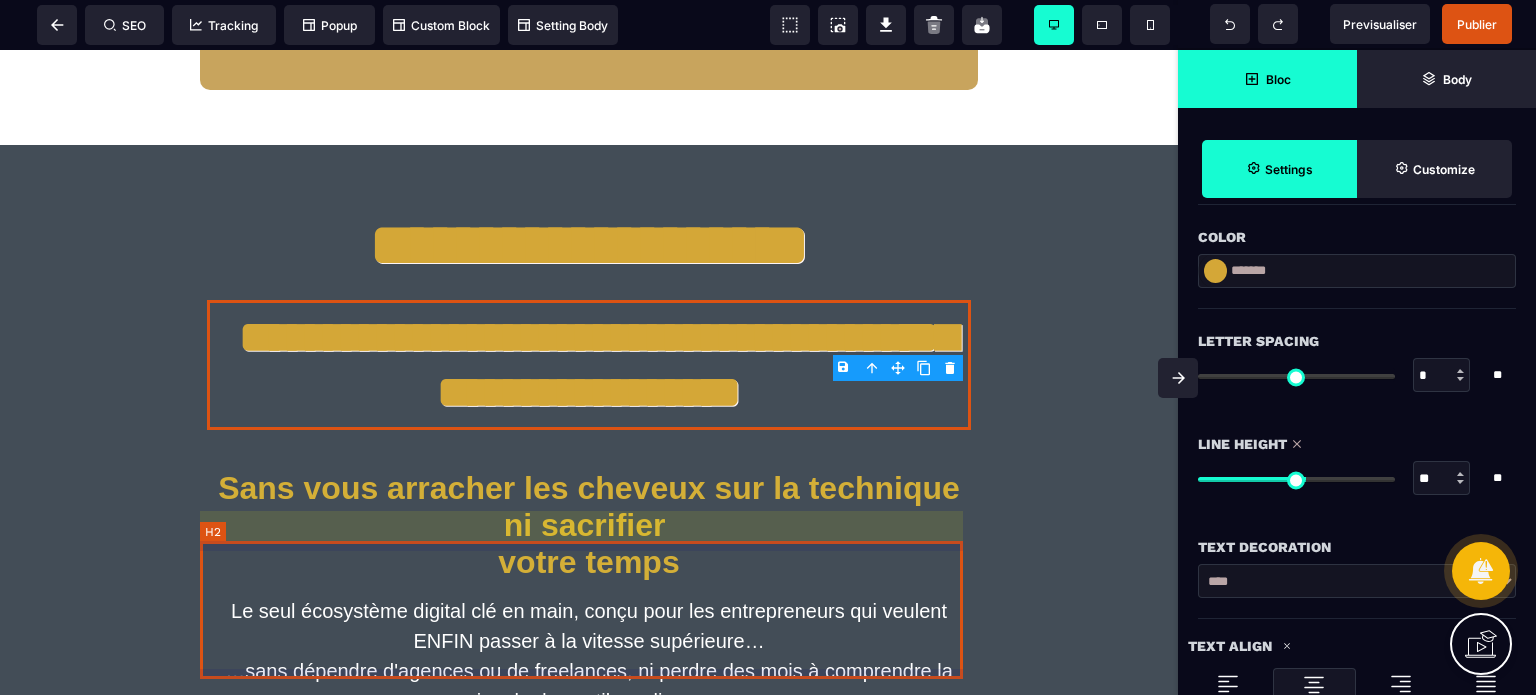 click on "Sans vous arracher les cheveux sur la technique ni sacrifier
votre temps" at bounding box center [589, 525] 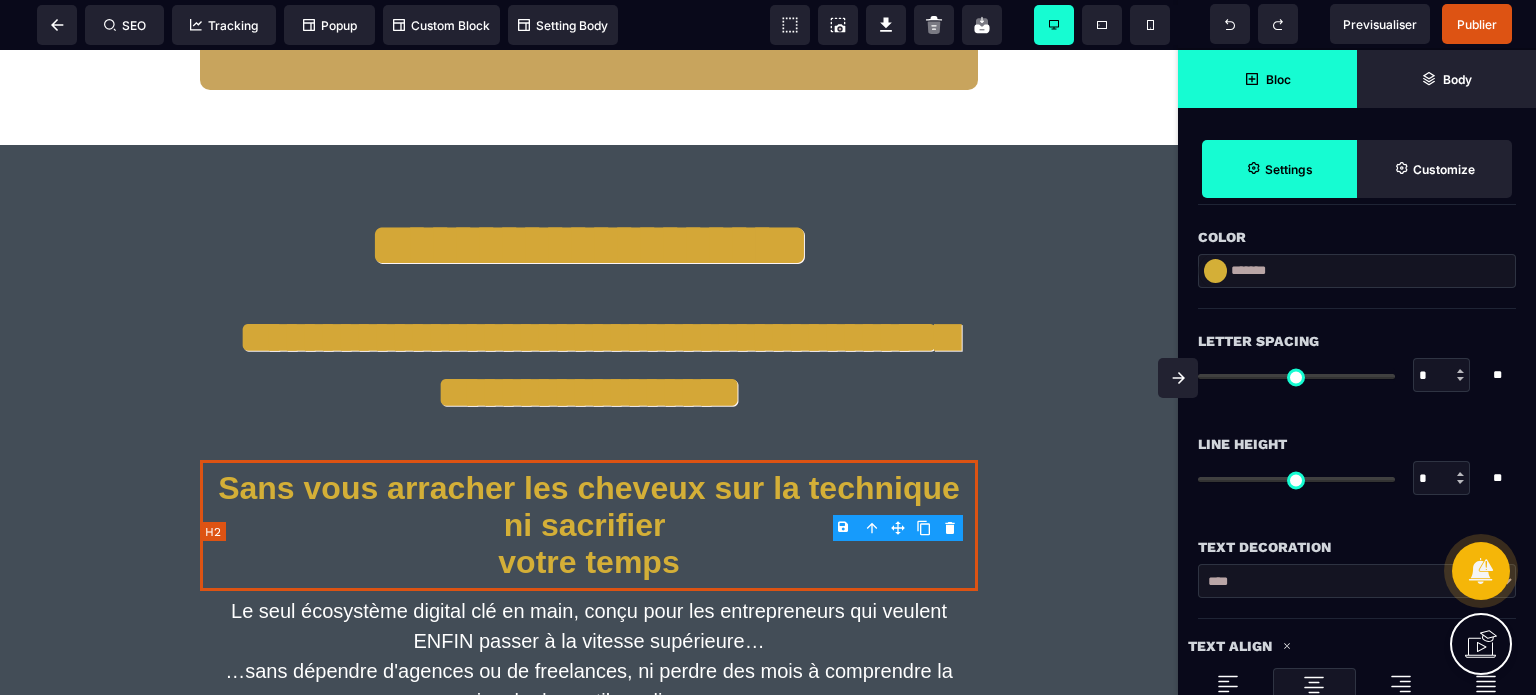 scroll, scrollTop: 0, scrollLeft: 0, axis: both 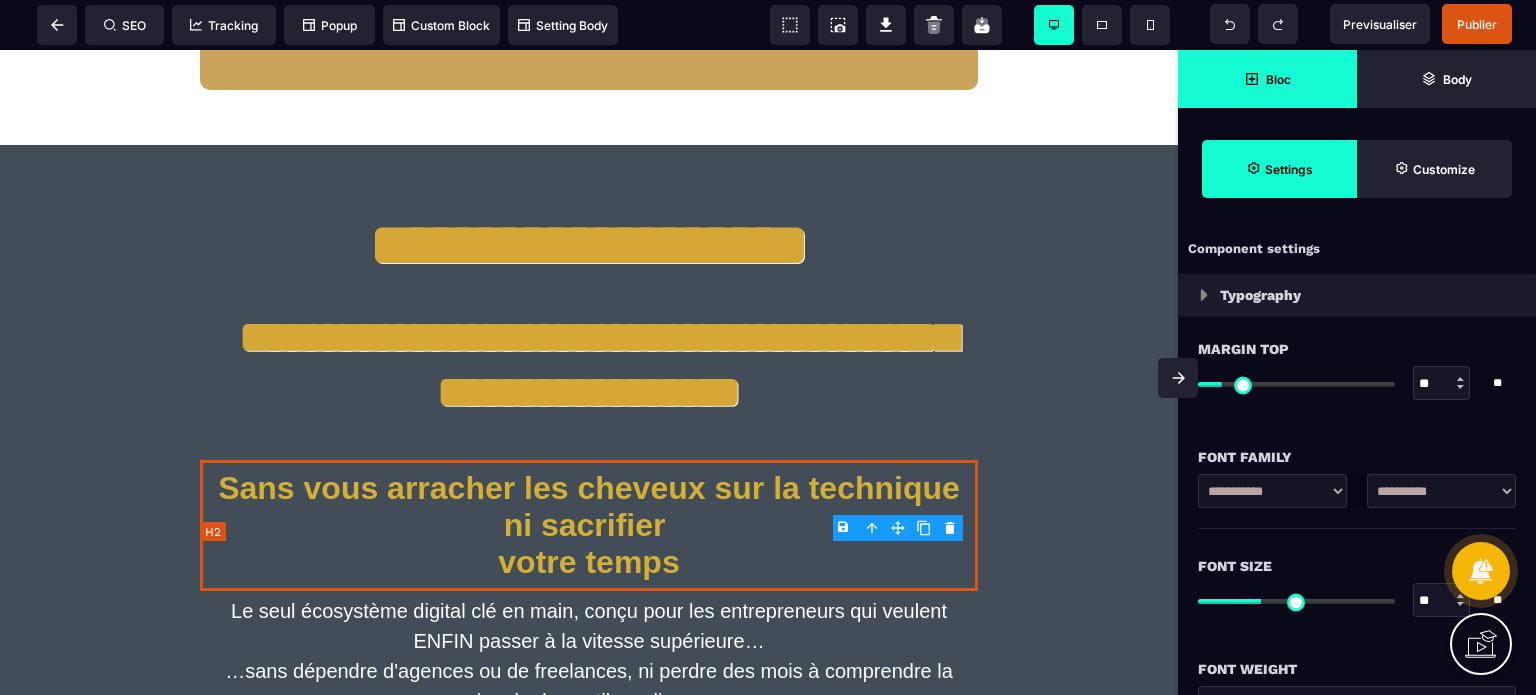 click on "Sans vous arracher les cheveux sur la technique ni sacrifier
votre temps" at bounding box center (589, 525) 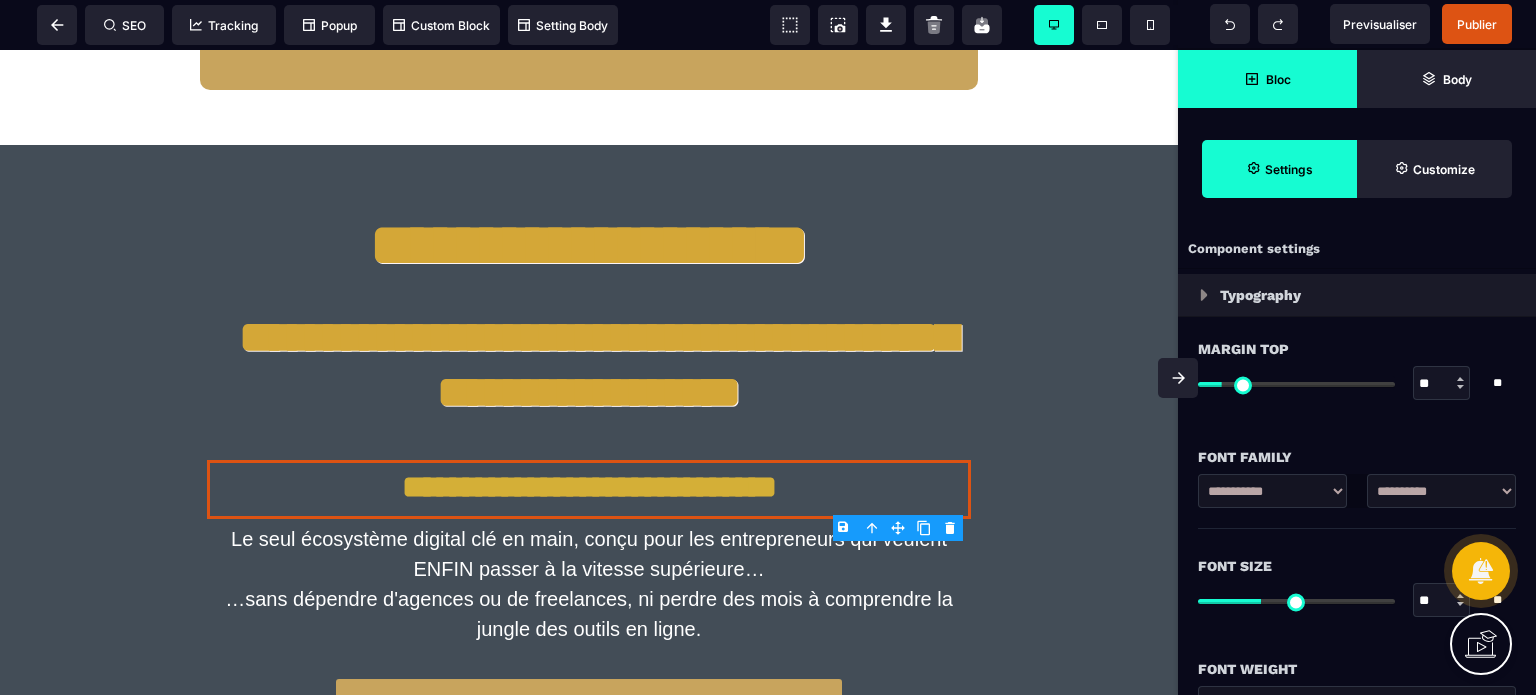 click on "**" at bounding box center (1442, 601) 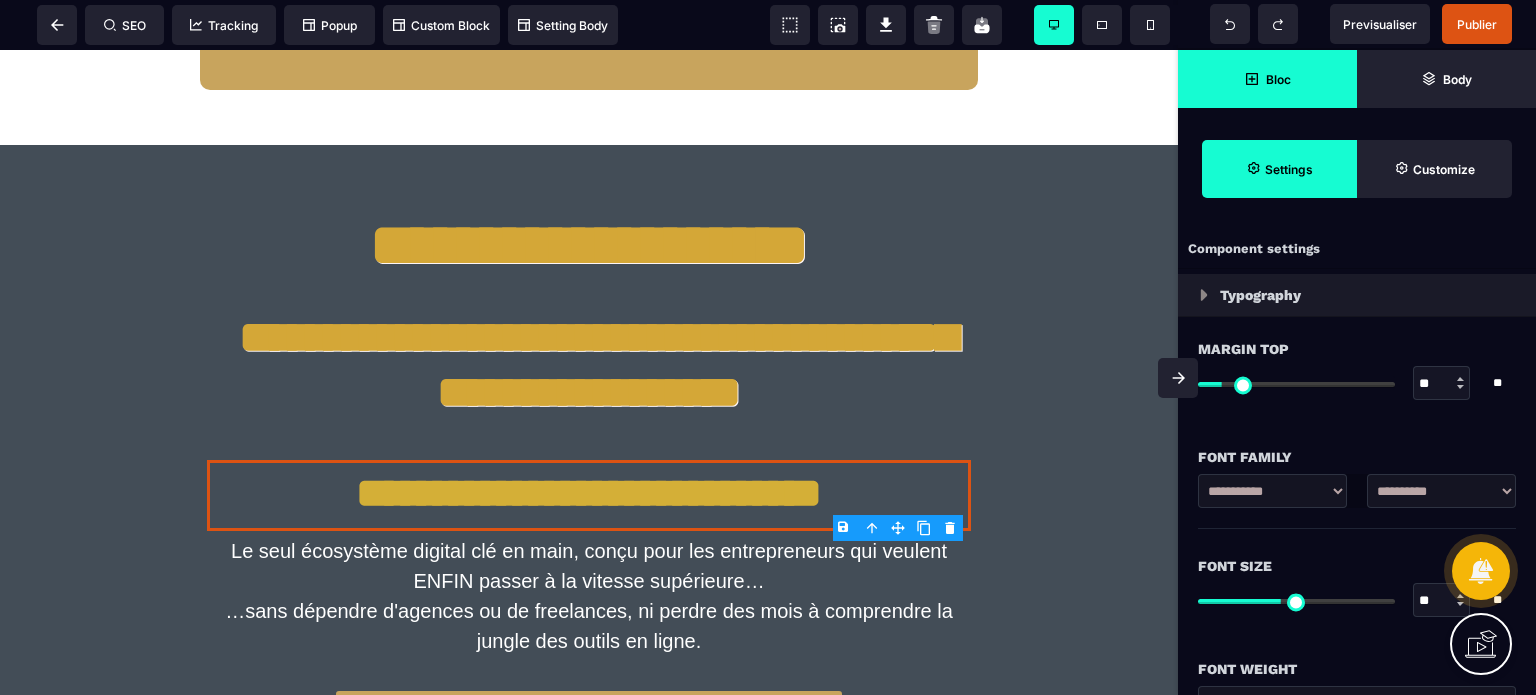 click on "Font Size
**
*
**
All" at bounding box center [1357, 585] 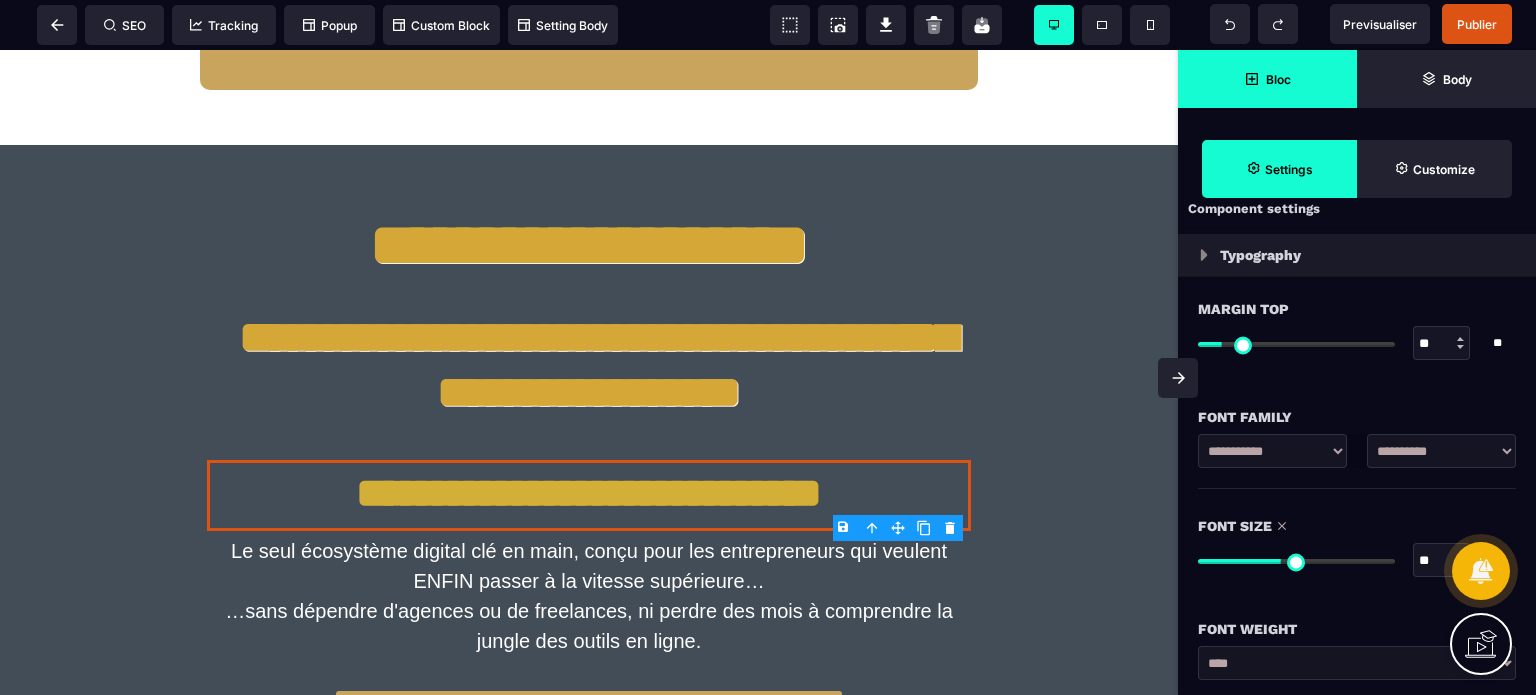 scroll, scrollTop: 160, scrollLeft: 0, axis: vertical 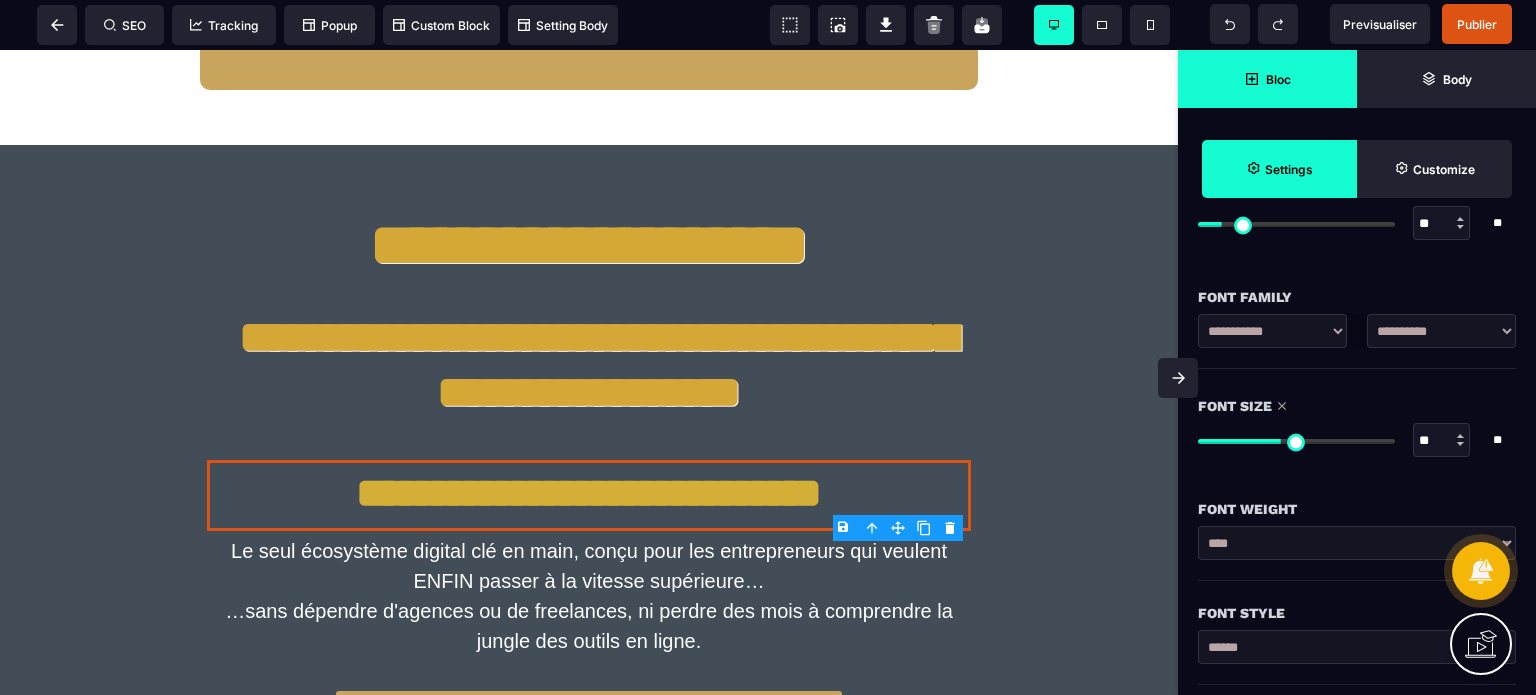 click on "**********" at bounding box center [1357, 553] 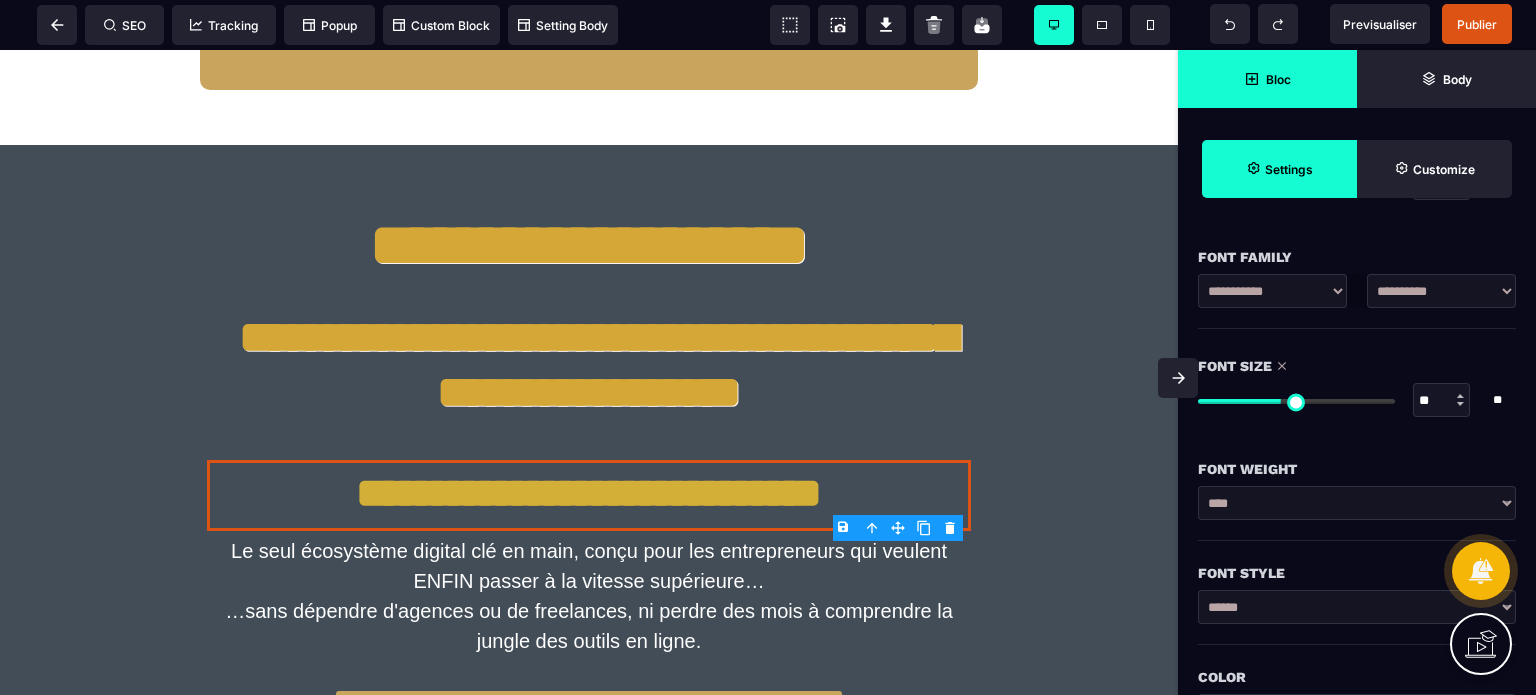 scroll, scrollTop: 320, scrollLeft: 0, axis: vertical 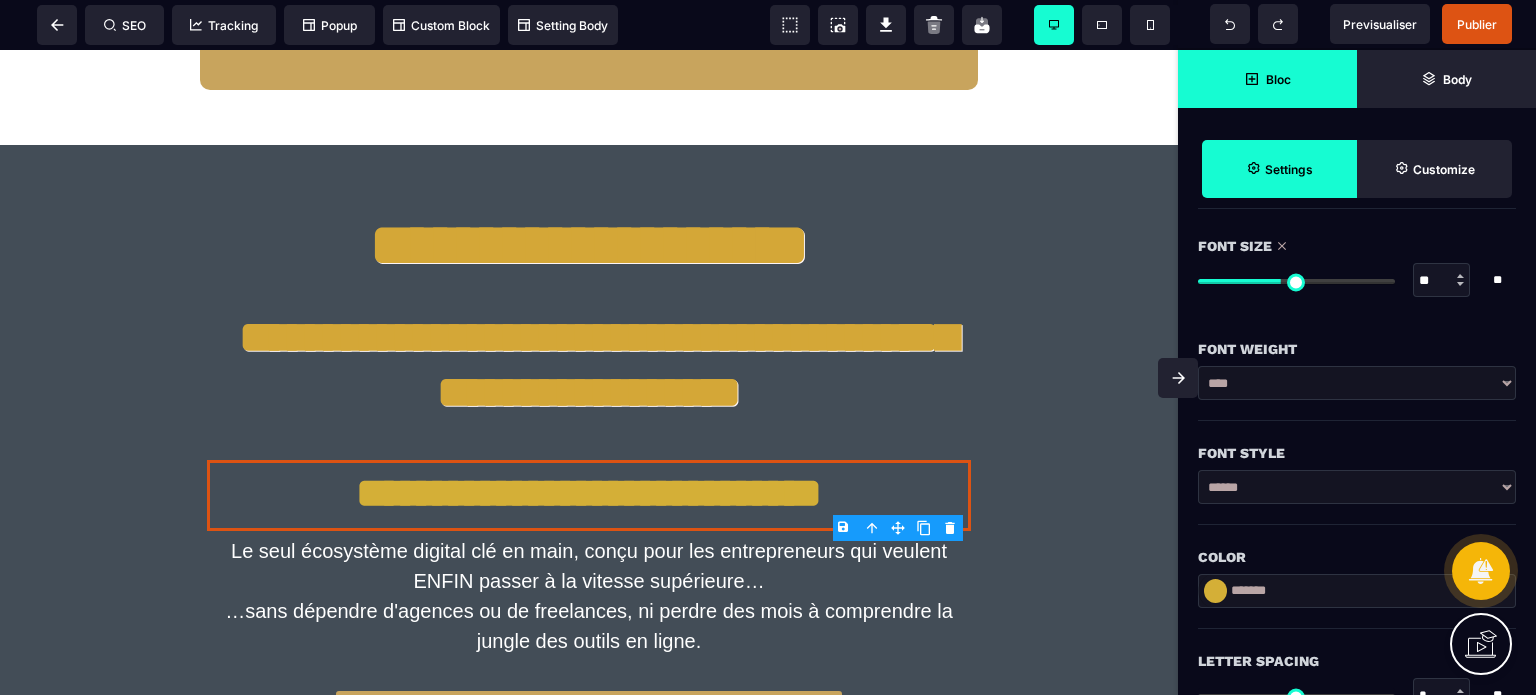 click at bounding box center (1215, 591) 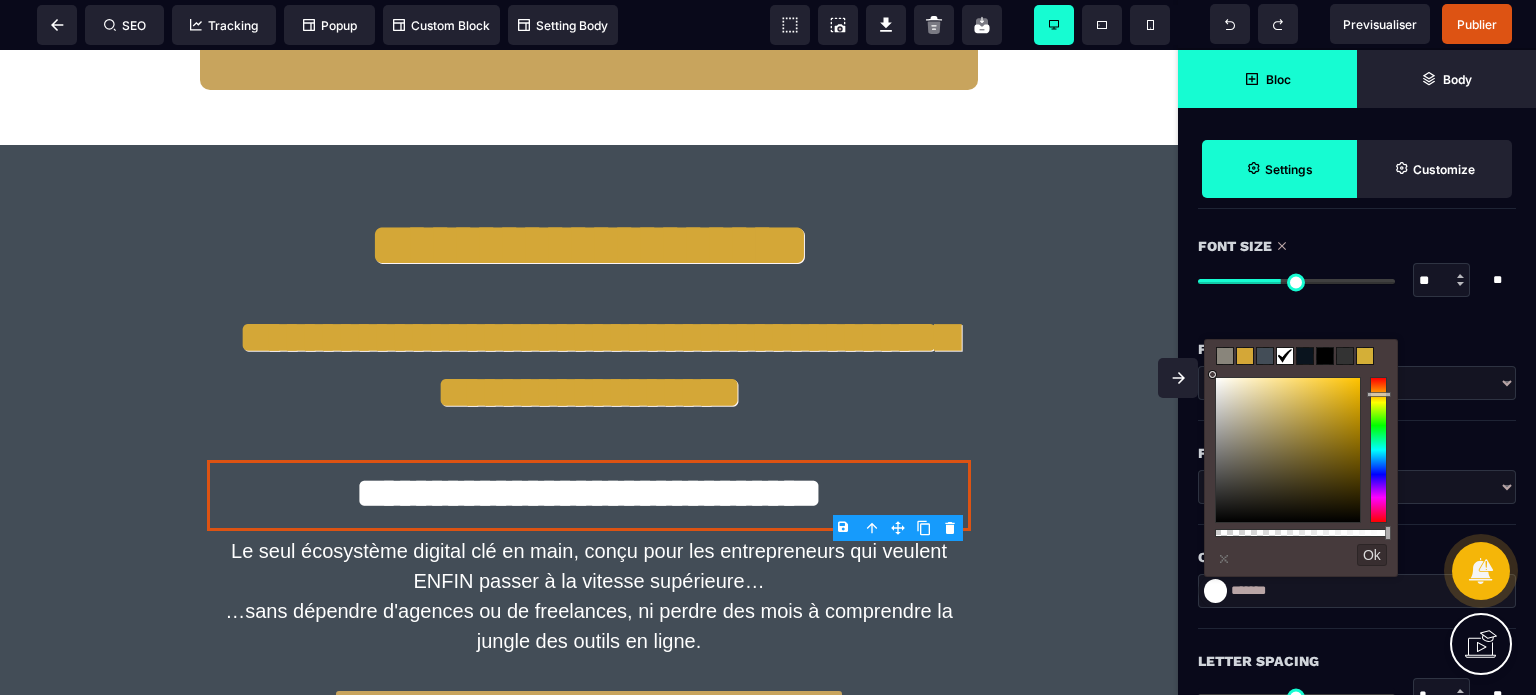 drag, startPoint x: 1229, startPoint y: 444, endPoint x: 1189, endPoint y: 279, distance: 169.77927 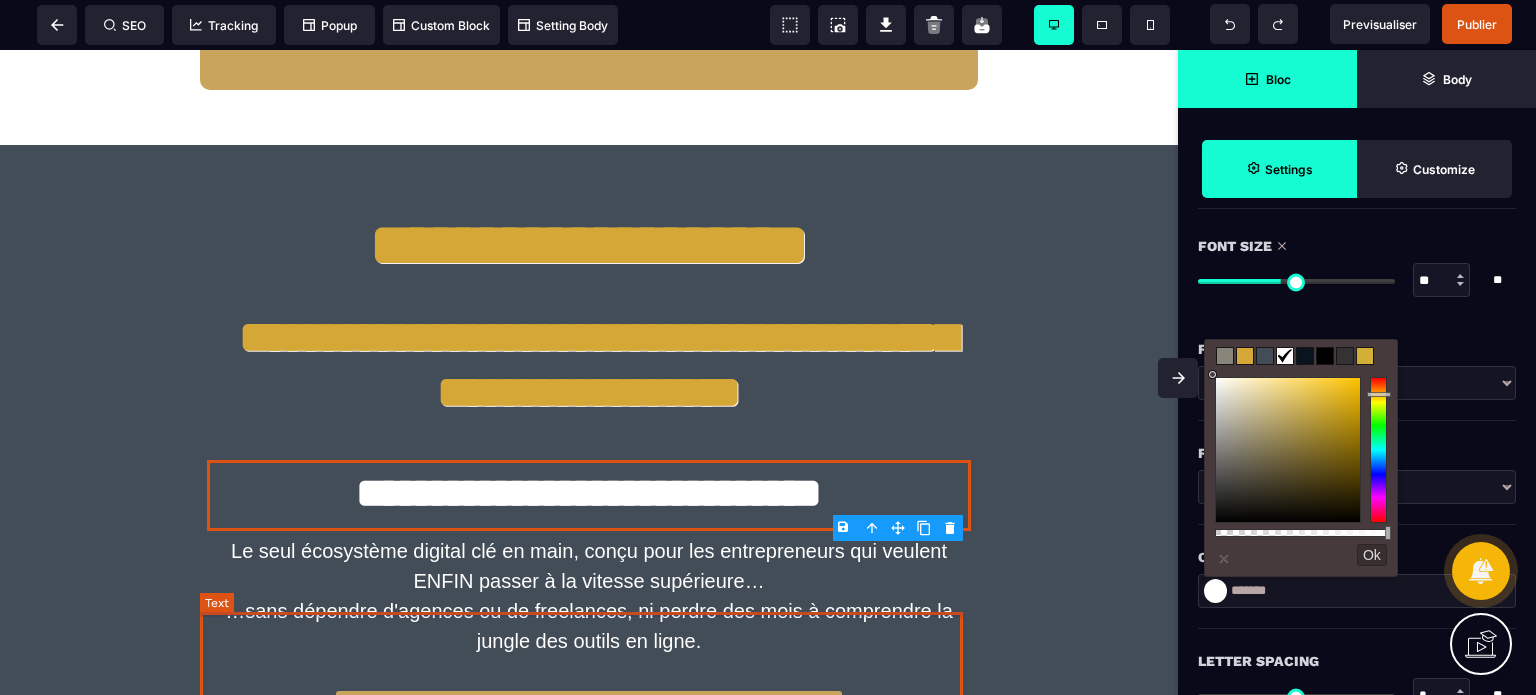click on "Le seul écosystème digital clé en main, conçu pour les entrepreneurs qui veulent ENFIN passer à la vitesse supérieure…
…sans dépendre d'agences ou de freelances, ni perdre des mois à comprendre la jungle des outils en ligne." at bounding box center [589, 596] 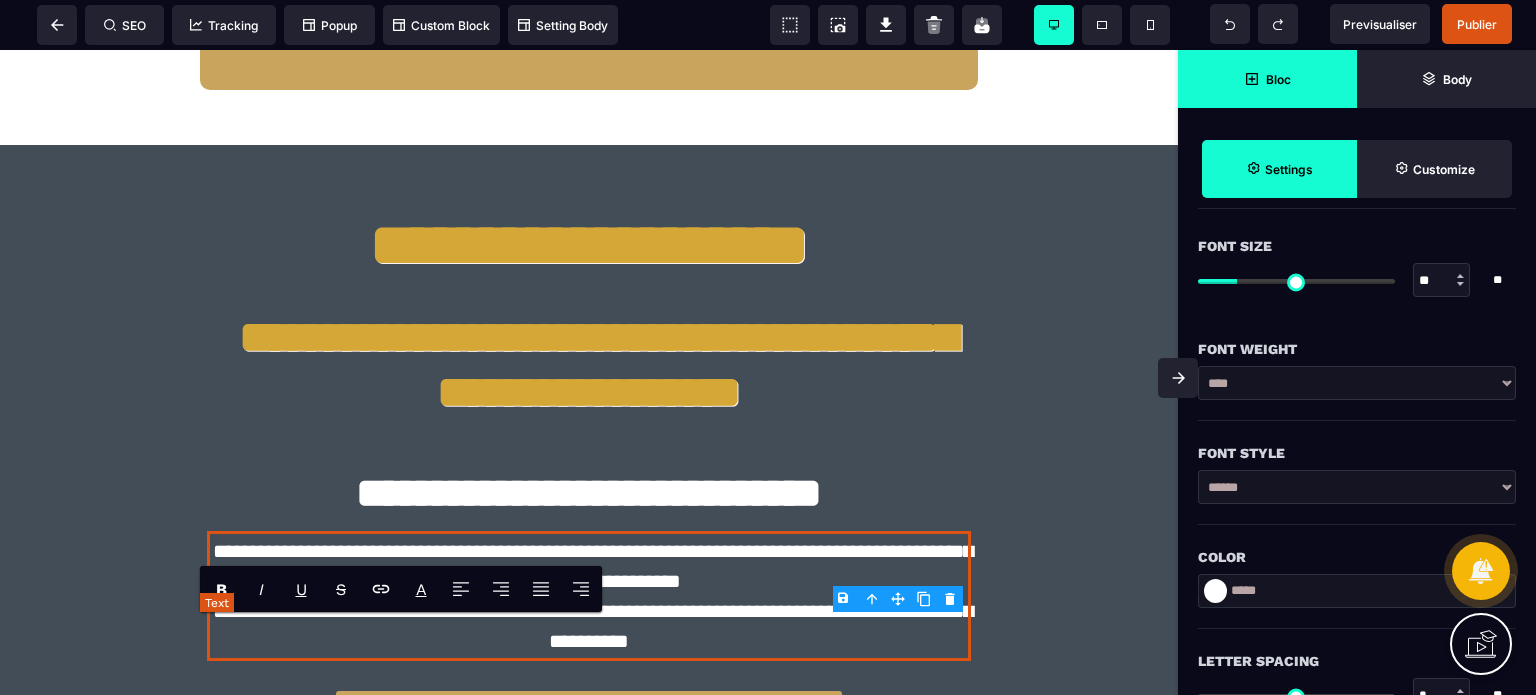 scroll, scrollTop: 0, scrollLeft: 0, axis: both 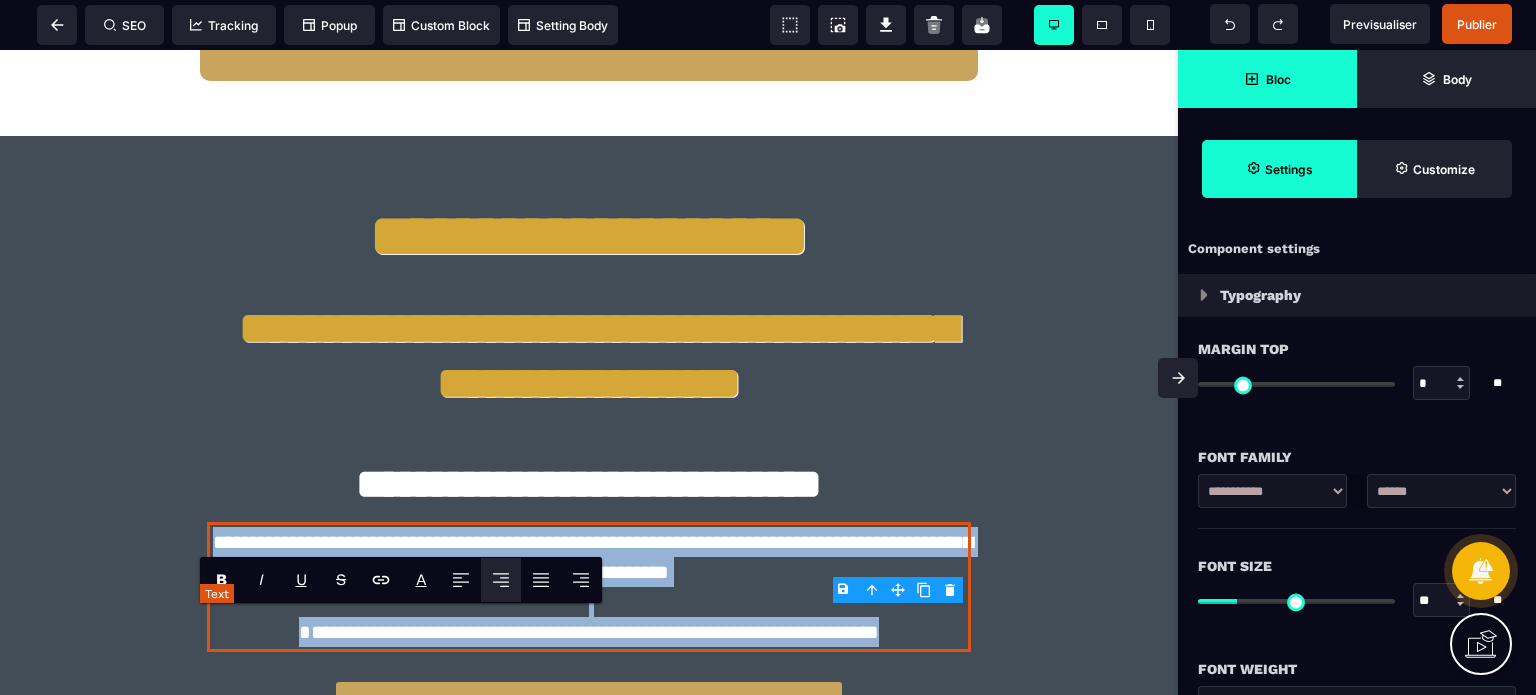 click on "**********" at bounding box center [588, 587] 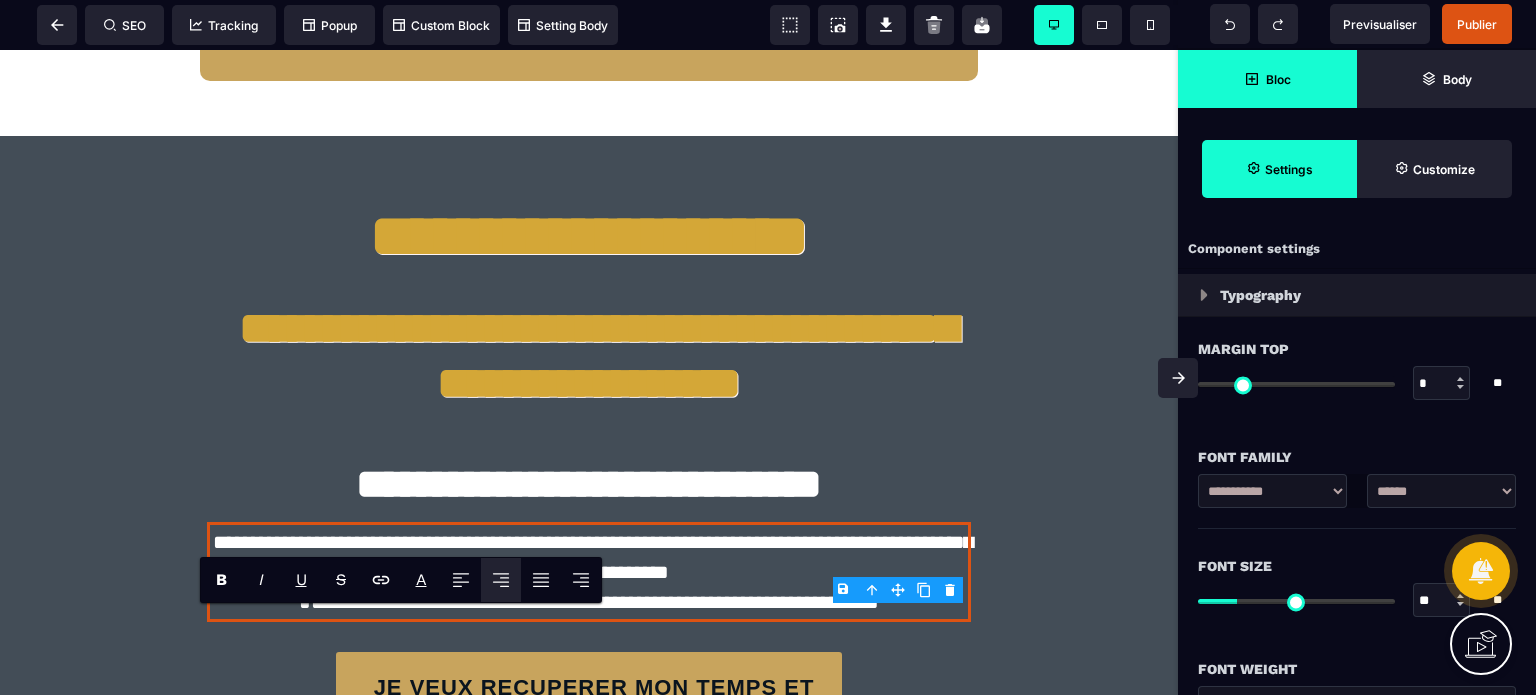 click on "**********" at bounding box center (1272, 491) 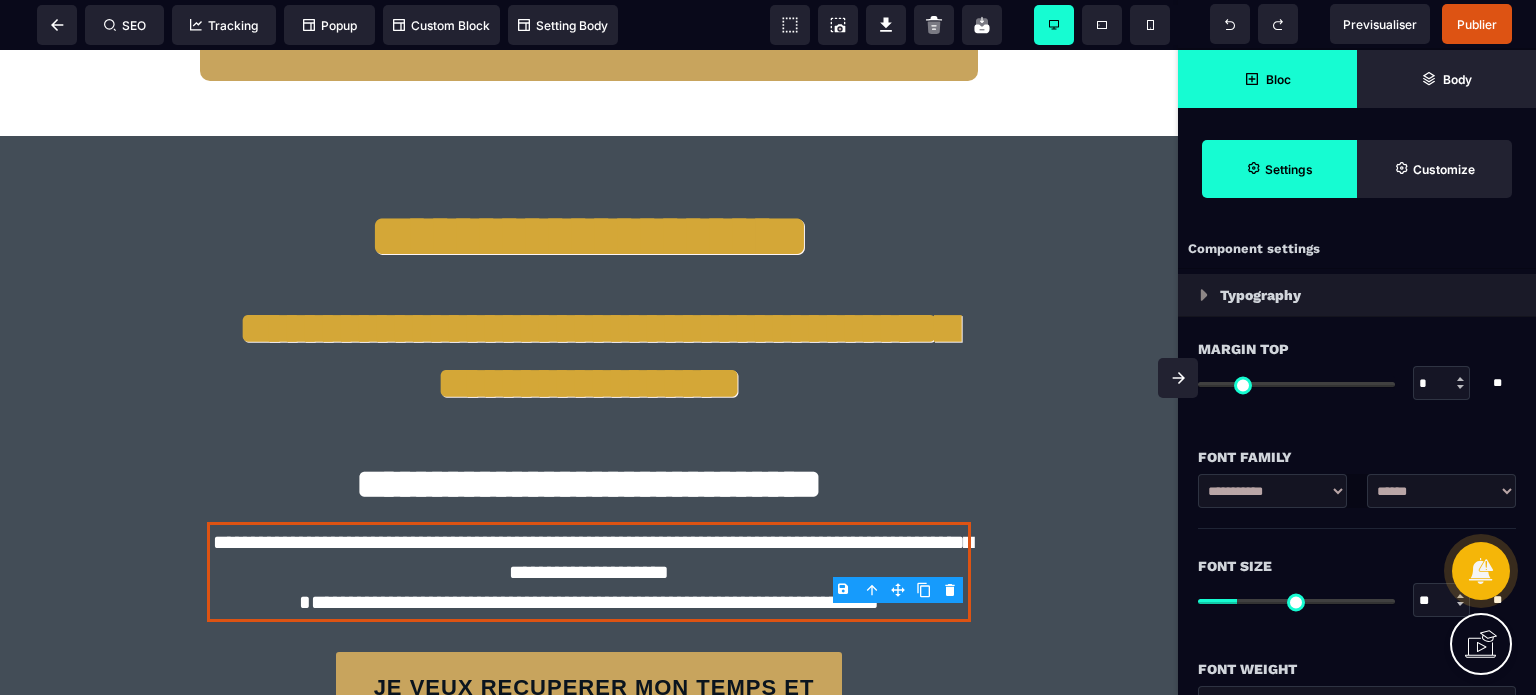 click on "**********" at bounding box center (1272, 491) 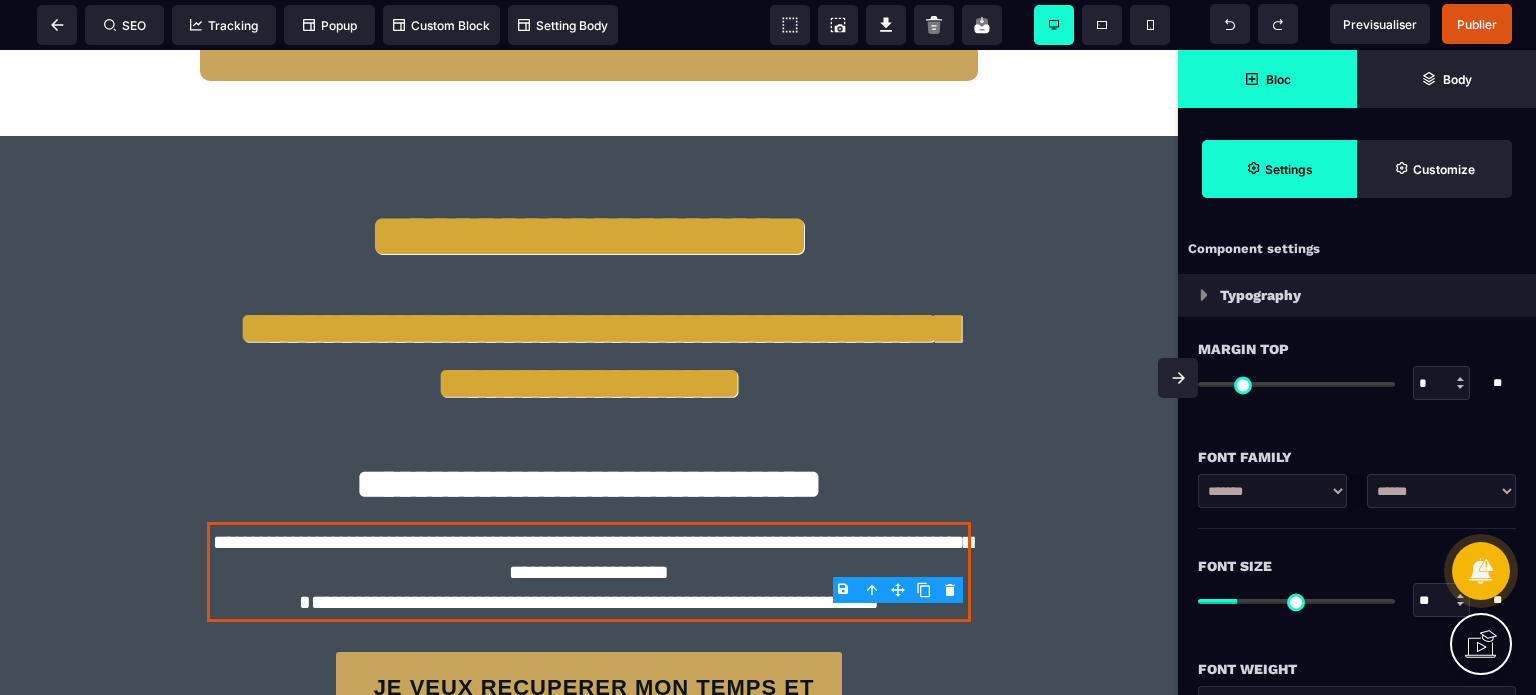 click on "**********" at bounding box center [1272, 491] 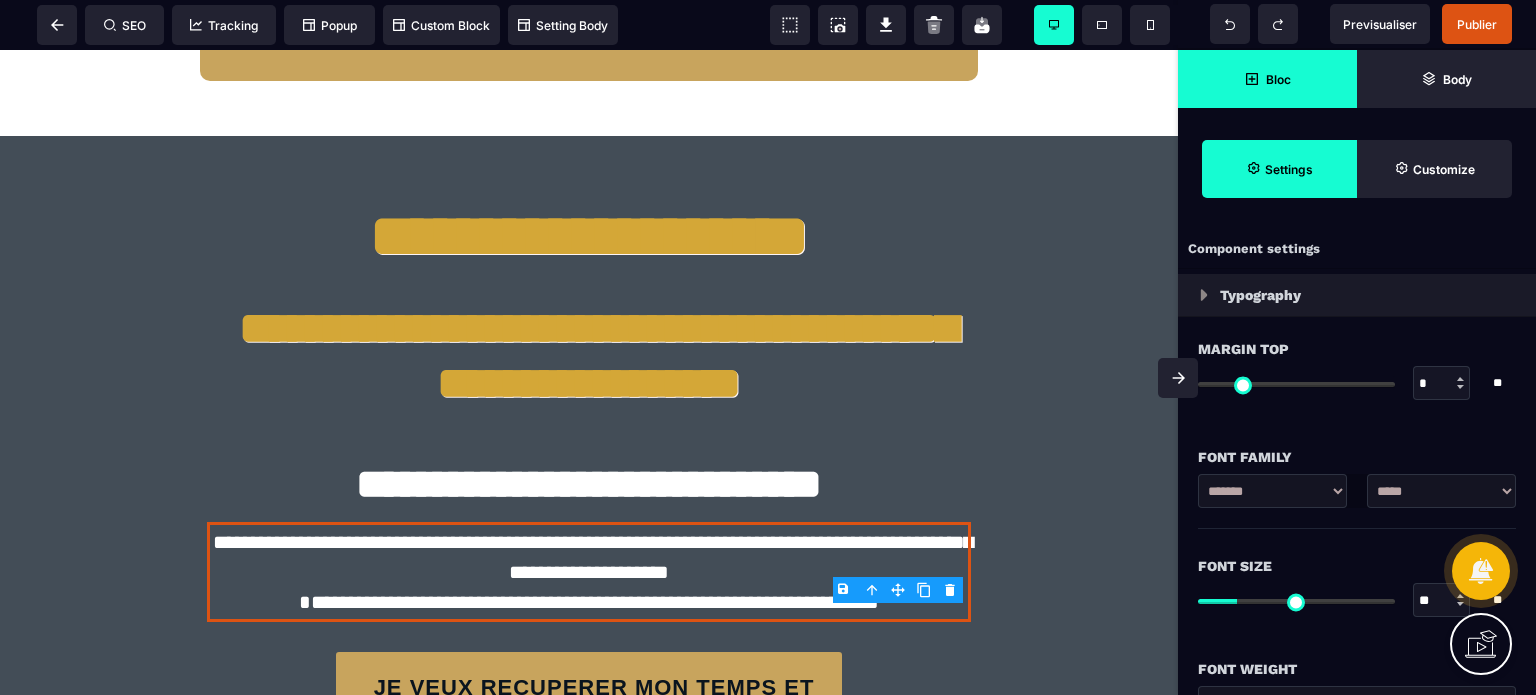 click on "**********" at bounding box center (1441, 491) 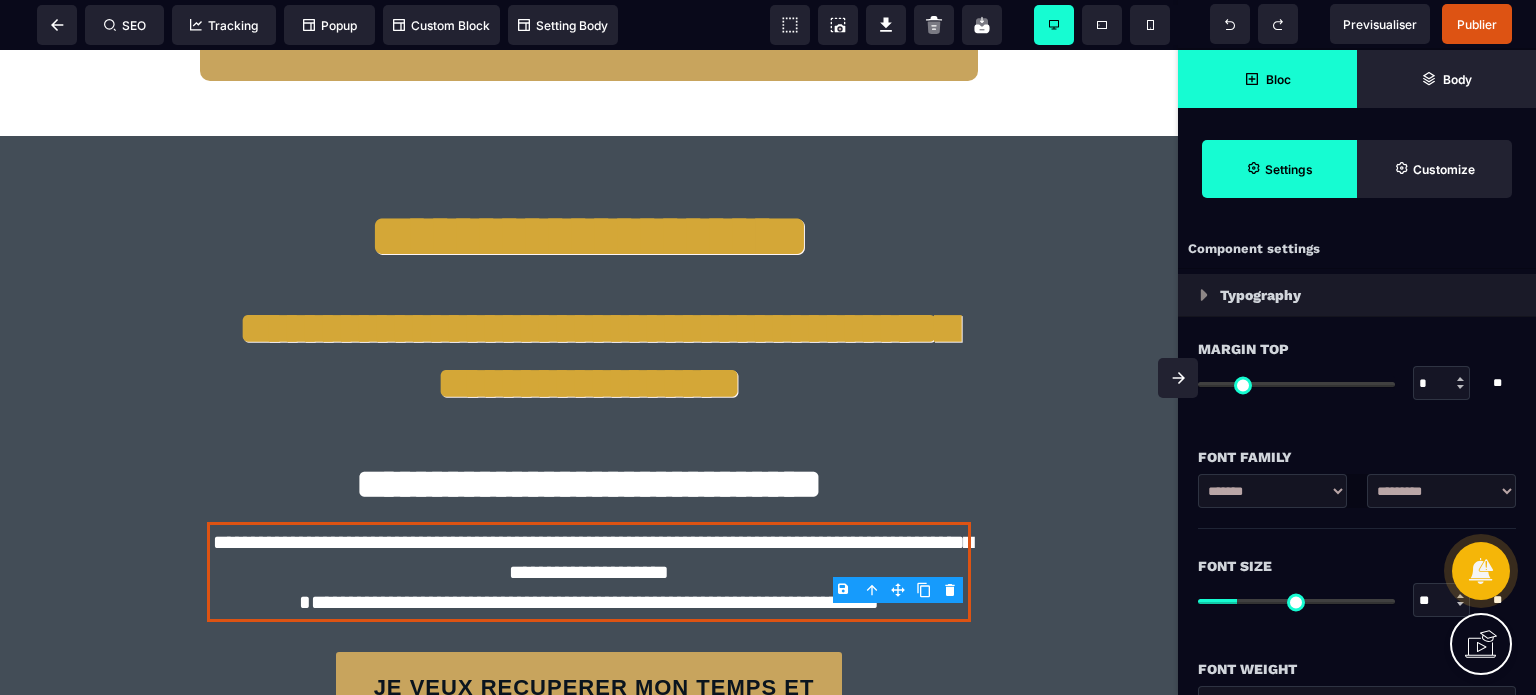 click on "**********" at bounding box center [1441, 491] 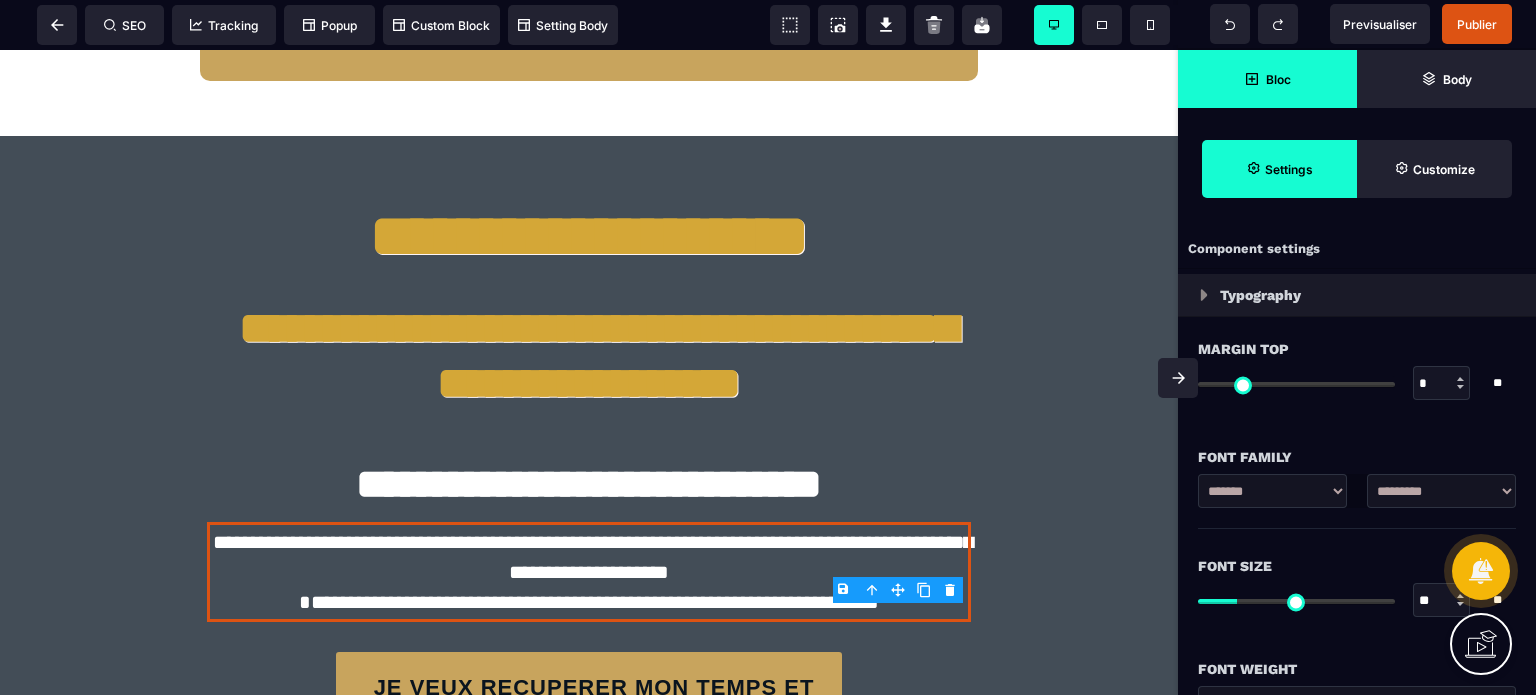 drag, startPoint x: 1431, startPoint y: 607, endPoint x: 1404, endPoint y: 610, distance: 27.166155 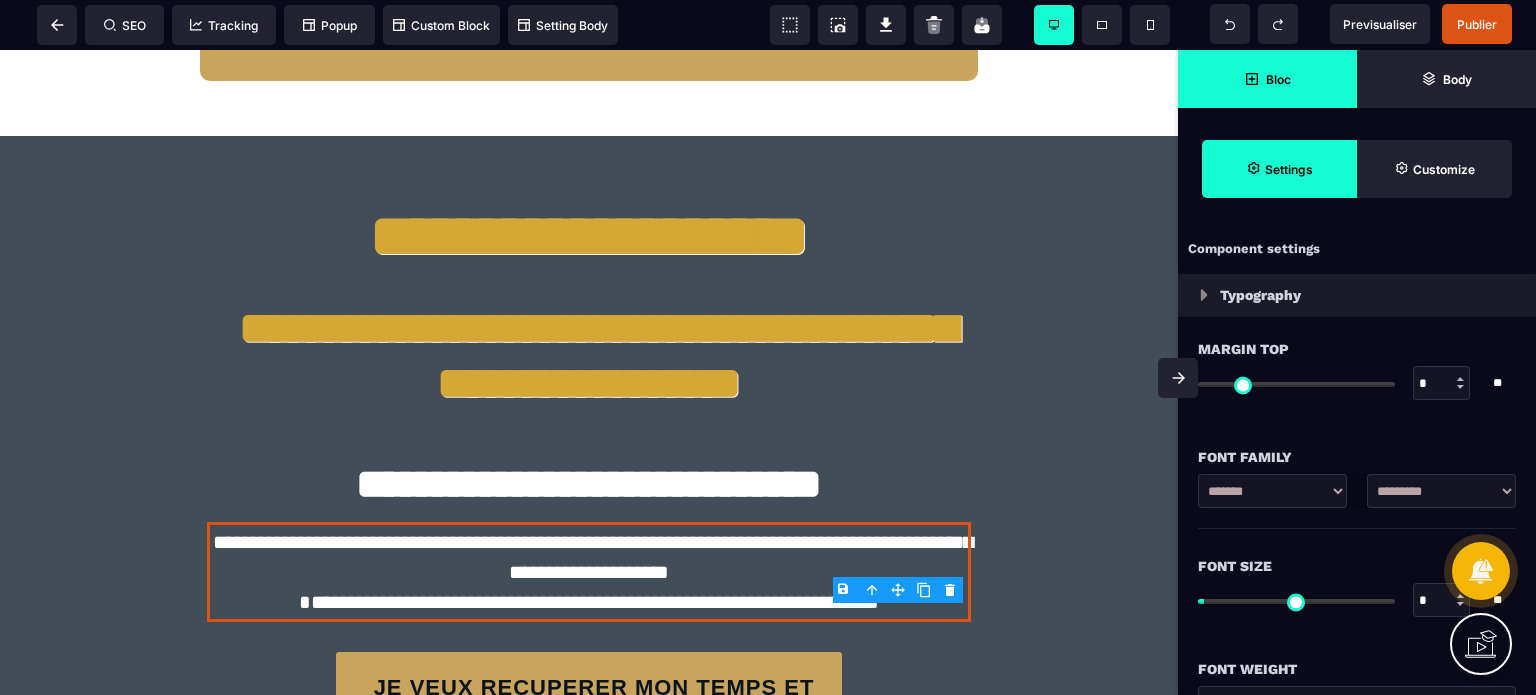 scroll, scrollTop: 0, scrollLeft: 0, axis: both 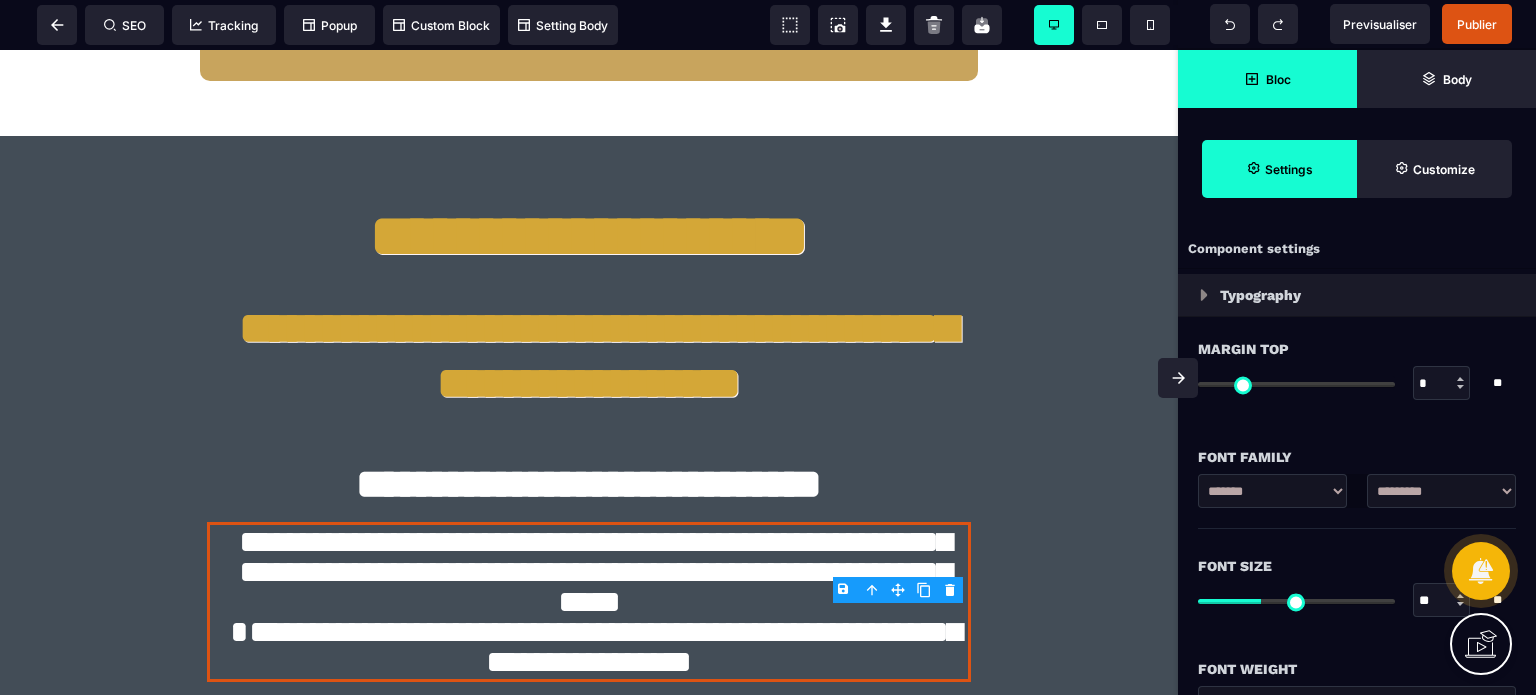 click on "Font Size" at bounding box center (1357, 566) 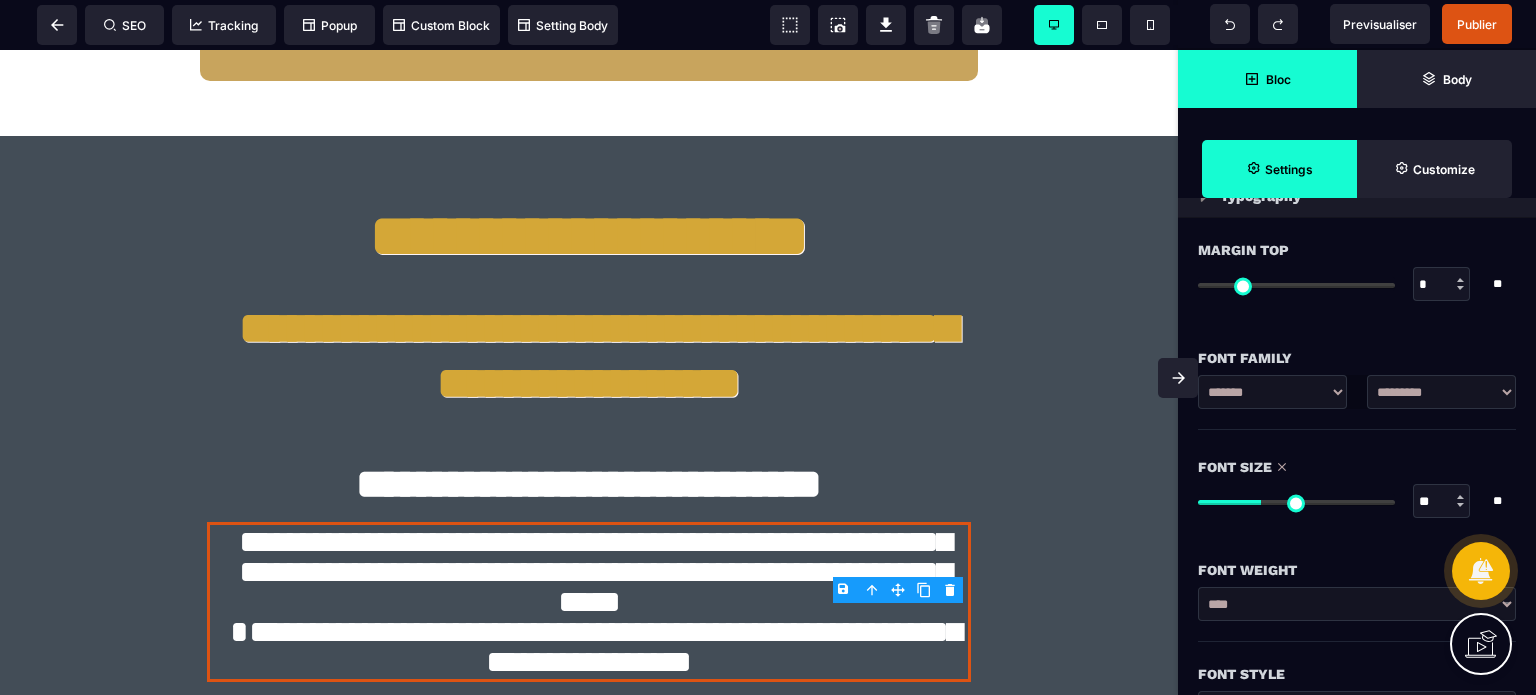 scroll, scrollTop: 160, scrollLeft: 0, axis: vertical 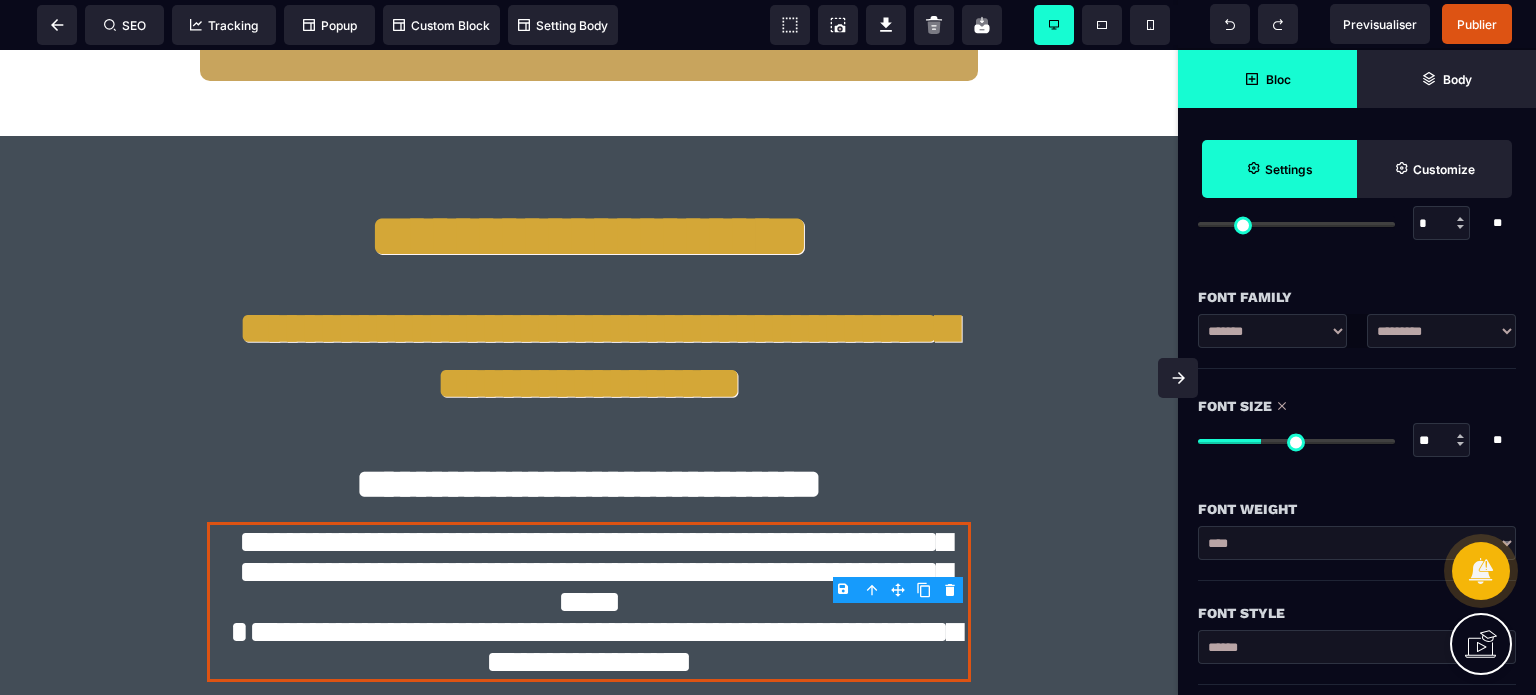 click on "**********" at bounding box center [1357, 543] 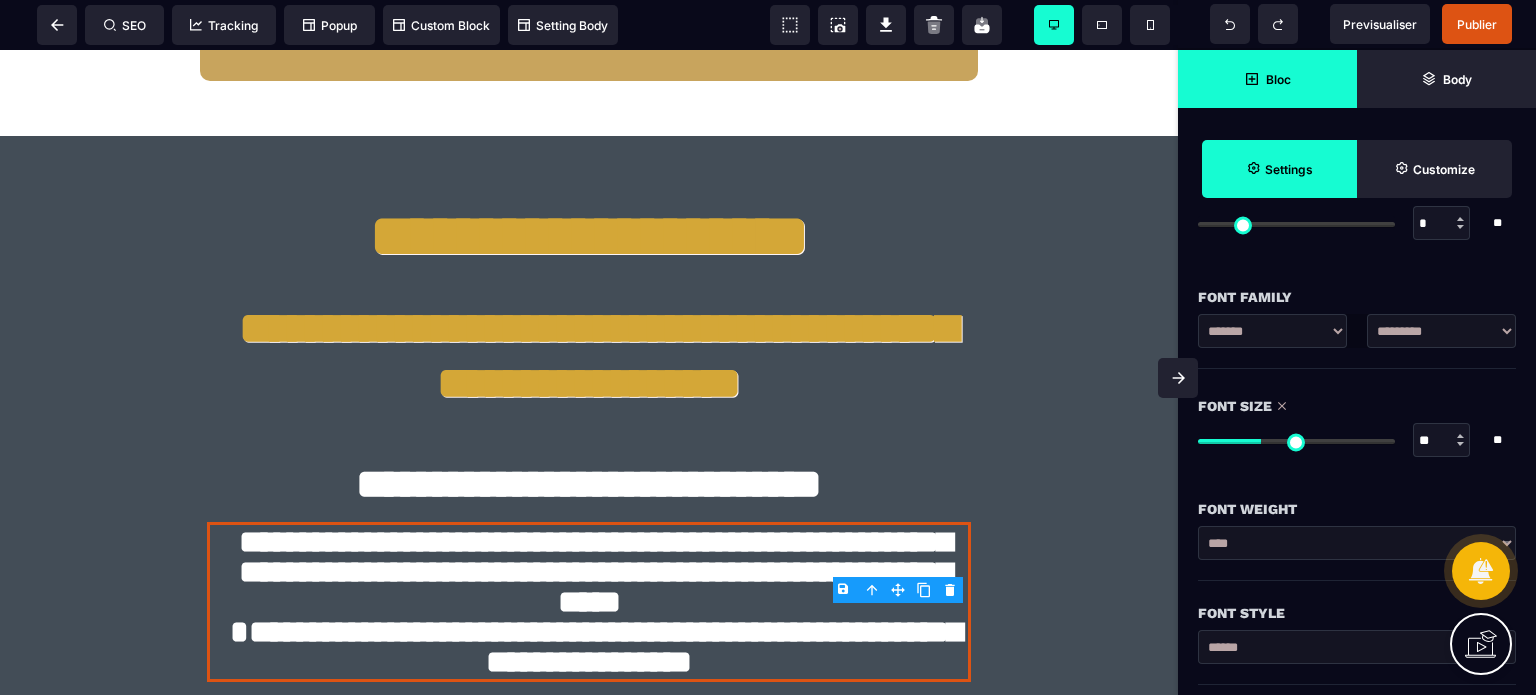click on "Font Weight" at bounding box center [1357, 499] 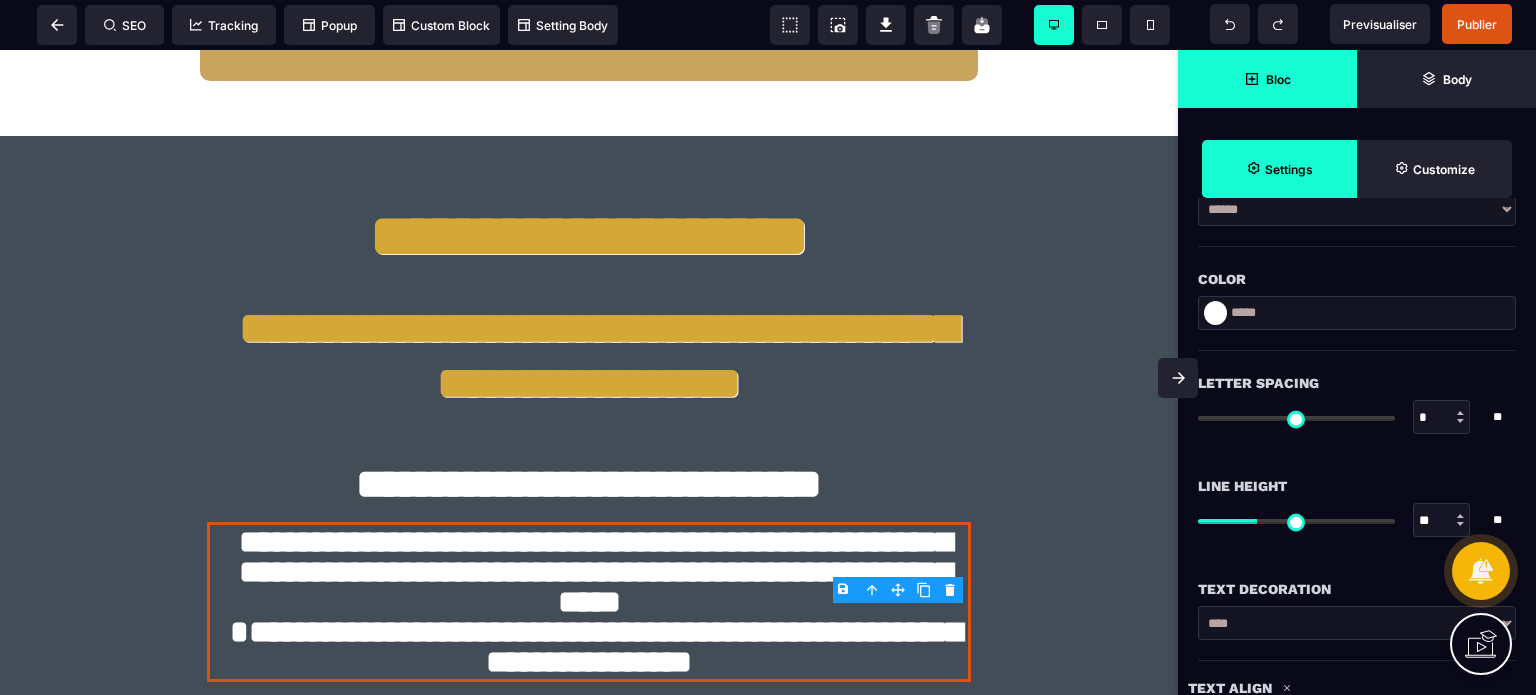 scroll, scrollTop: 600, scrollLeft: 0, axis: vertical 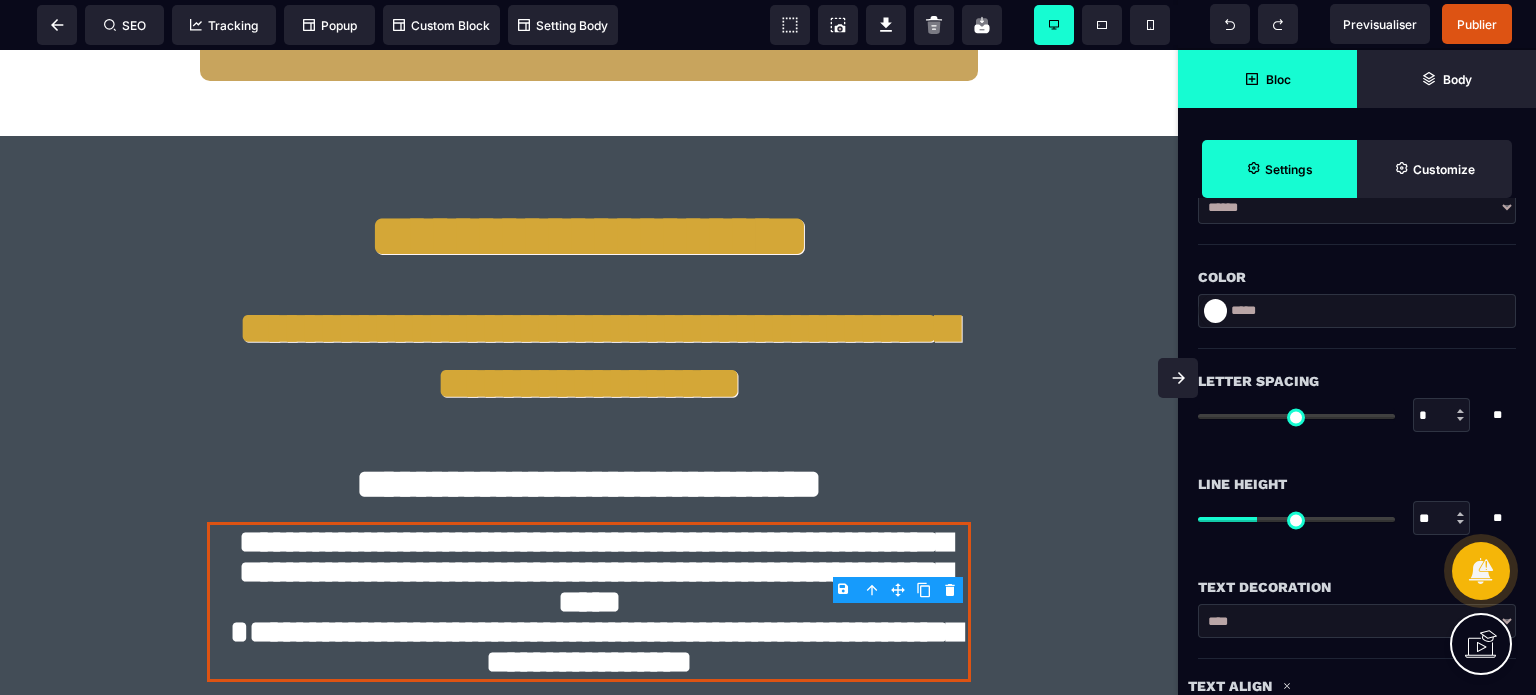 drag, startPoint x: 1427, startPoint y: 519, endPoint x: 1402, endPoint y: 522, distance: 25.179358 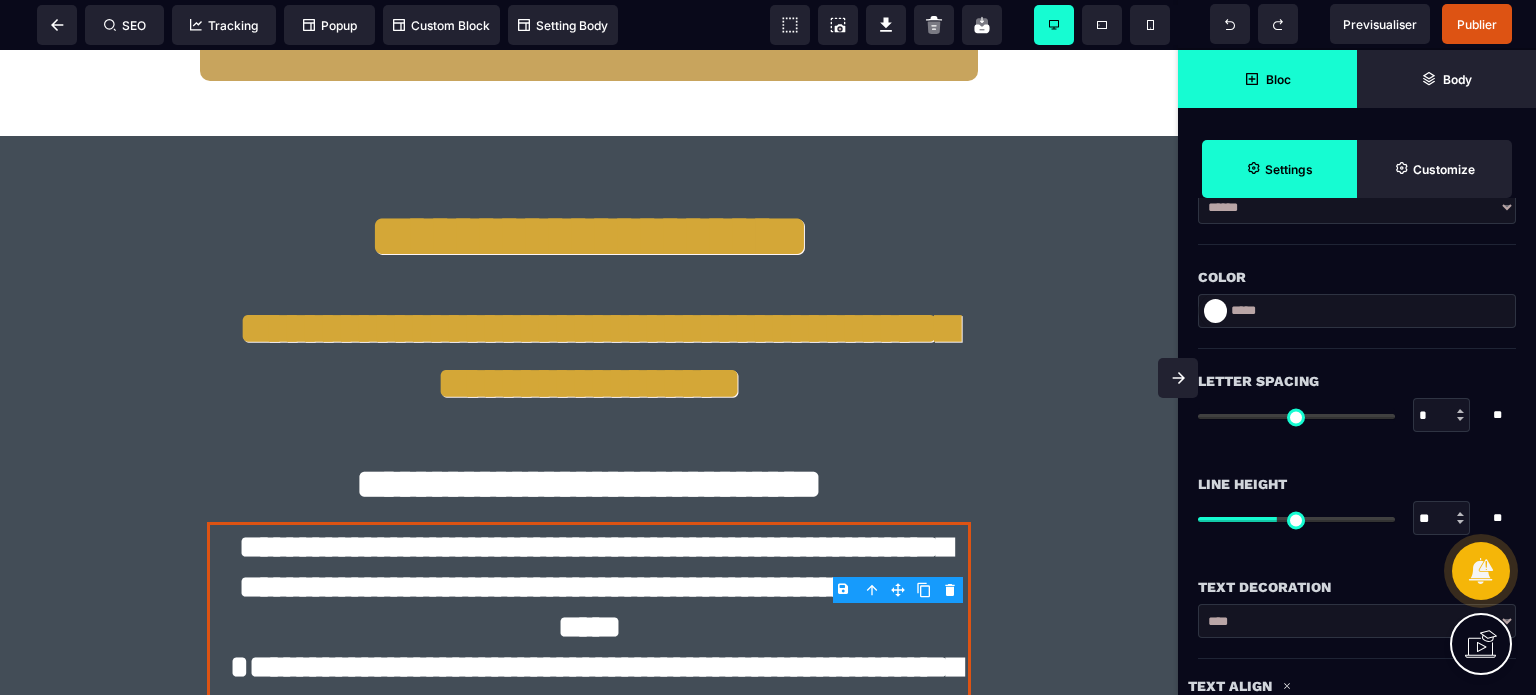 click at bounding box center (1178, 378) 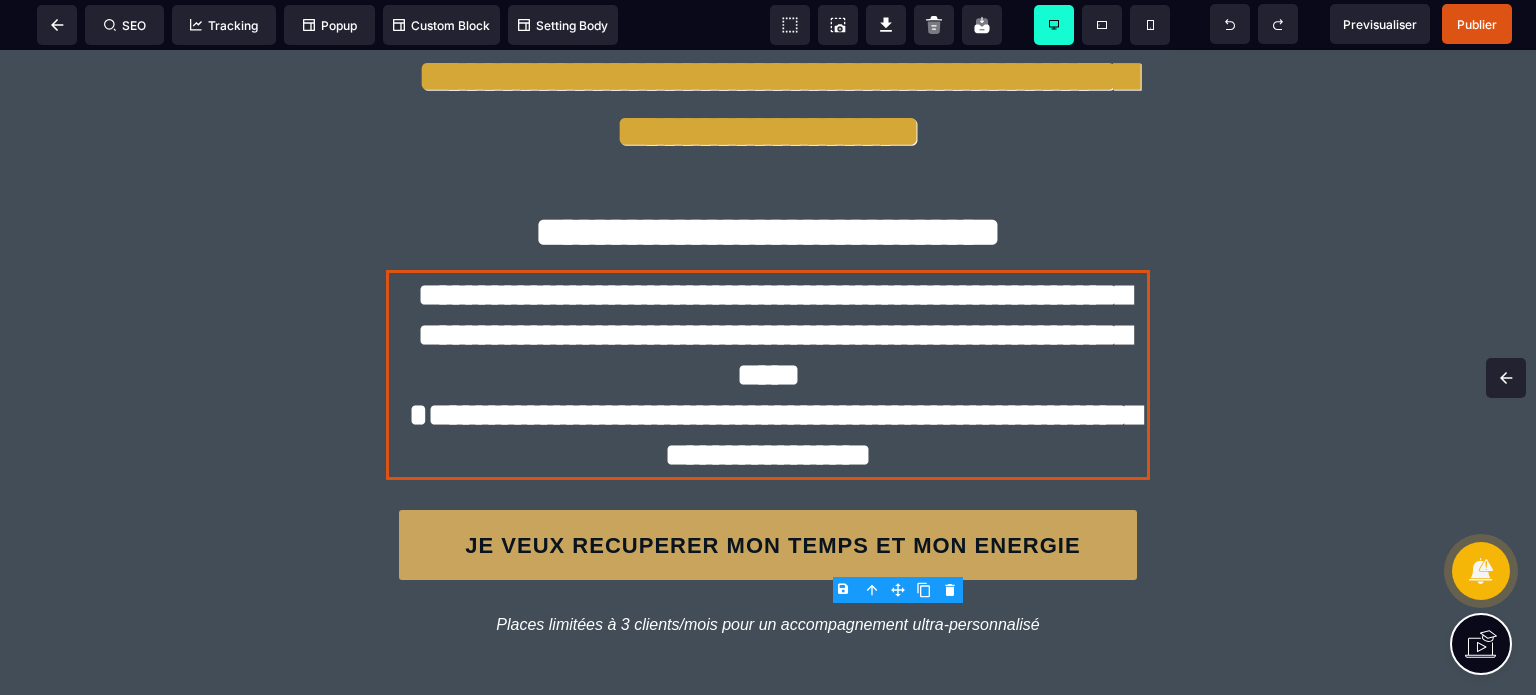 scroll, scrollTop: 0, scrollLeft: 0, axis: both 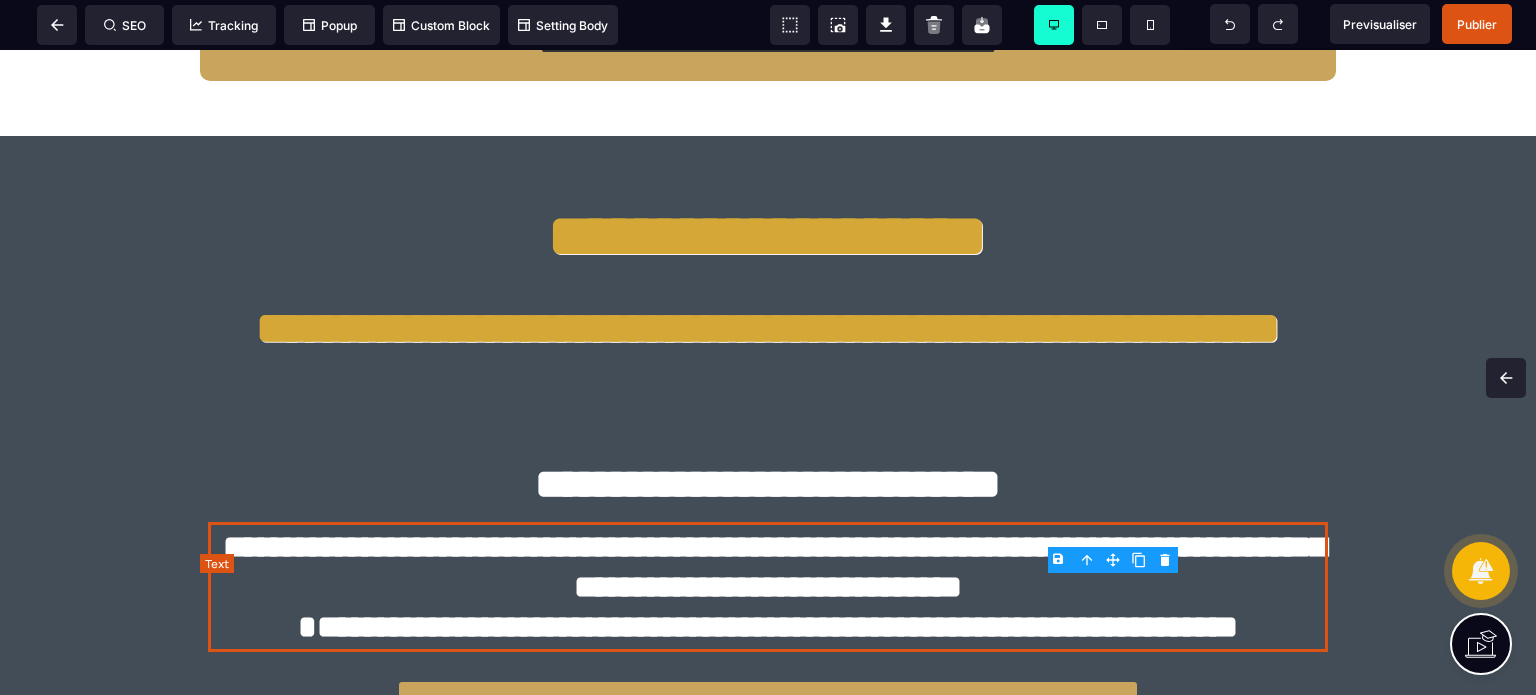 click on "**********" at bounding box center [768, 587] 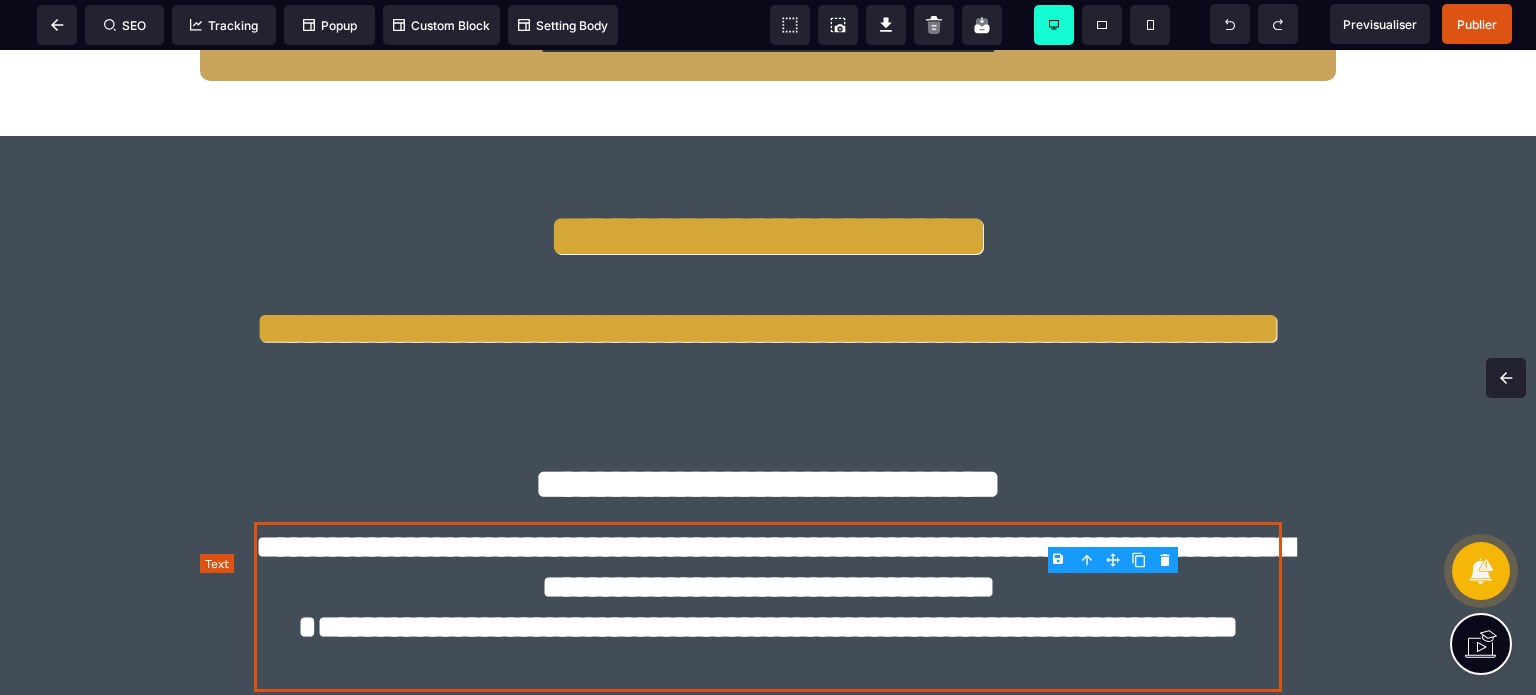 scroll, scrollTop: 4252, scrollLeft: 0, axis: vertical 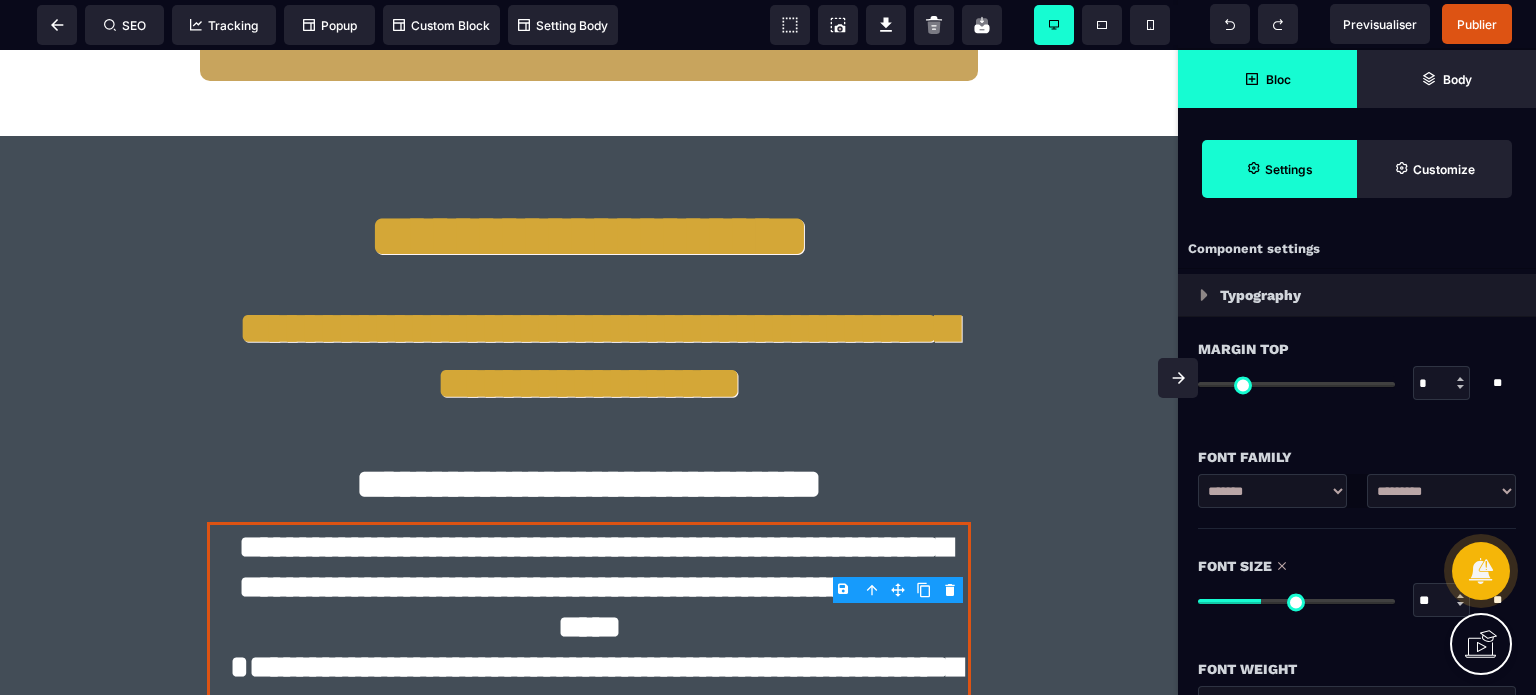 click on "*" at bounding box center [1442, 384] 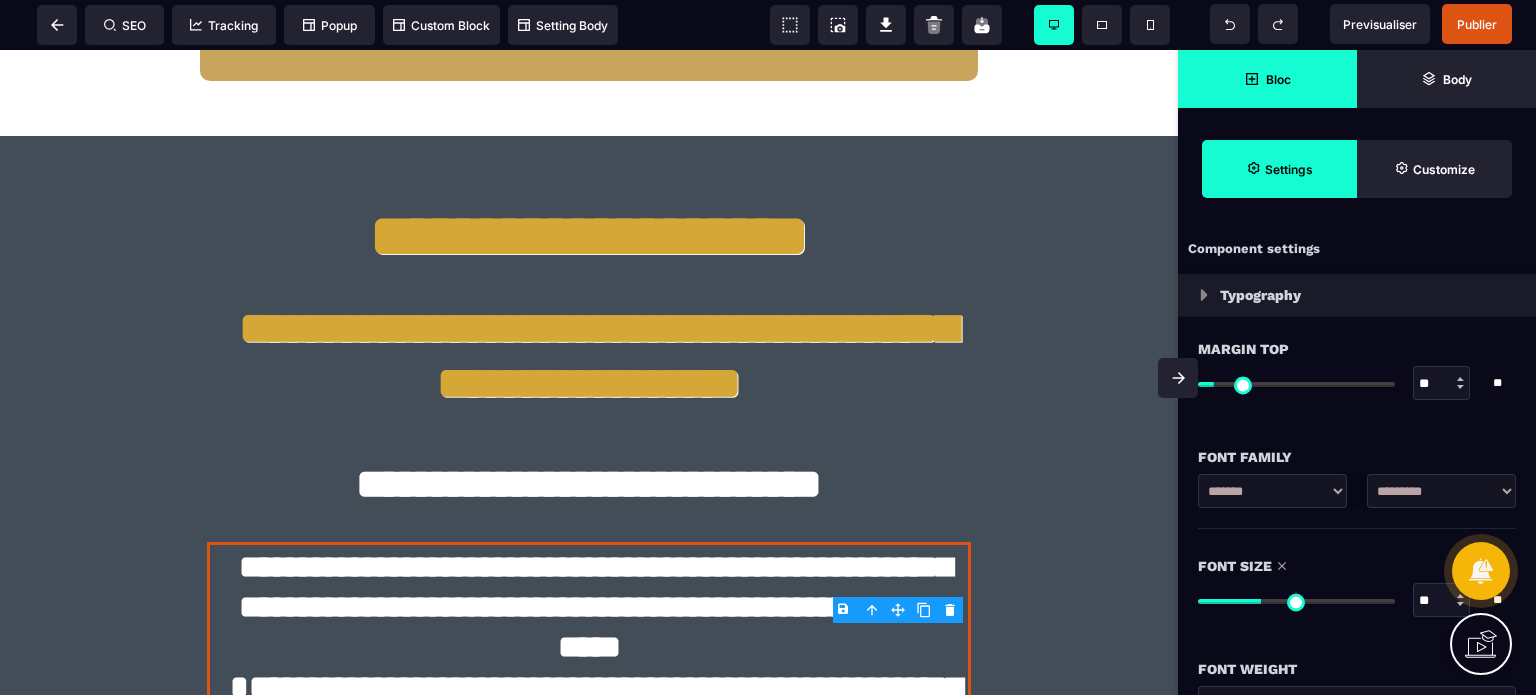 click 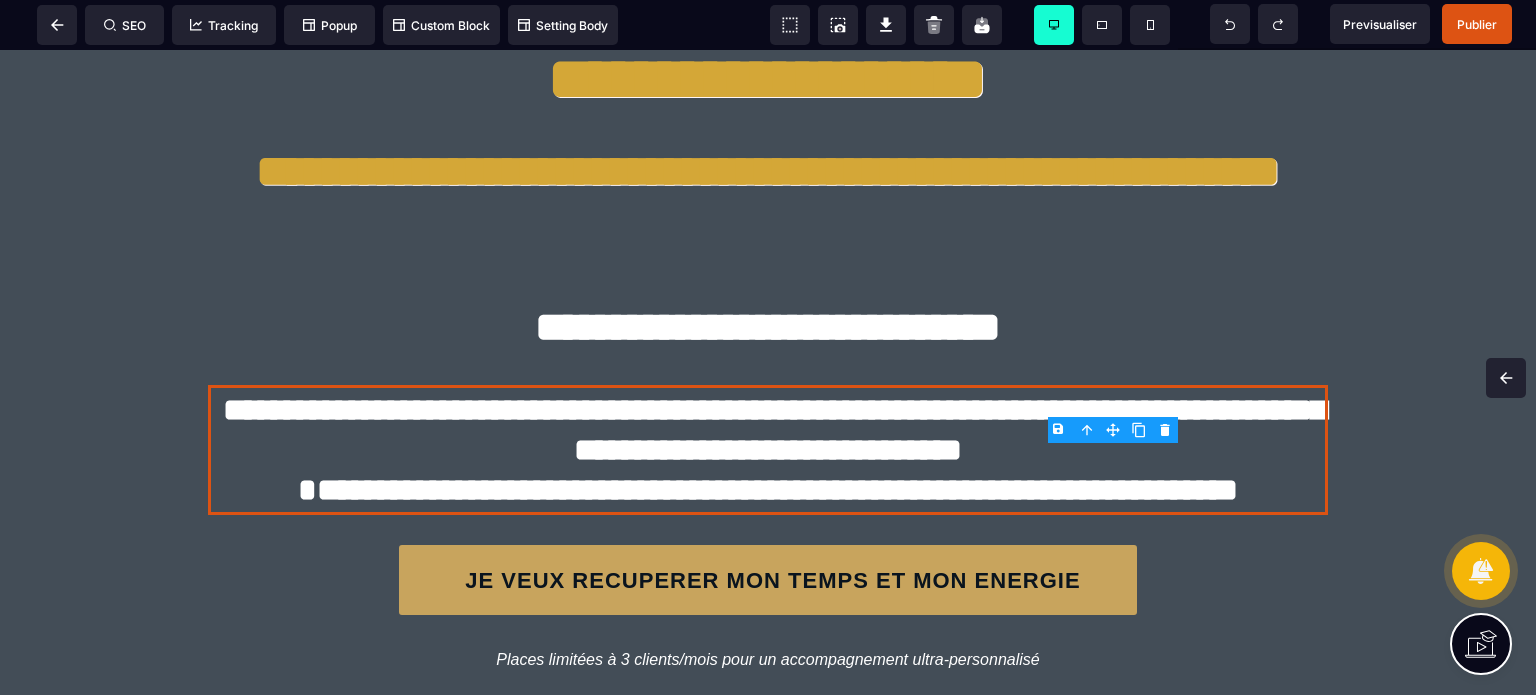scroll, scrollTop: 3947, scrollLeft: 0, axis: vertical 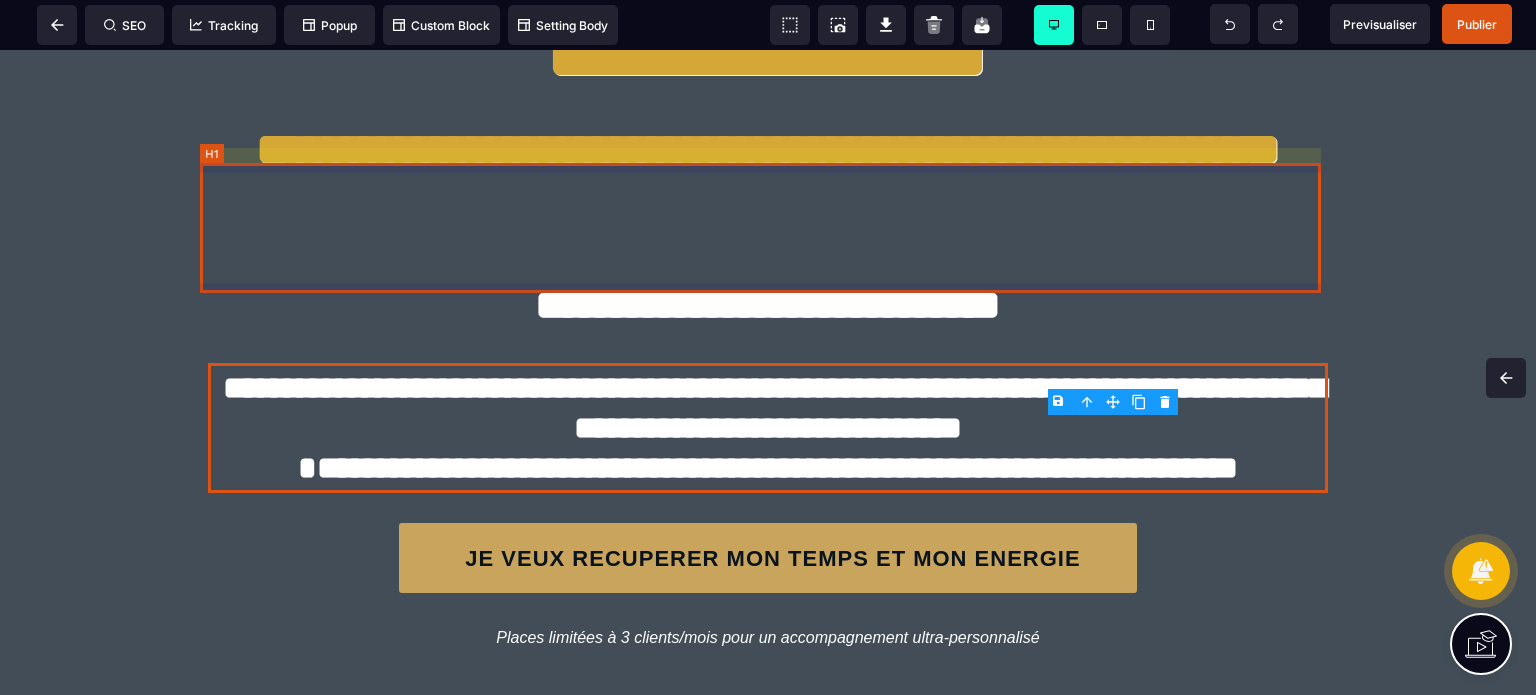 click on "**********" at bounding box center (768, 177) 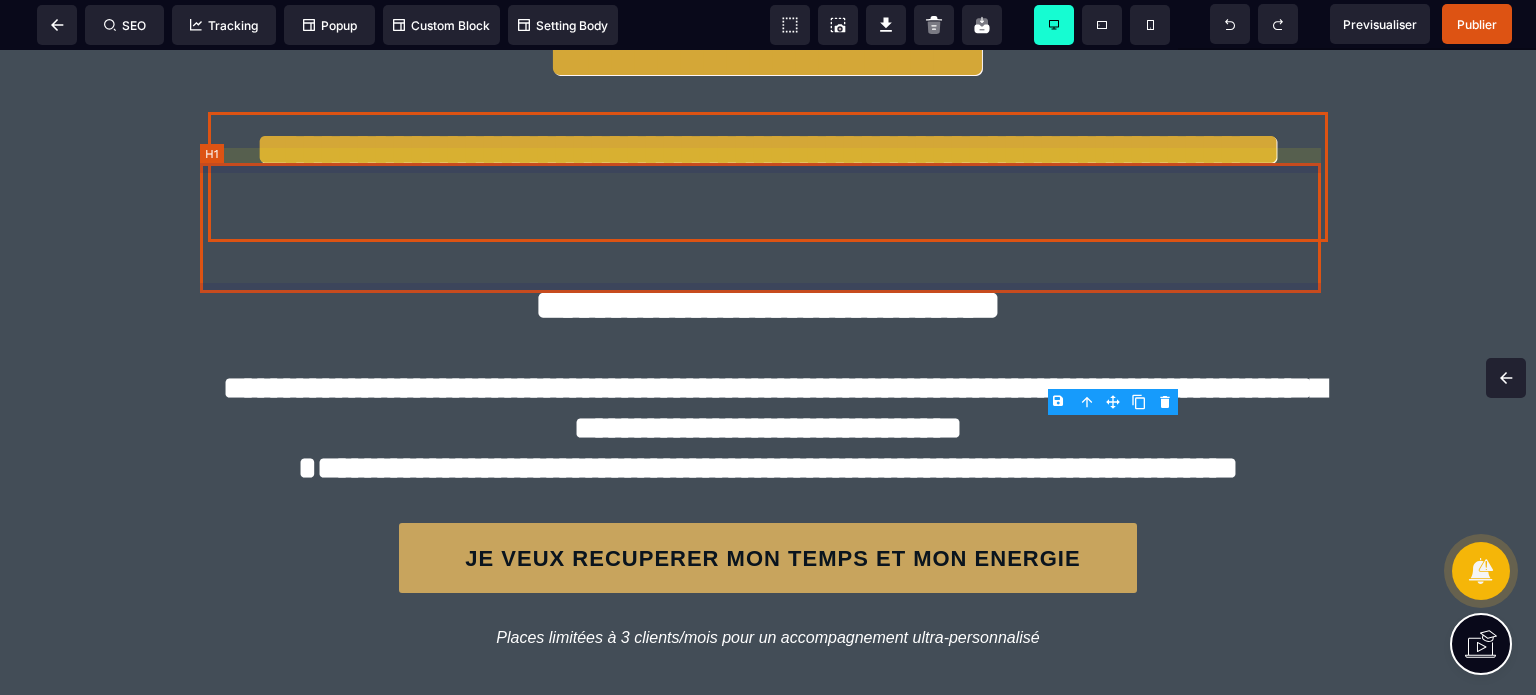 scroll, scrollTop: 4460, scrollLeft: 0, axis: vertical 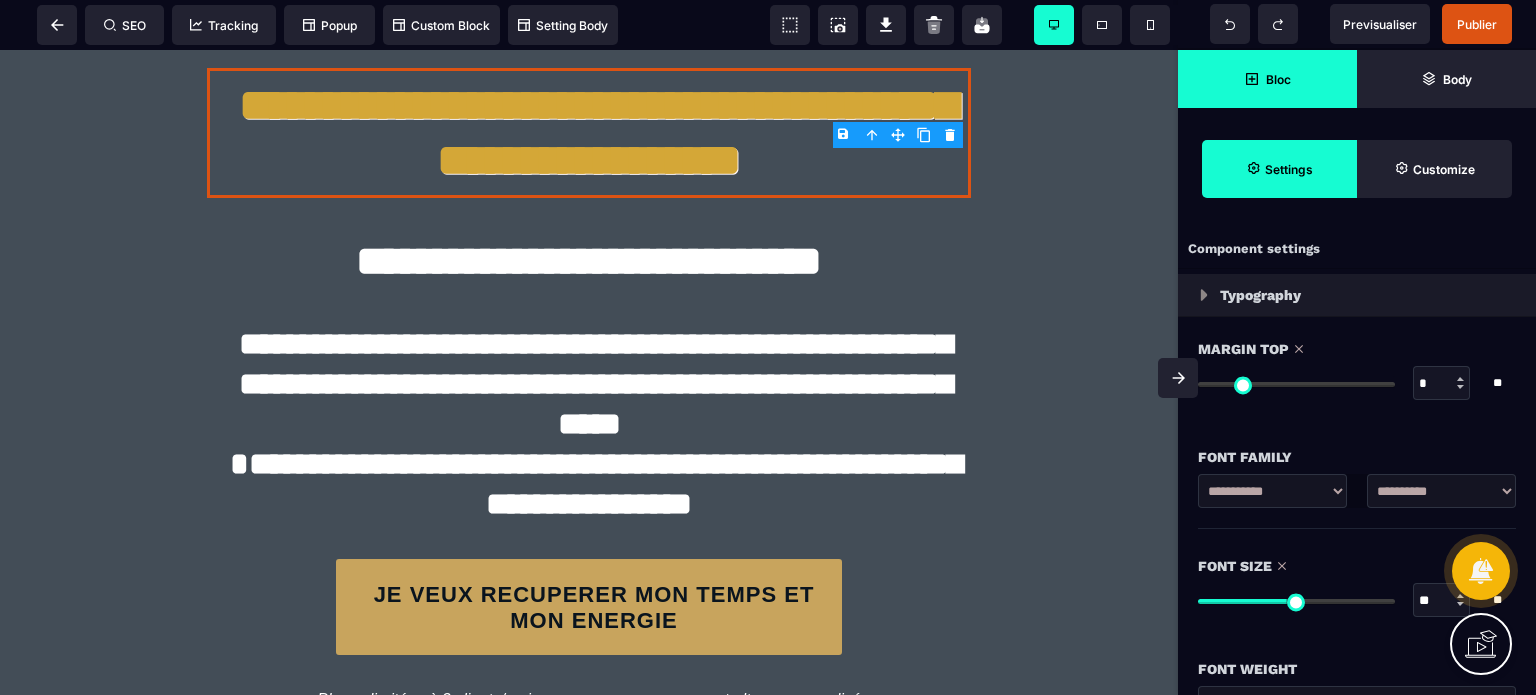 drag, startPoint x: 1209, startPoint y: 385, endPoint x: 1147, endPoint y: 407, distance: 65.78754 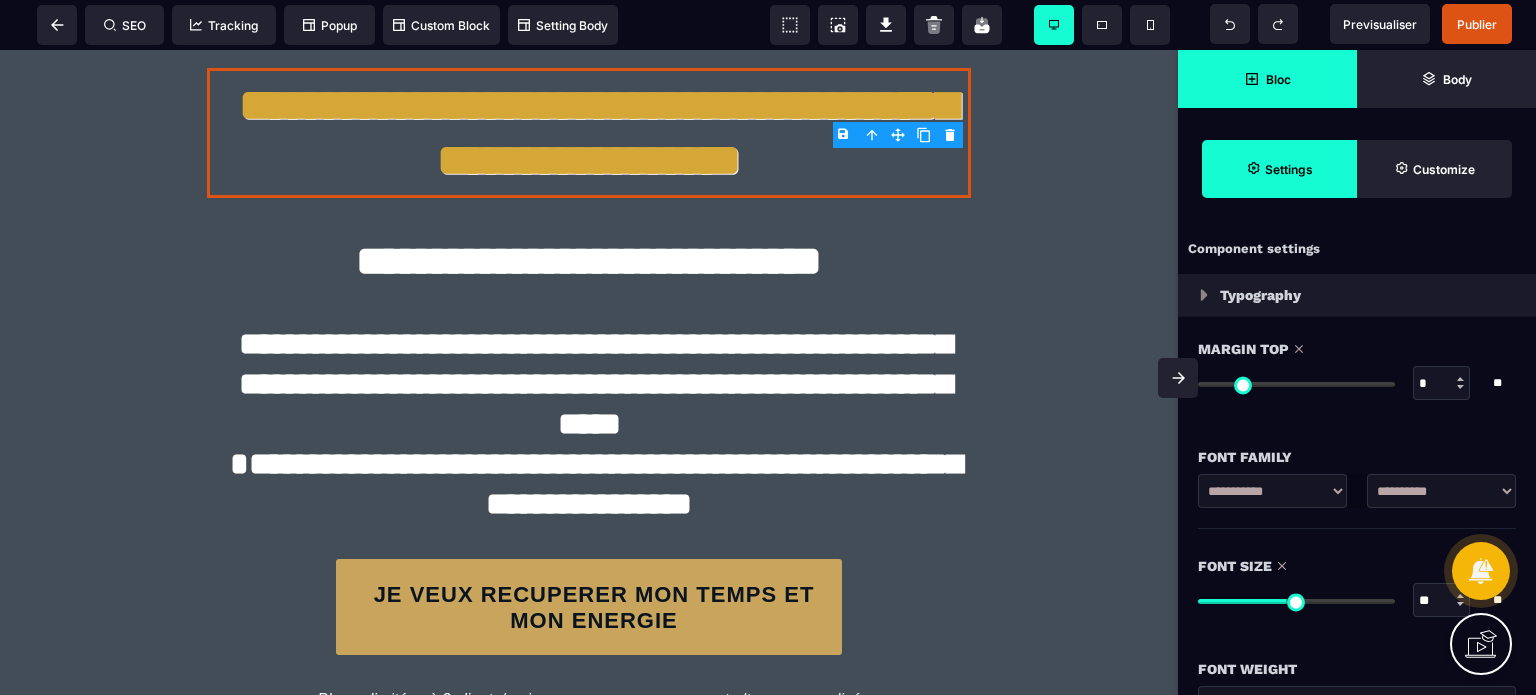 click at bounding box center [1296, 384] 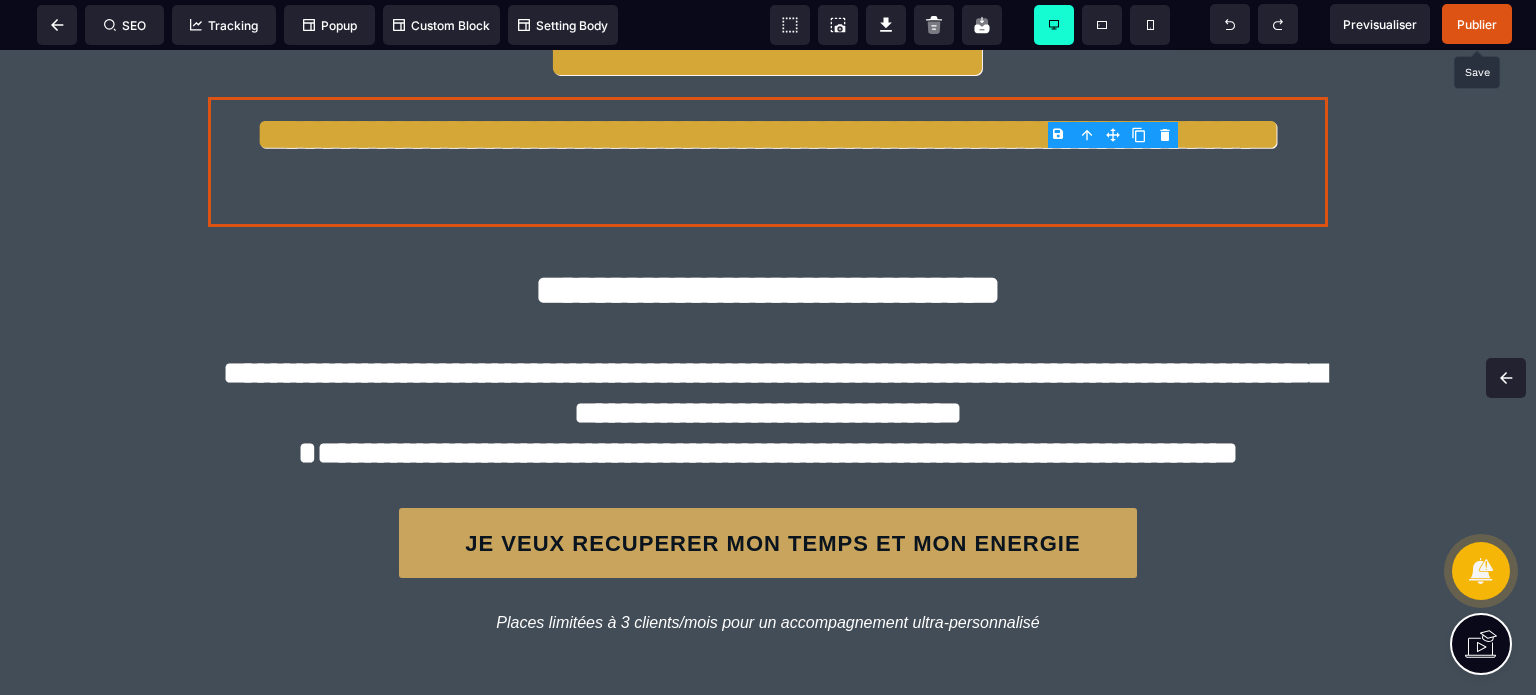 click on "Publier" at bounding box center (1477, 24) 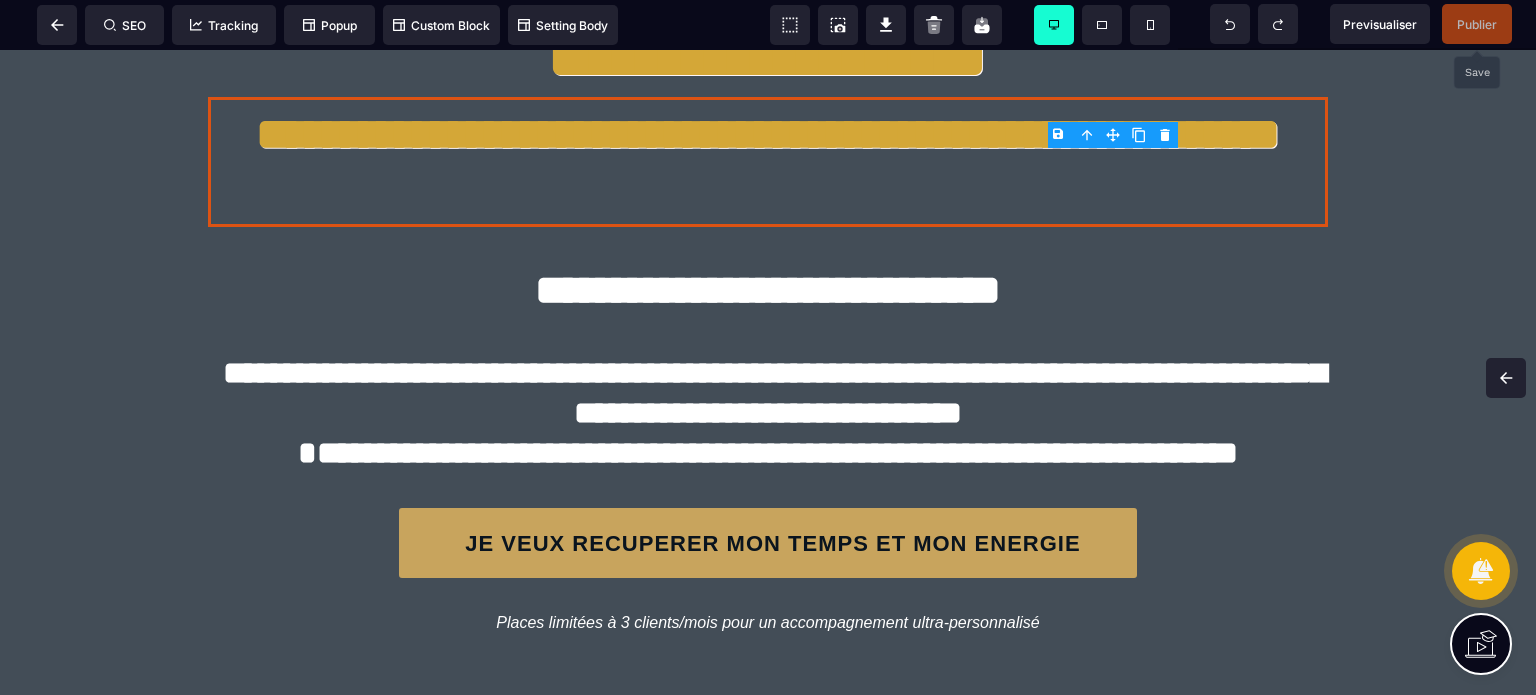 click at bounding box center (1139, 135) 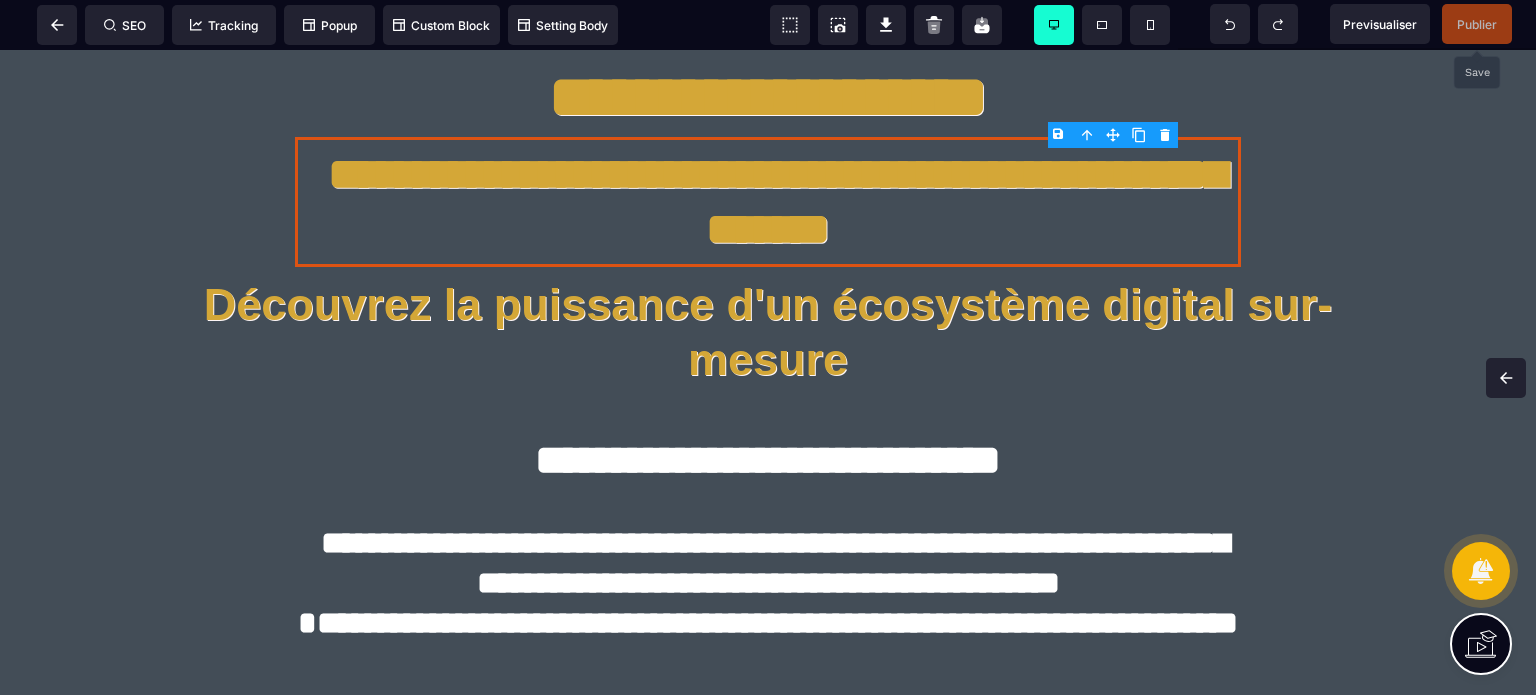 scroll, scrollTop: 4460, scrollLeft: 0, axis: vertical 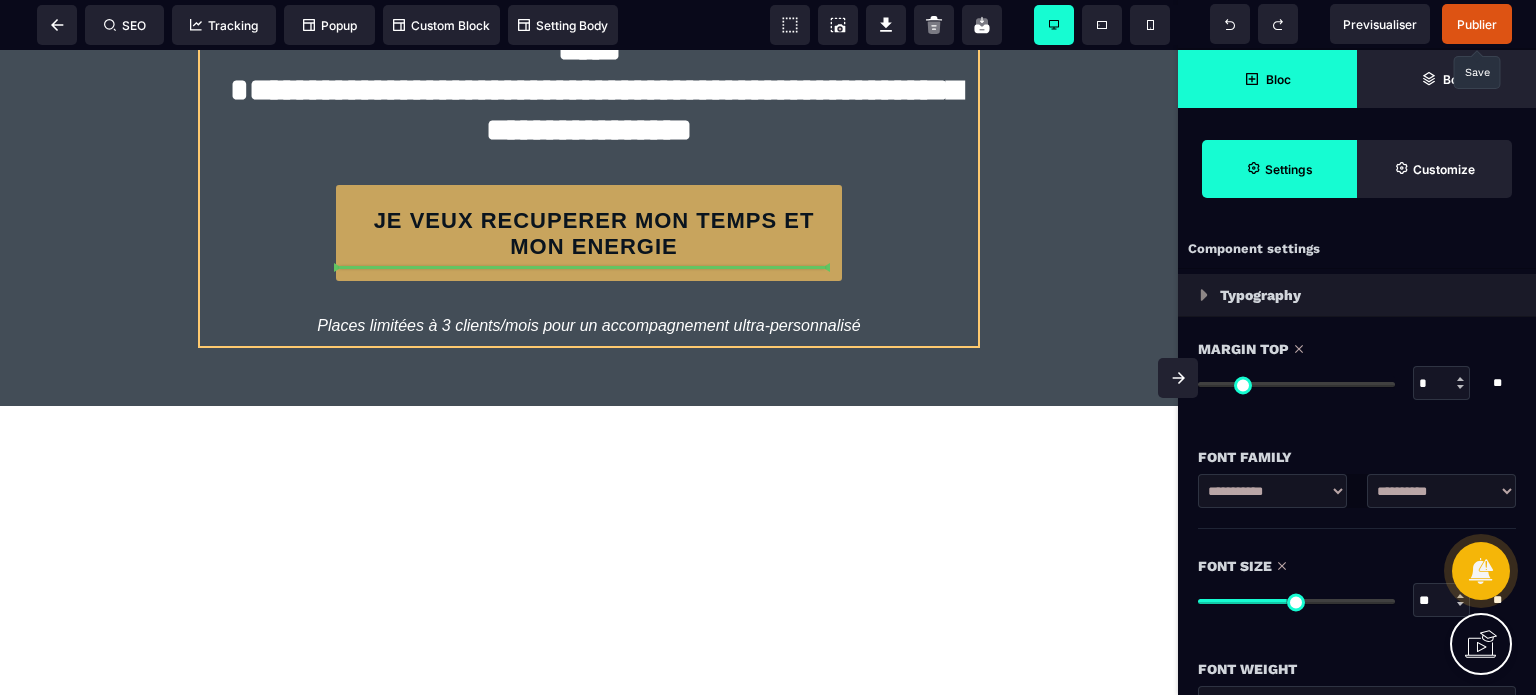 drag, startPoint x: 894, startPoint y: 187, endPoint x: 769, endPoint y: 264, distance: 146.8128 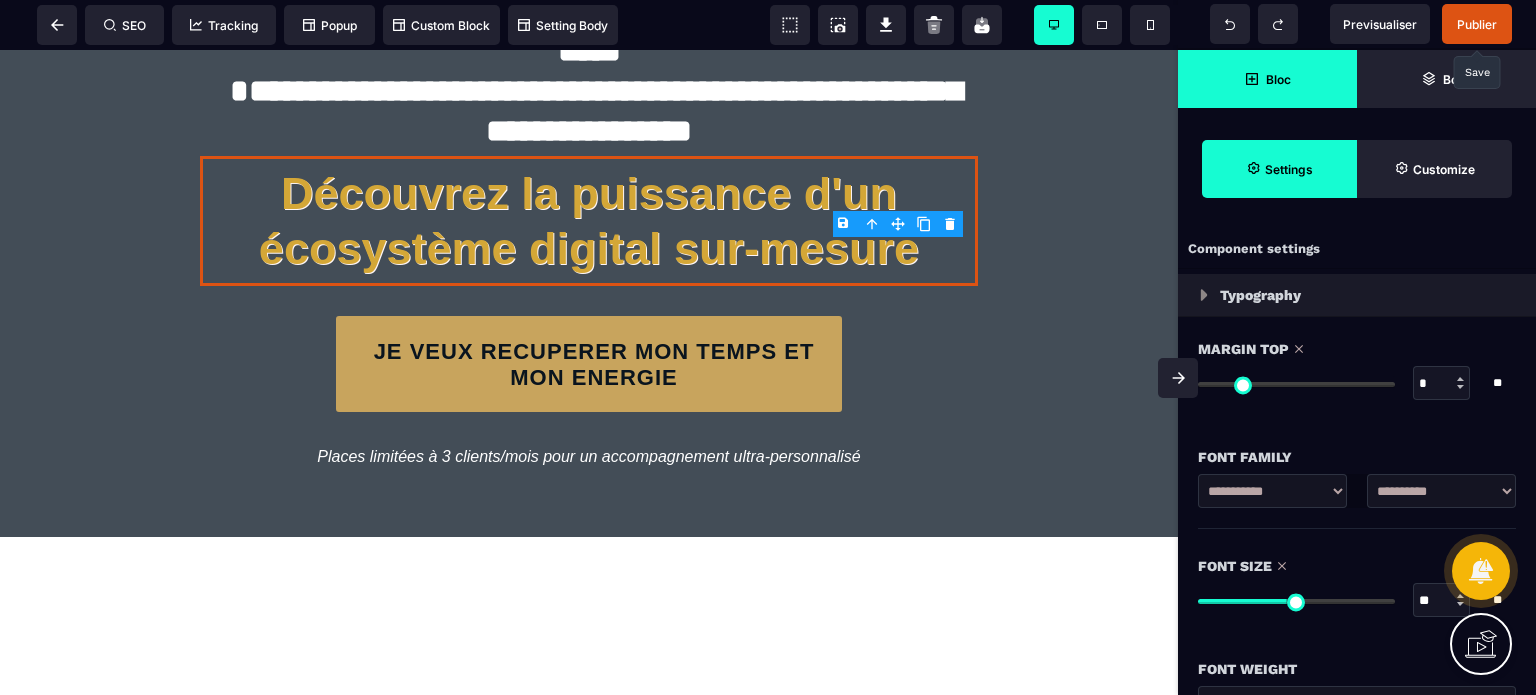 click on "Découvrez la puissance d'un écosystème digital sur-mesure" at bounding box center [589, 221] 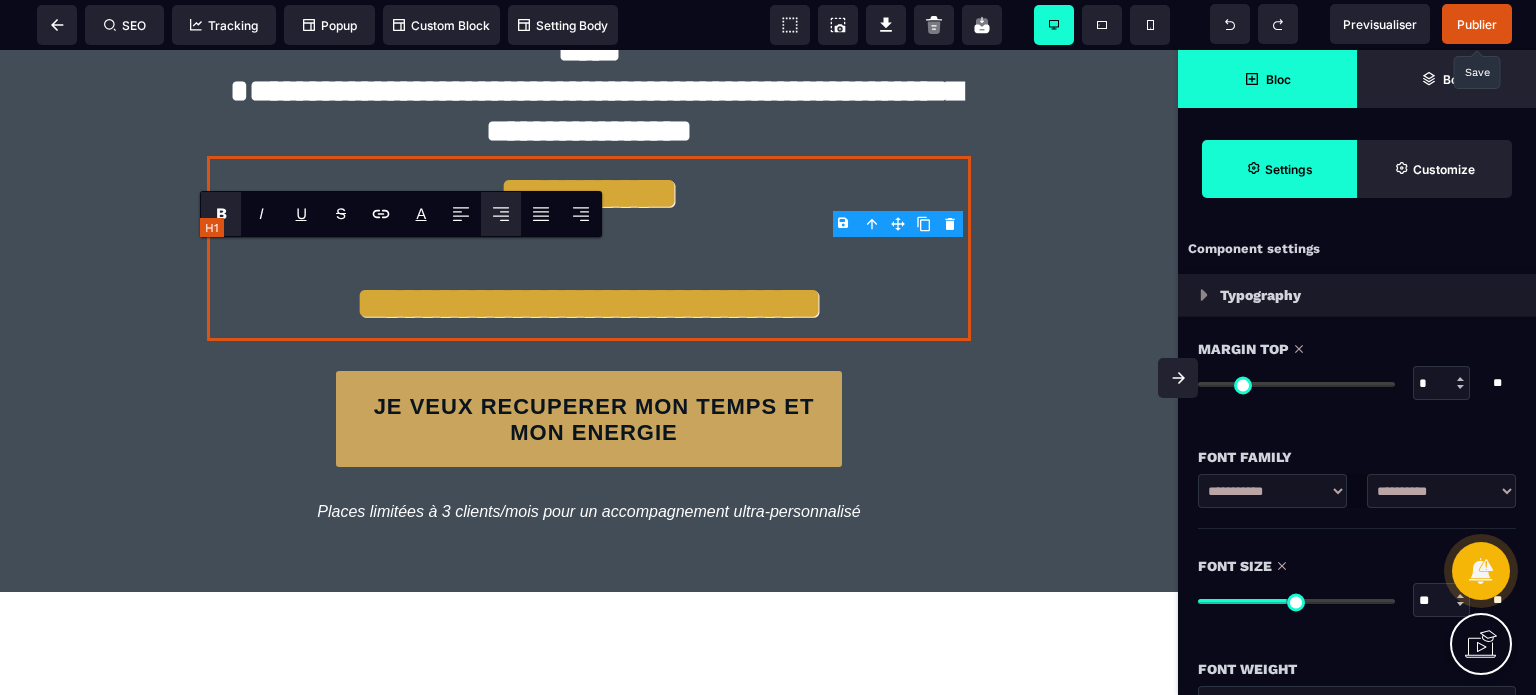 click on "**********" at bounding box center [588, 248] 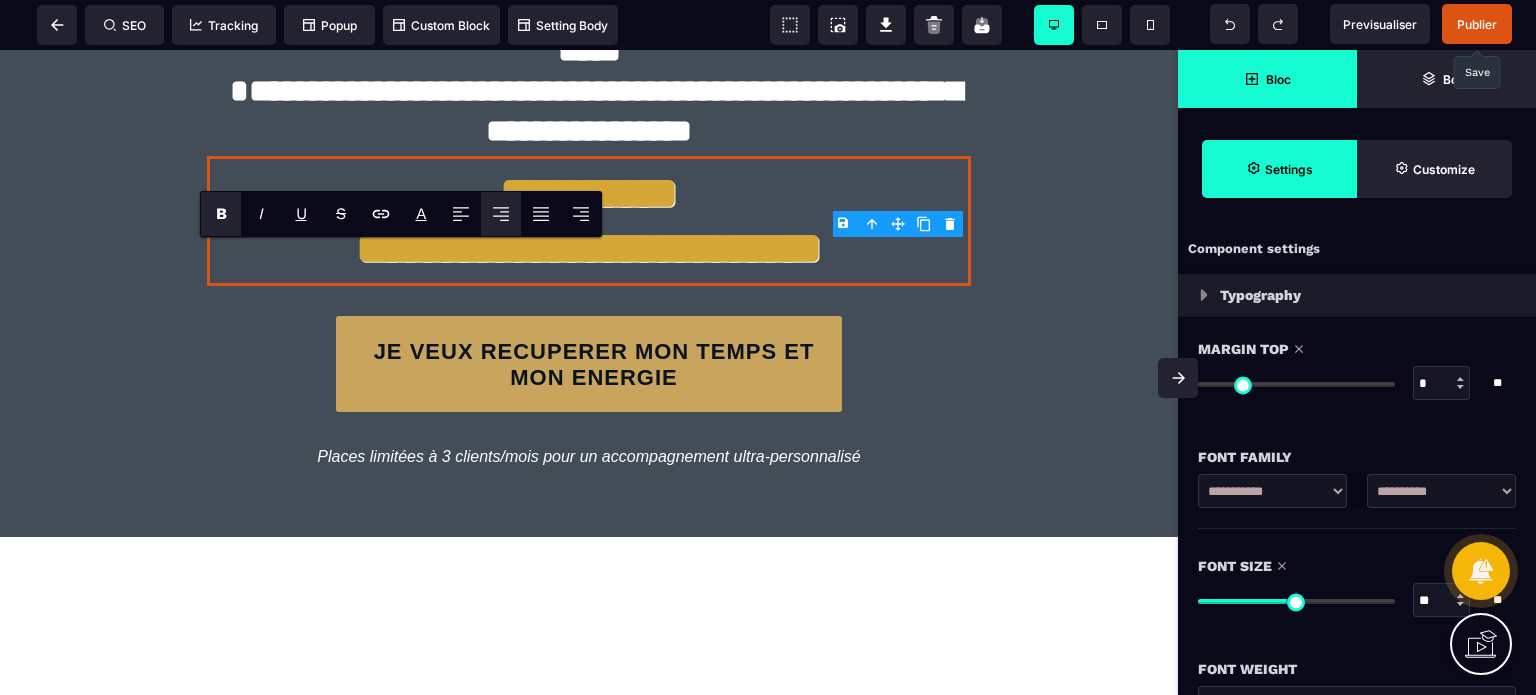 click on "*" at bounding box center [1442, 384] 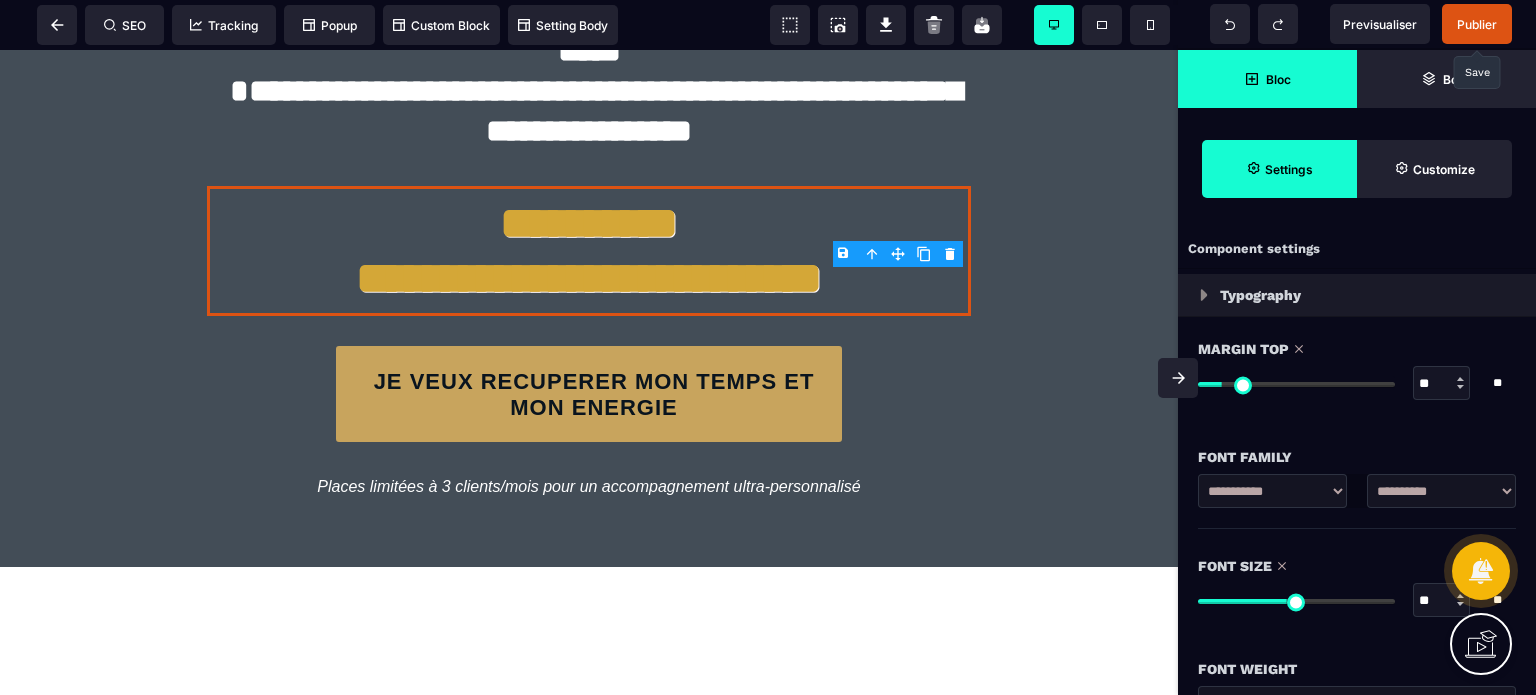 click at bounding box center [1178, 378] 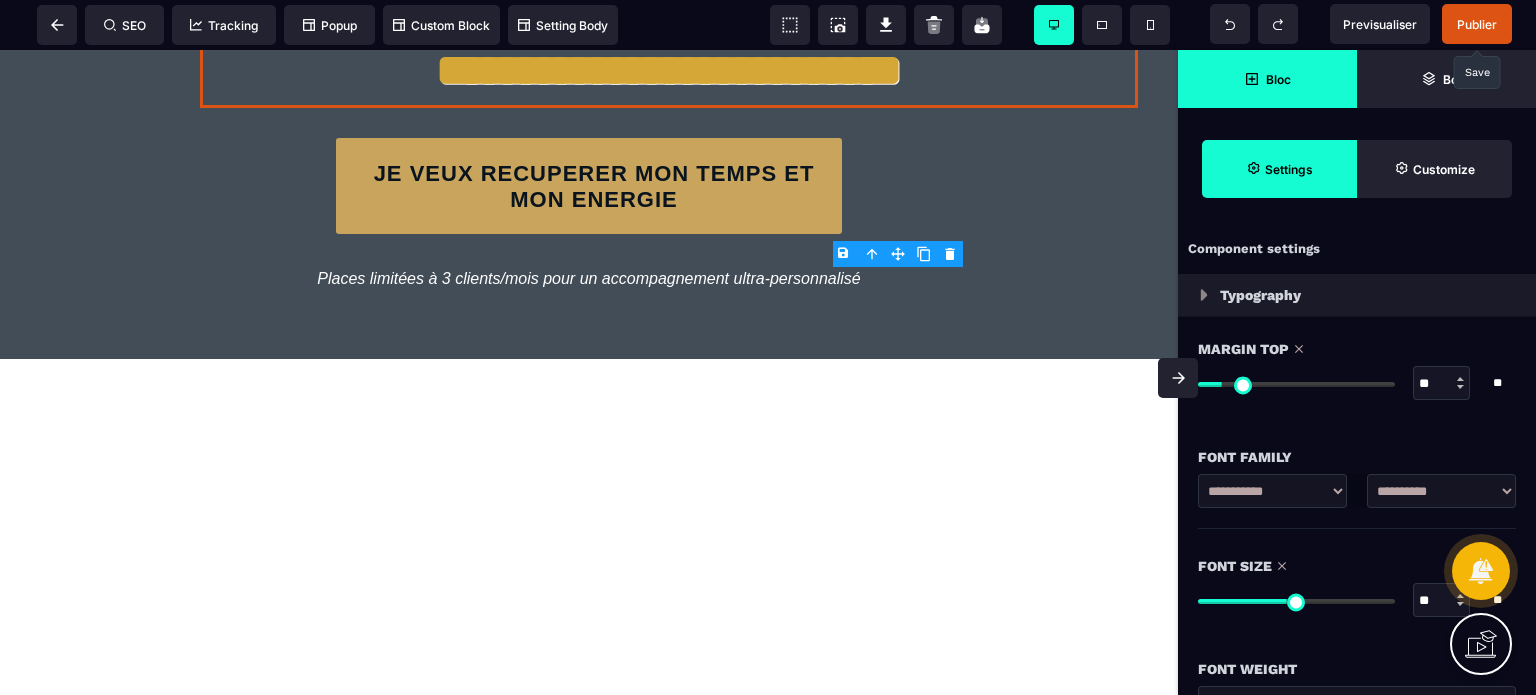 scroll, scrollTop: 4320, scrollLeft: 0, axis: vertical 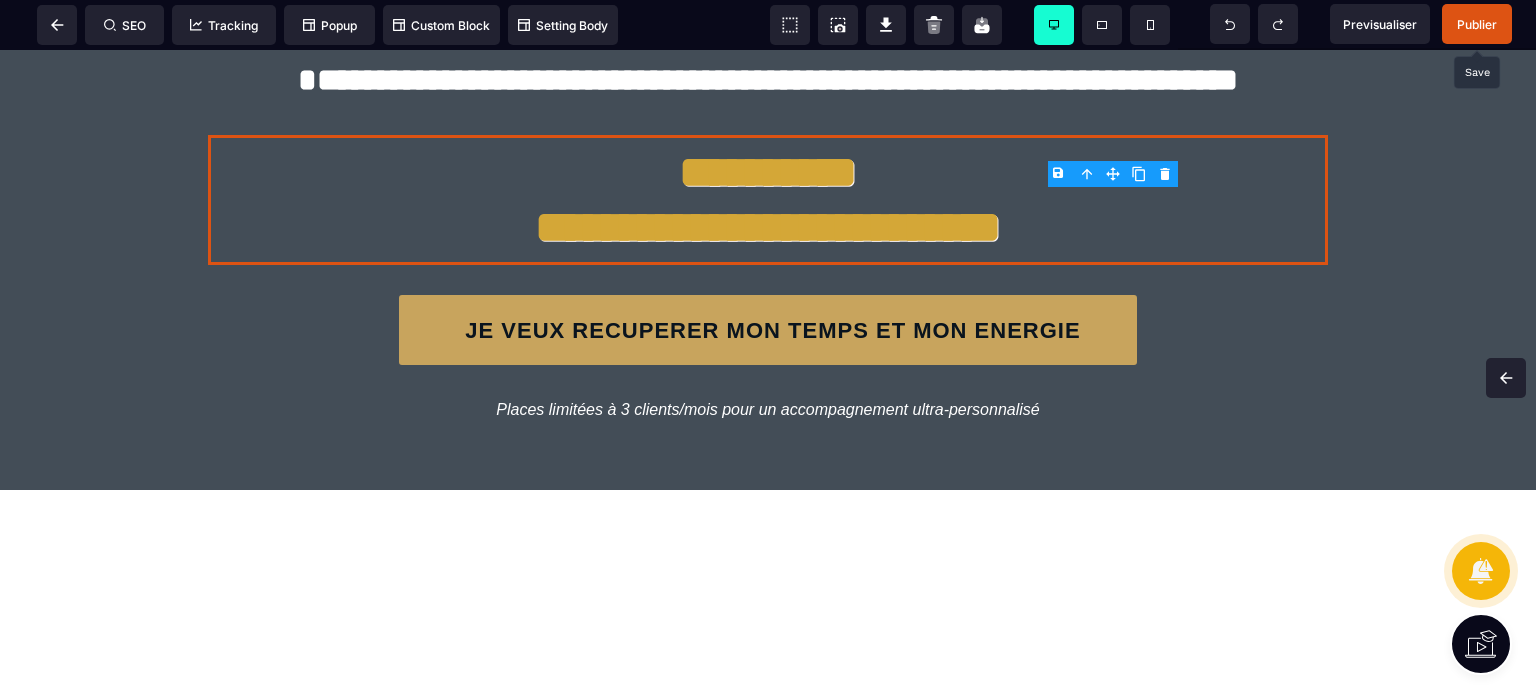 click on "Publier" at bounding box center (1477, 24) 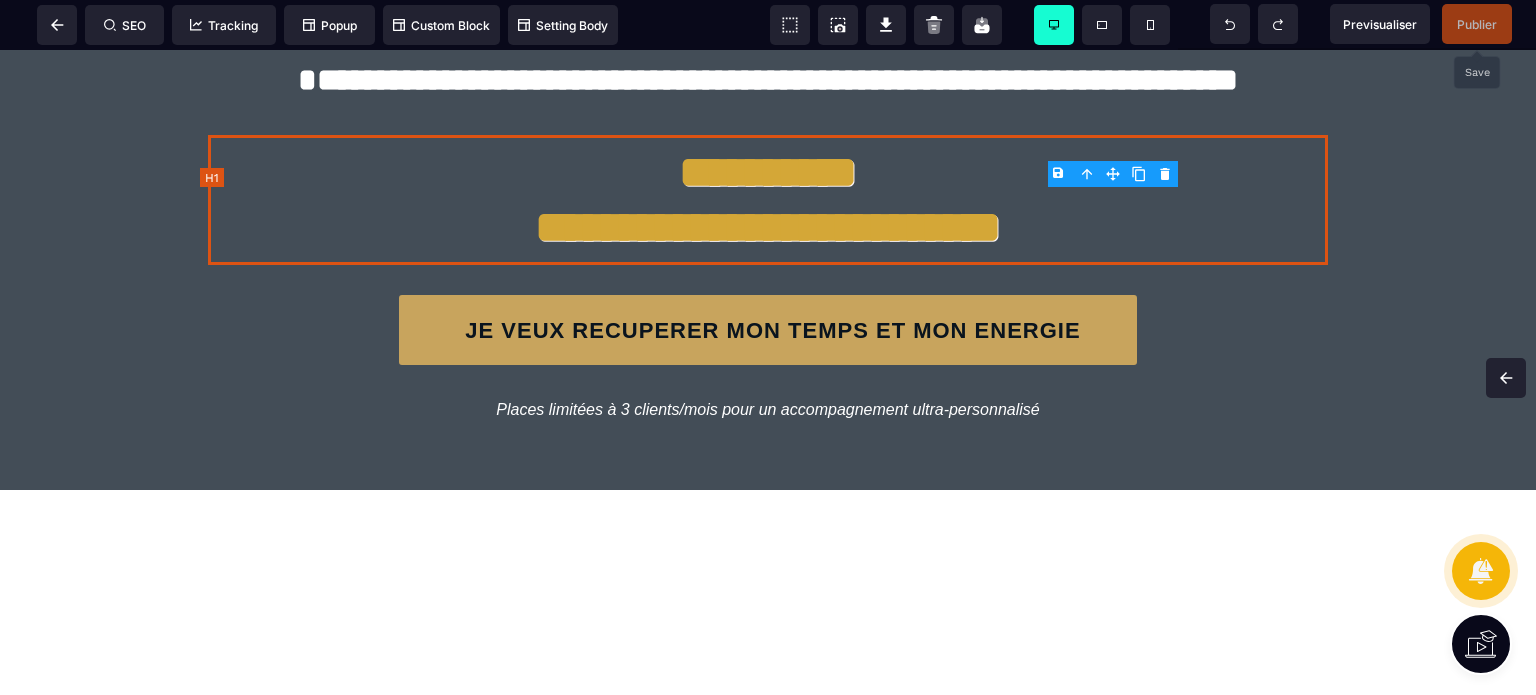 click on "**********" at bounding box center [768, 200] 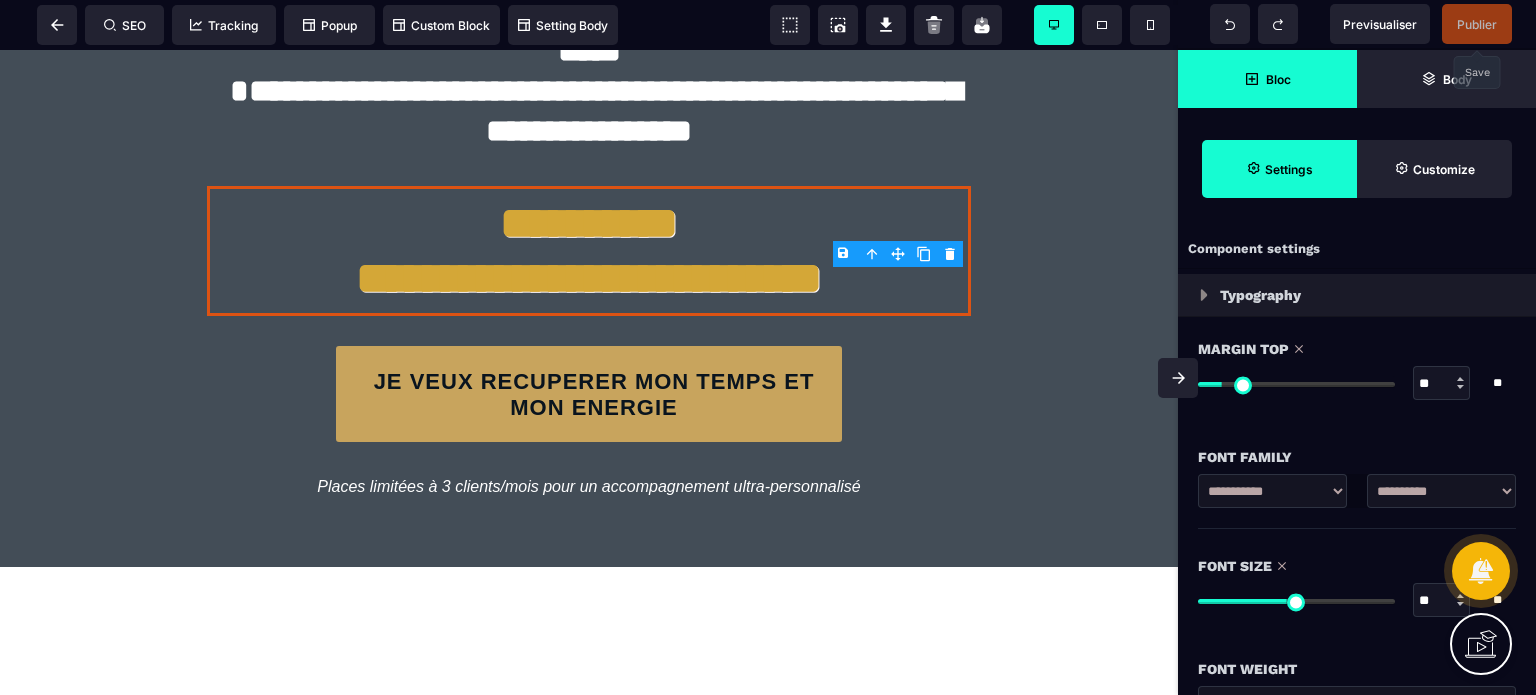 click on "Font Size
**
*
**
All" at bounding box center (1357, 585) 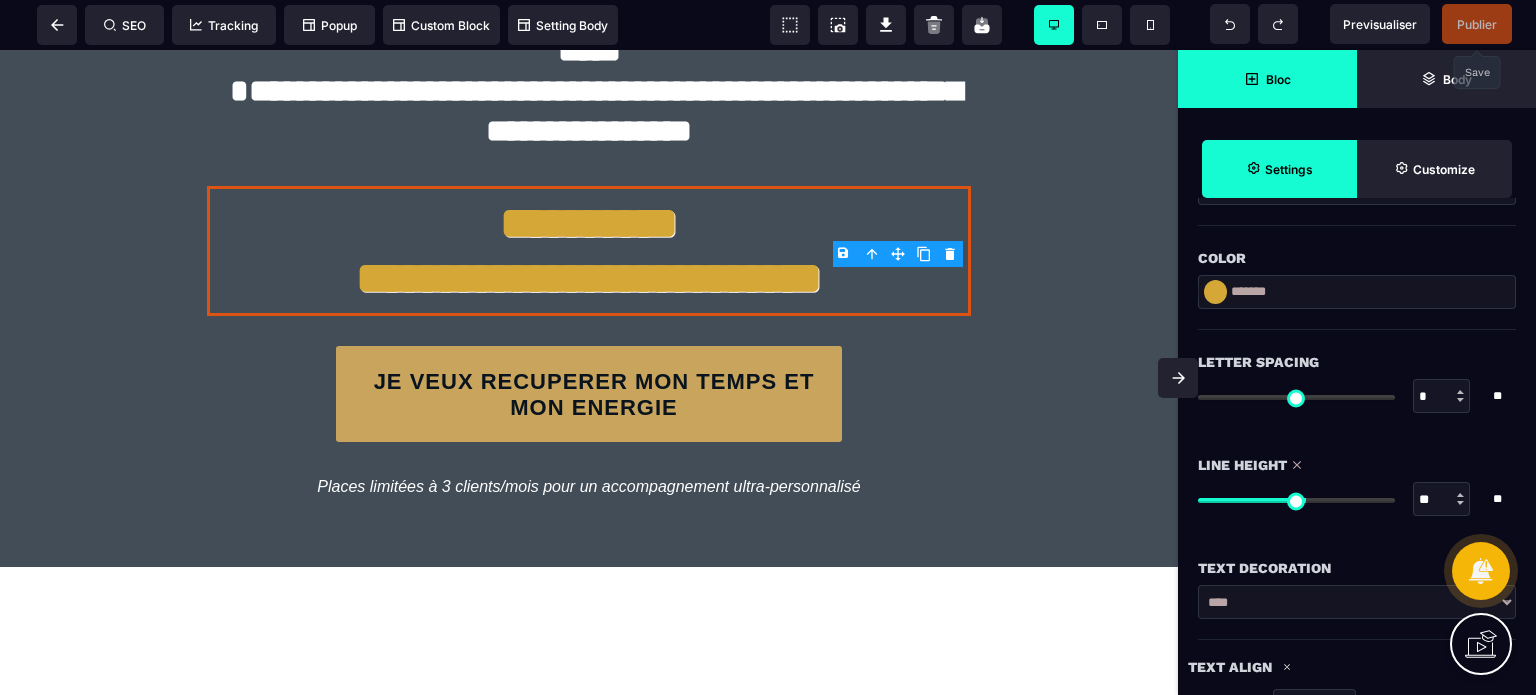 scroll, scrollTop: 560, scrollLeft: 0, axis: vertical 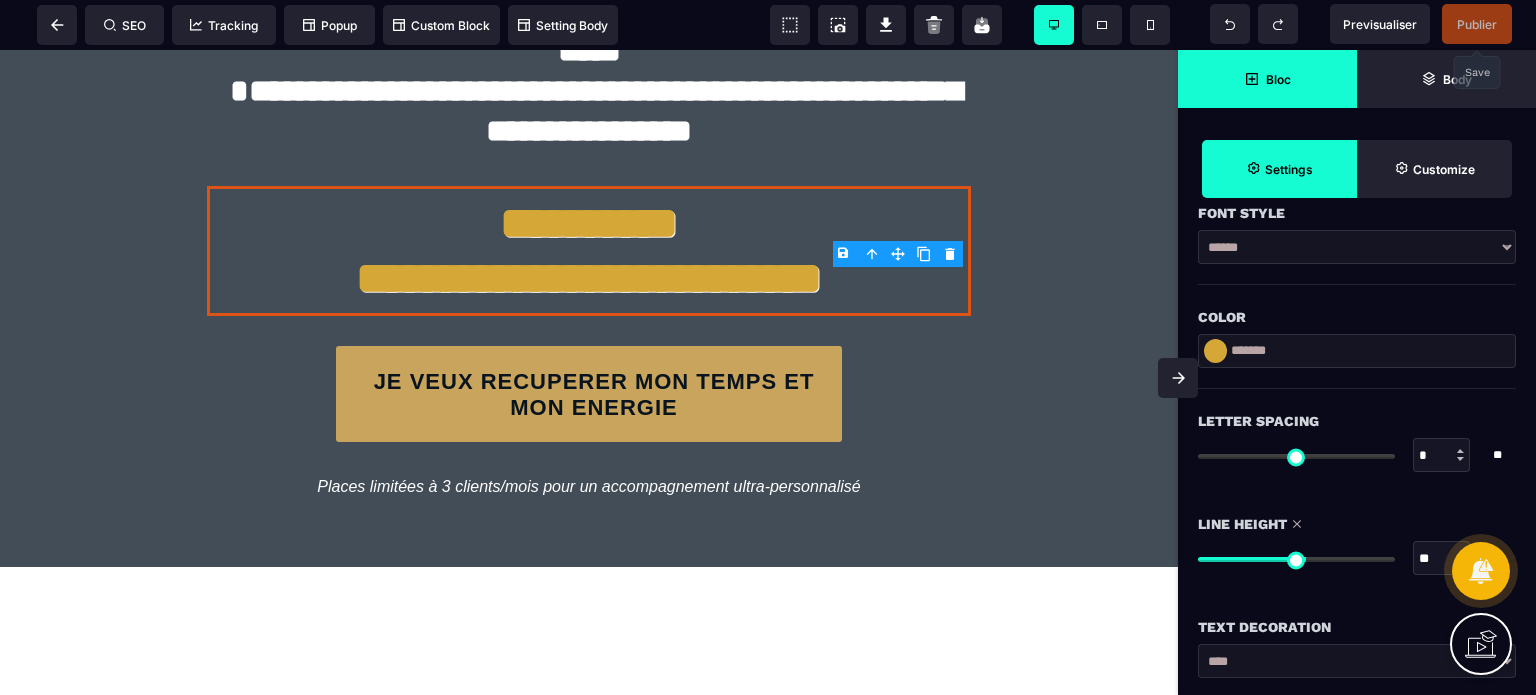 click at bounding box center [1215, 351] 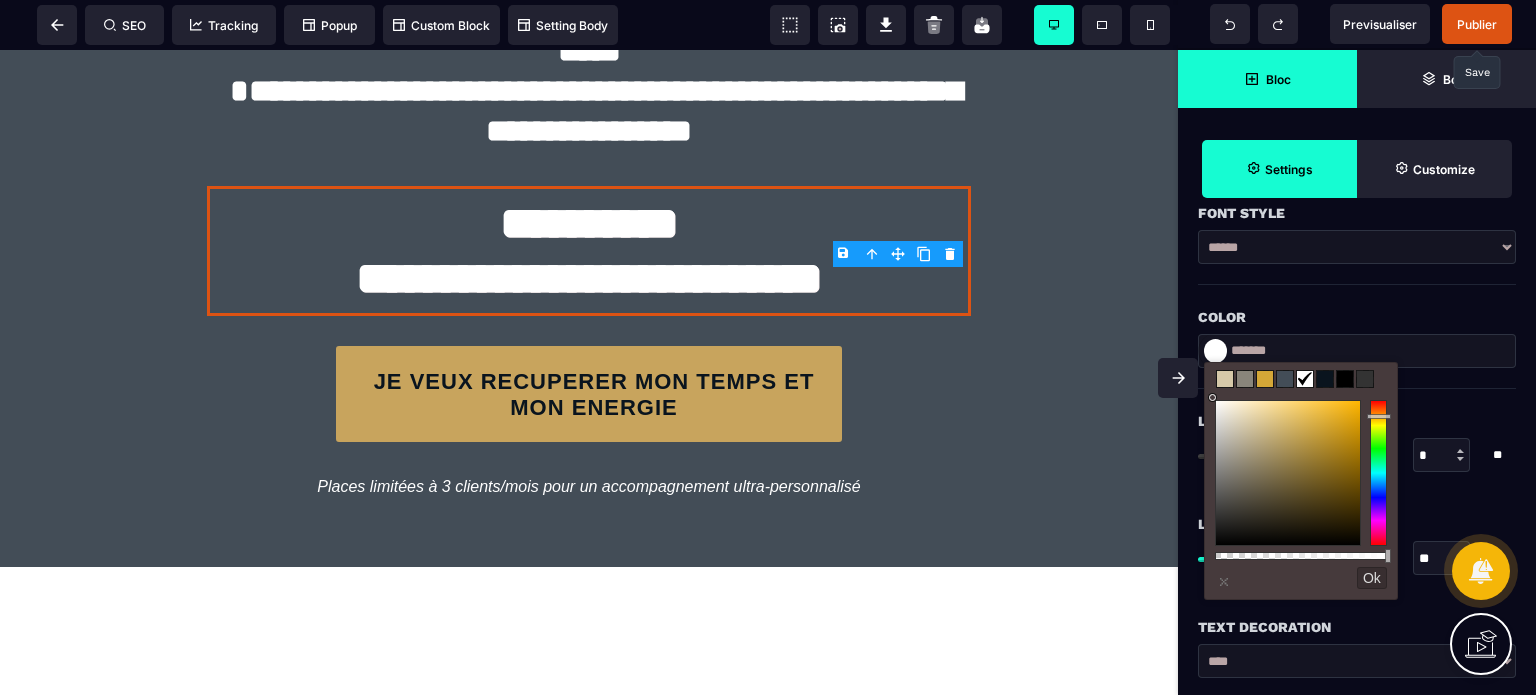 drag, startPoint x: 1245, startPoint y: 423, endPoint x: 1170, endPoint y: 359, distance: 98.59513 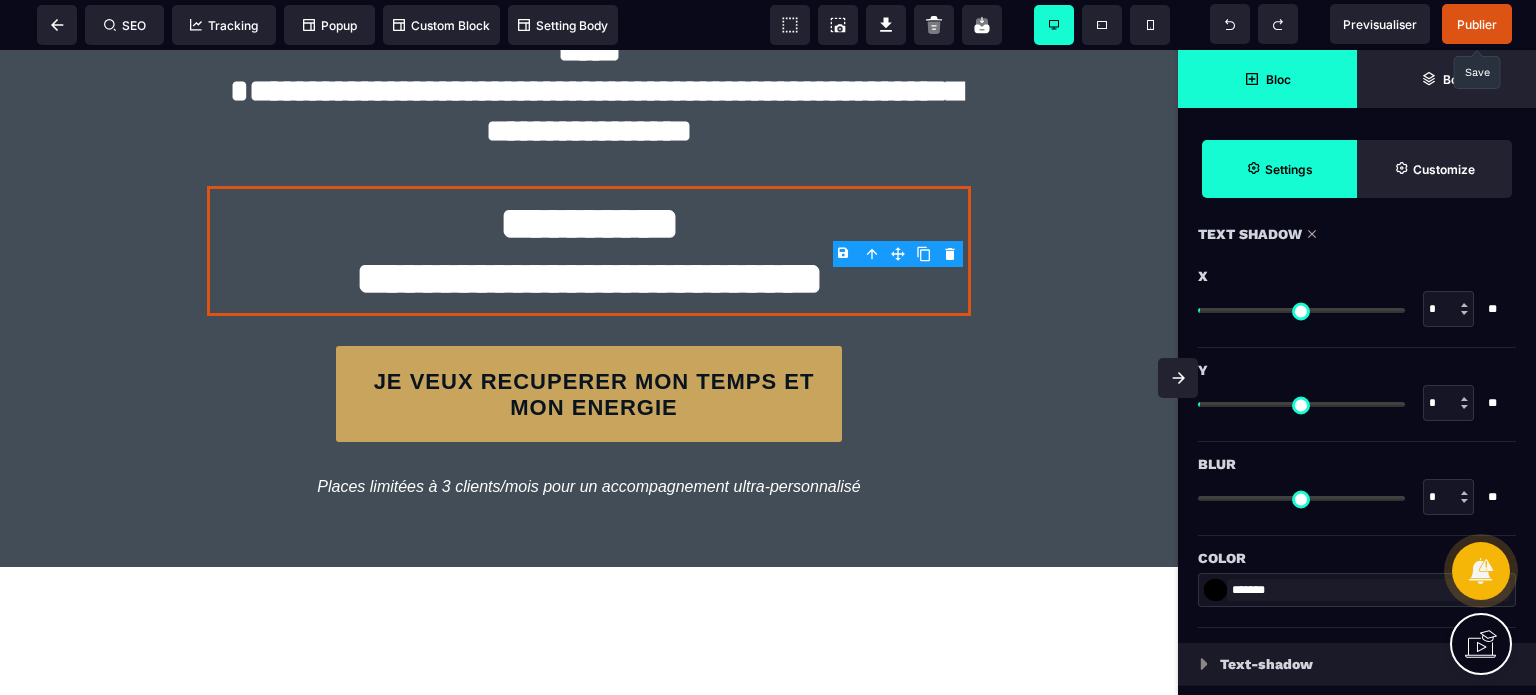scroll, scrollTop: 1994, scrollLeft: 0, axis: vertical 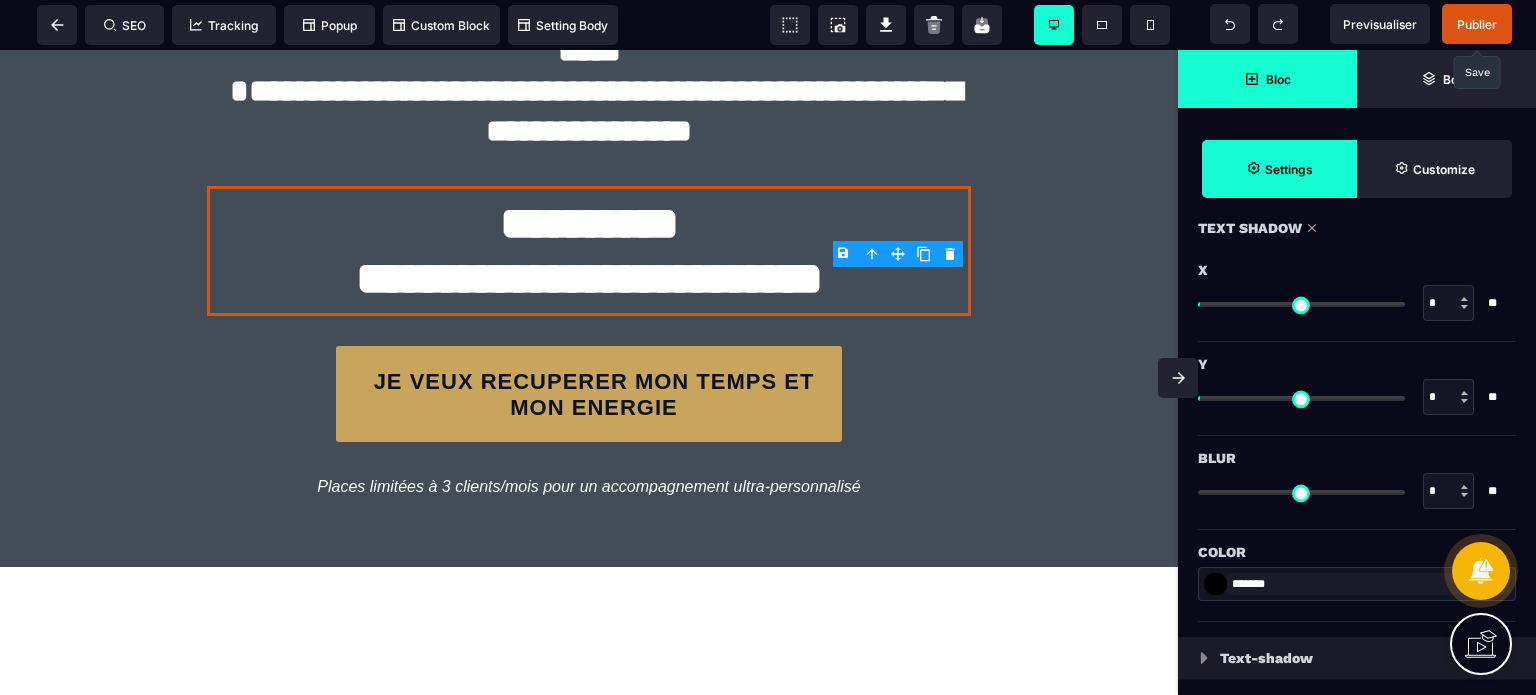 click on "*******
*******" at bounding box center (1357, 584) 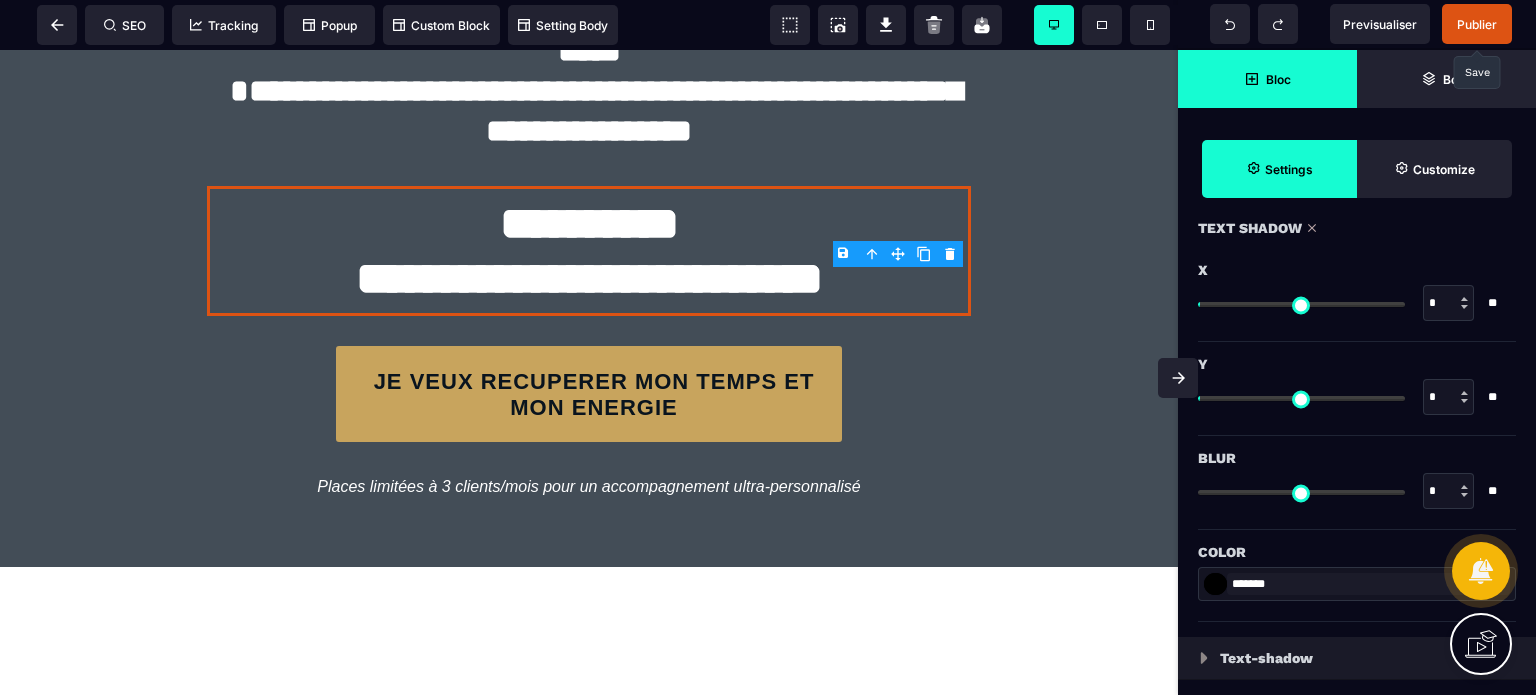 click on "Color" at bounding box center (1354, 552) 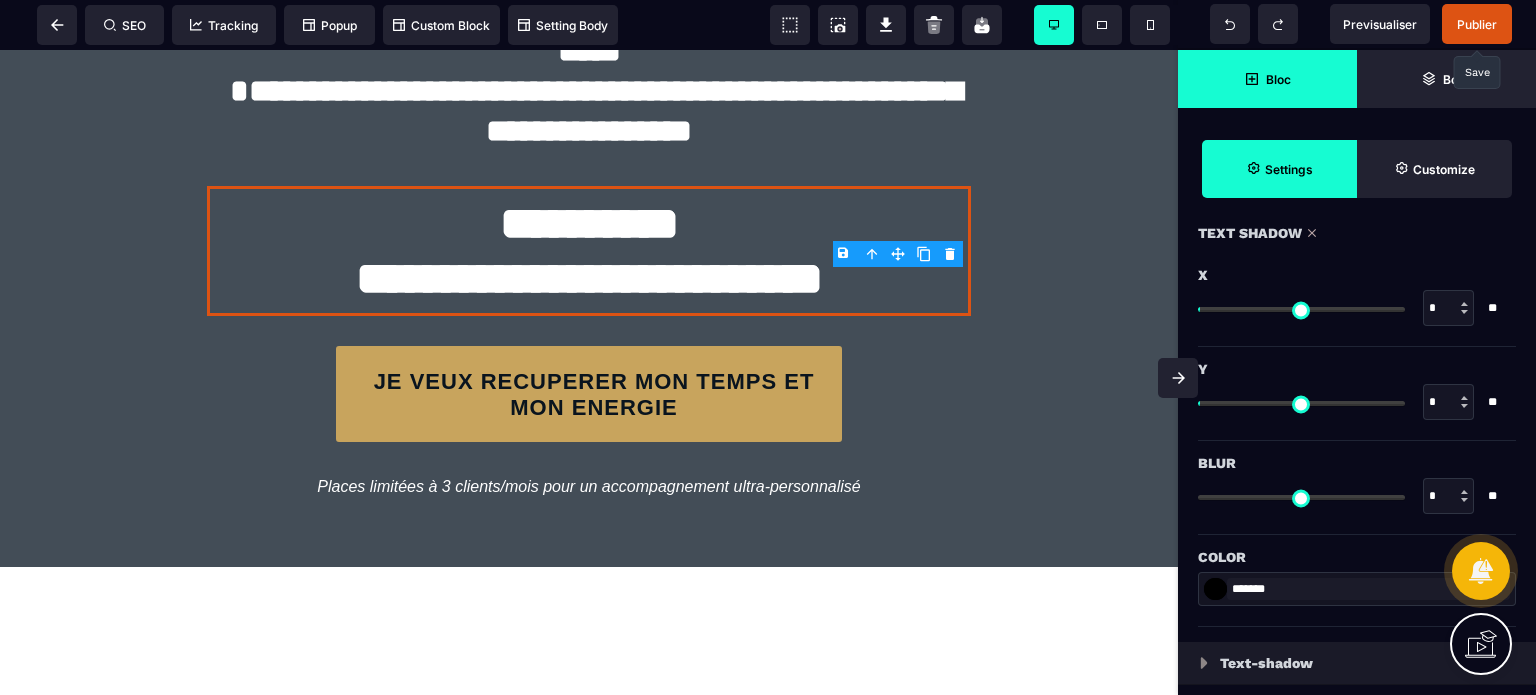 scroll, scrollTop: 1994, scrollLeft: 0, axis: vertical 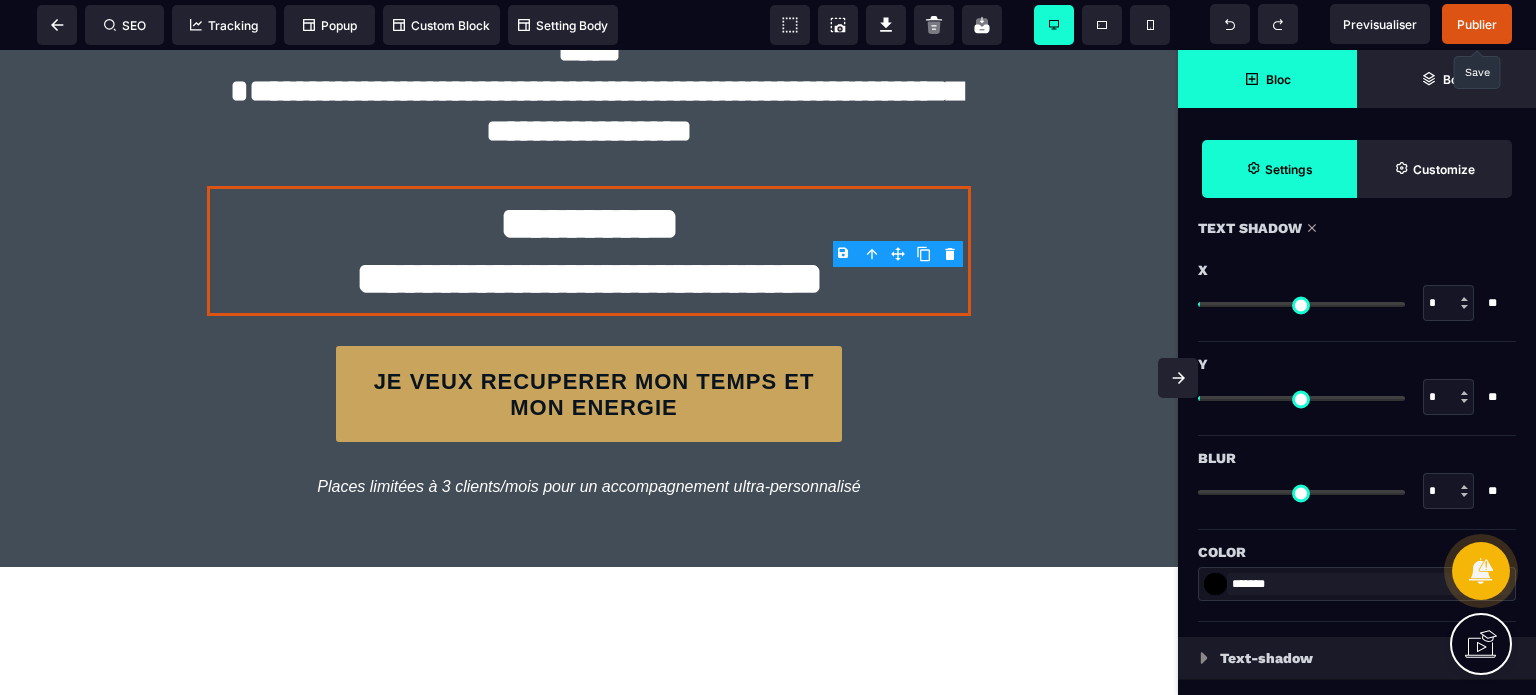 click at bounding box center (1204, 658) 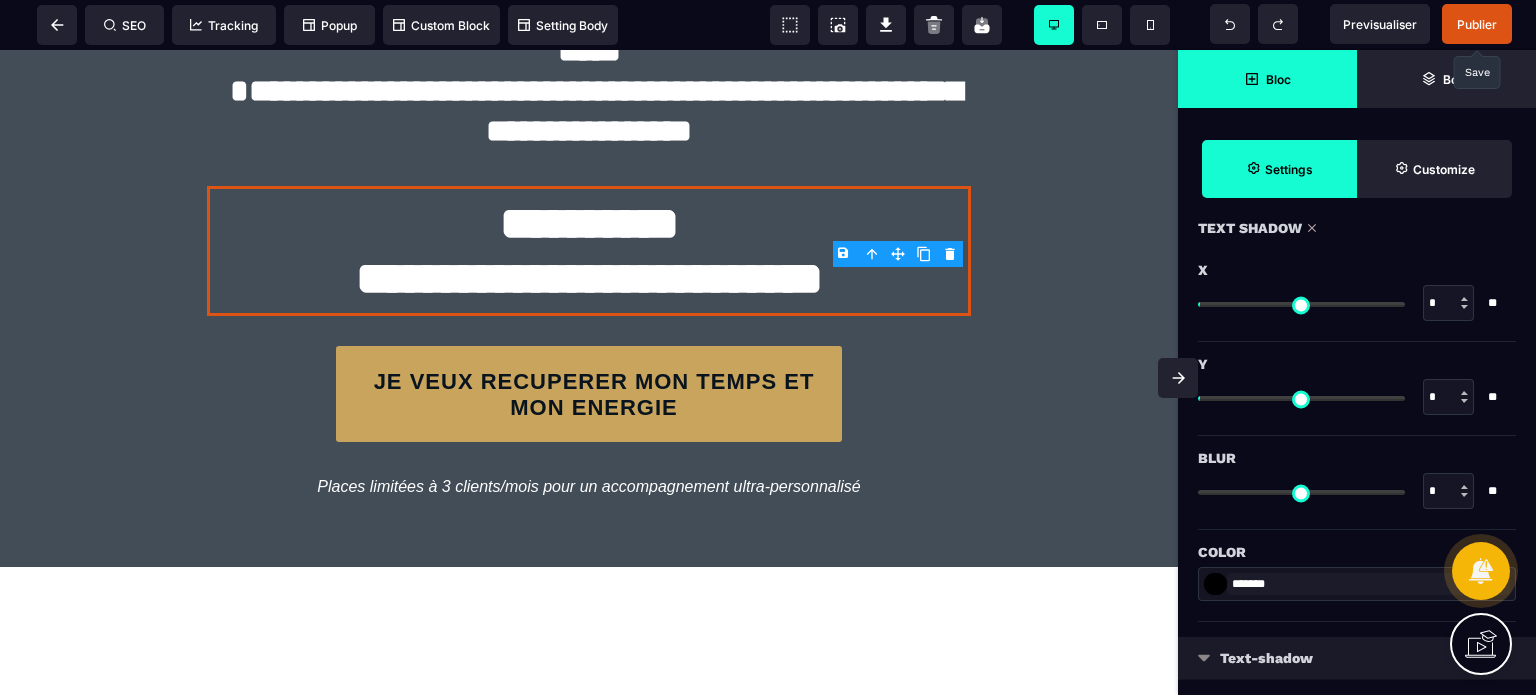 click on "*******" at bounding box center (1368, 584) 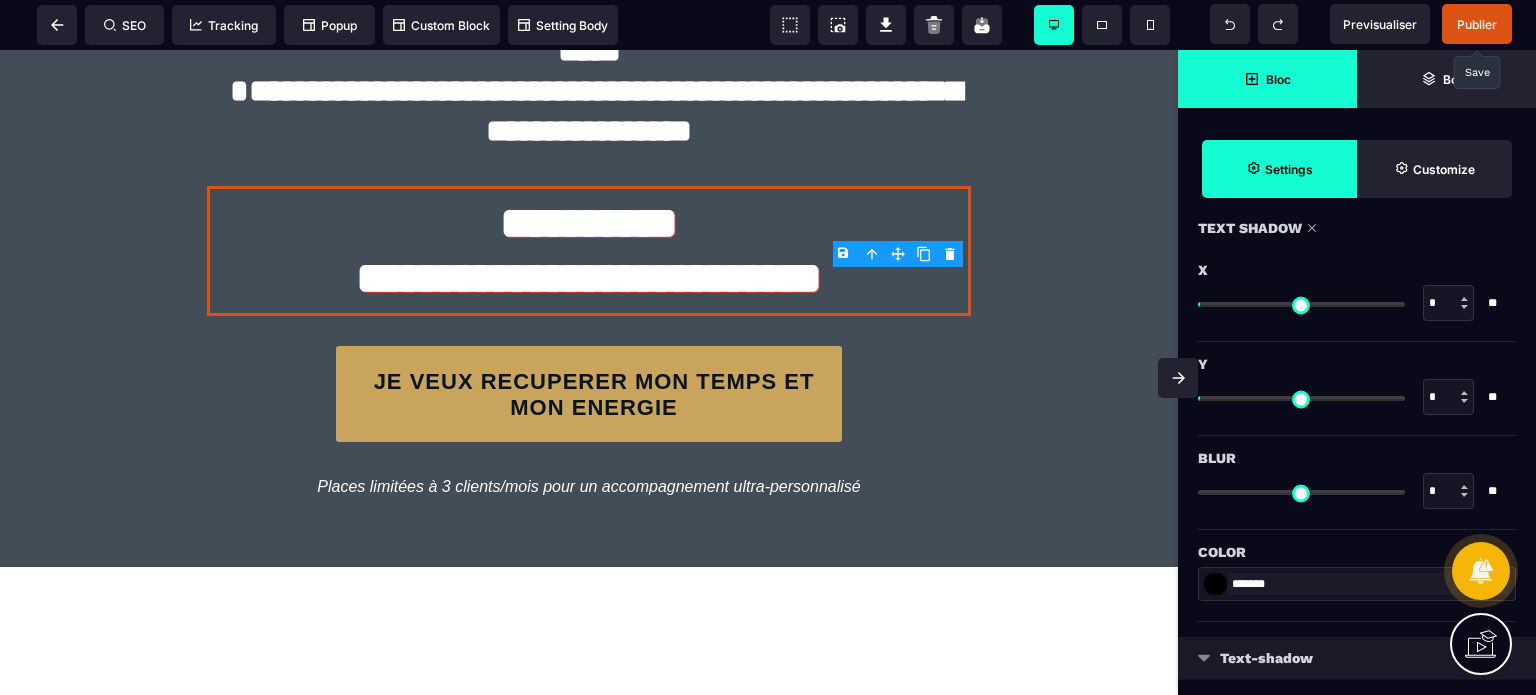click on "Blur" at bounding box center (1354, 458) 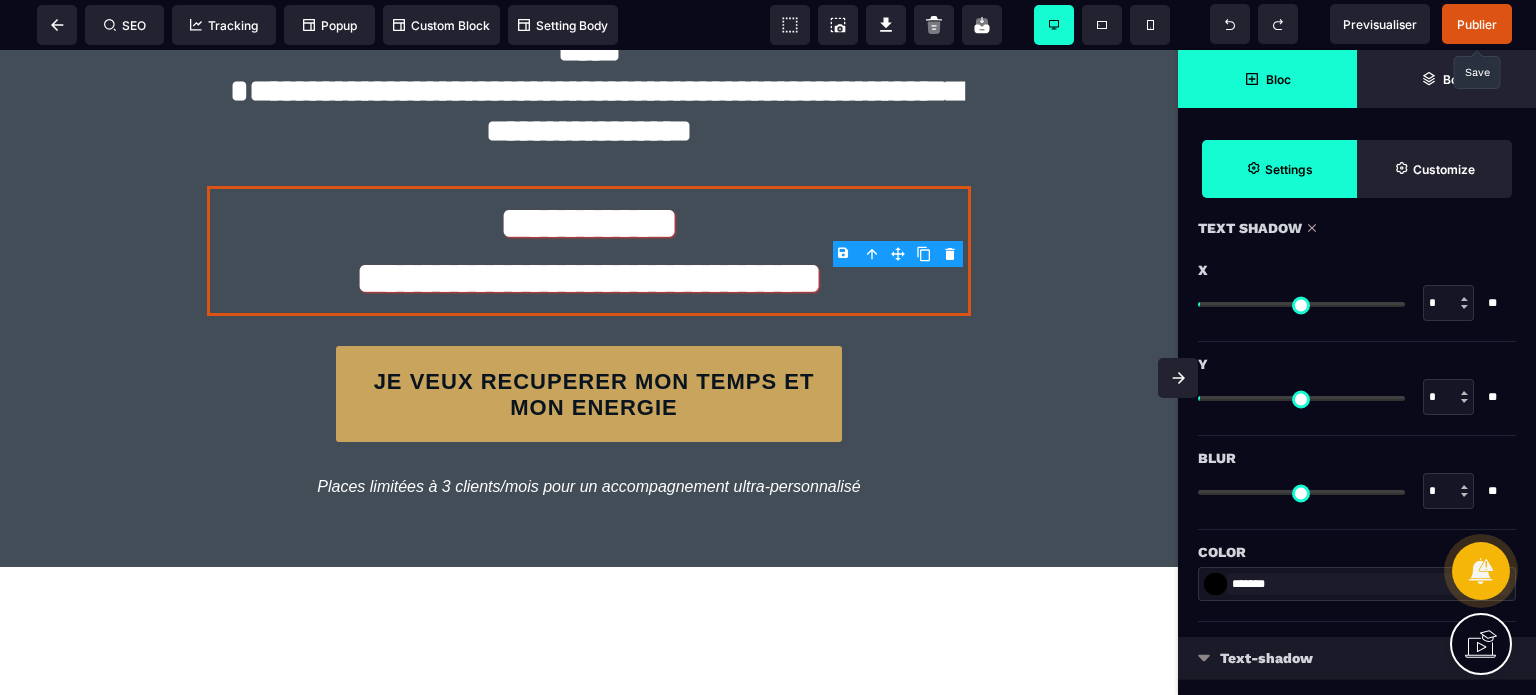 click on "Blur" at bounding box center [1354, 458] 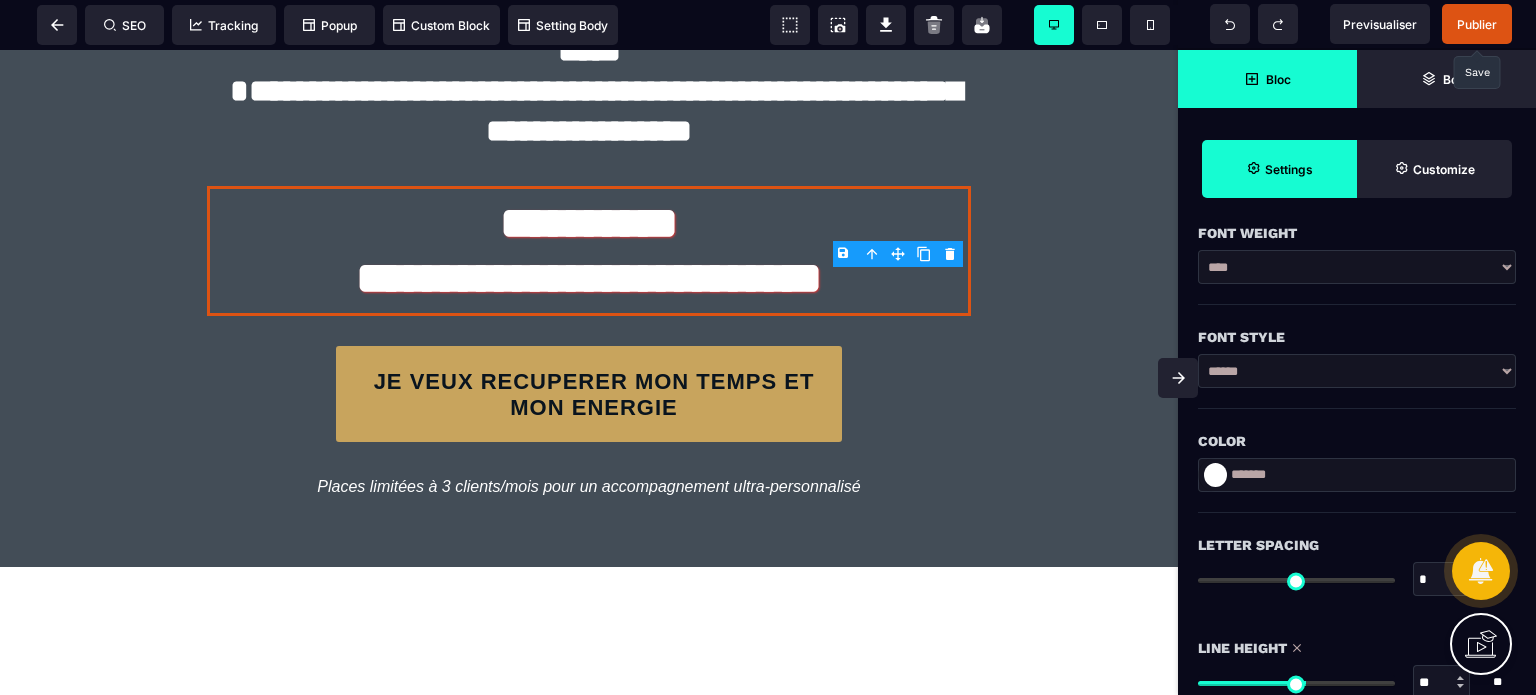 scroll, scrollTop: 434, scrollLeft: 0, axis: vertical 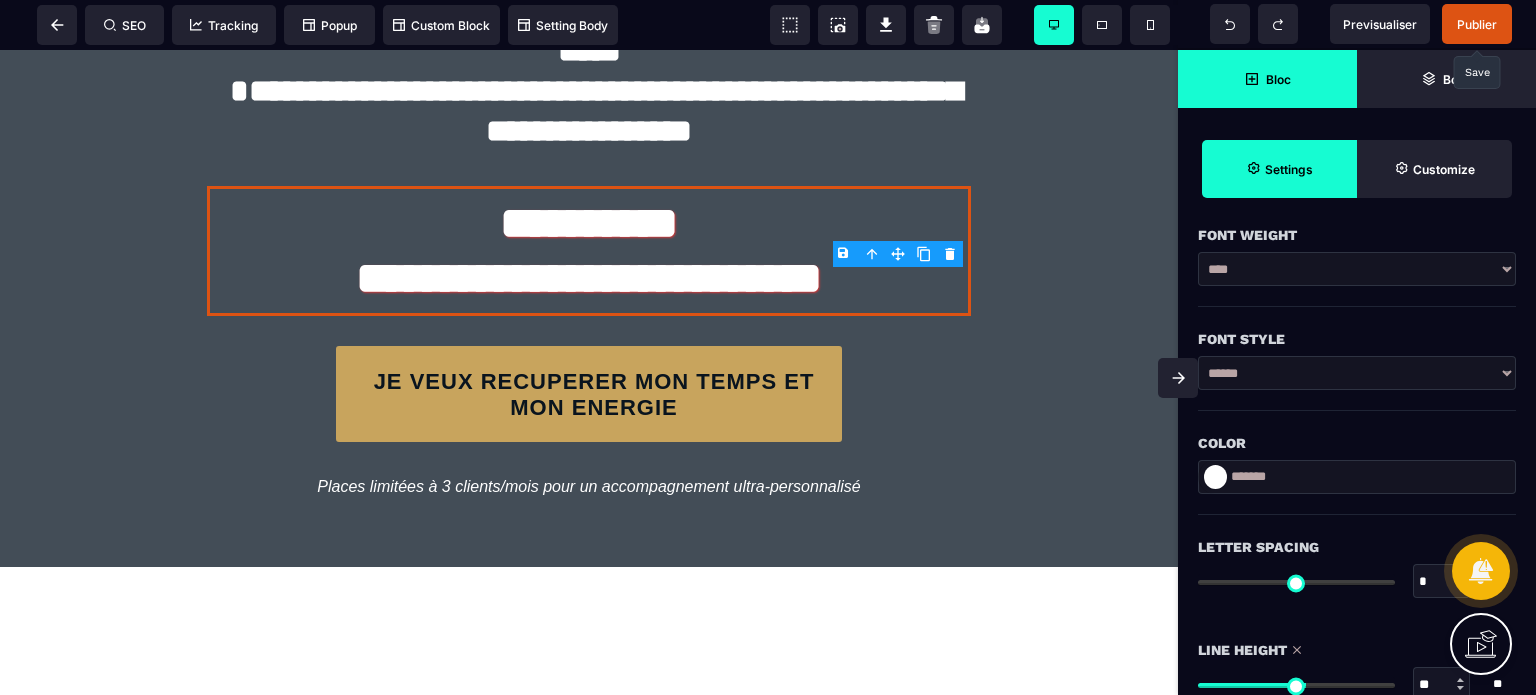 click at bounding box center (1178, 378) 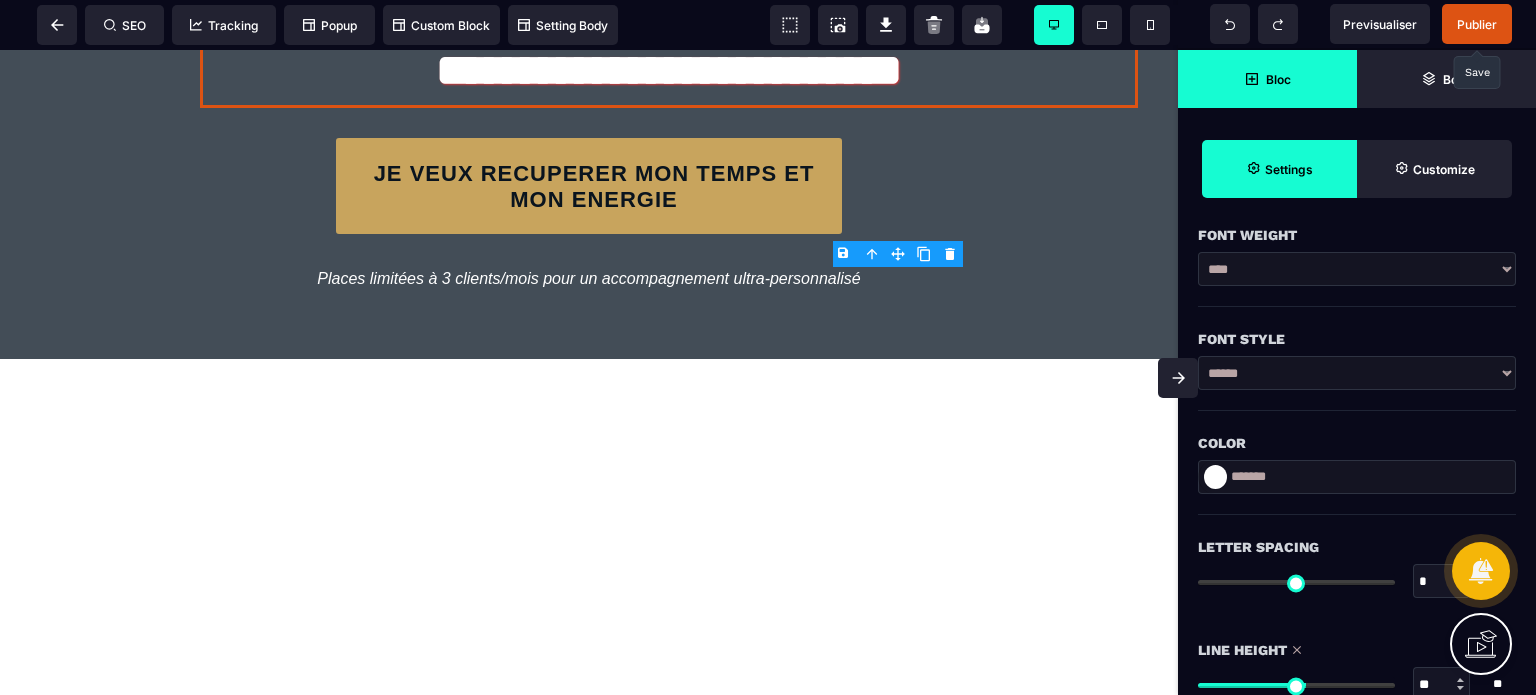 scroll, scrollTop: 0, scrollLeft: 0, axis: both 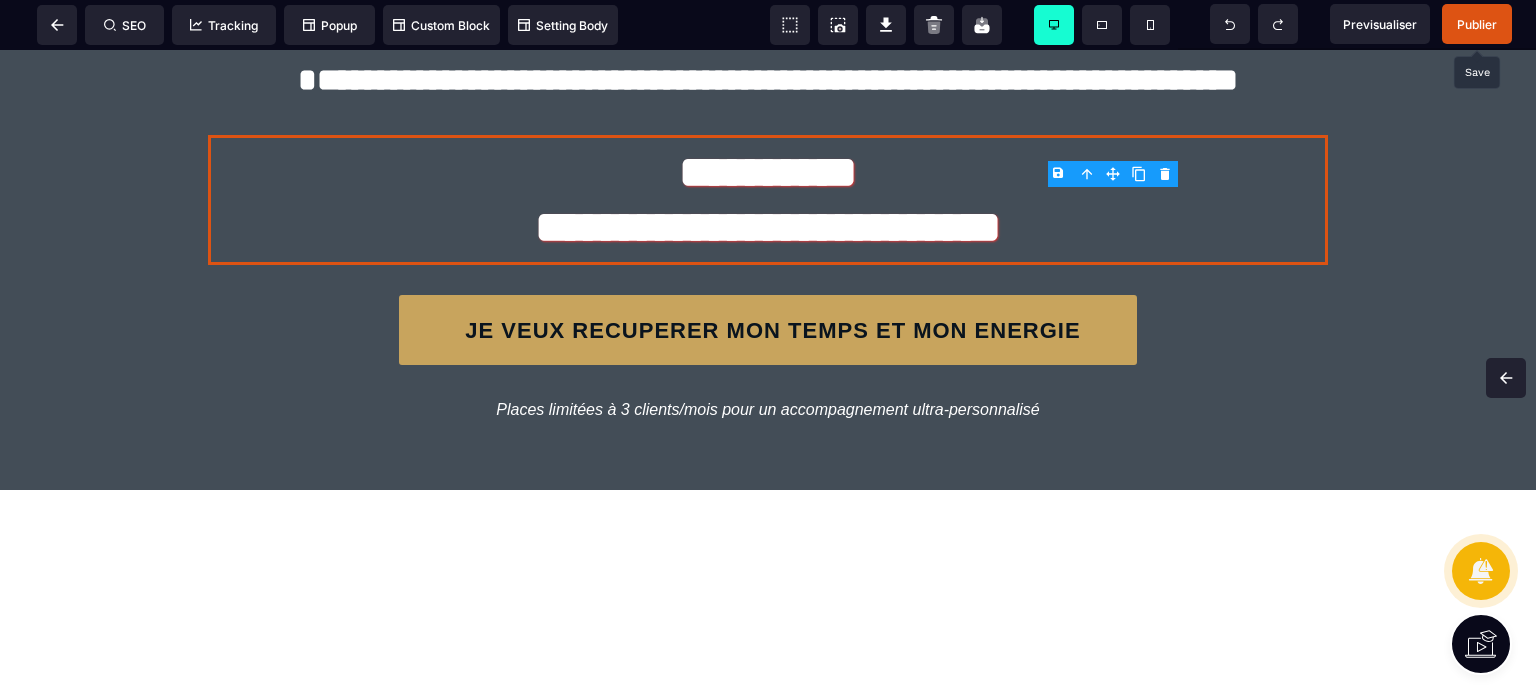 click on "Publier" at bounding box center (1477, 24) 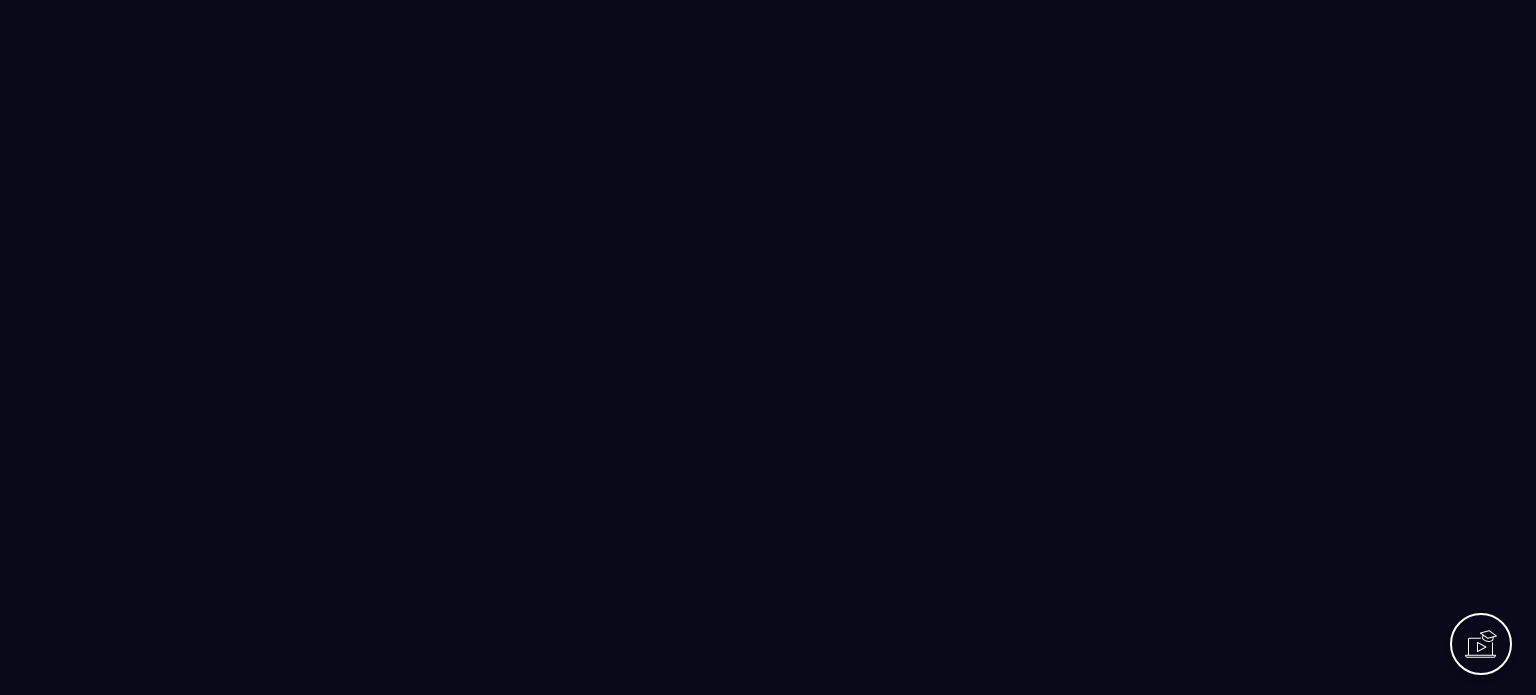 scroll, scrollTop: 0, scrollLeft: 0, axis: both 